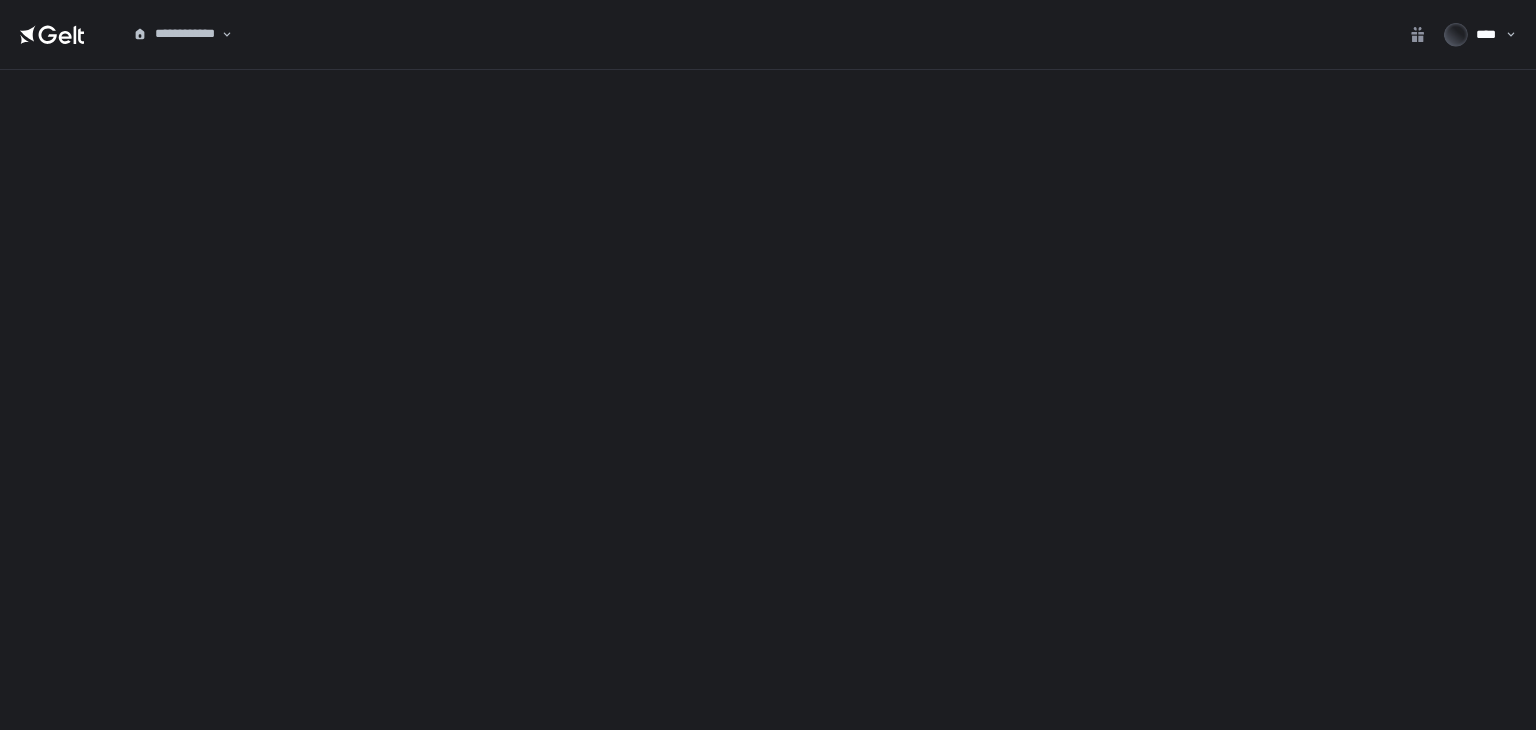 scroll, scrollTop: 0, scrollLeft: 0, axis: both 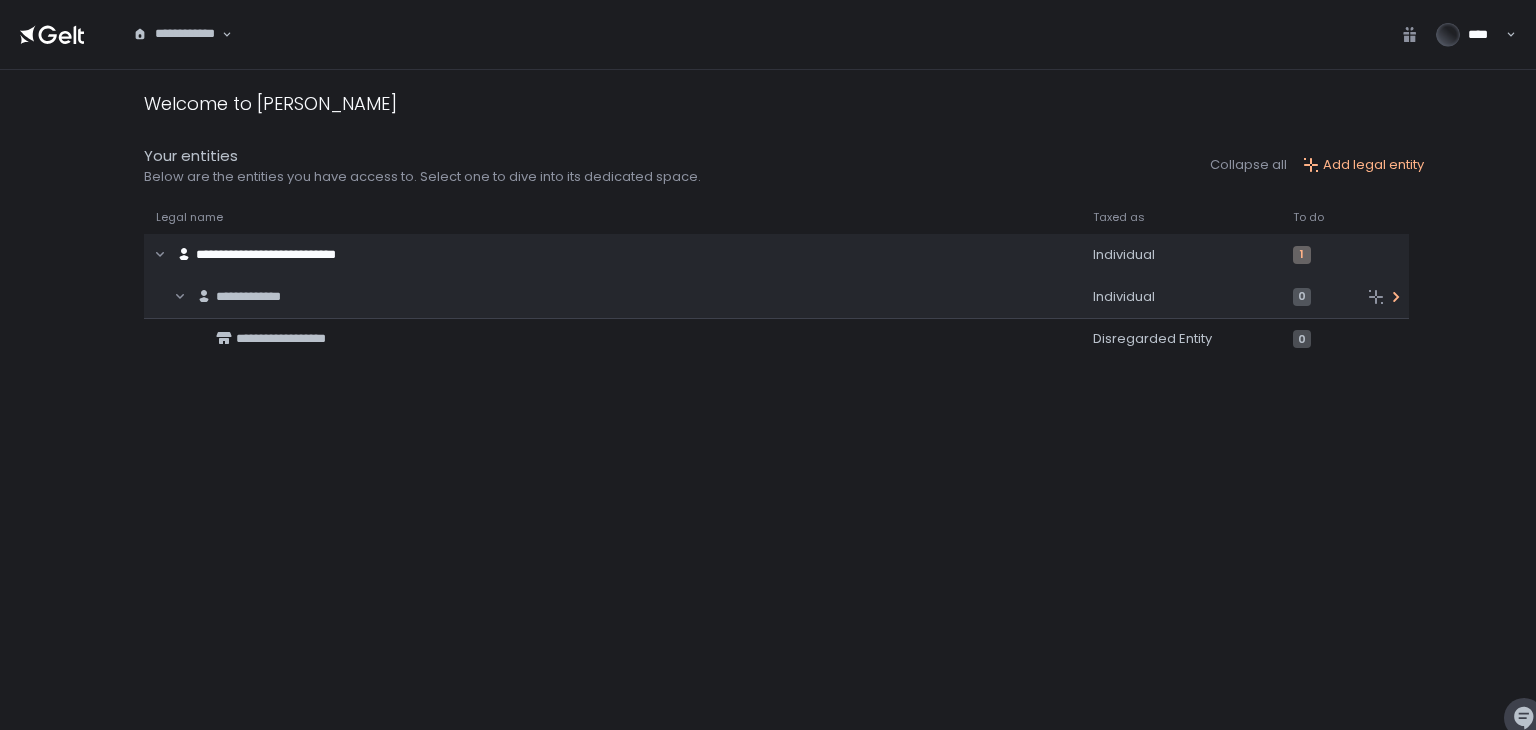 click on "**********" 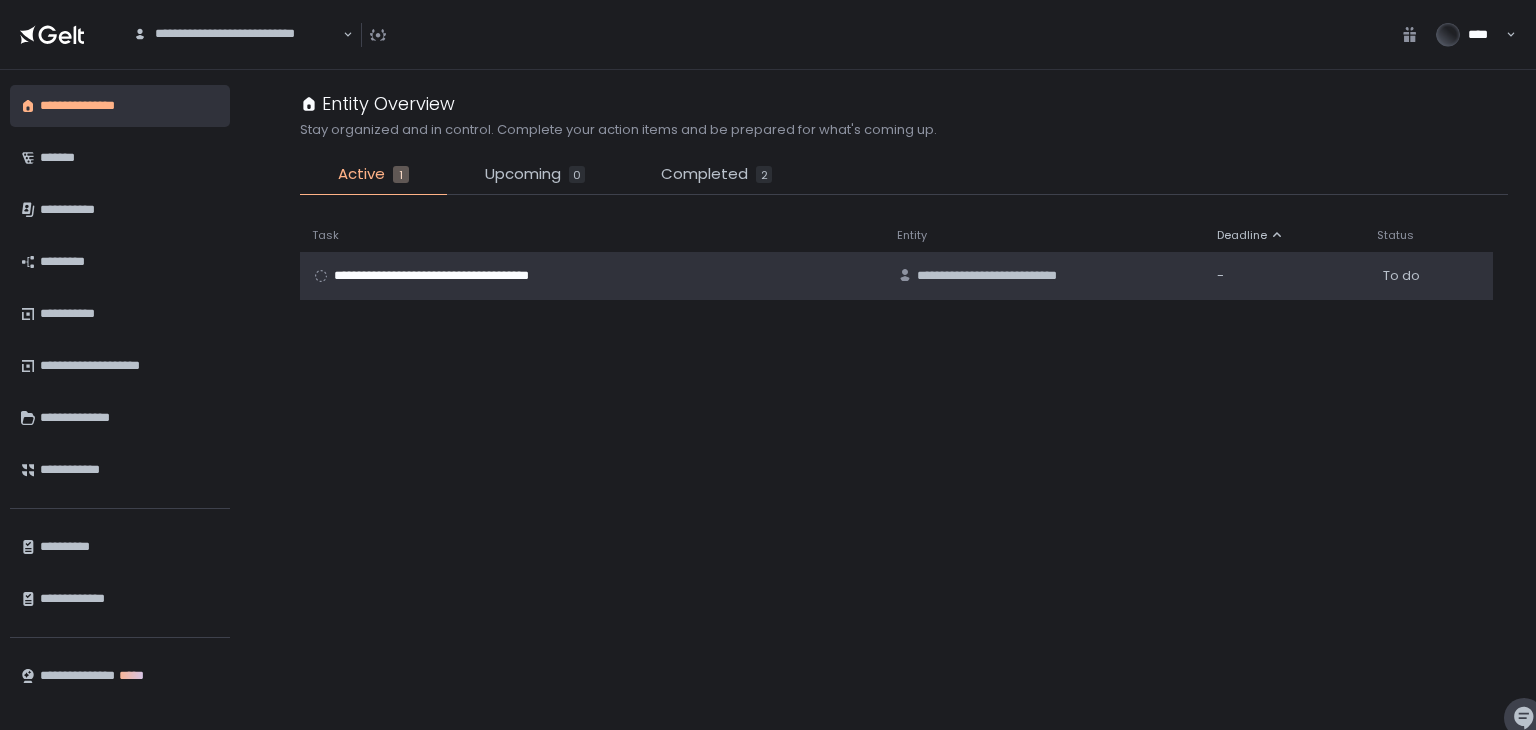 click on "**********" at bounding box center [456, 276] 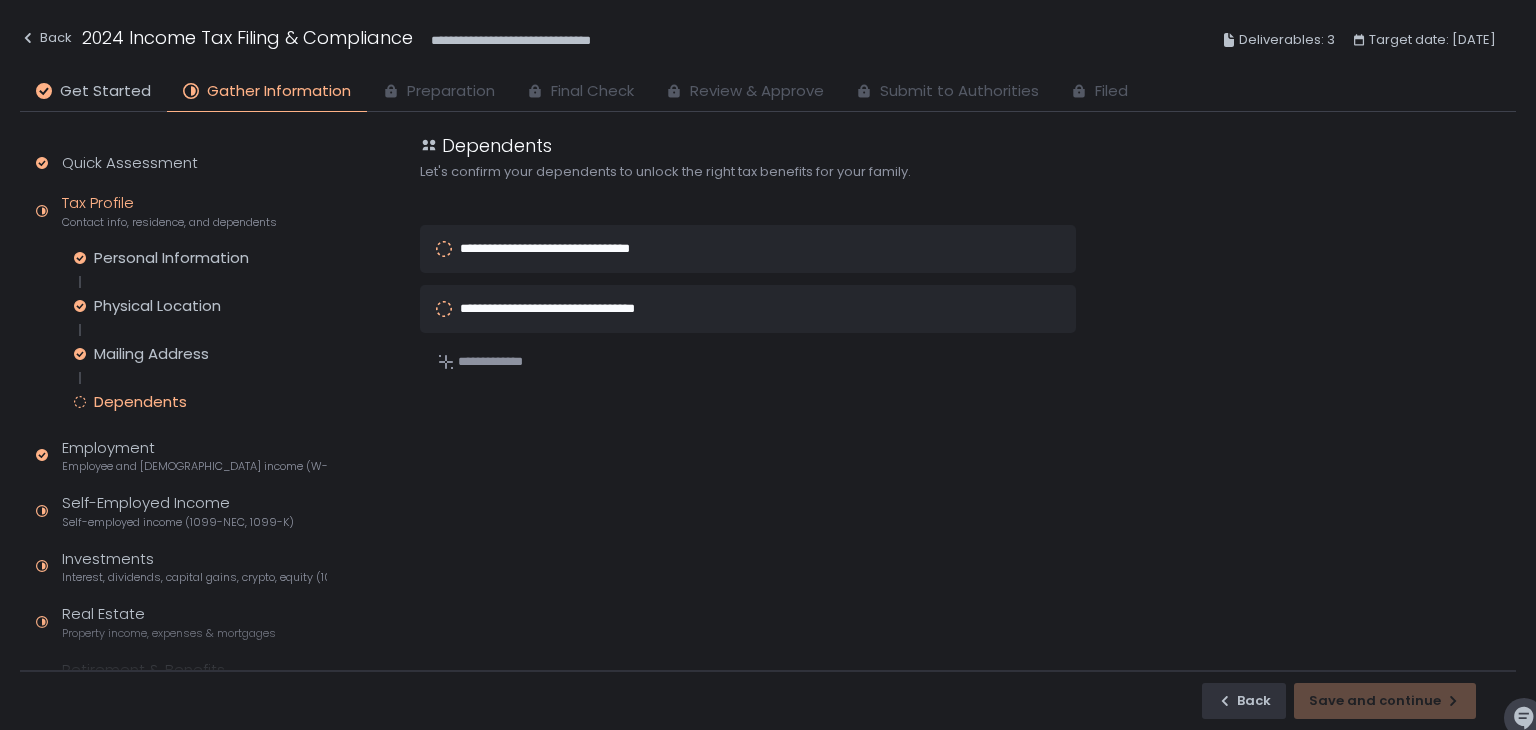 click on "**********" at bounding box center (571, 248) 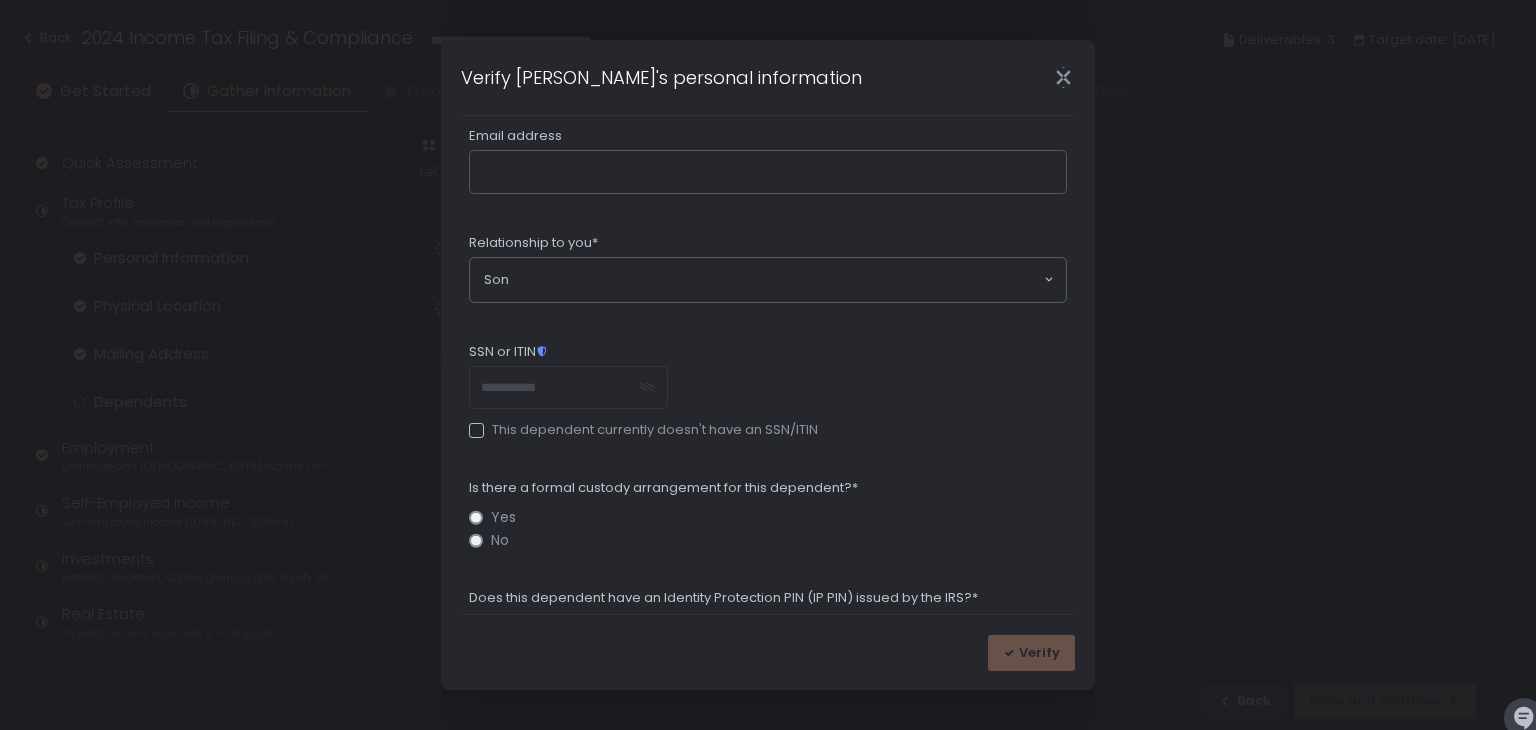 scroll, scrollTop: 477, scrollLeft: 0, axis: vertical 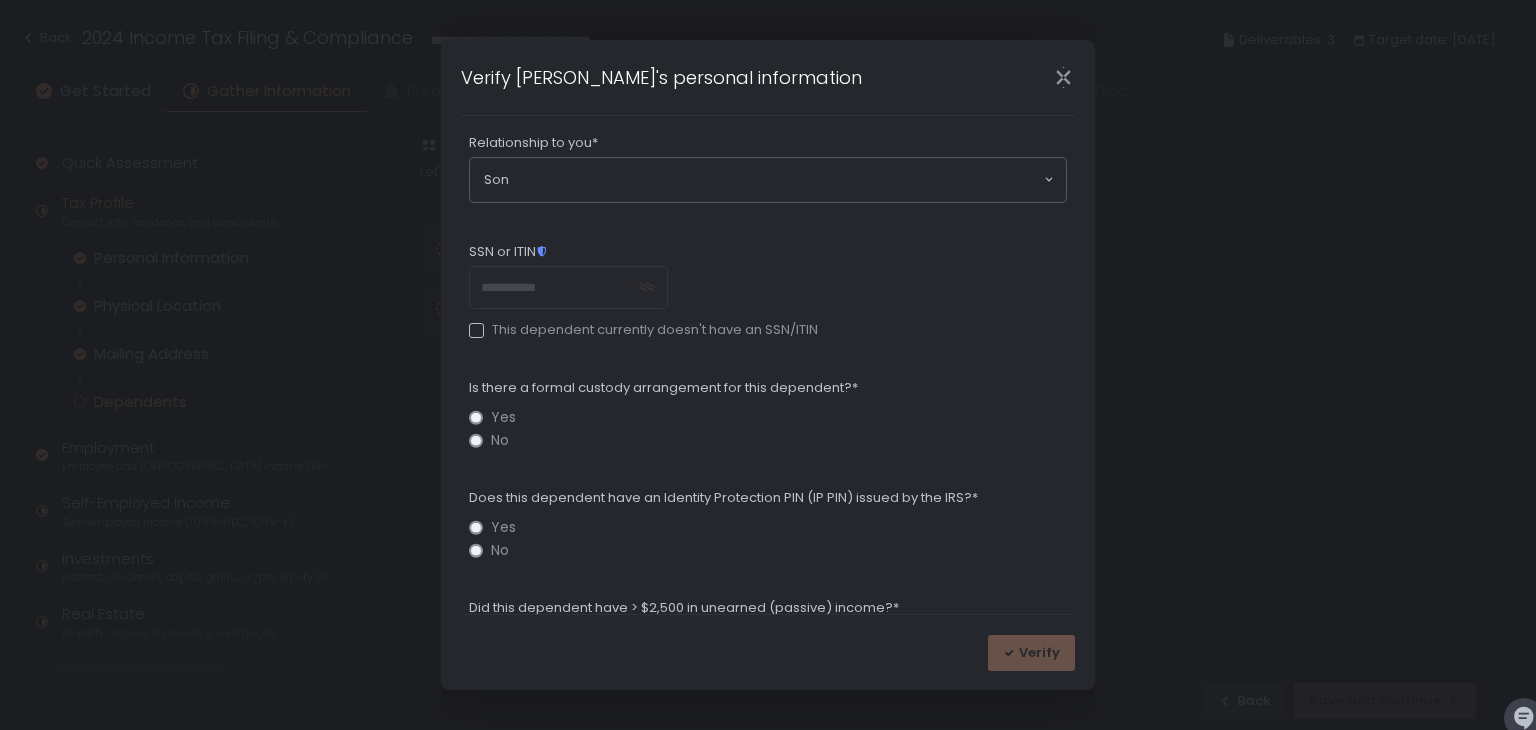 click at bounding box center (476, 330) 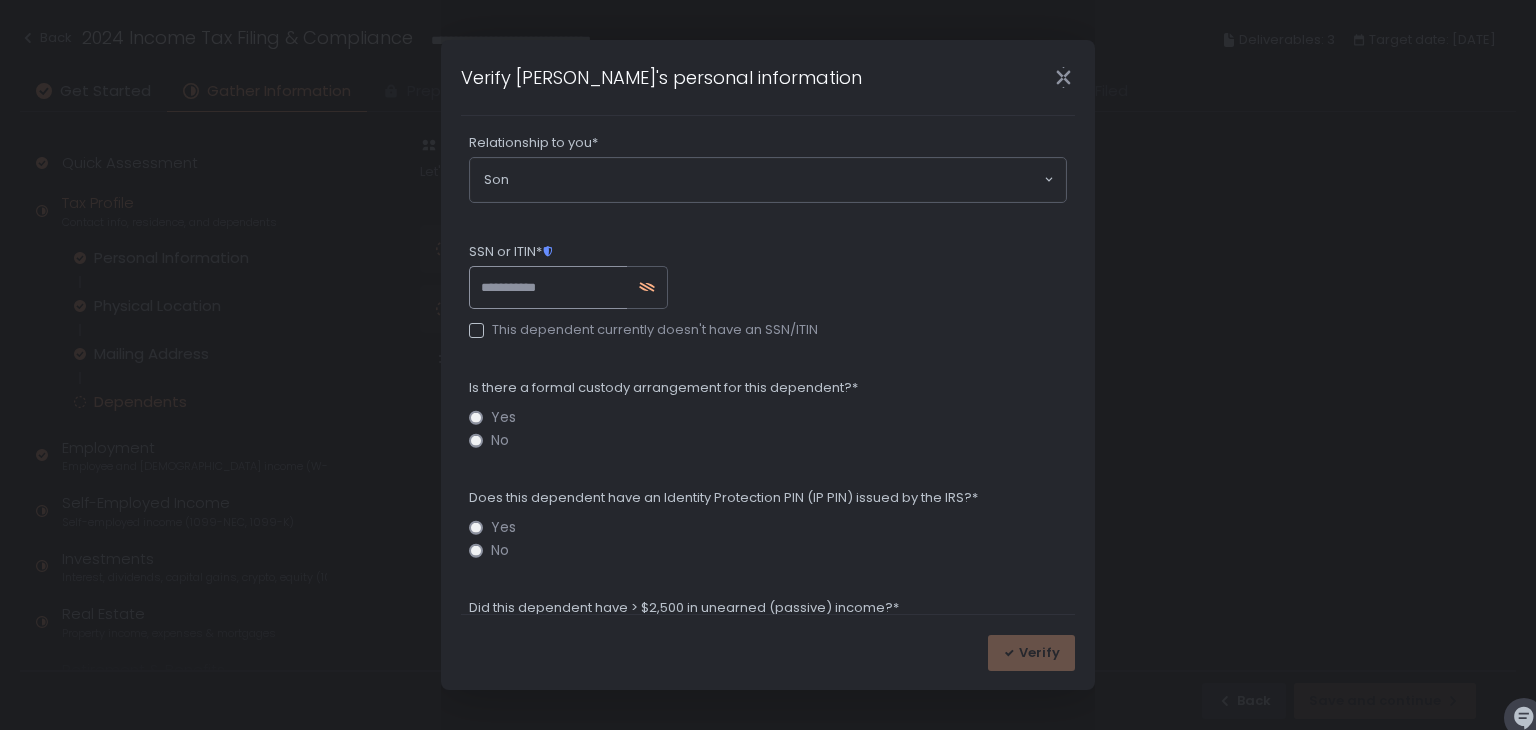 click on "SSN or ITIN*" 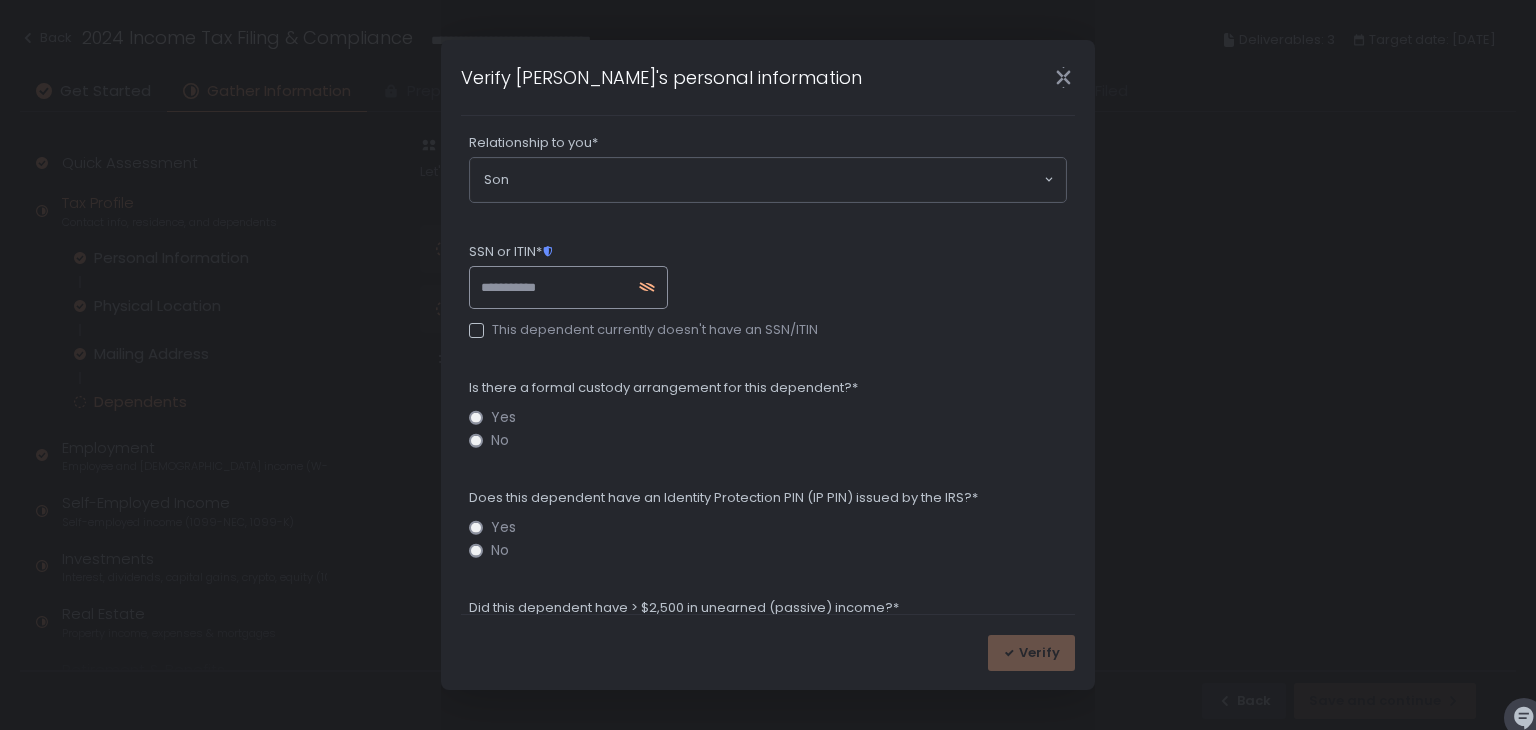 click on "SSN or ITIN*" 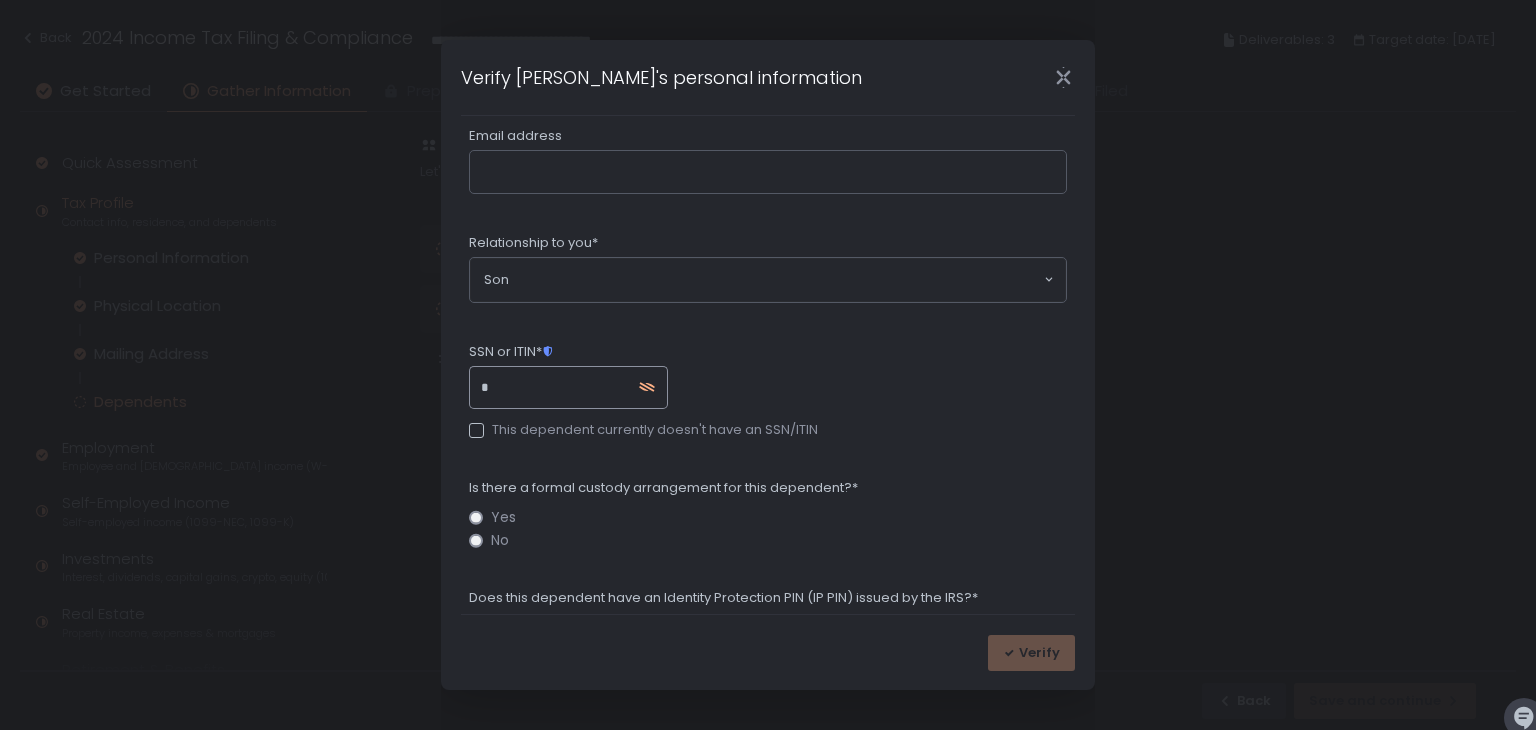 scroll, scrollTop: 477, scrollLeft: 0, axis: vertical 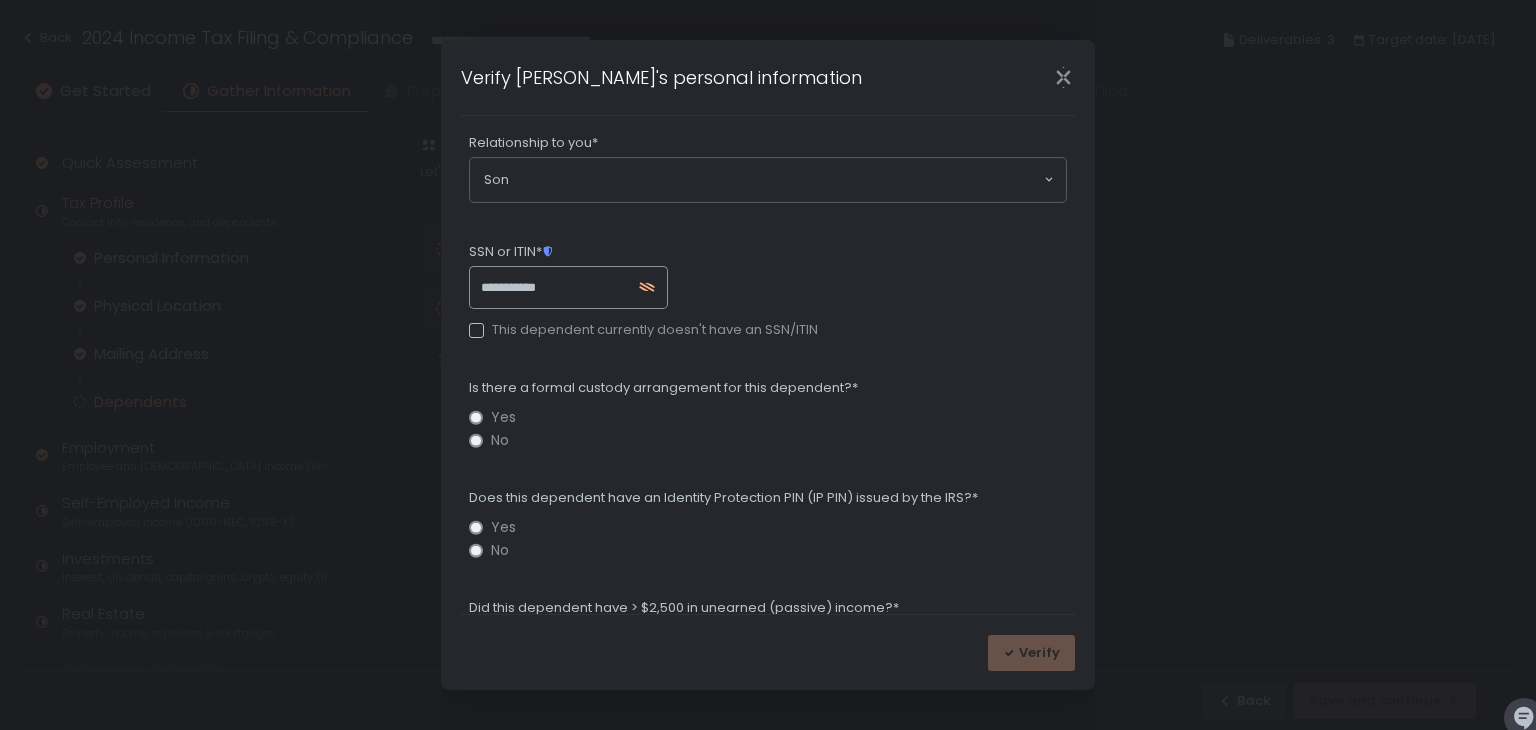 type on "**********" 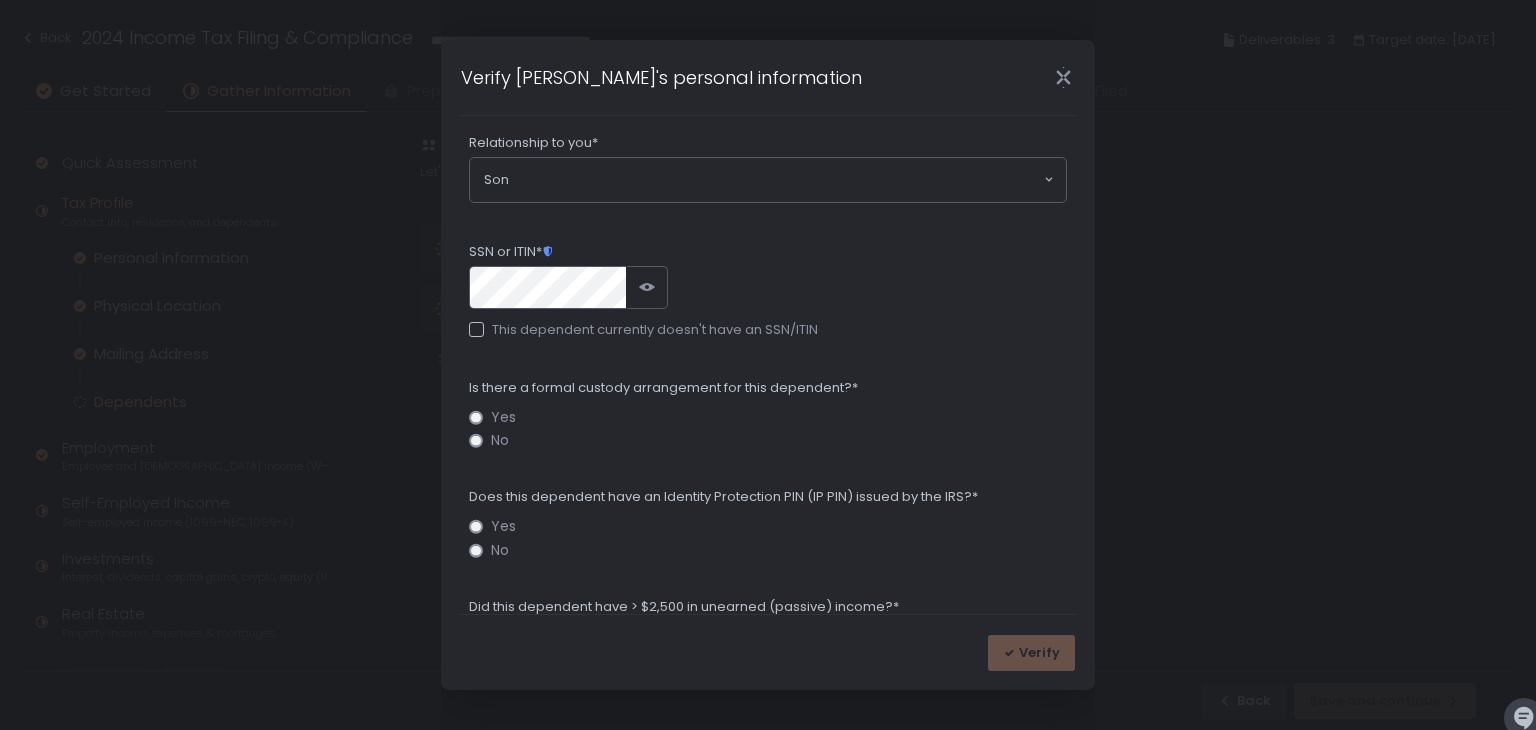 scroll, scrollTop: 577, scrollLeft: 0, axis: vertical 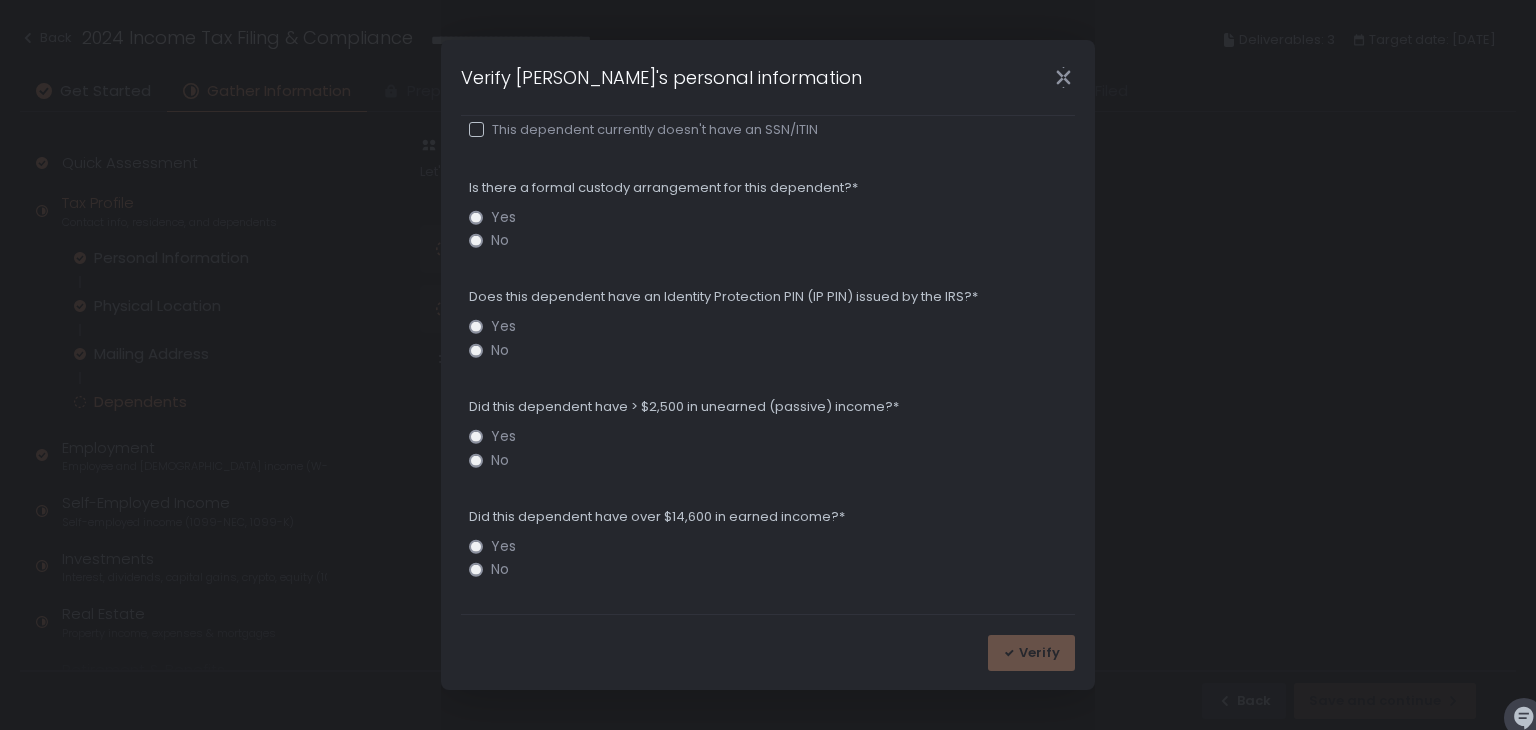 click on "No" 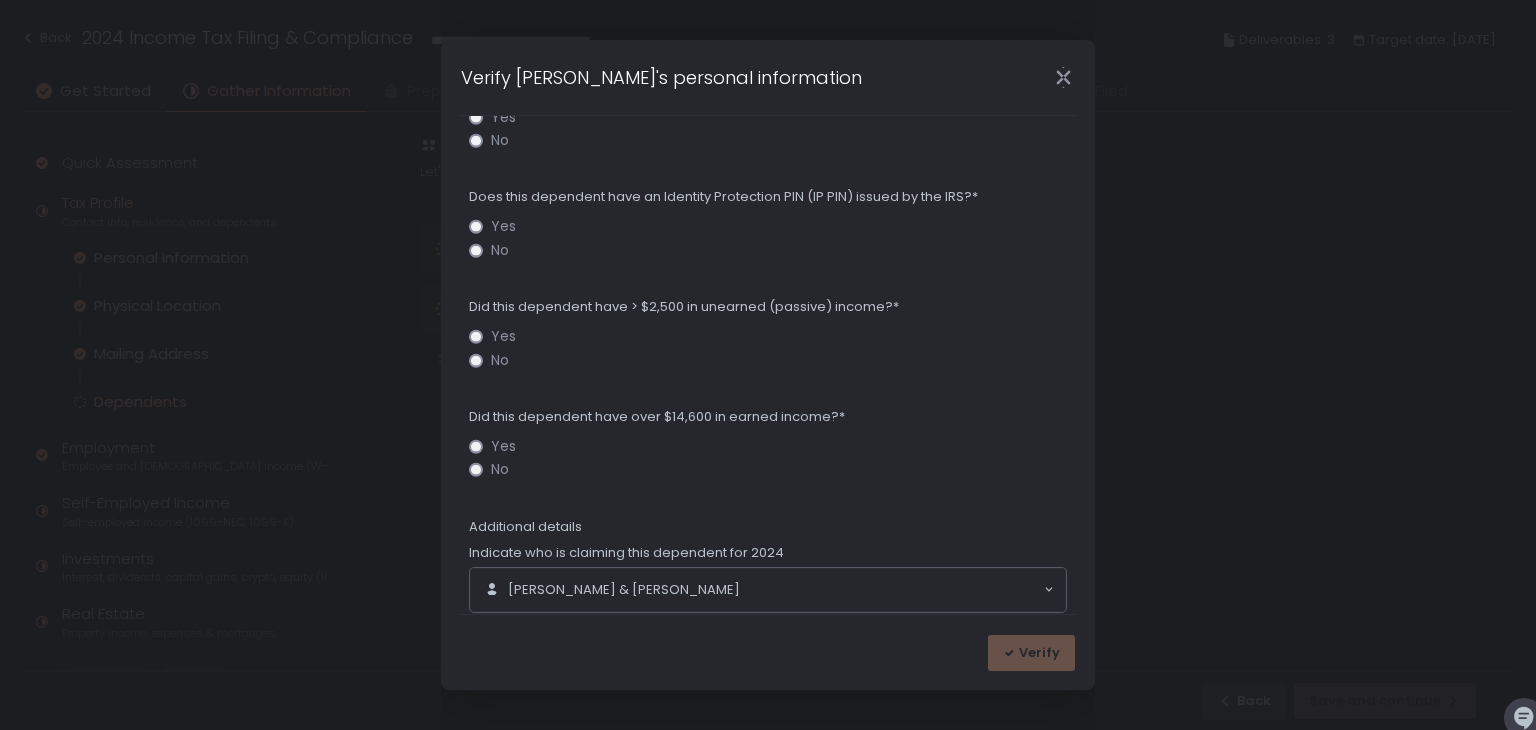 scroll, scrollTop: 877, scrollLeft: 0, axis: vertical 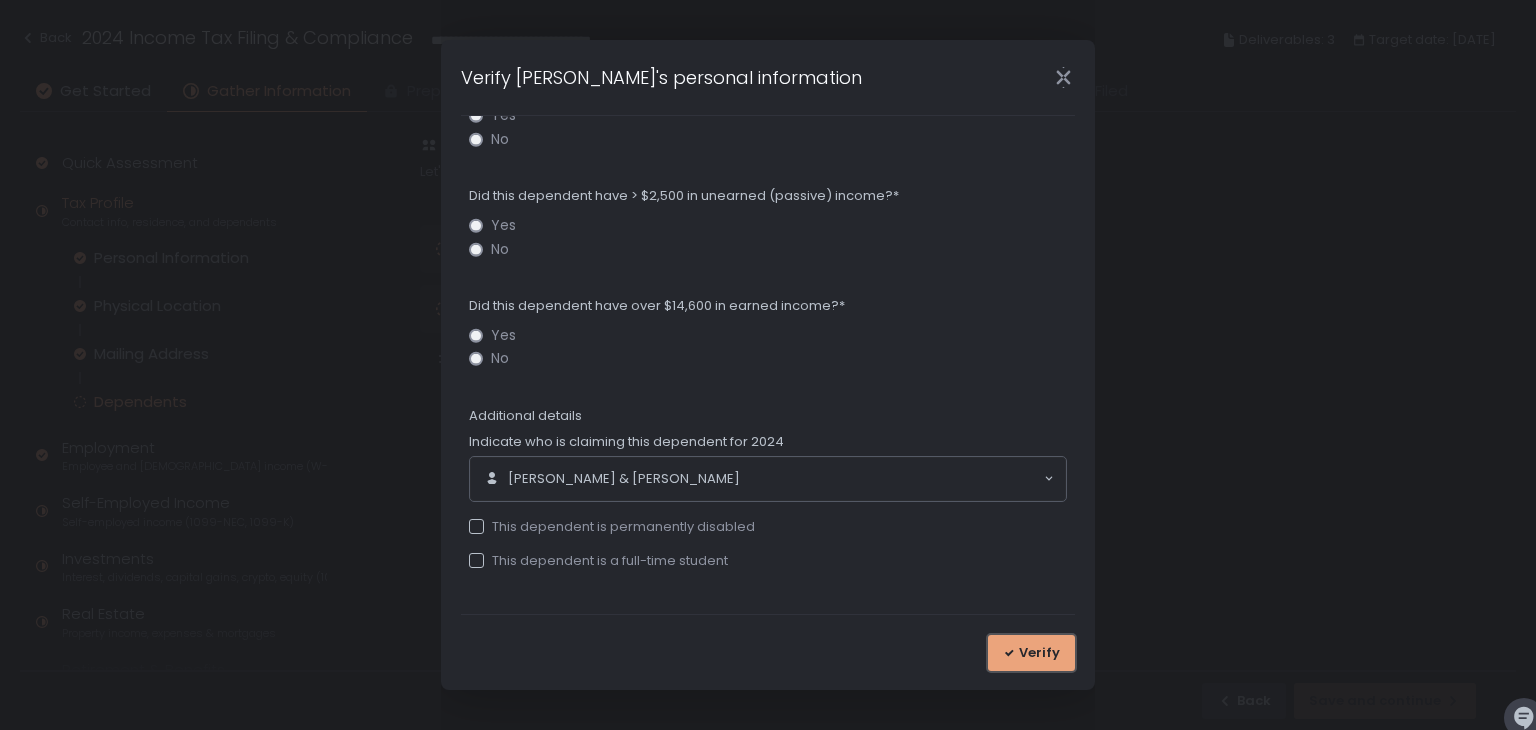 click on "Verify" at bounding box center (1039, 653) 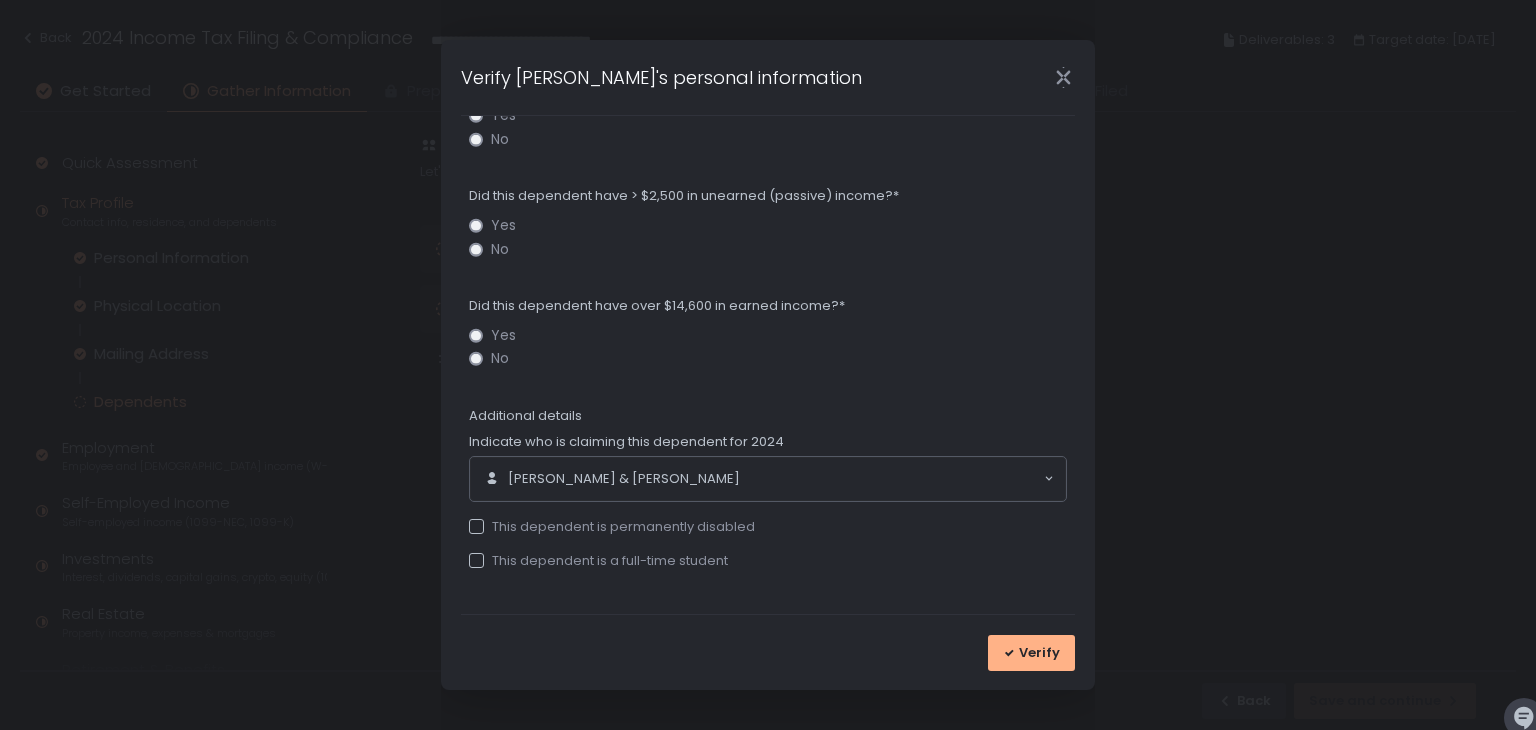 scroll, scrollTop: 0, scrollLeft: 0, axis: both 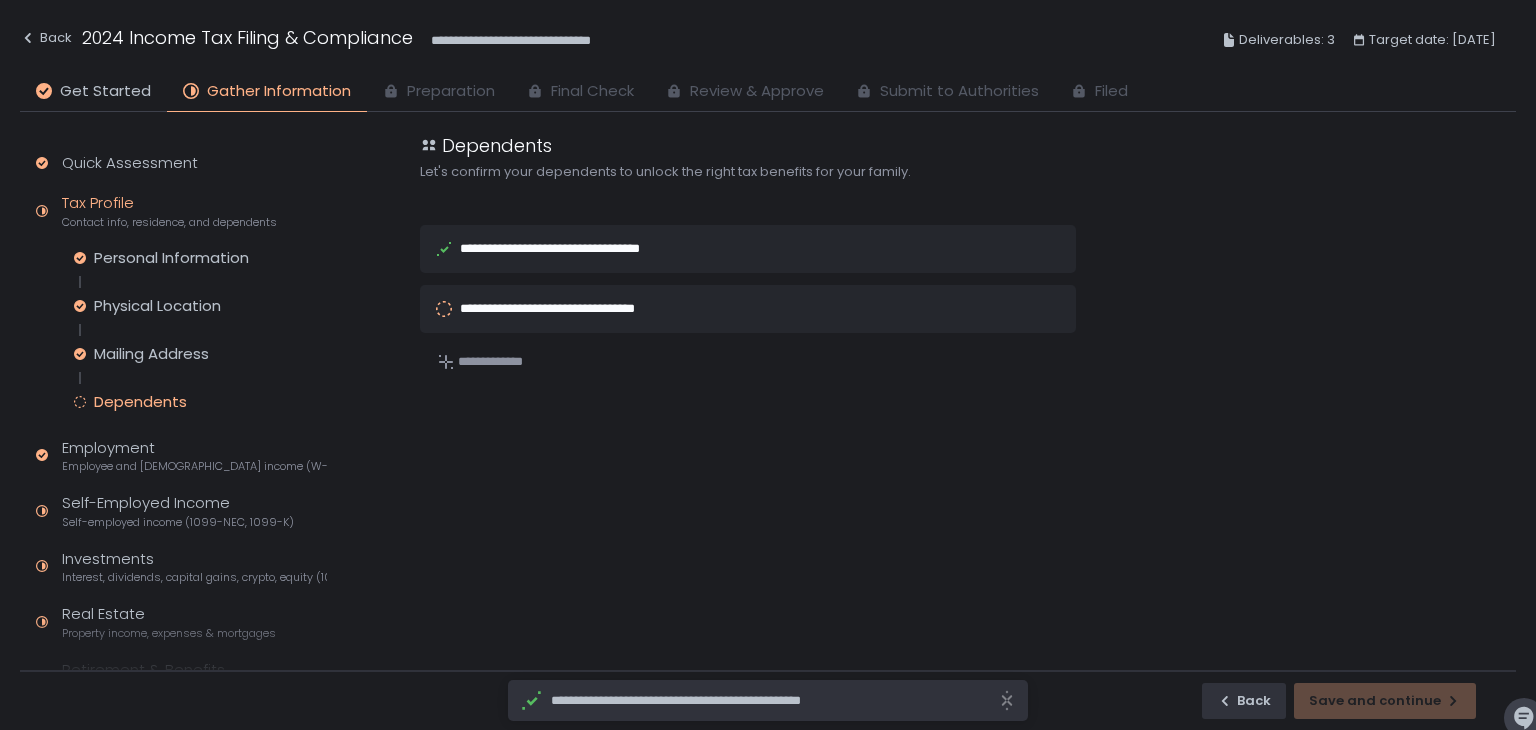 click on "**********" at bounding box center (571, 308) 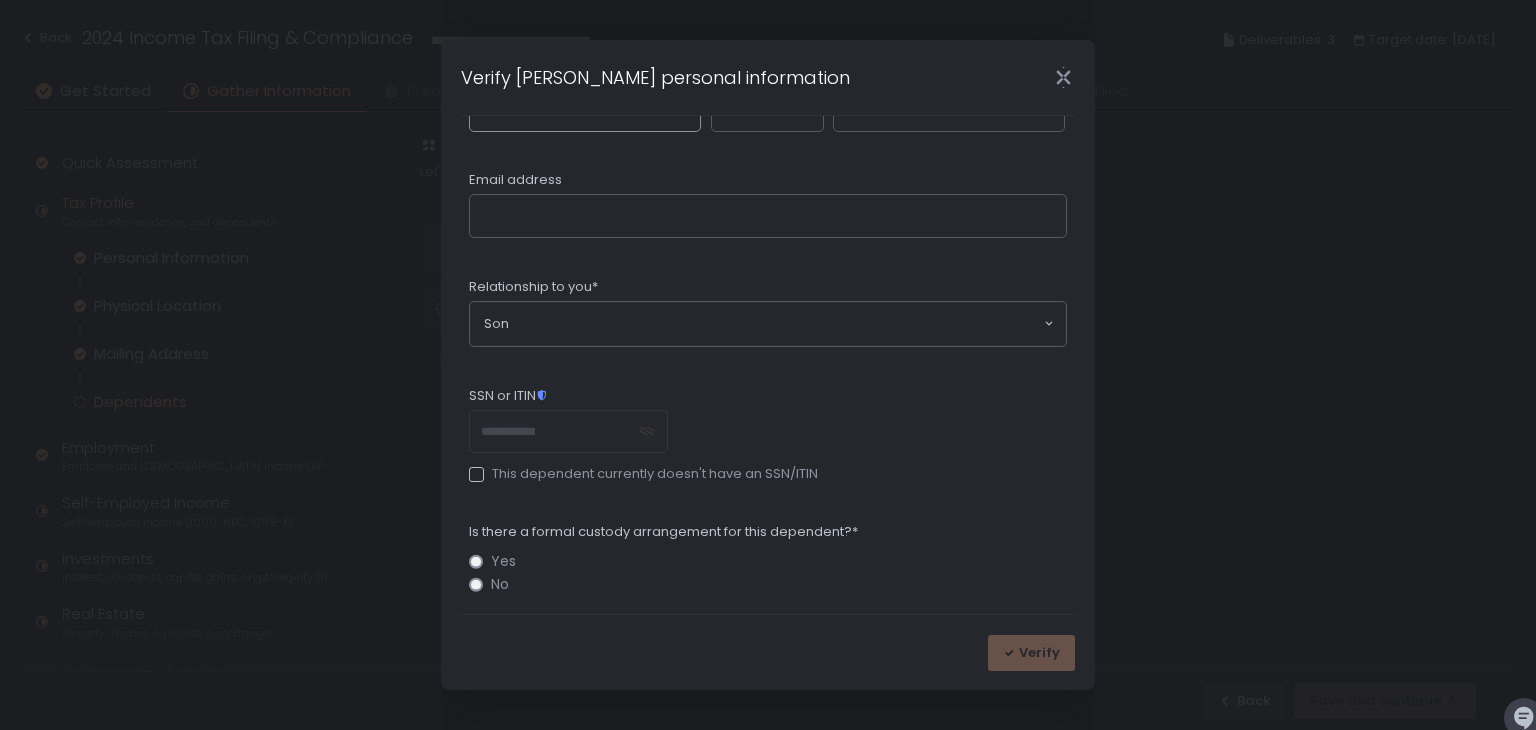 scroll, scrollTop: 377, scrollLeft: 0, axis: vertical 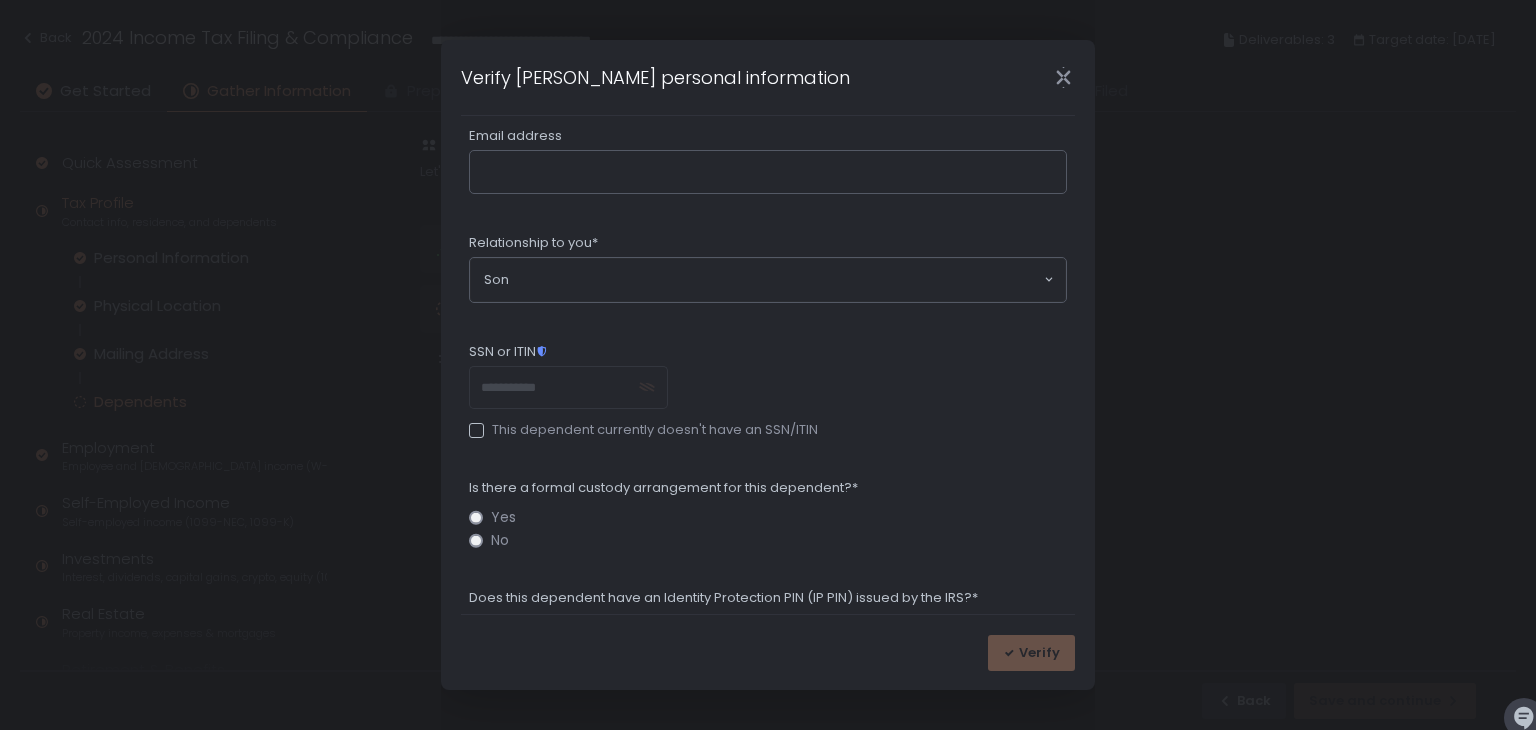 click at bounding box center [548, 388] 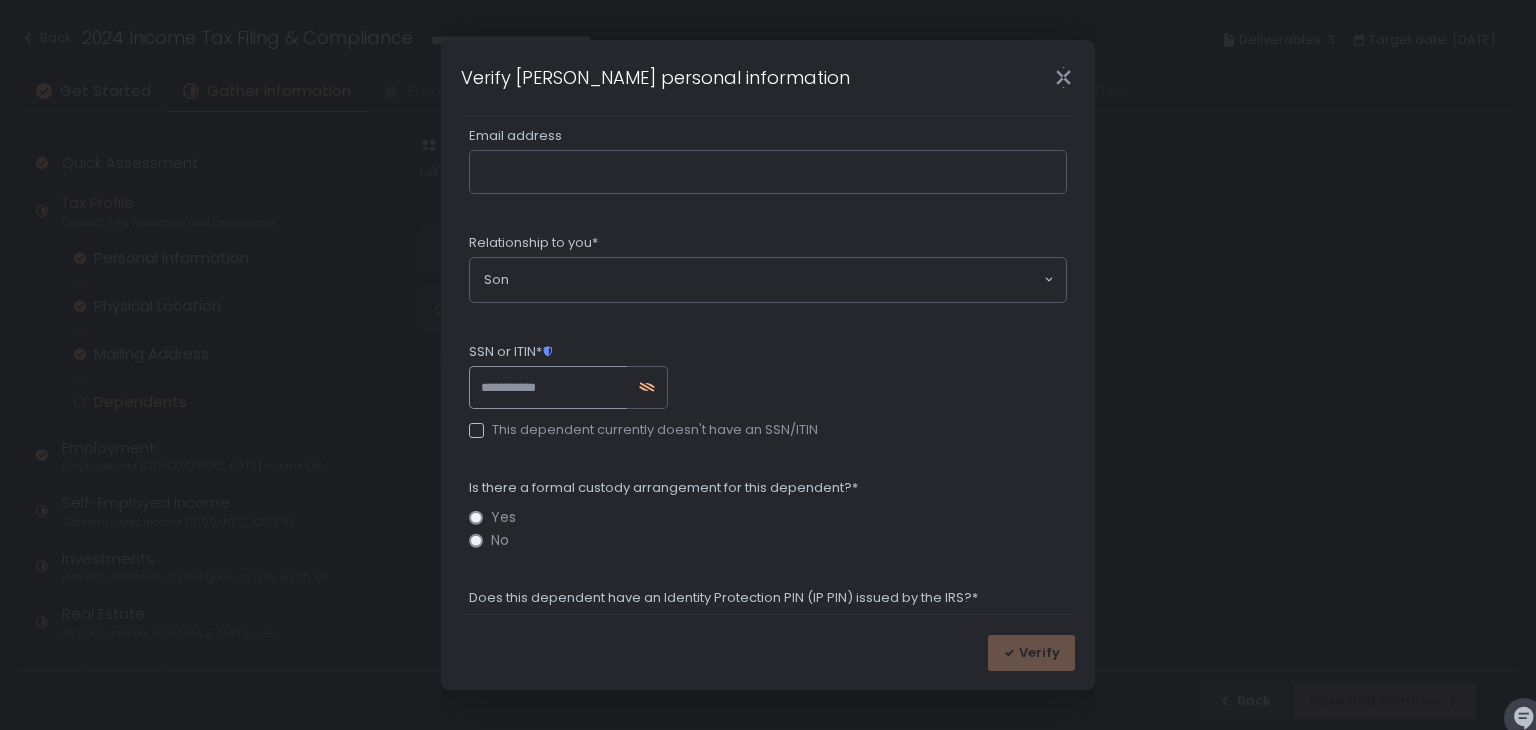 click on "SSN or ITIN*" 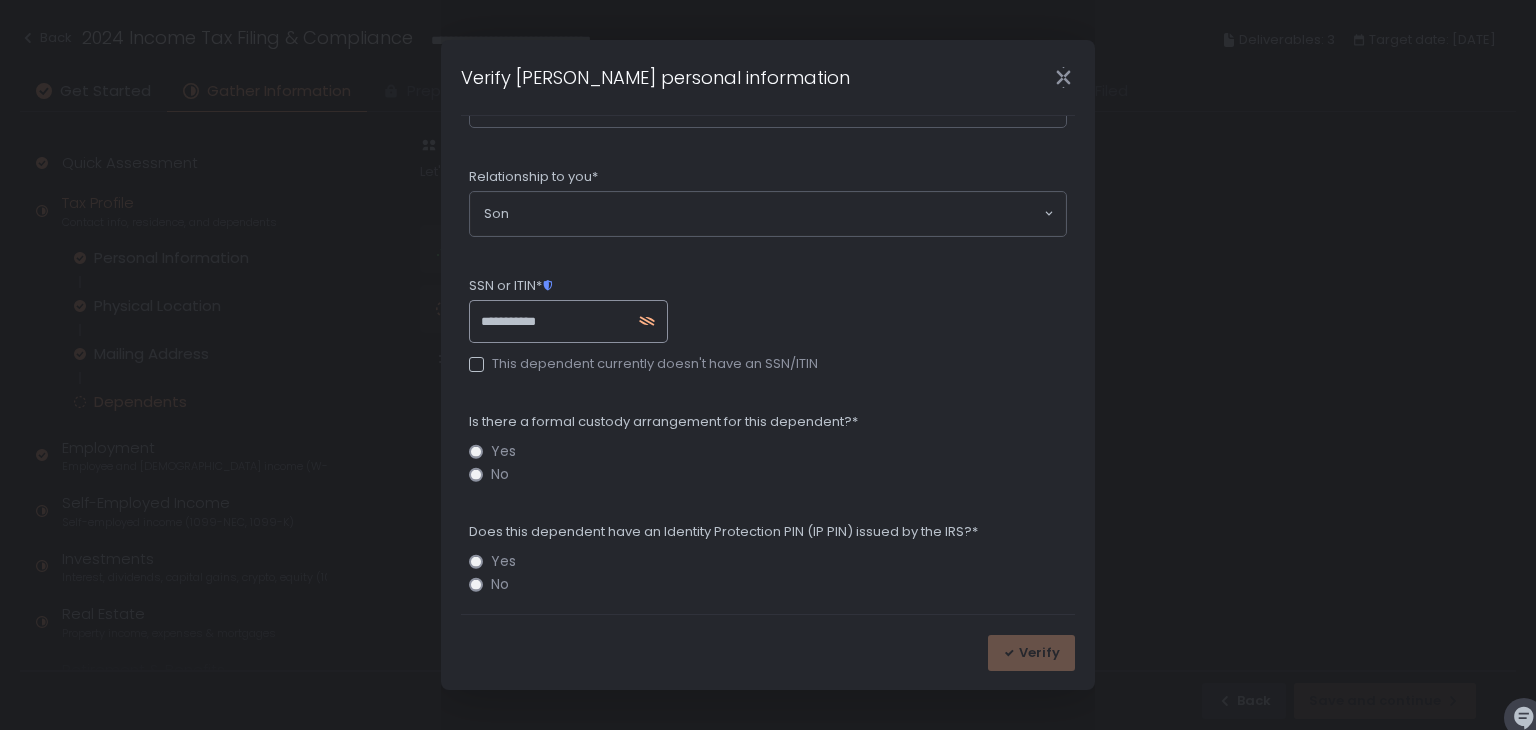scroll, scrollTop: 477, scrollLeft: 0, axis: vertical 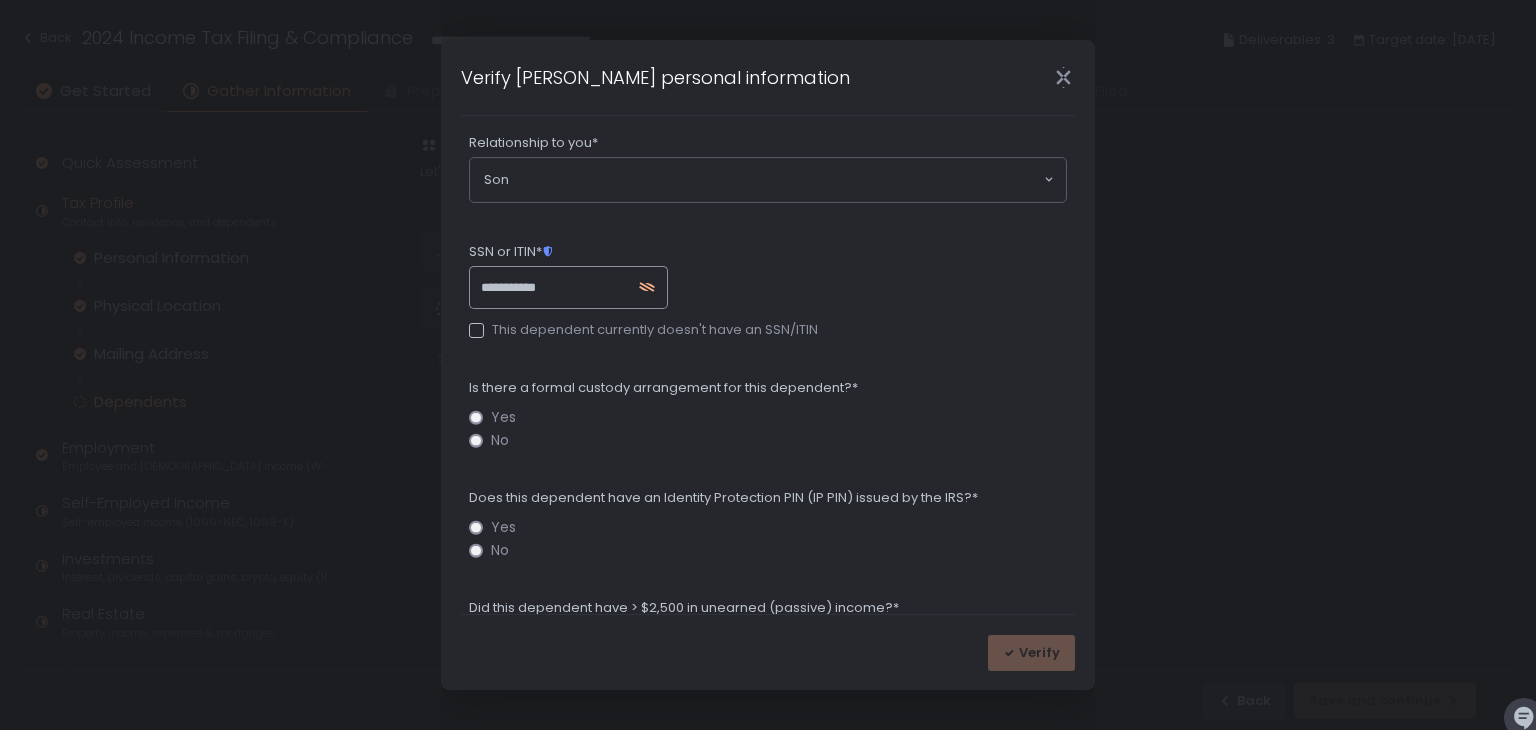 type on "**********" 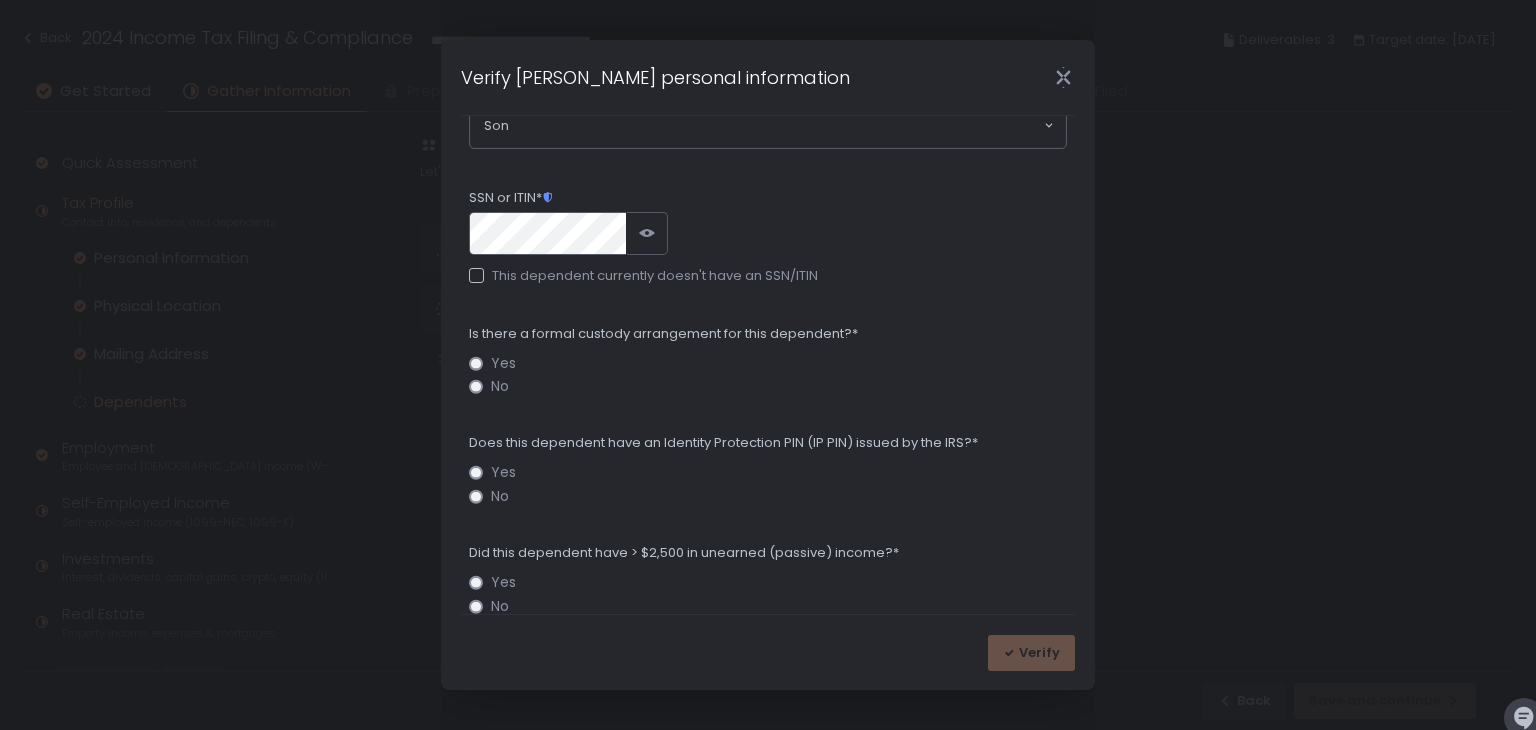 scroll, scrollTop: 577, scrollLeft: 0, axis: vertical 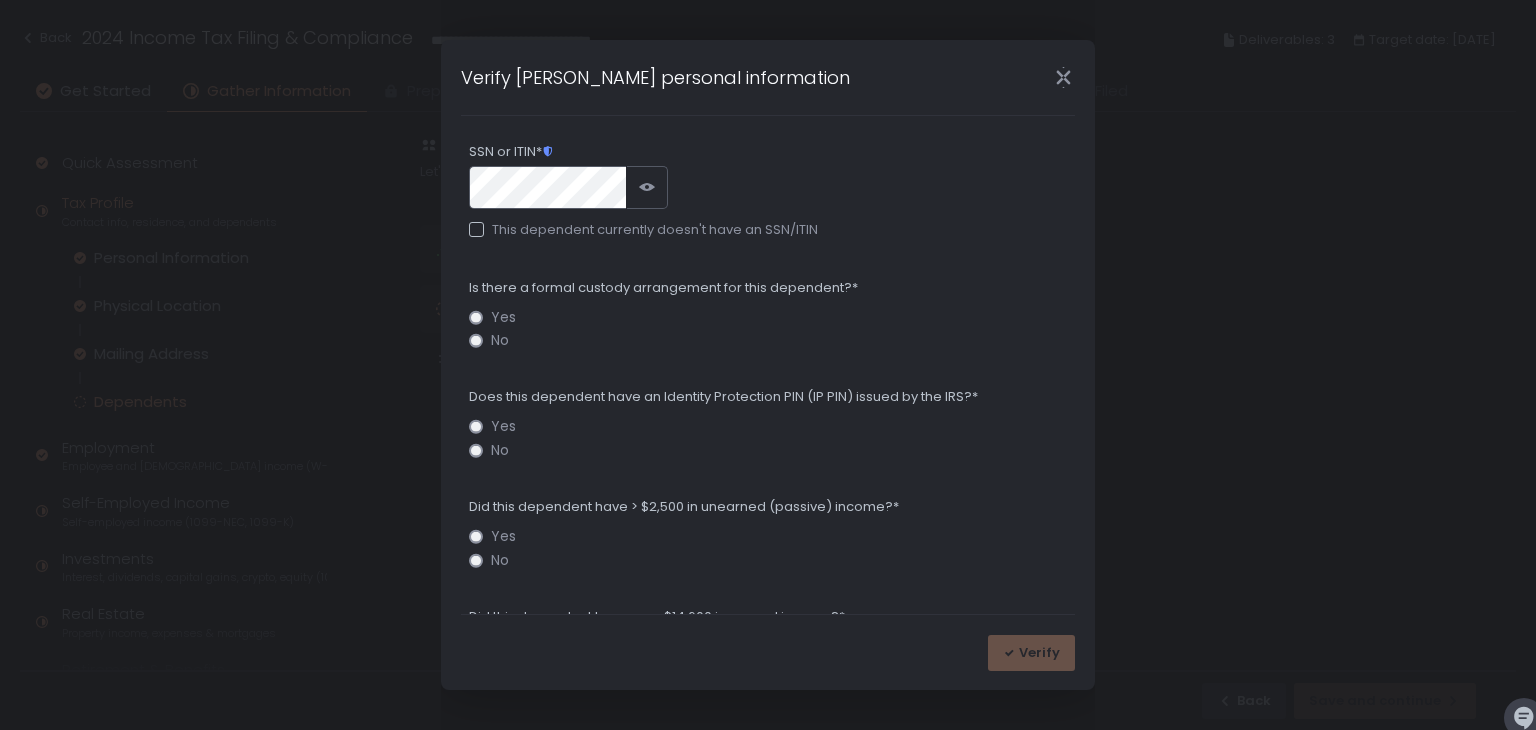 click on "No" 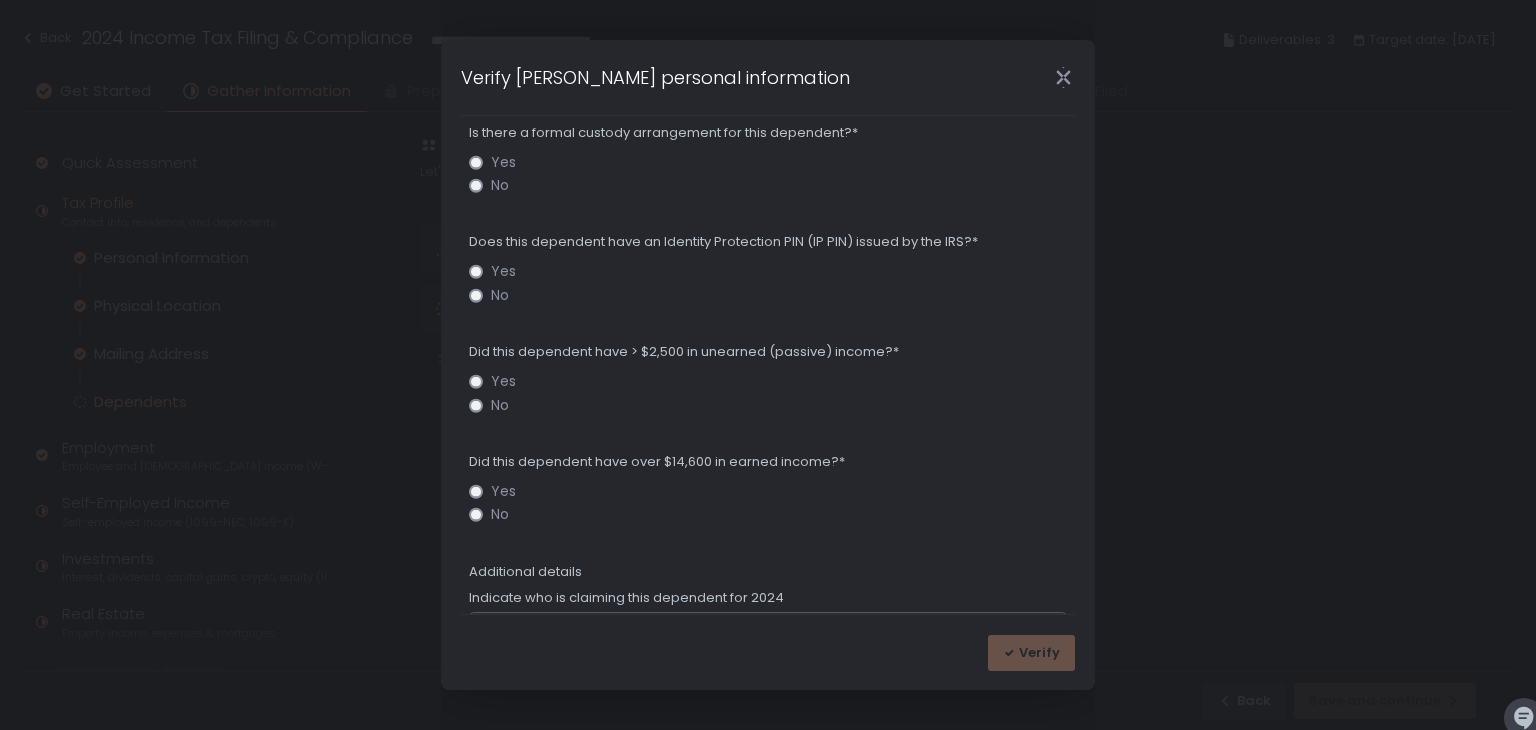 scroll, scrollTop: 777, scrollLeft: 0, axis: vertical 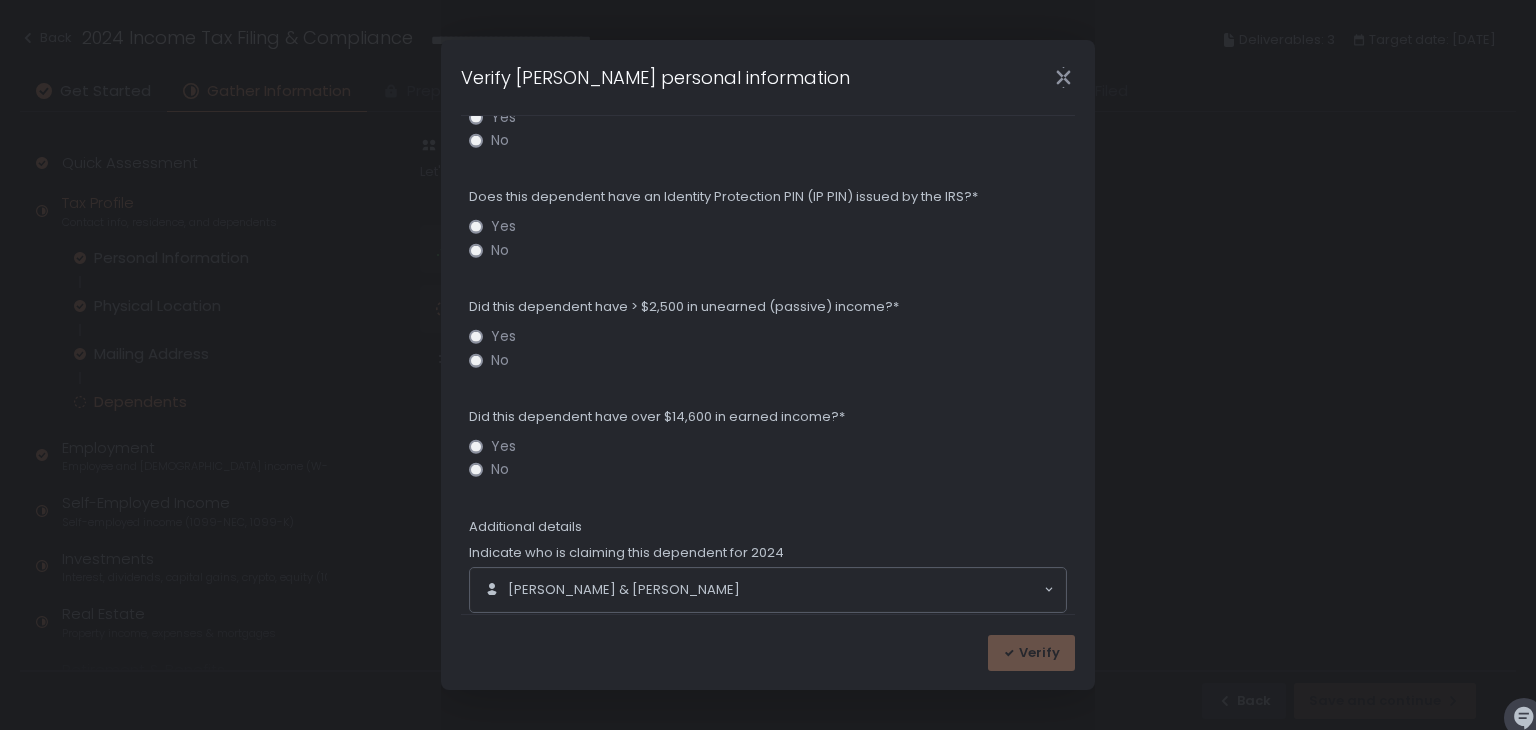 click on "**********" at bounding box center [768, 134] 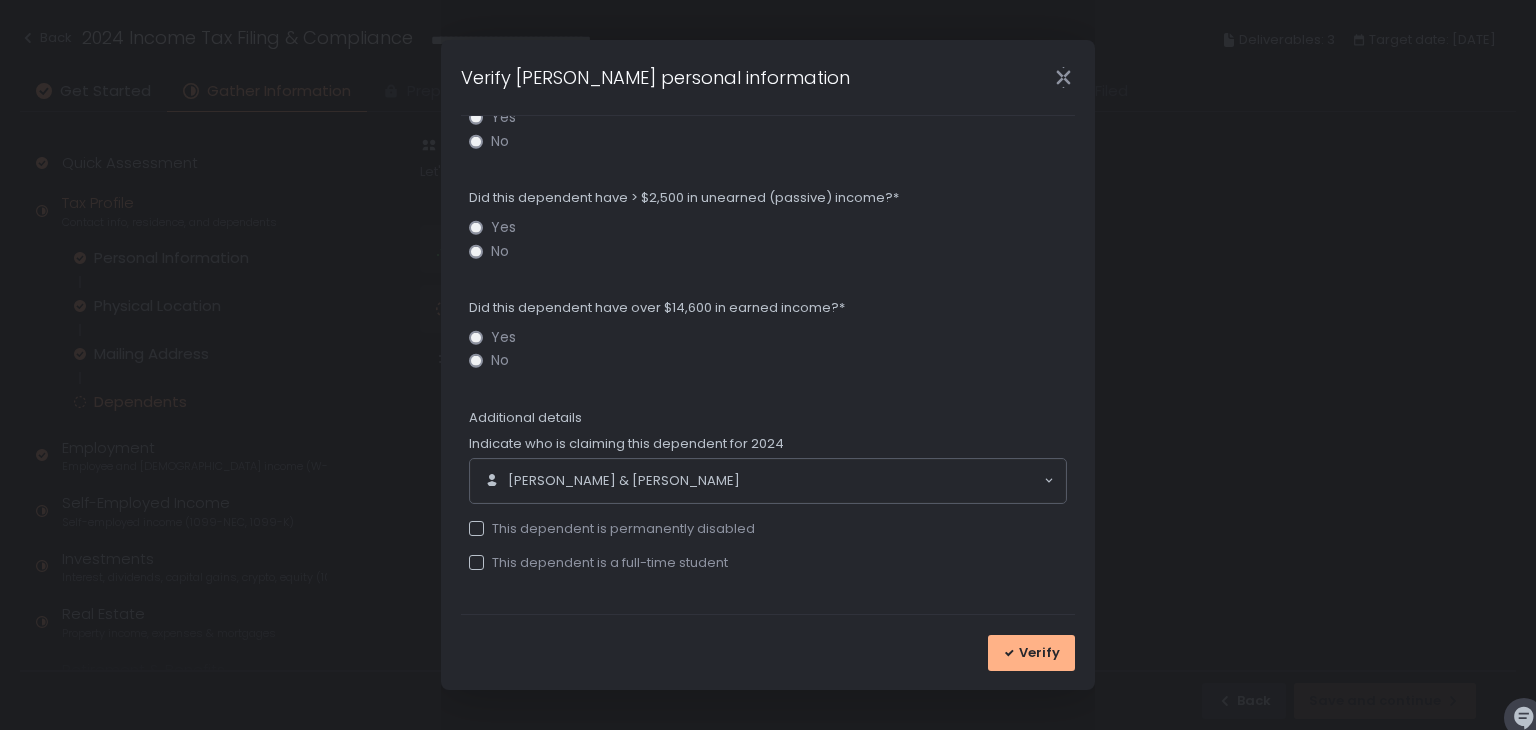 scroll, scrollTop: 888, scrollLeft: 0, axis: vertical 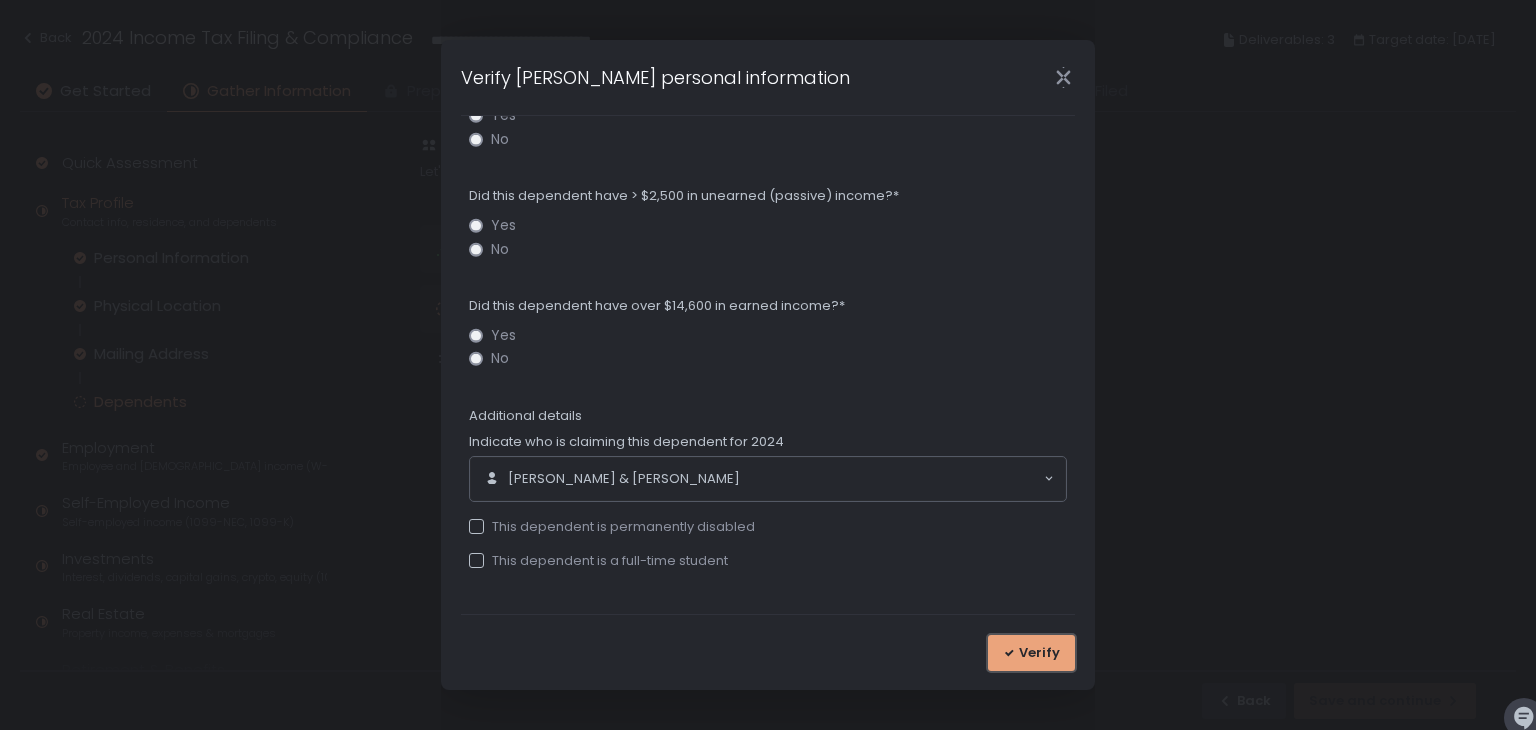 click on "Verify" at bounding box center [1039, 653] 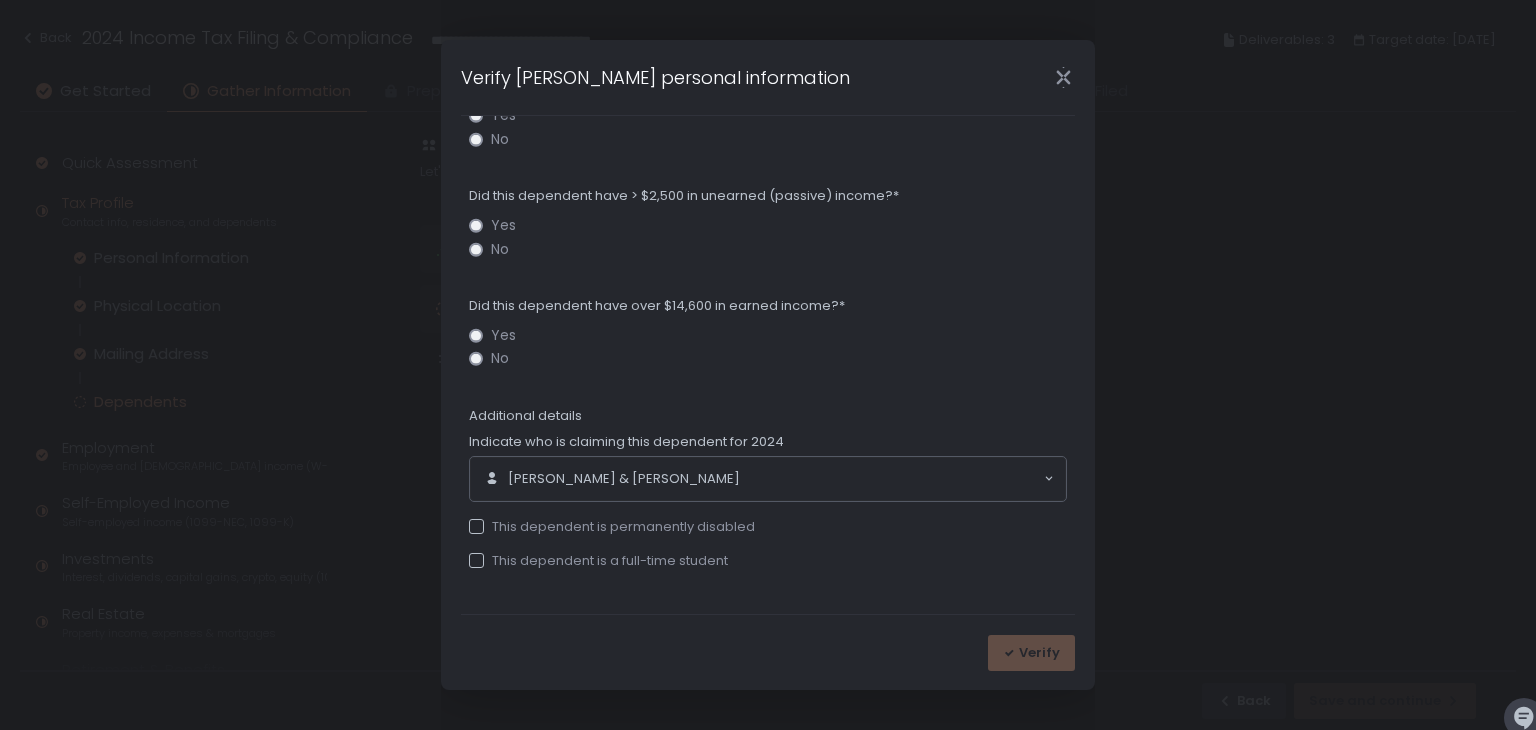 scroll, scrollTop: 0, scrollLeft: 0, axis: both 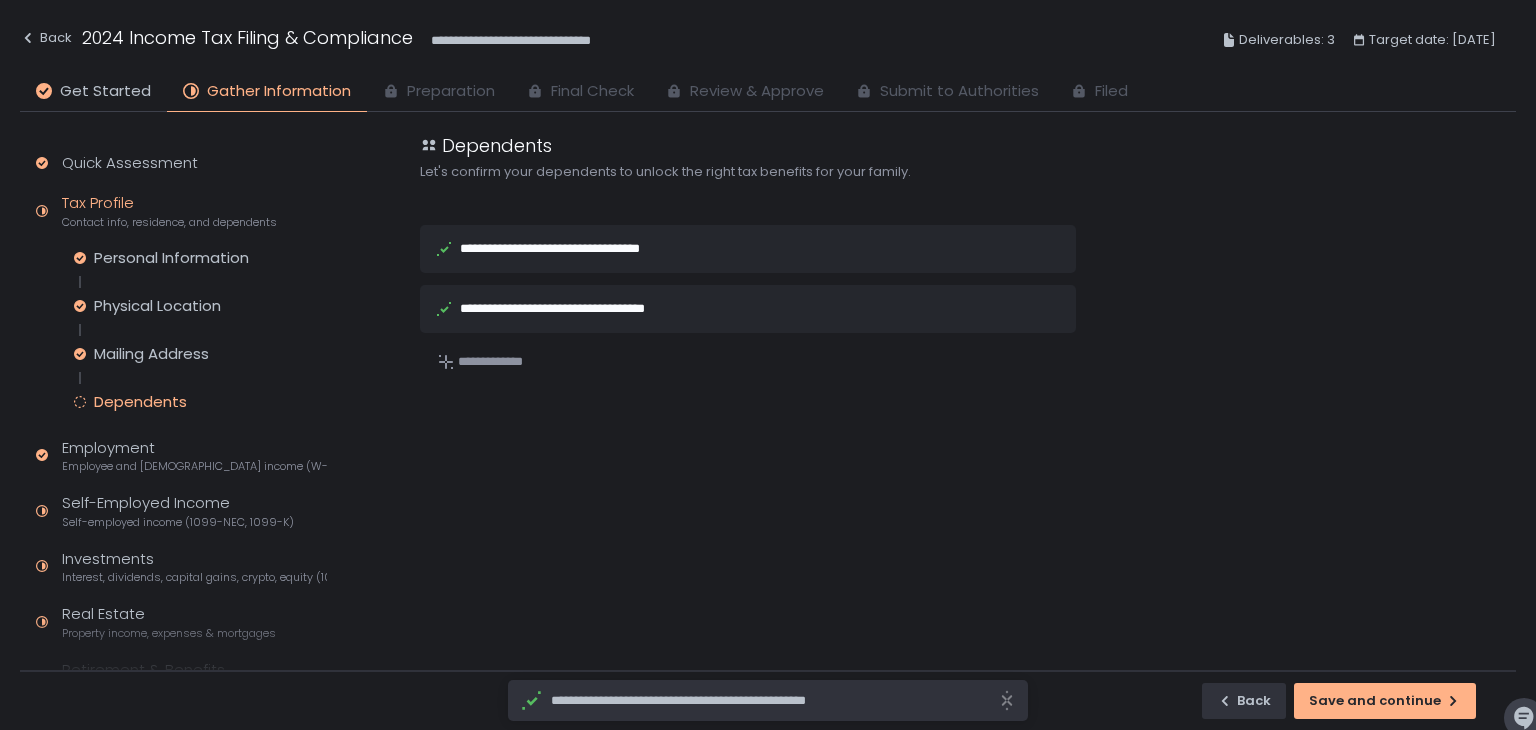 click on "**********" at bounding box center [576, 248] 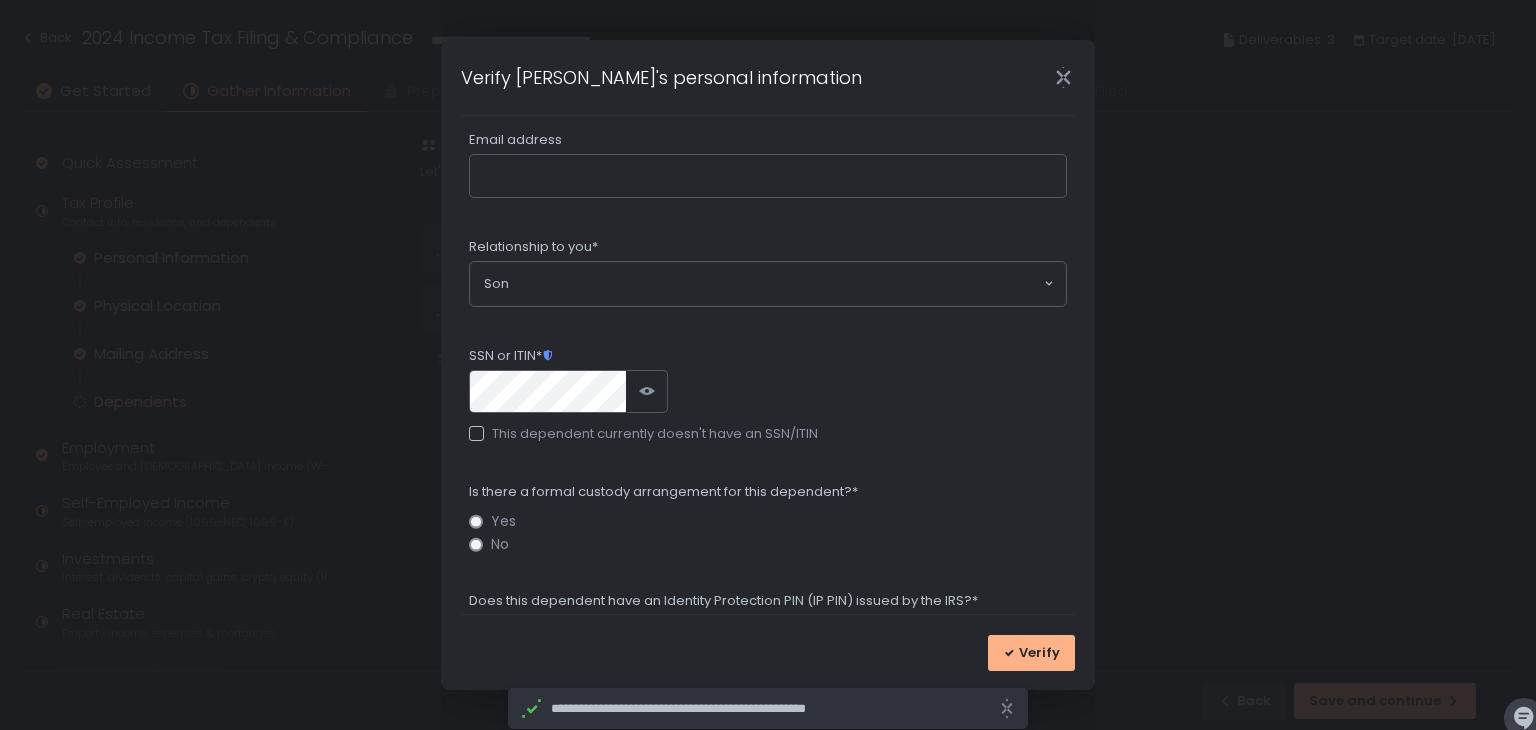scroll, scrollTop: 377, scrollLeft: 0, axis: vertical 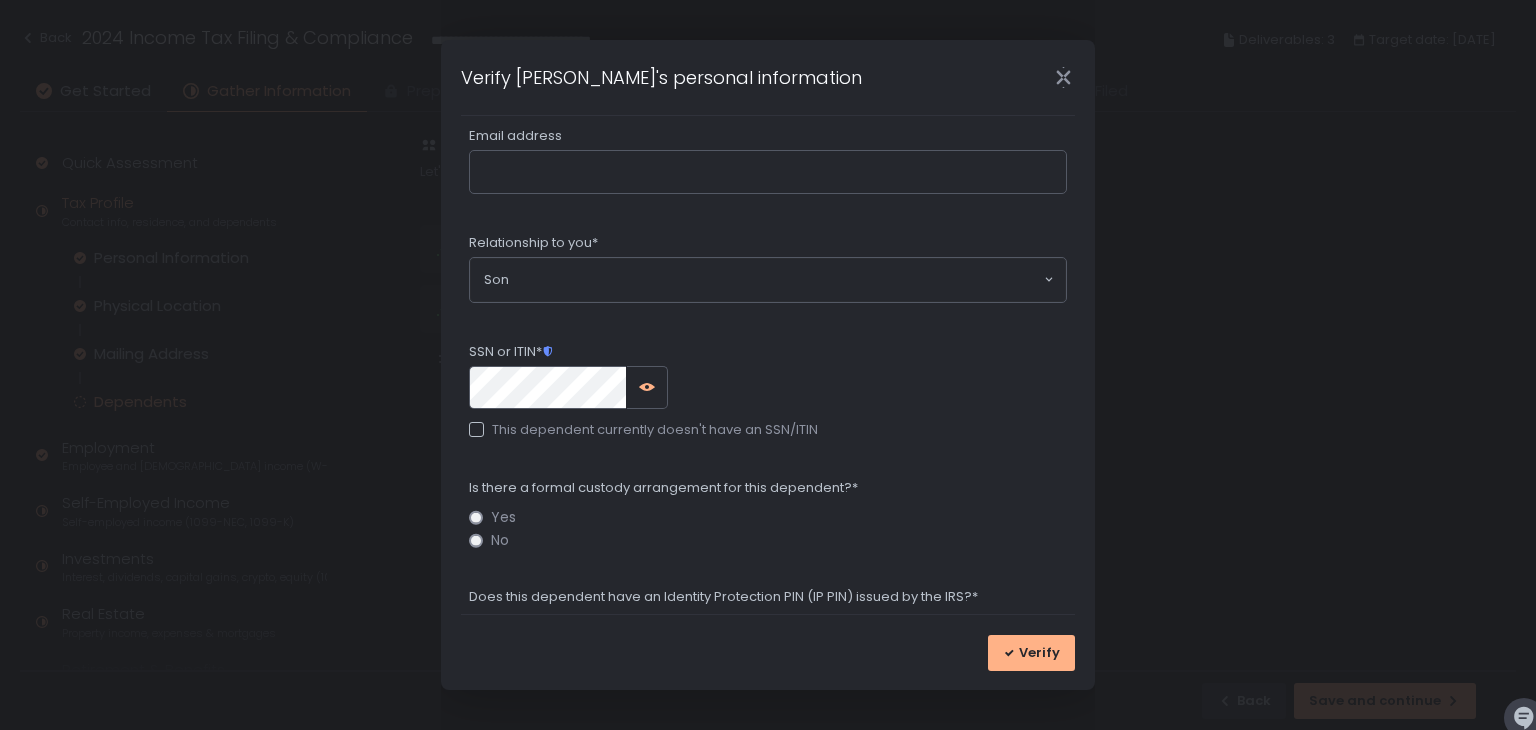 click 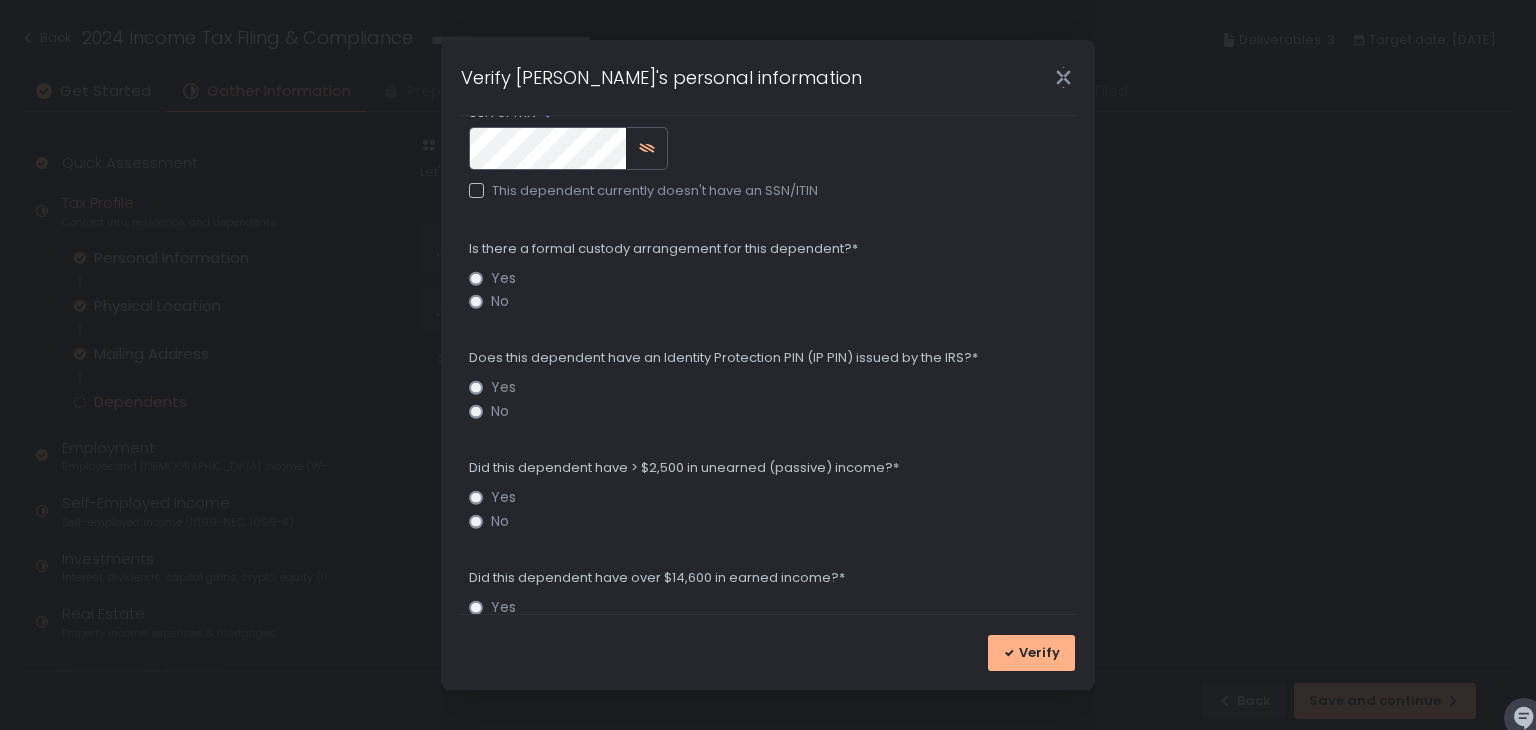 scroll, scrollTop: 877, scrollLeft: 0, axis: vertical 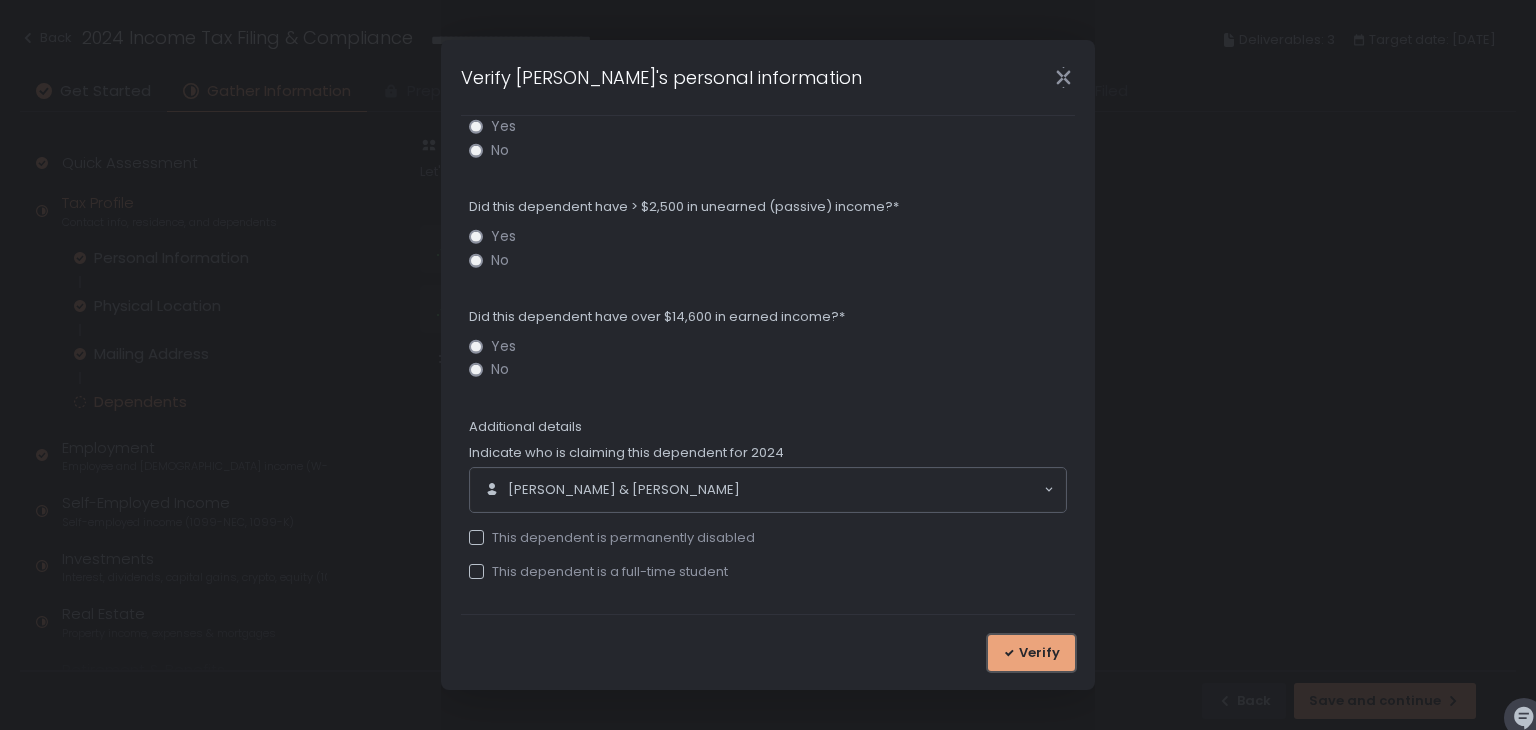 click on "Verify" at bounding box center [1039, 653] 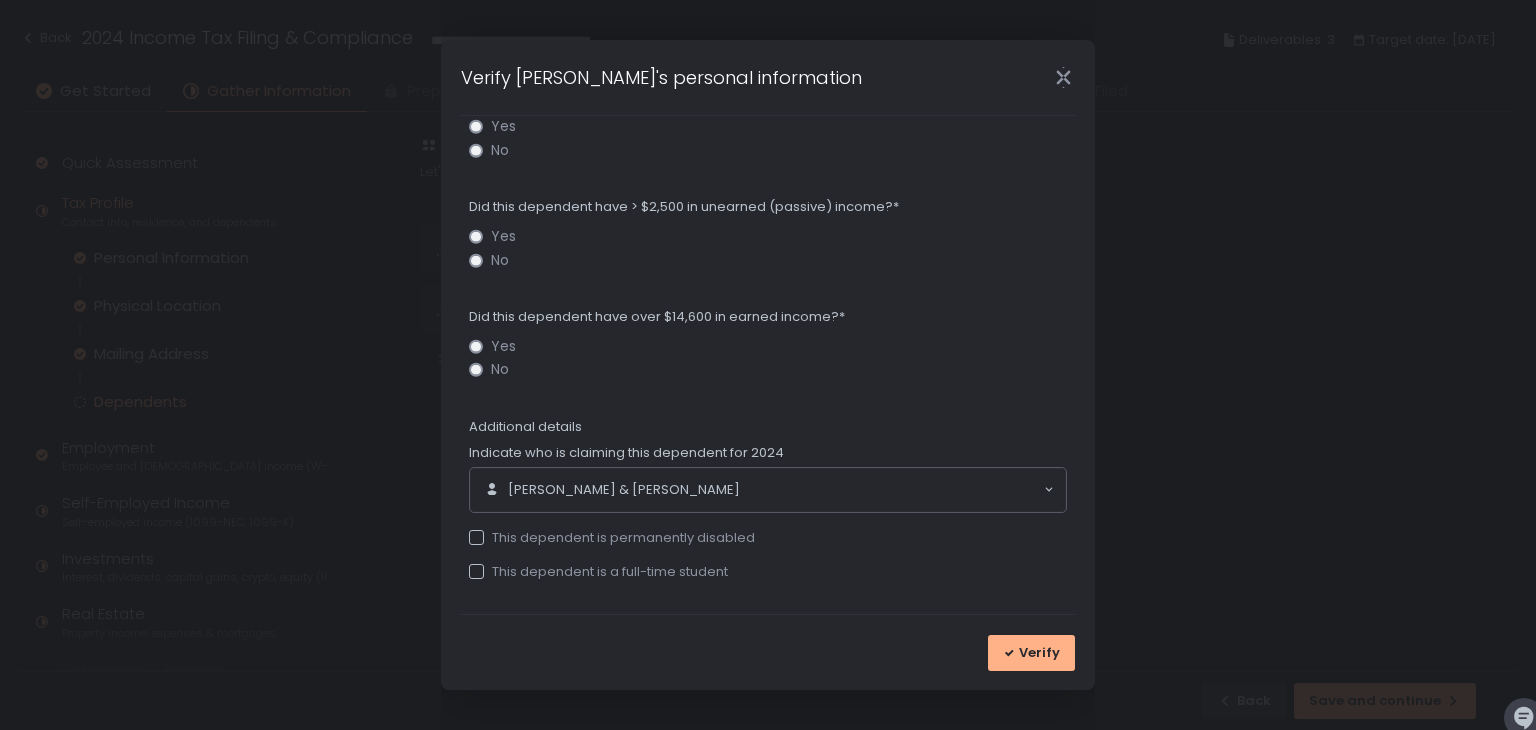 scroll, scrollTop: 0, scrollLeft: 0, axis: both 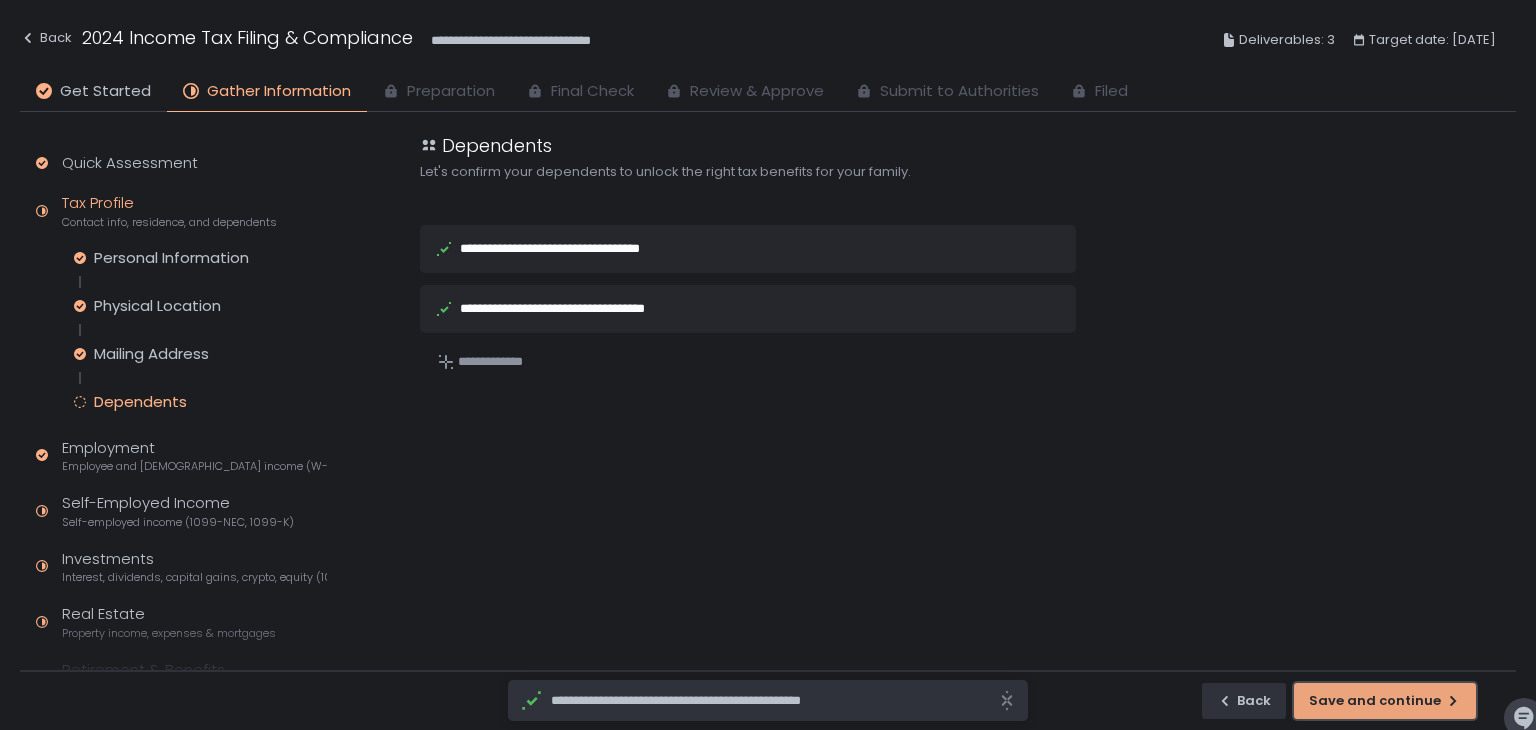 click on "Save and continue" 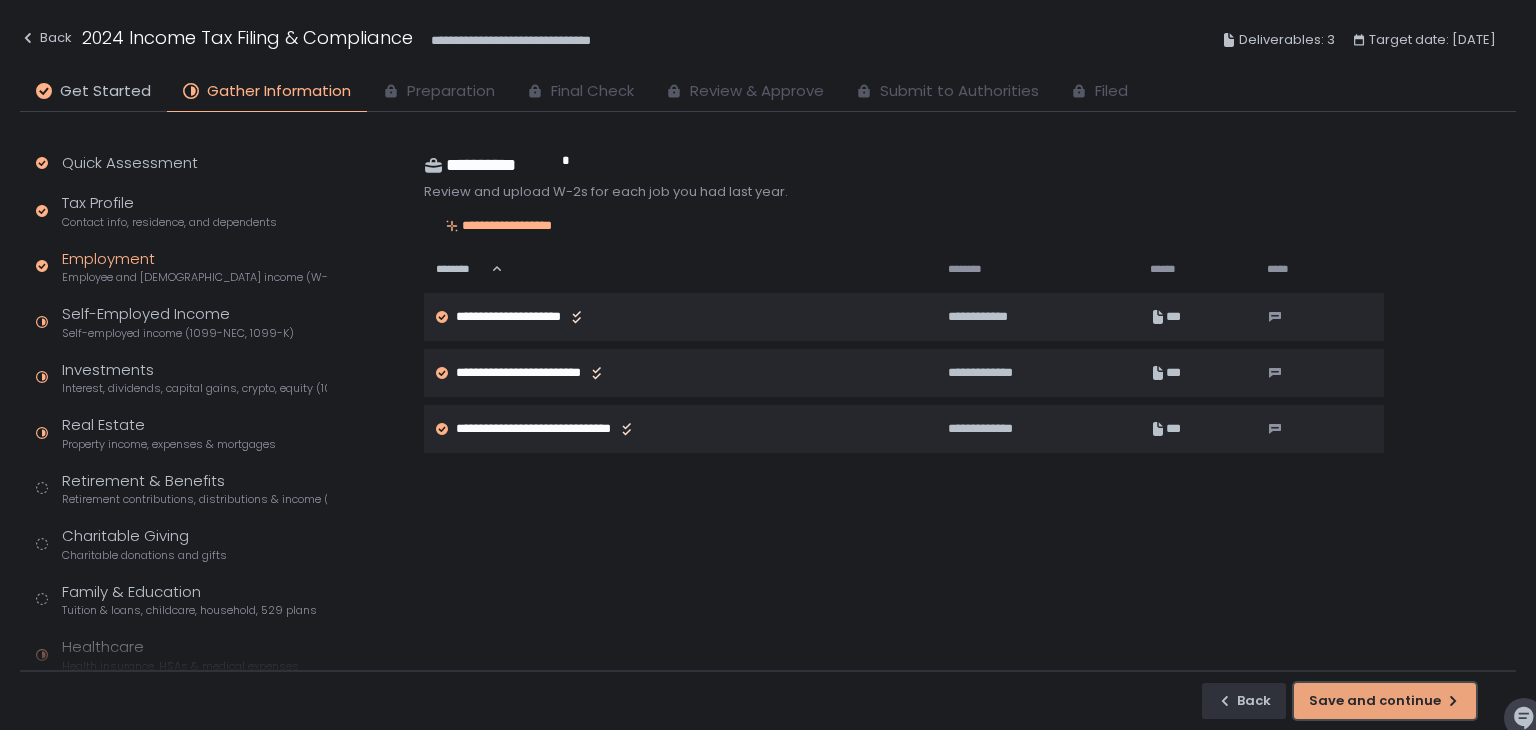 click on "Save and continue" 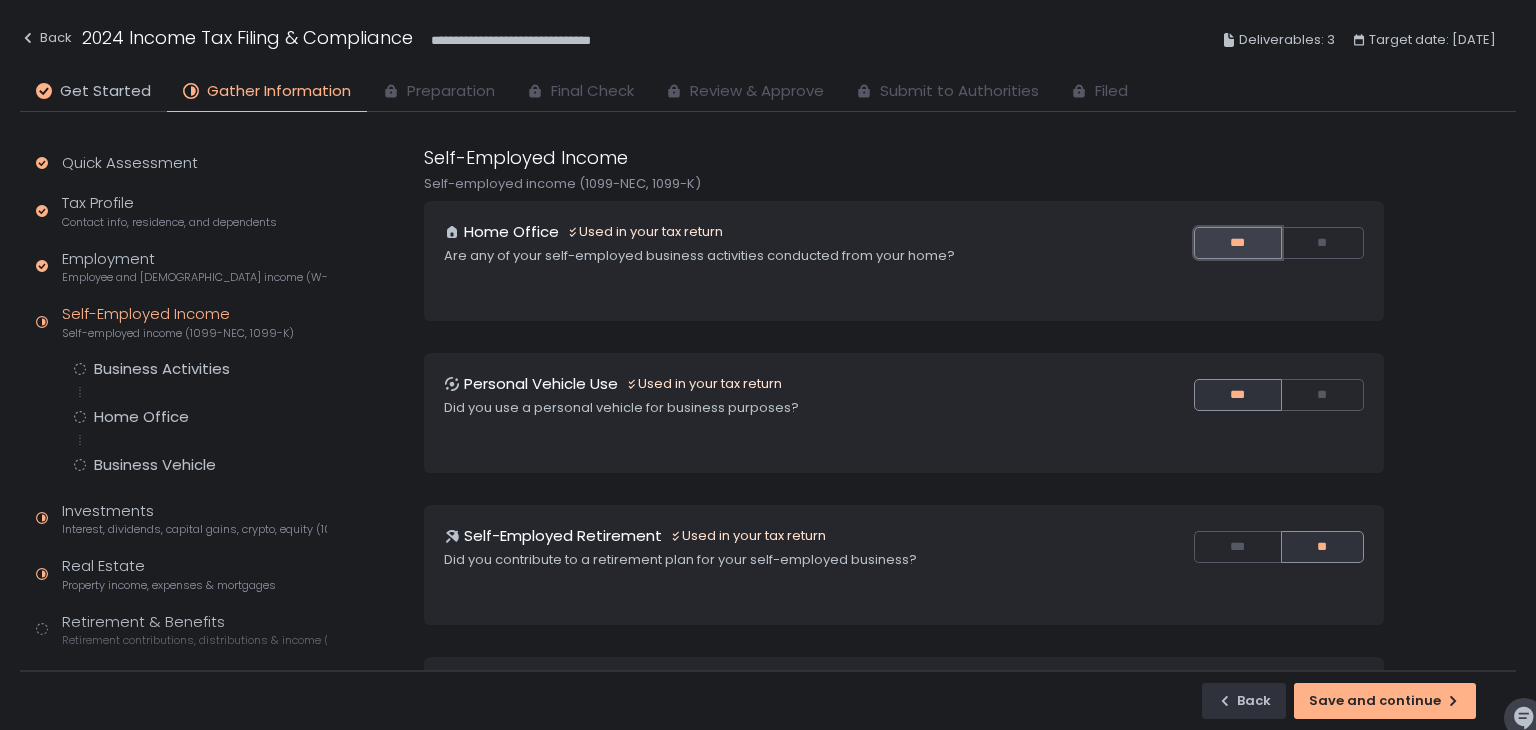 click on "***" at bounding box center (1238, 243) 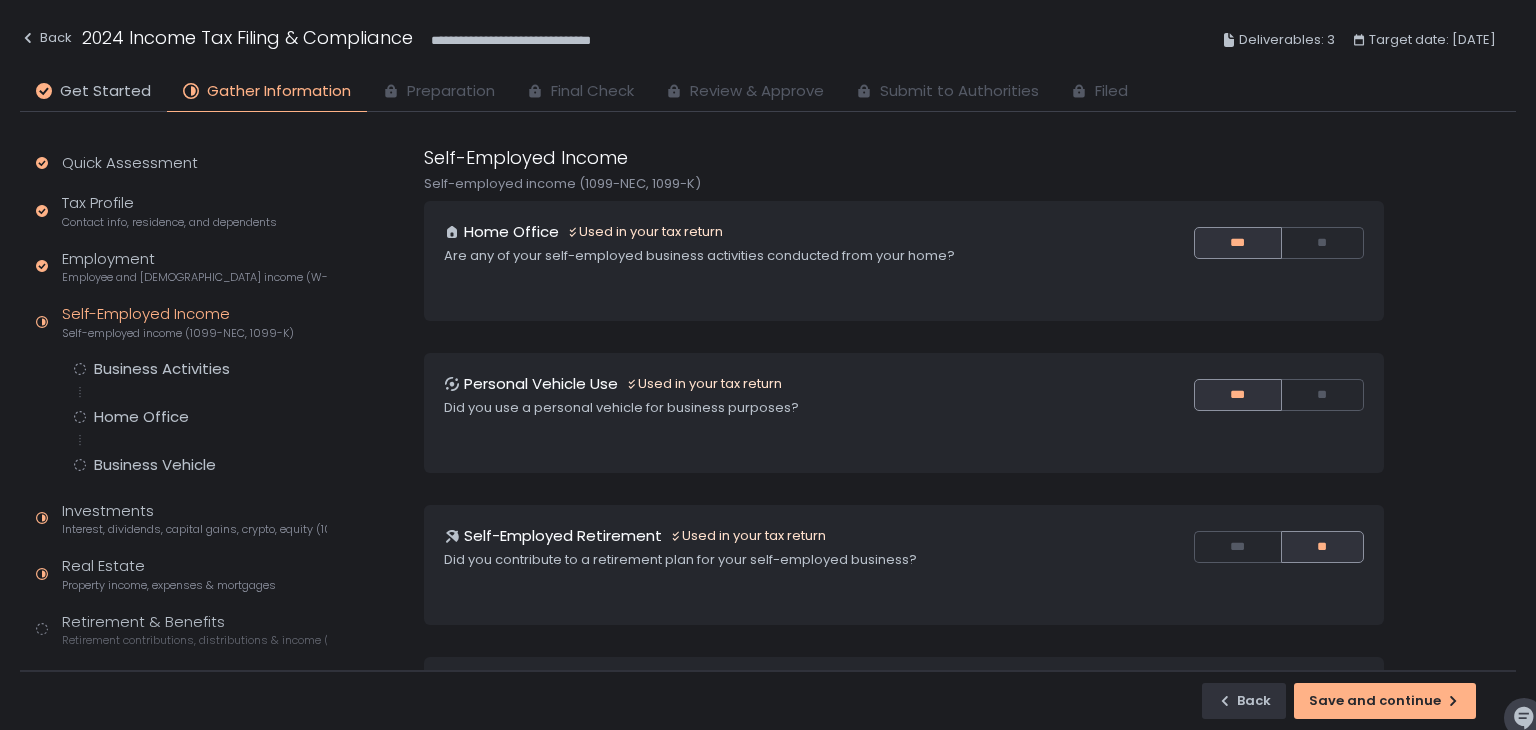 click on "Home Office  Used in your tax return Are any of your self-employed business activities conducted from your home?   *** **" 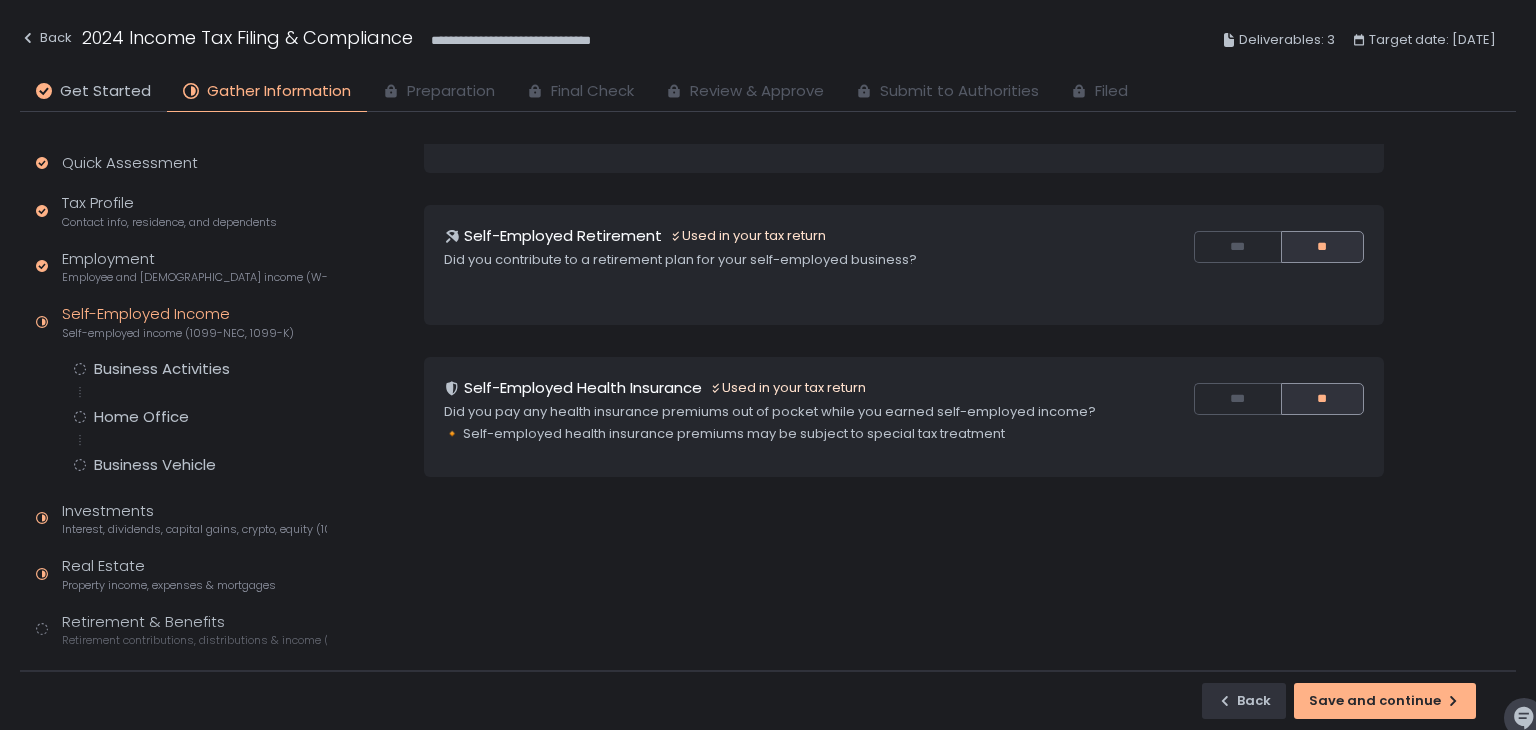 scroll, scrollTop: 306, scrollLeft: 0, axis: vertical 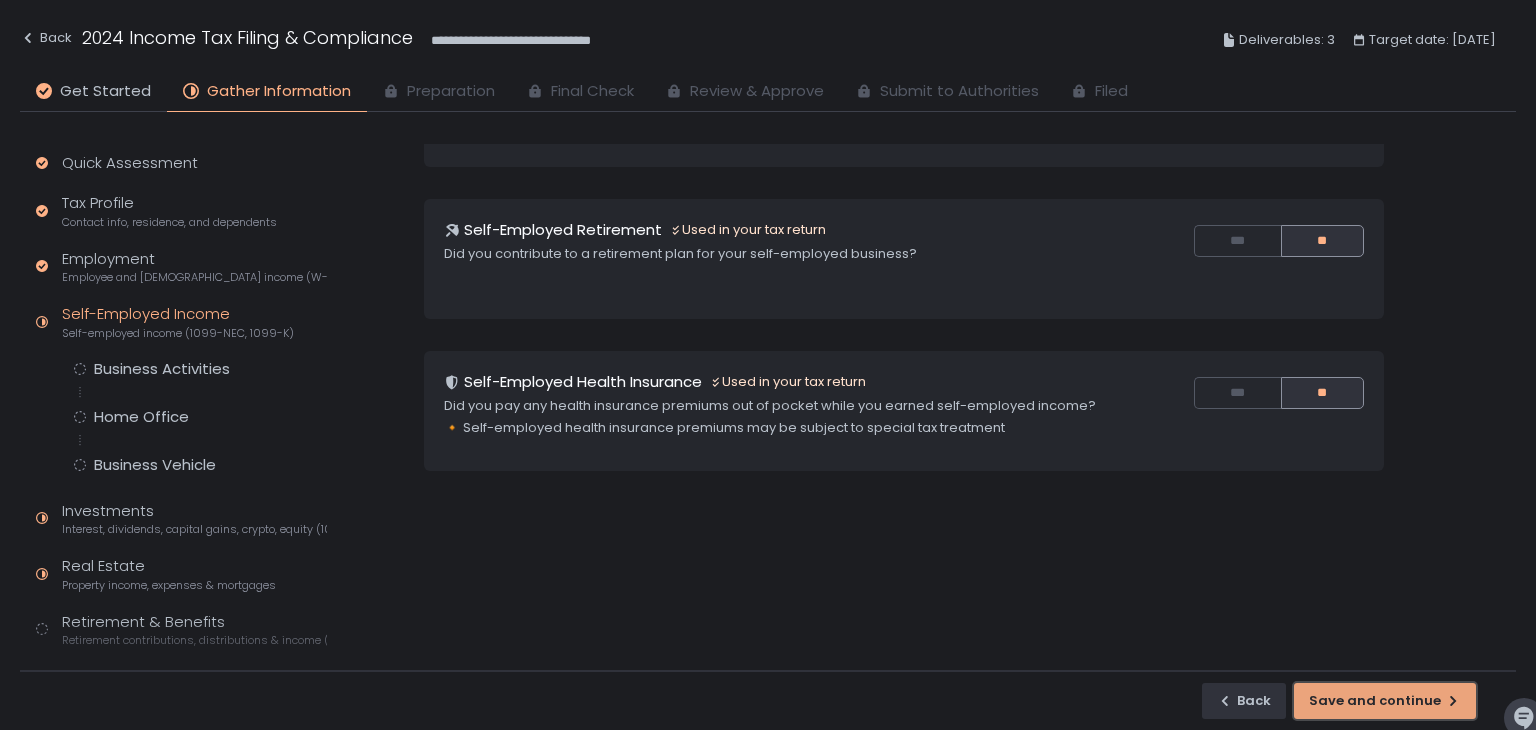 click on "Save and continue" 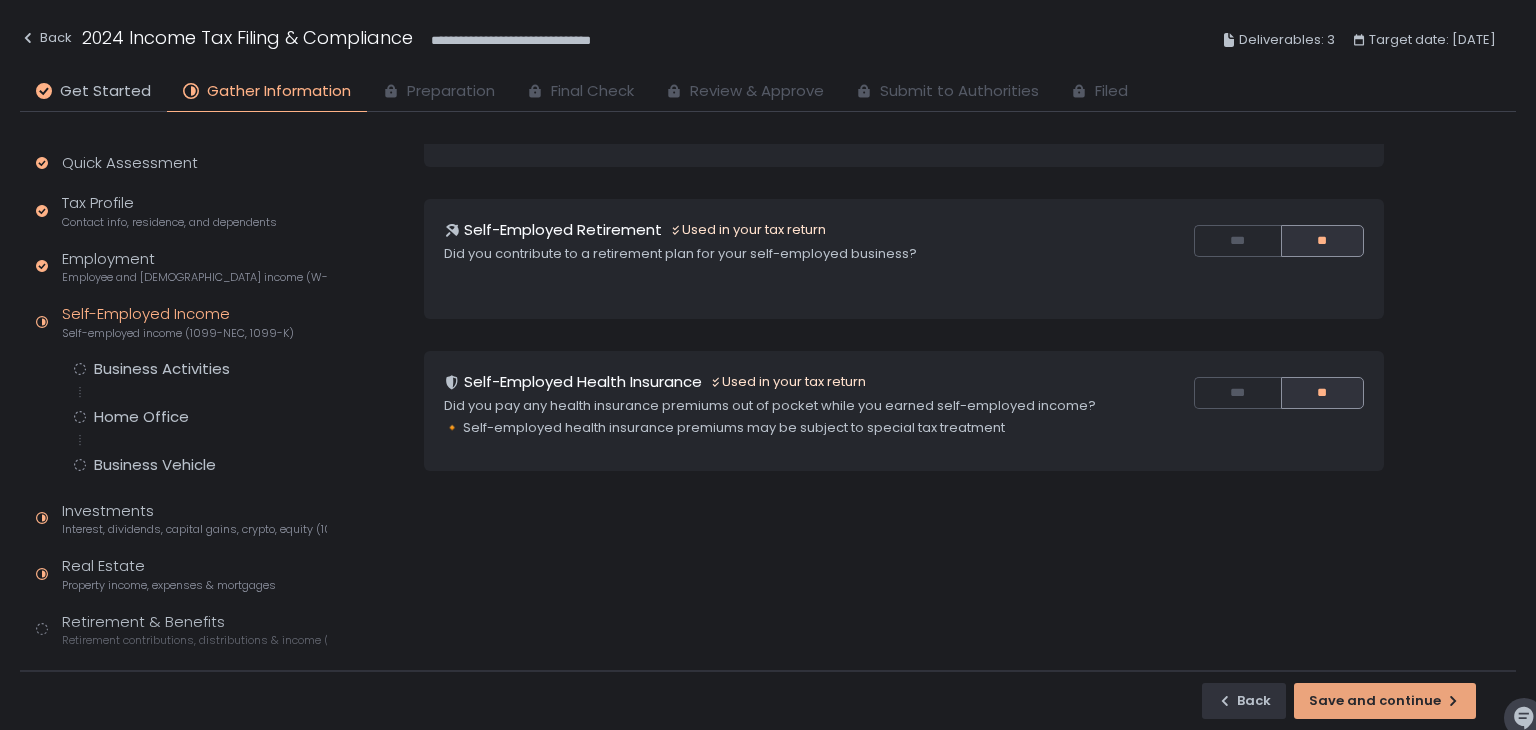 scroll, scrollTop: 0, scrollLeft: 0, axis: both 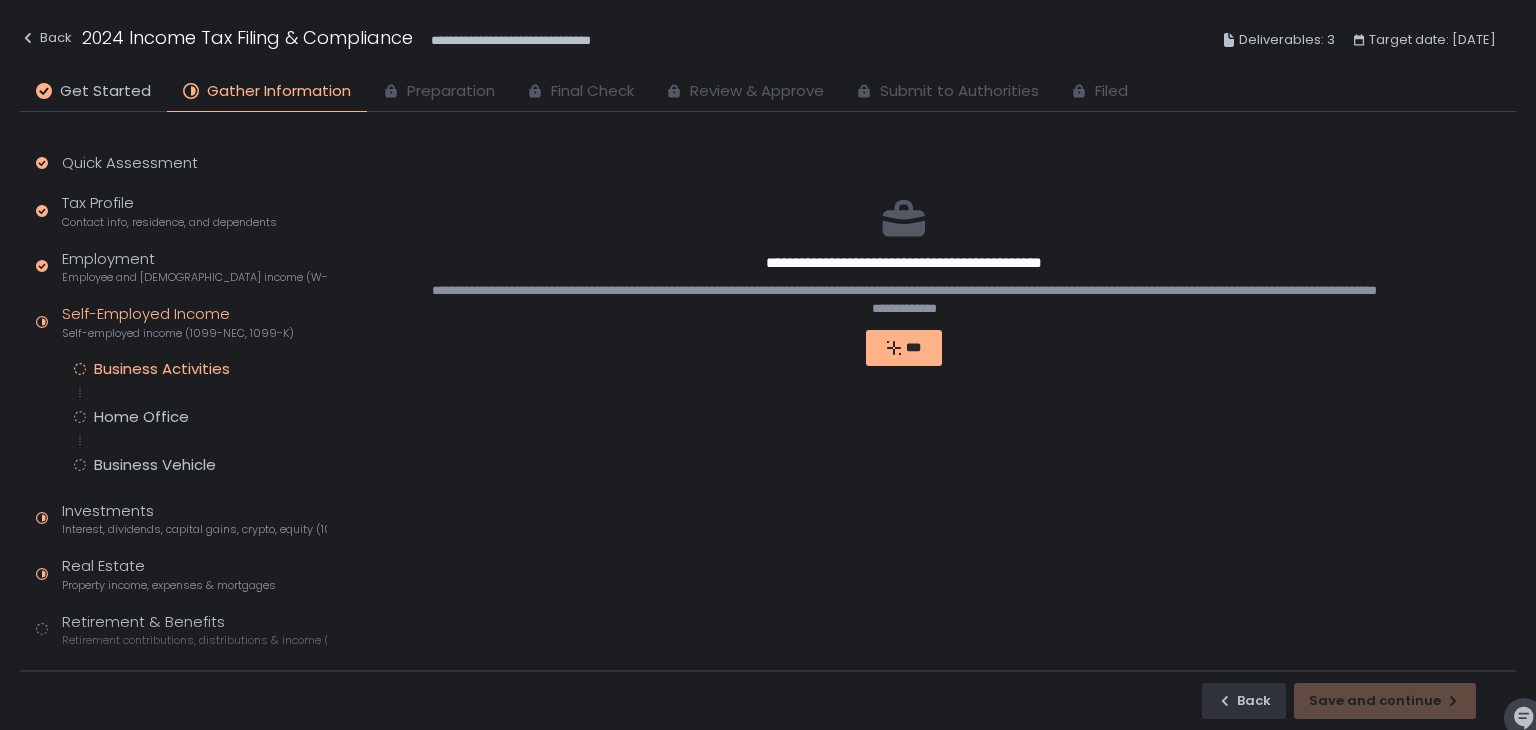 click on "Back Save and continue" at bounding box center (768, 700) 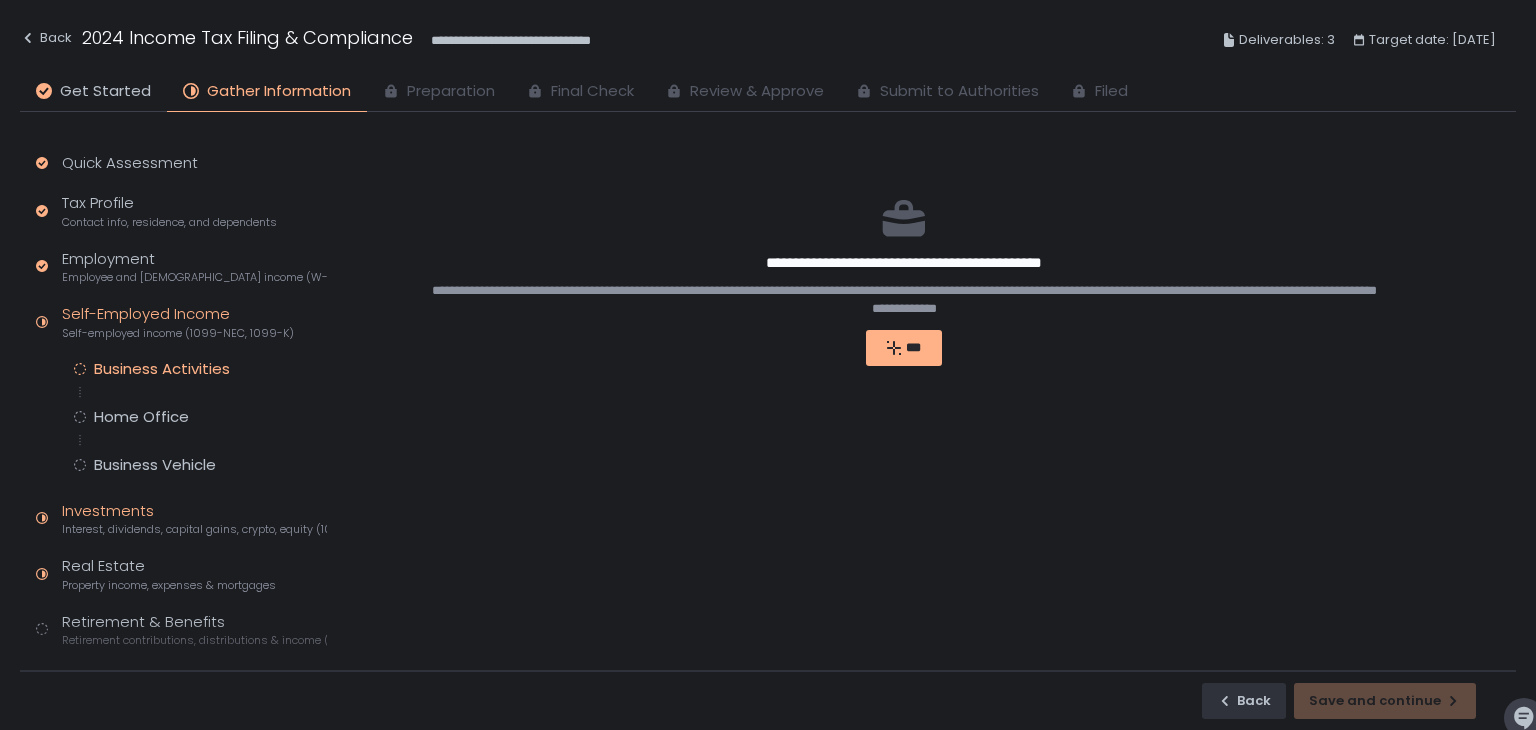 click on "Investments Interest, dividends, capital gains, crypto, equity (1099s, K-1s)" 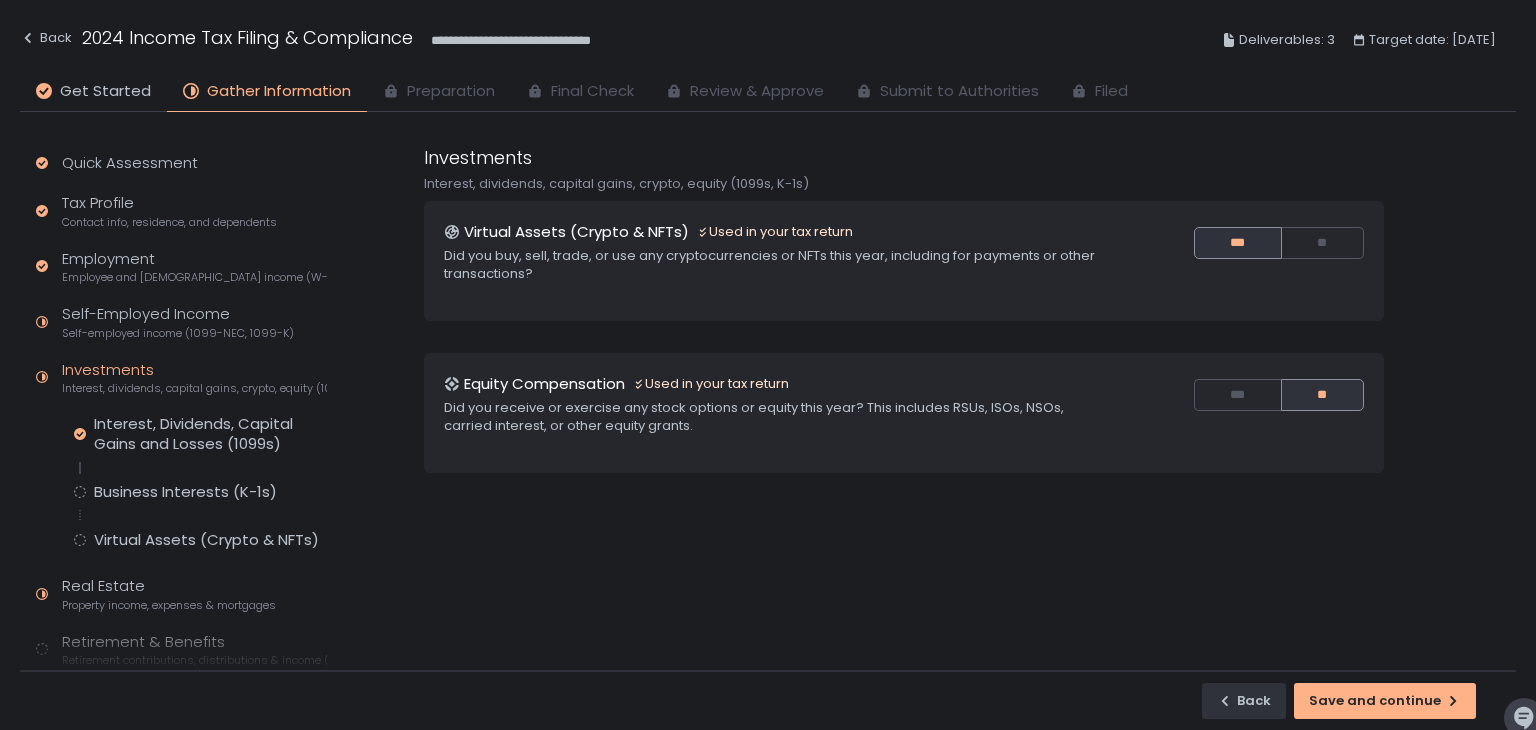 scroll, scrollTop: 2, scrollLeft: 0, axis: vertical 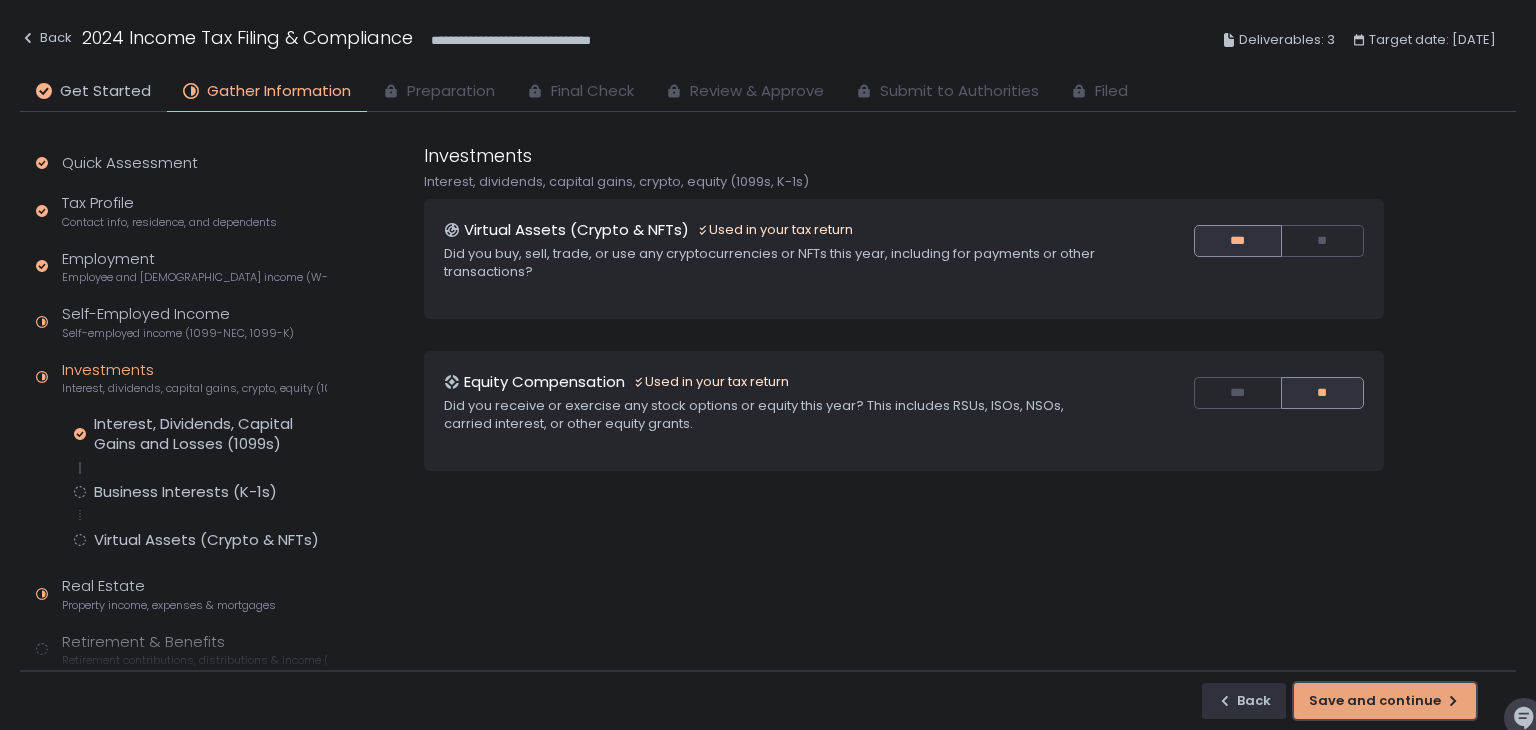 click on "Save and continue" 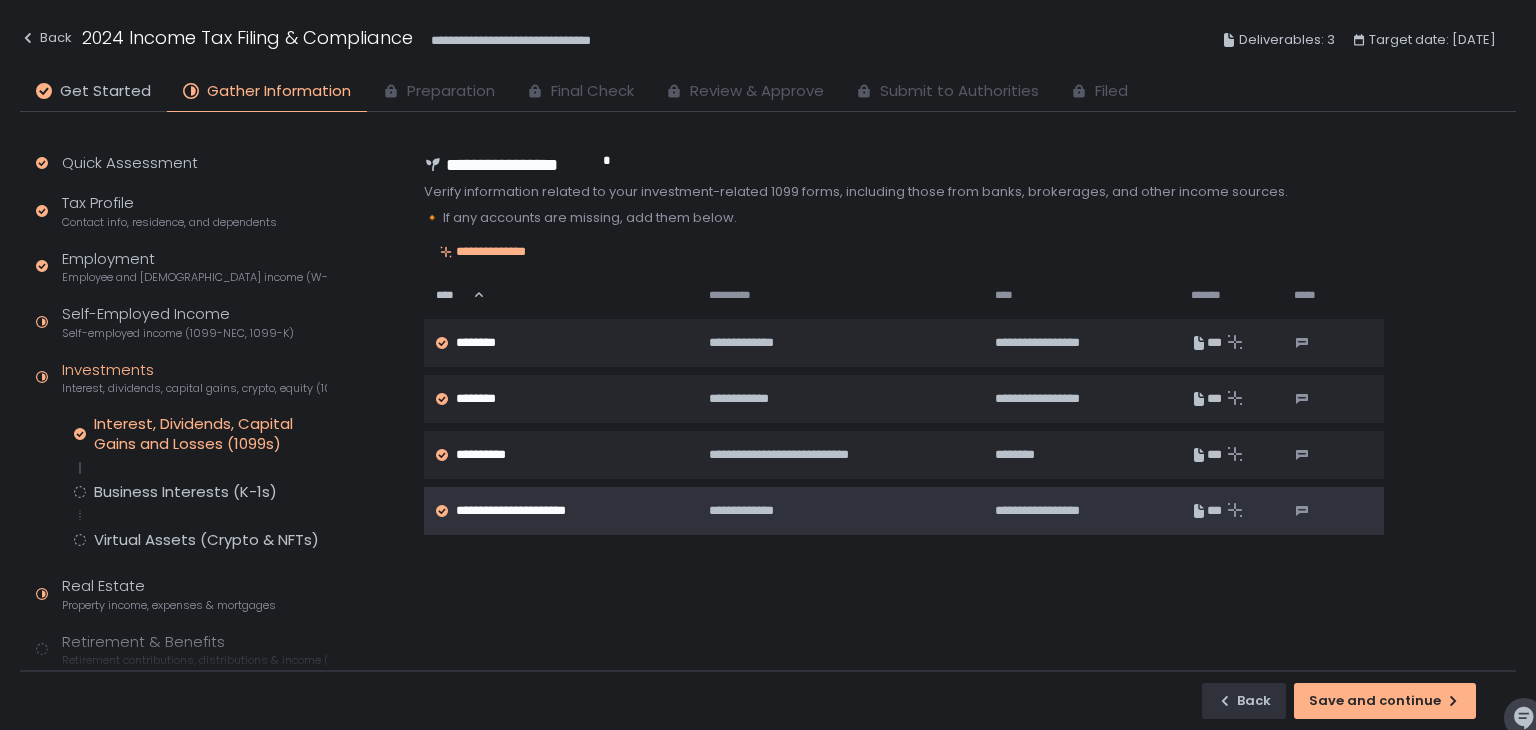 scroll, scrollTop: 72, scrollLeft: 0, axis: vertical 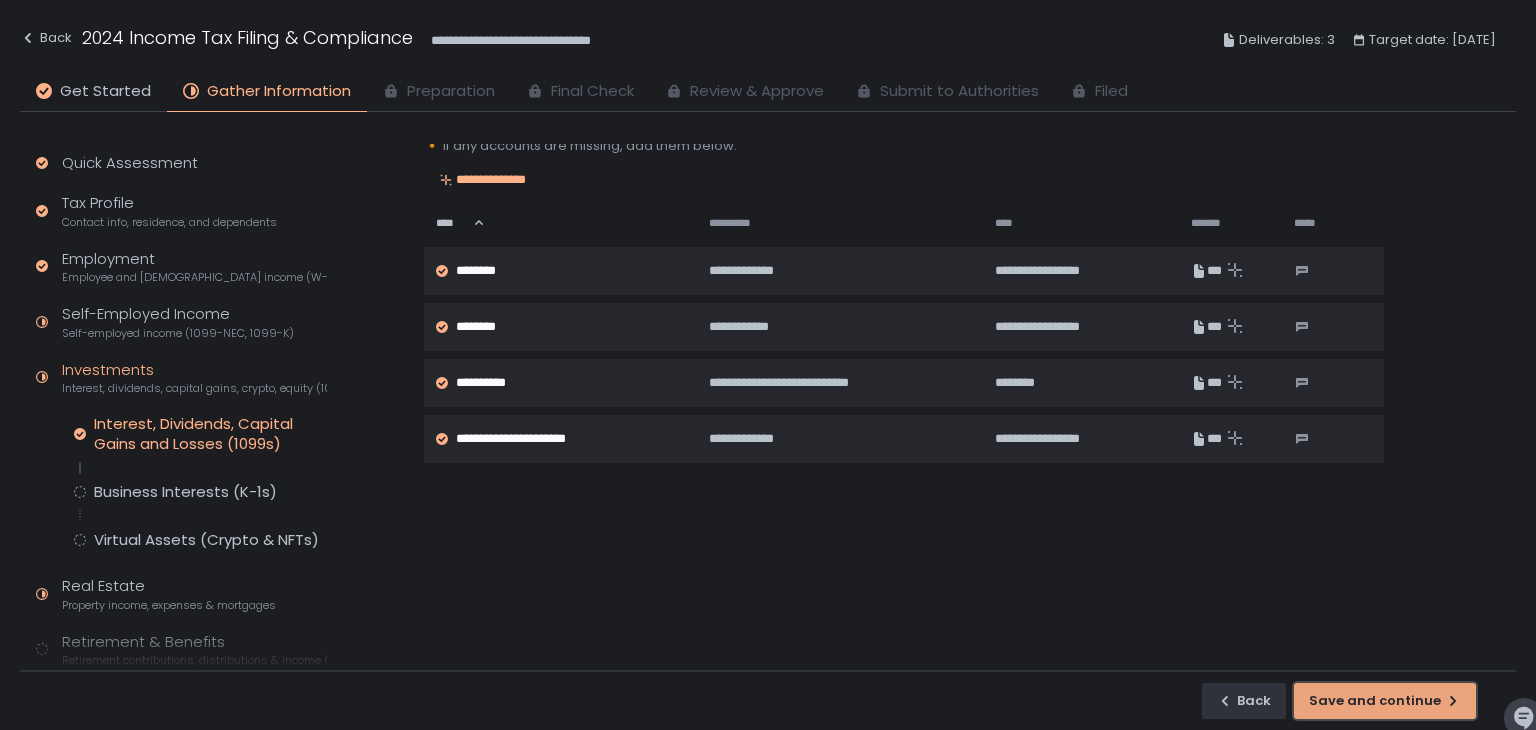 click on "Save and continue" 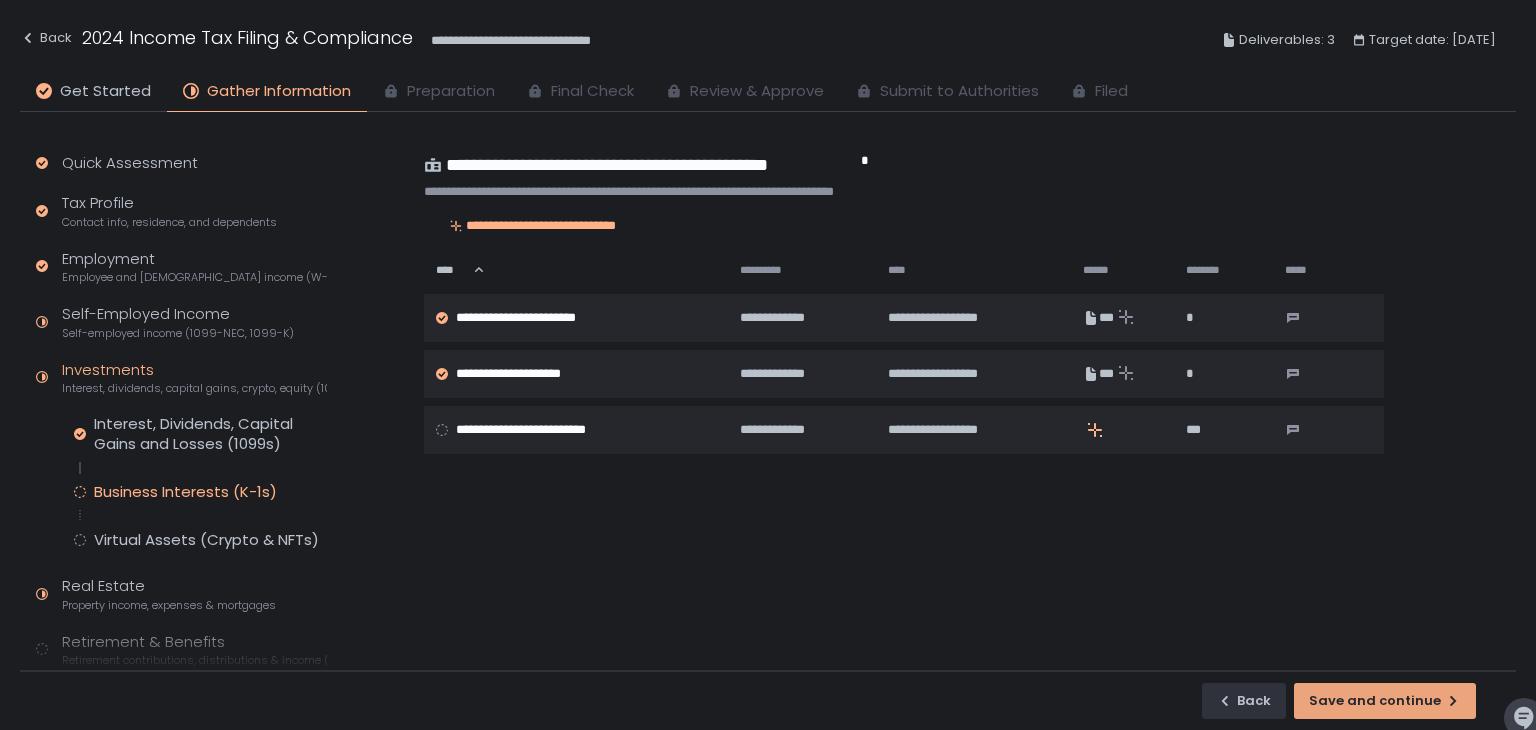 scroll, scrollTop: 0, scrollLeft: 0, axis: both 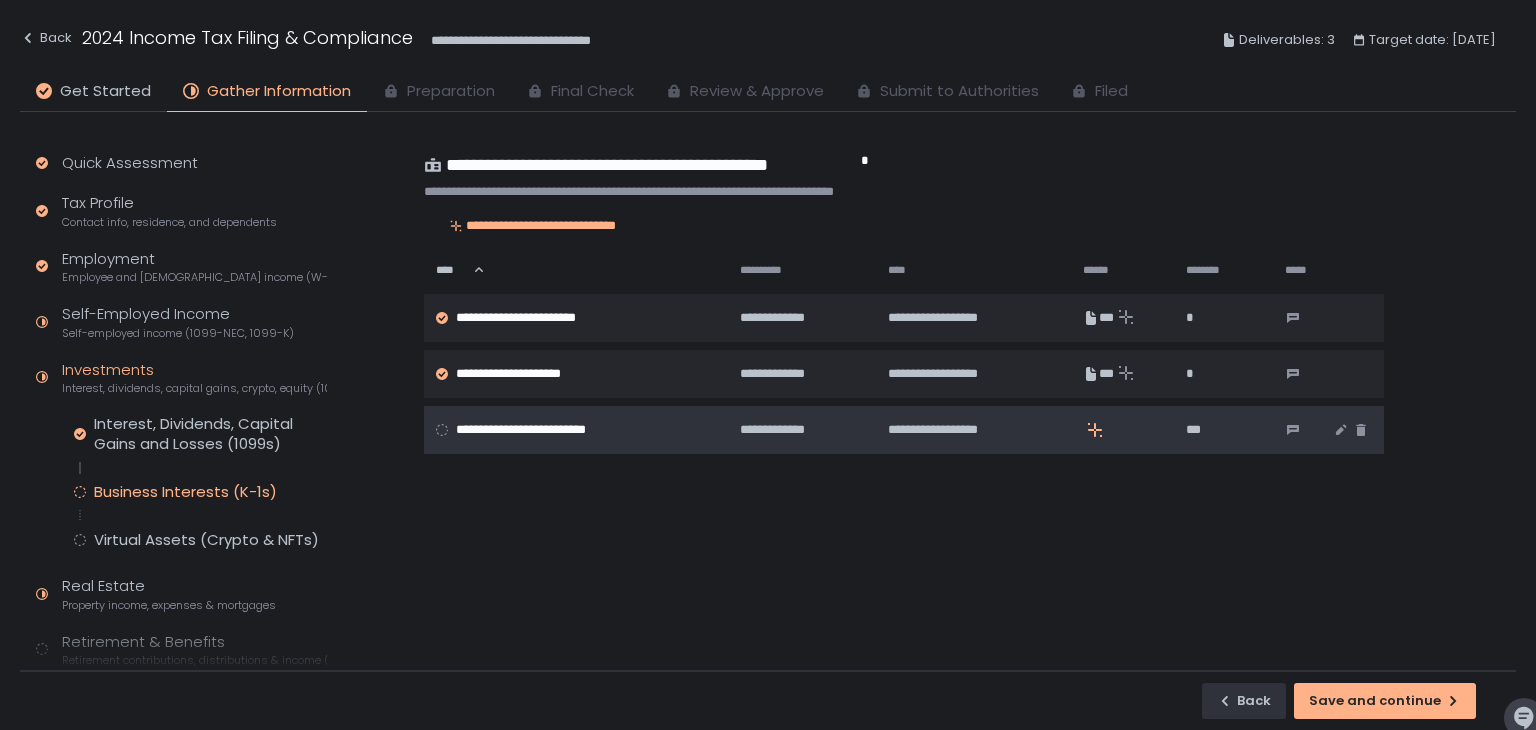 click 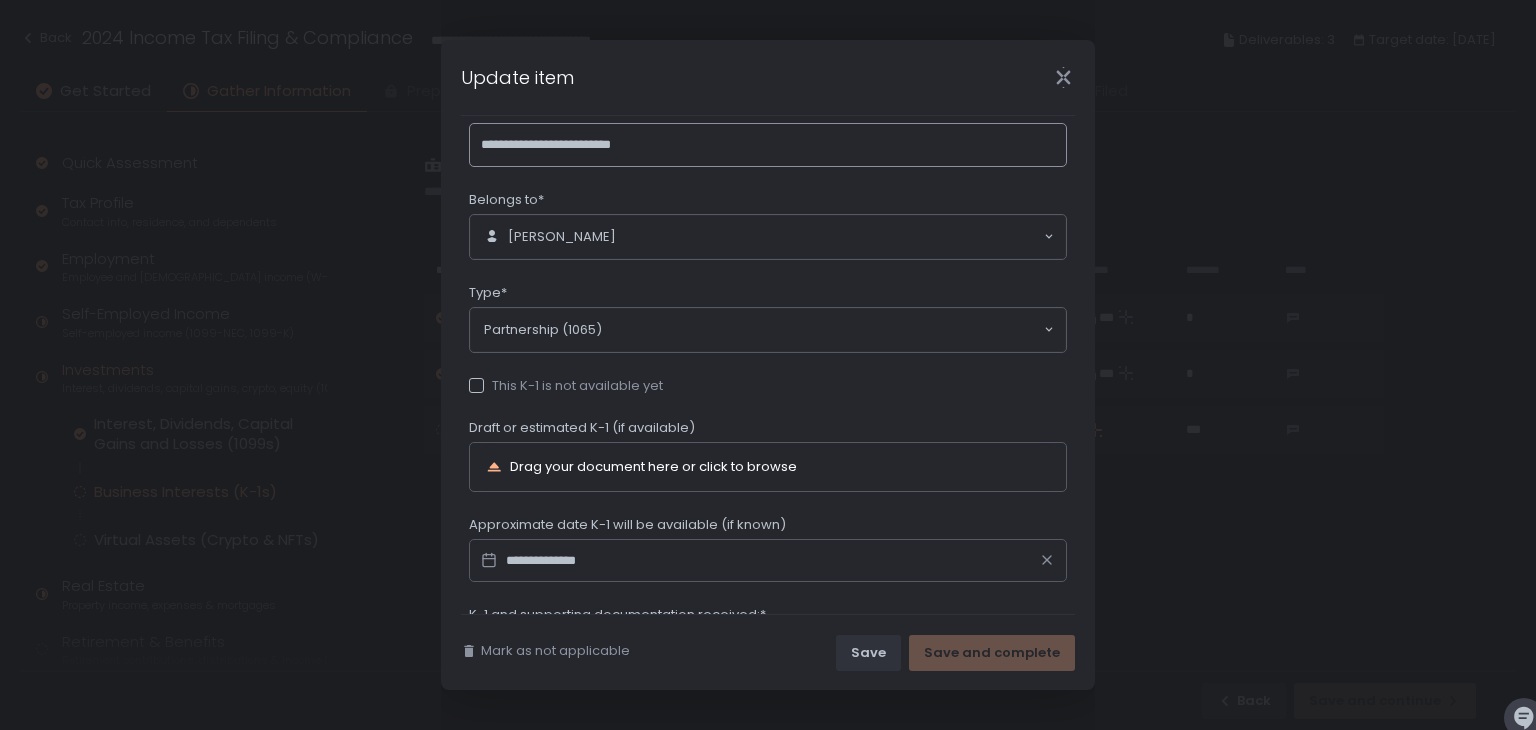 scroll, scrollTop: 100, scrollLeft: 0, axis: vertical 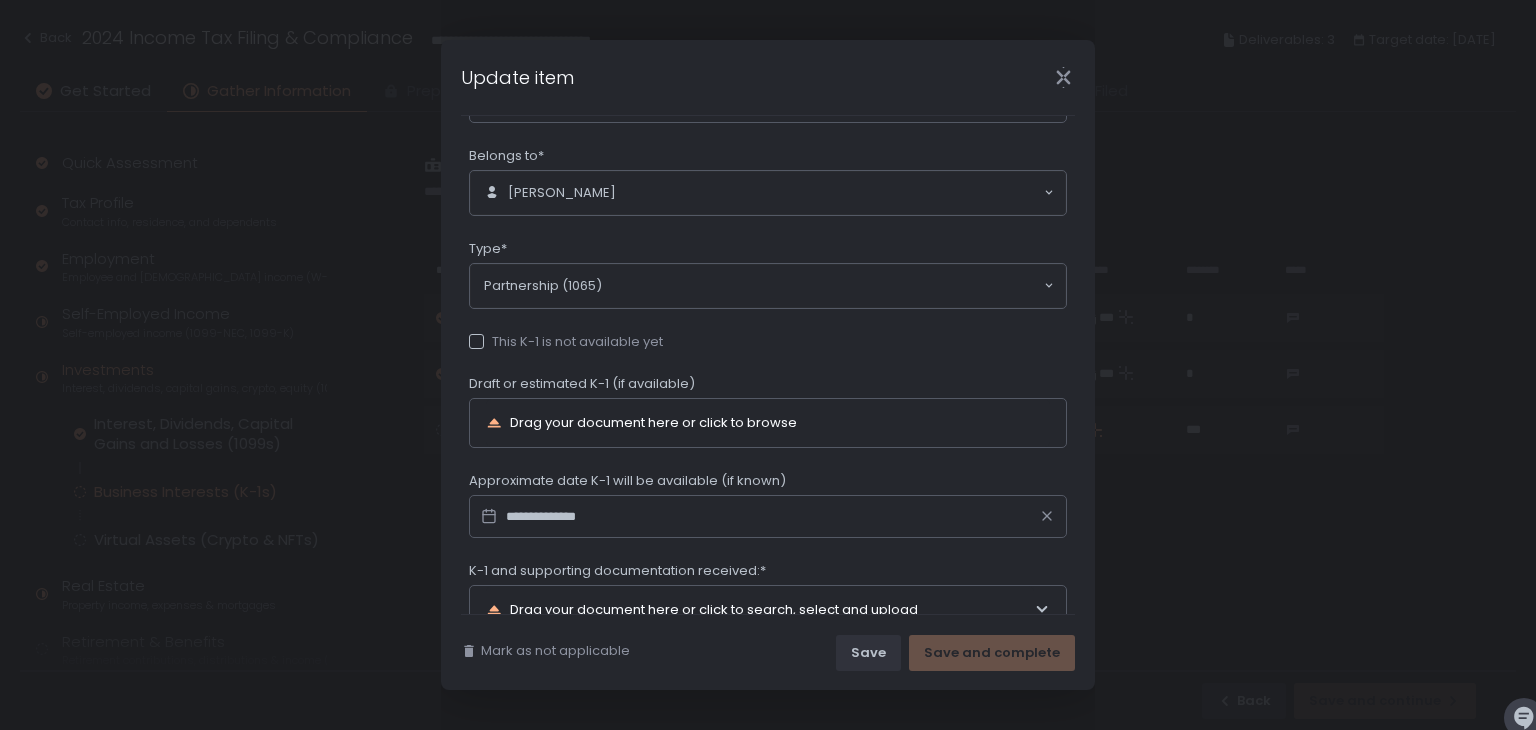 click on "Drag your document here or click to browse" at bounding box center [740, 423] 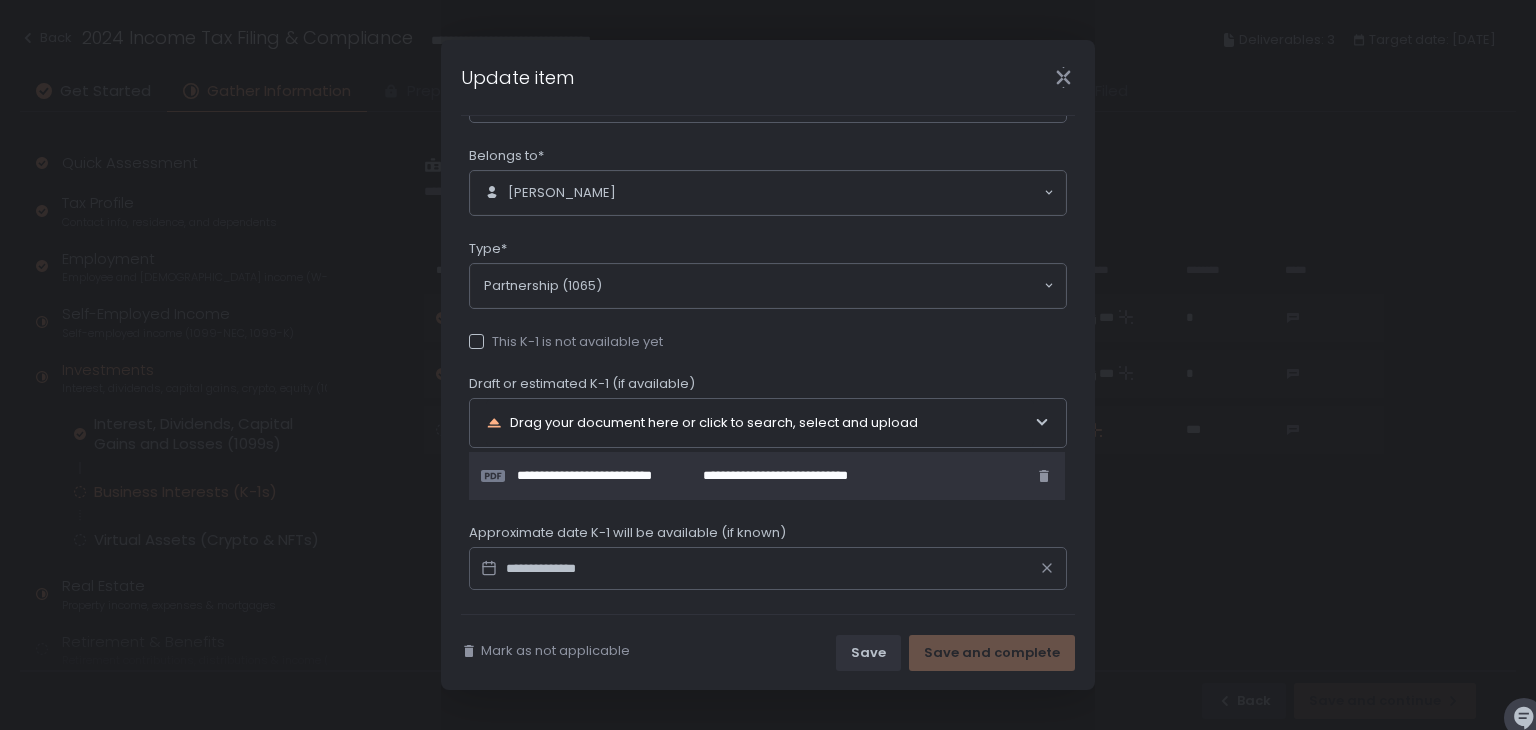 click on "**********" at bounding box center [768, 365] 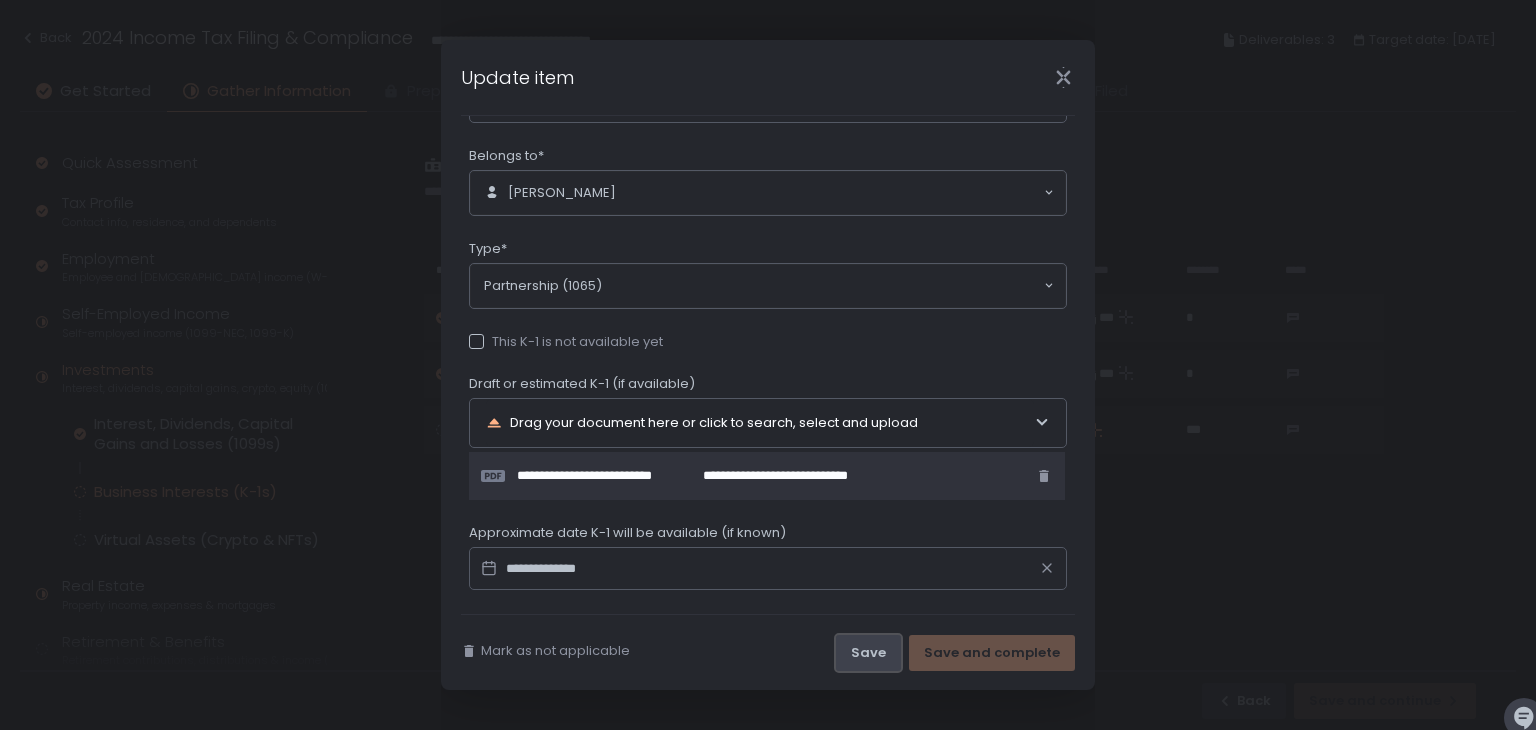 click on "Save" at bounding box center [868, 653] 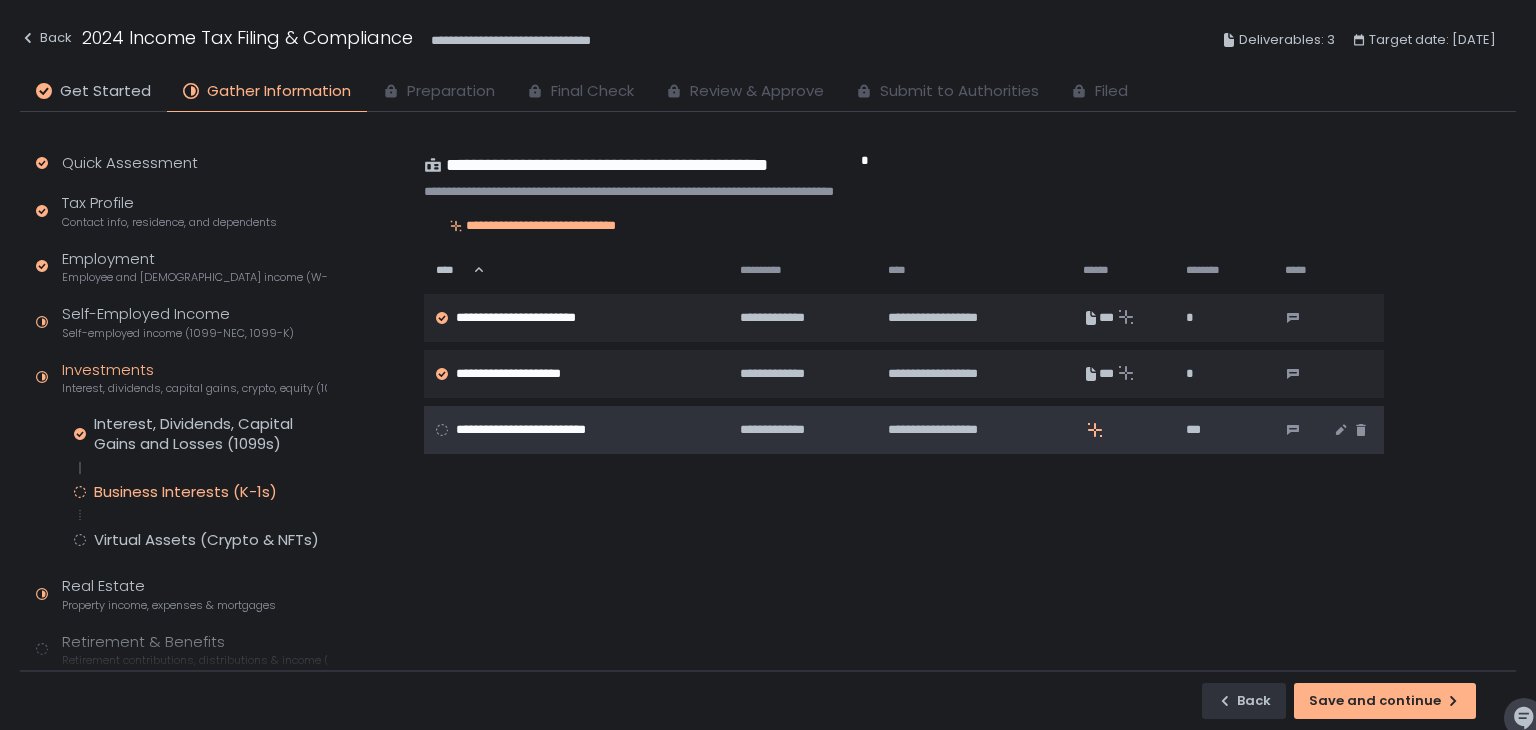click 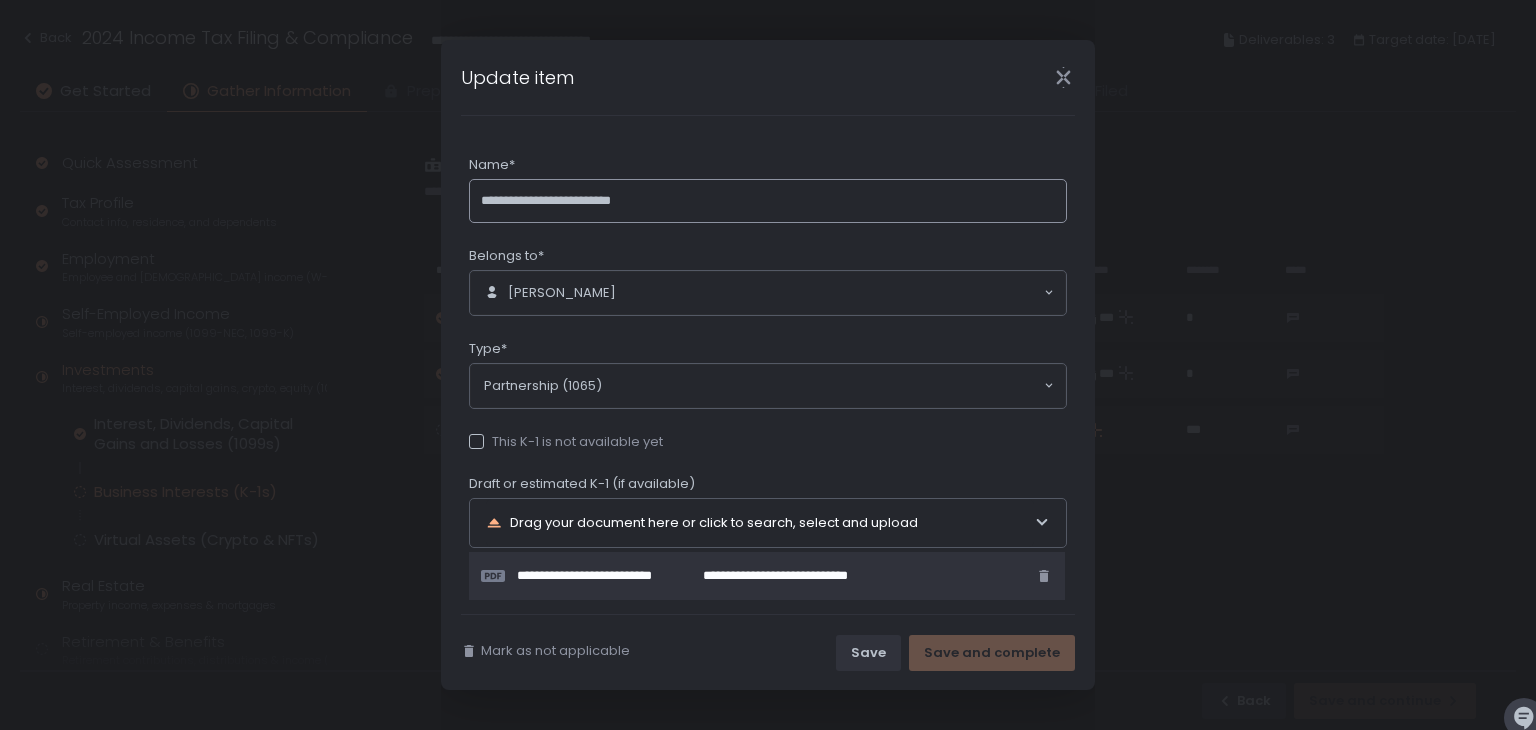 click on "**********" at bounding box center [768, 365] 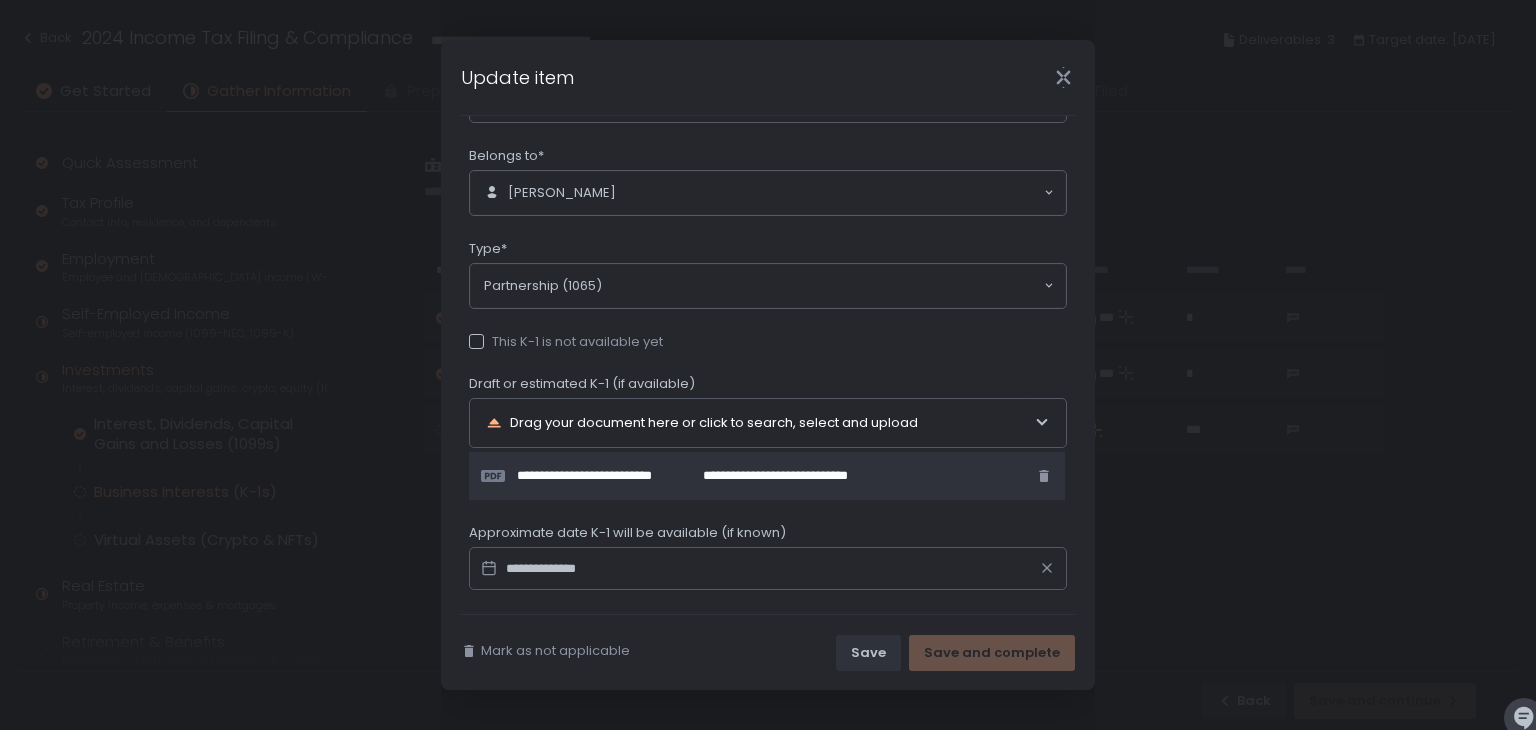 click 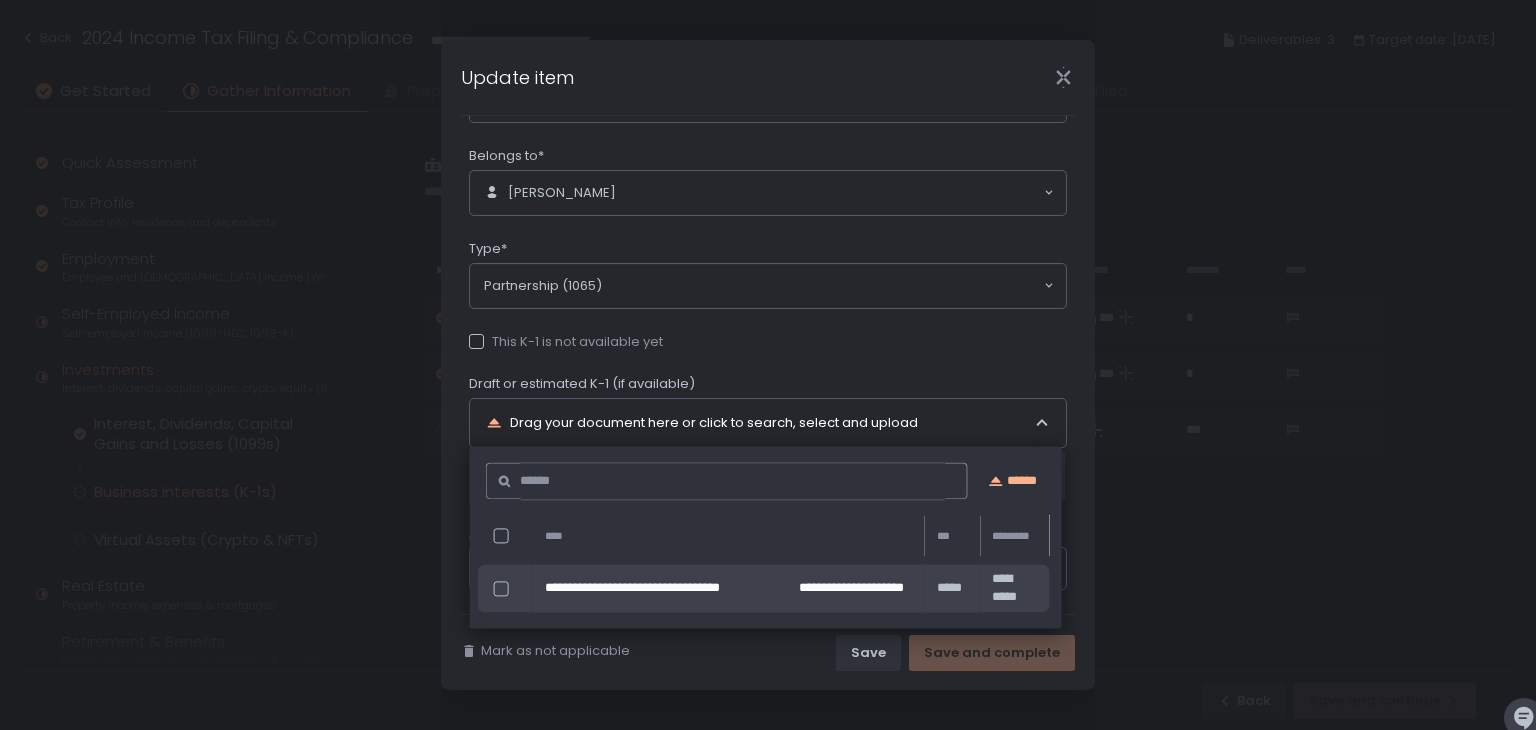click on "**********" at bounding box center (768, 365) 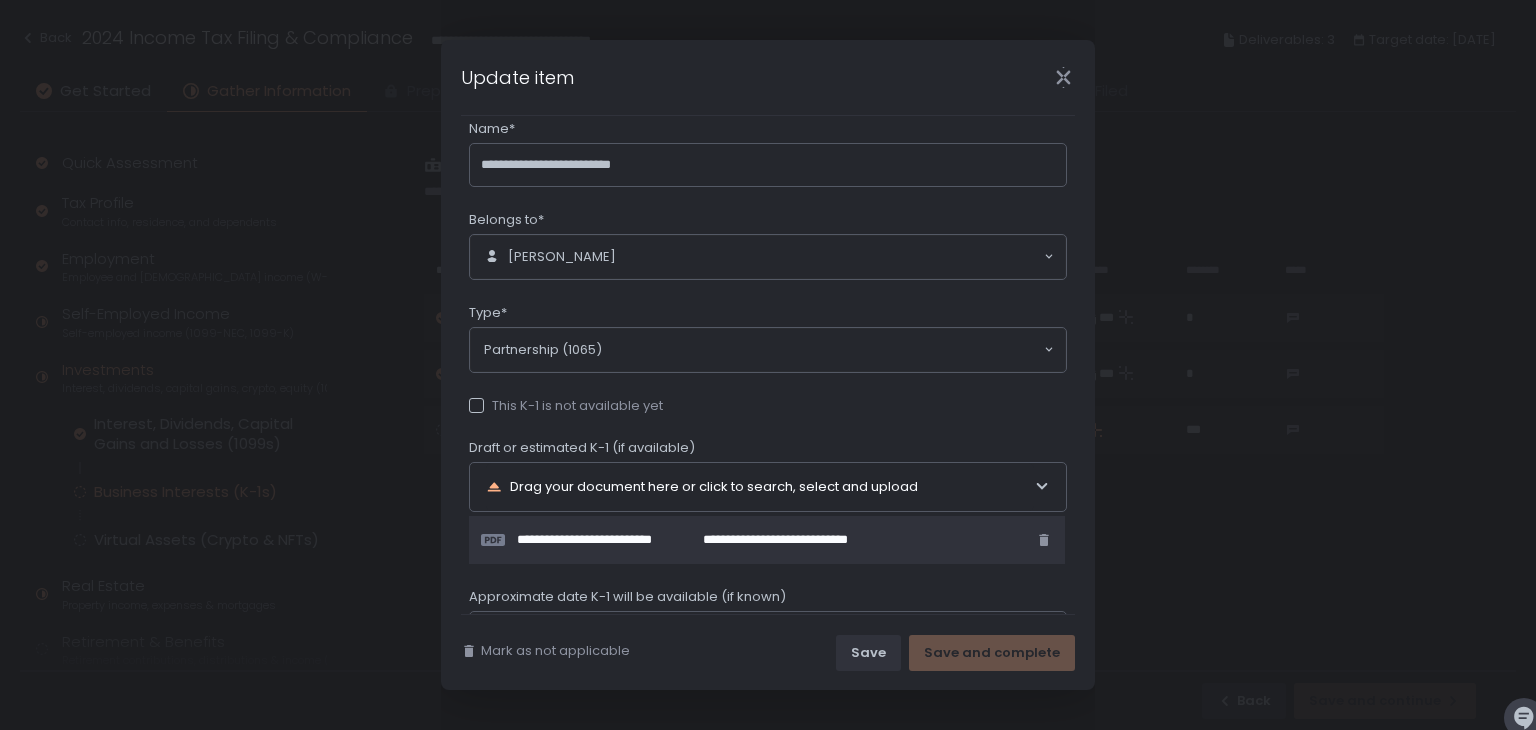 scroll, scrollTop: 0, scrollLeft: 0, axis: both 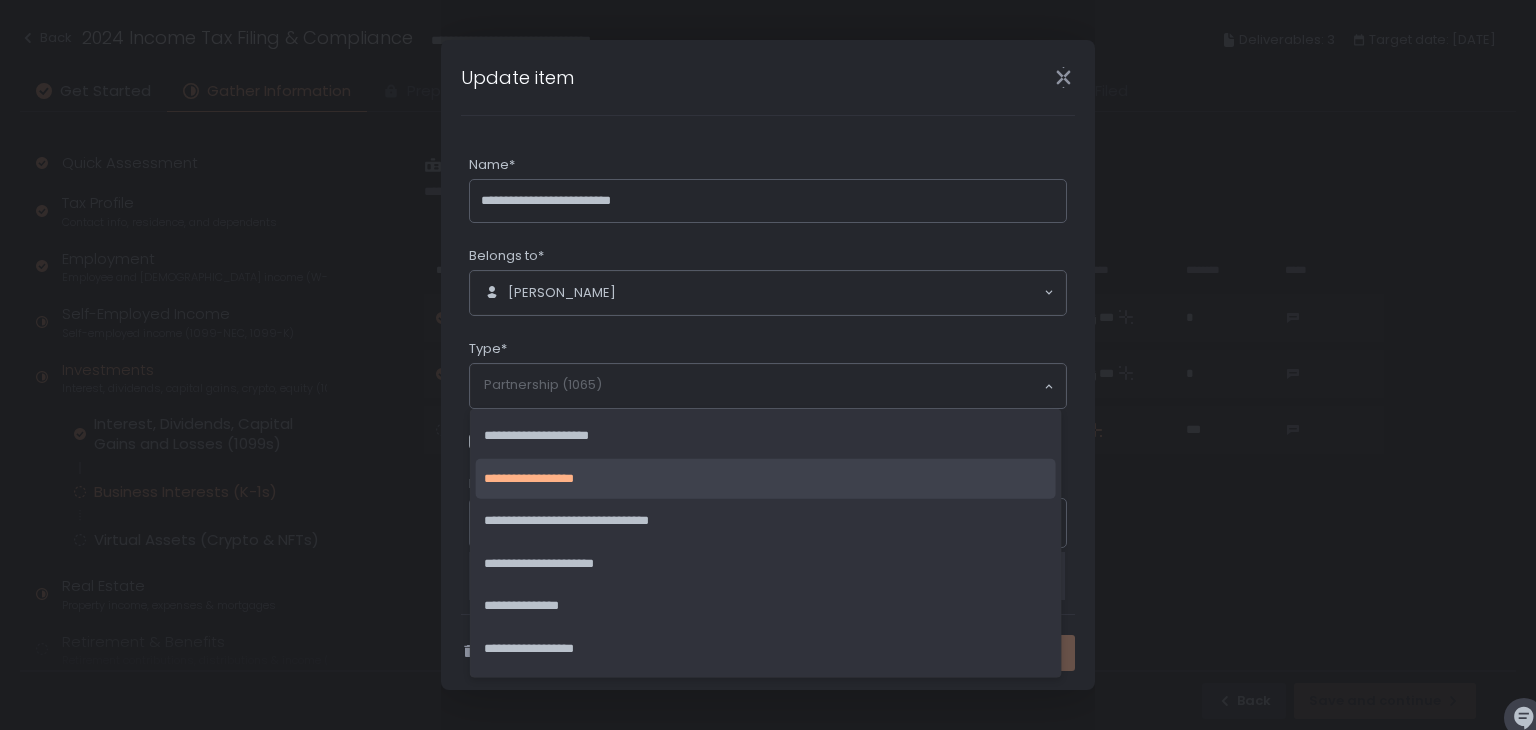 click 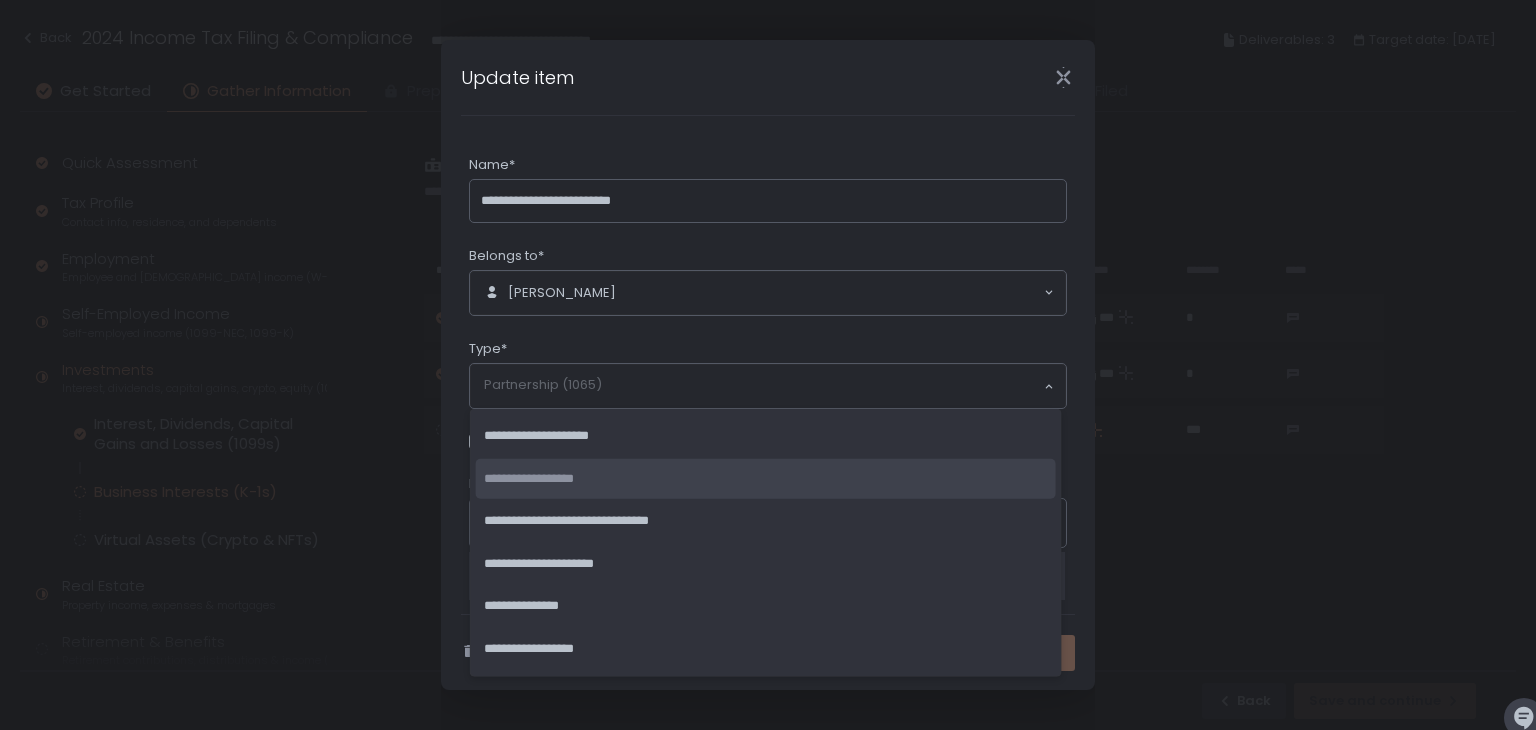 click on "**********" 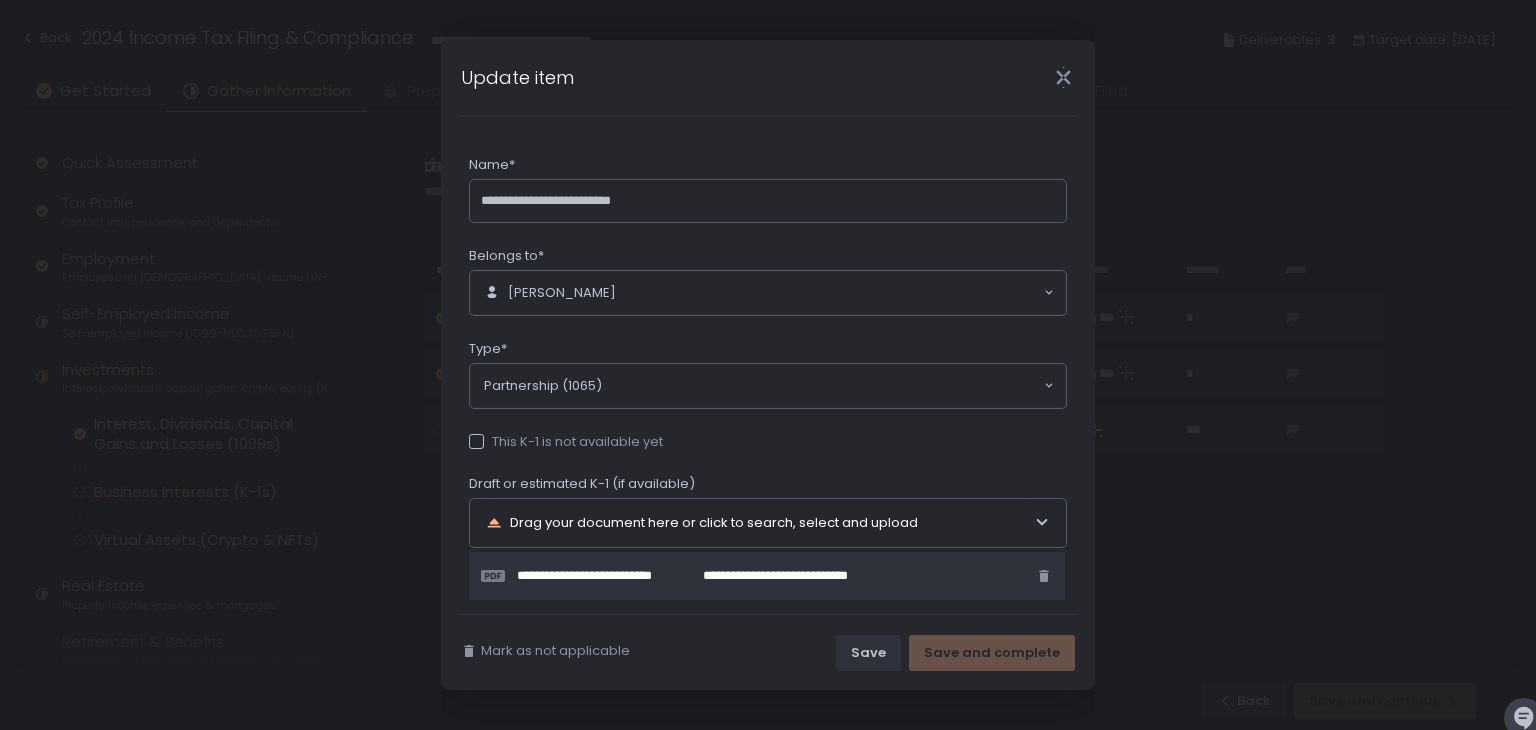 click 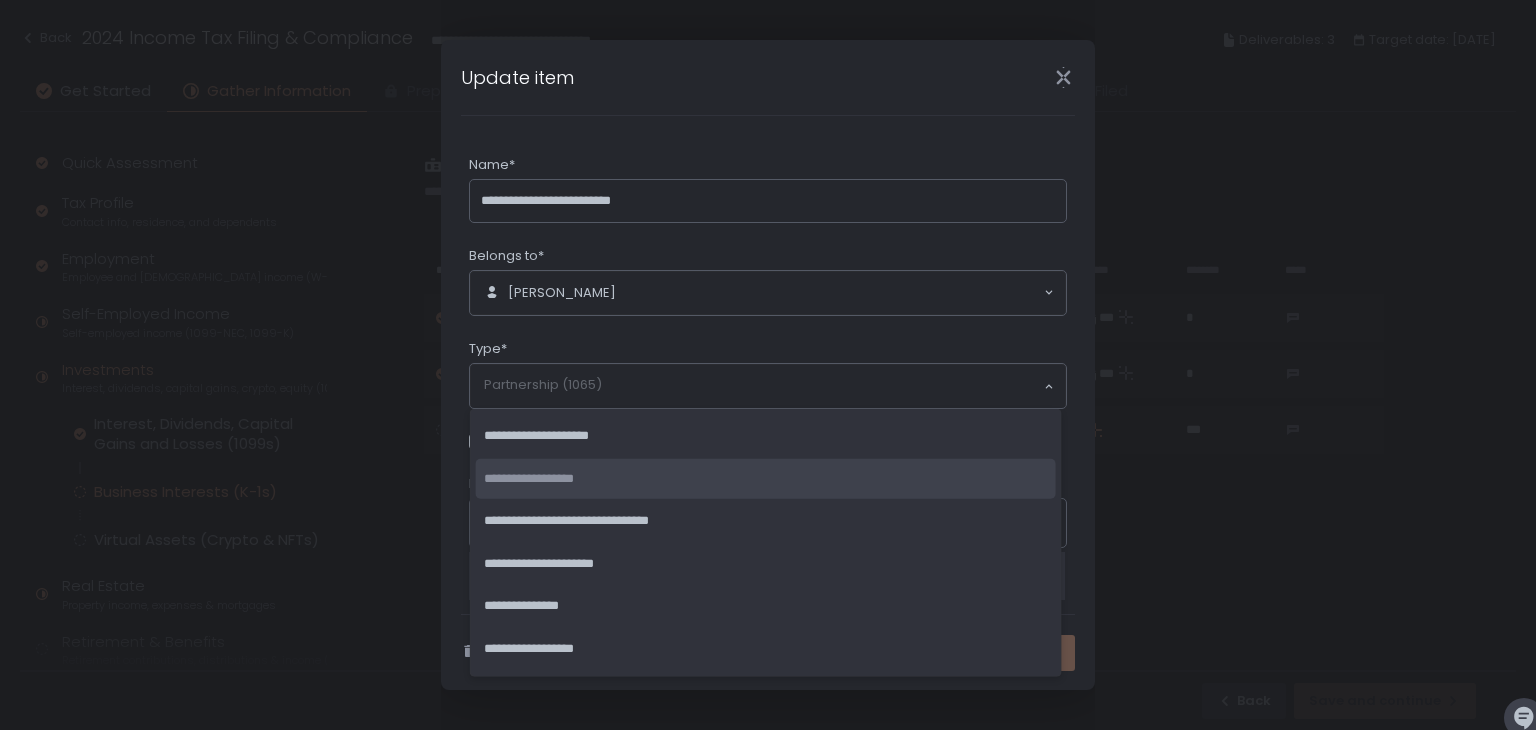 drag, startPoint x: 911, startPoint y: 480, endPoint x: 264, endPoint y: 385, distance: 653.9373 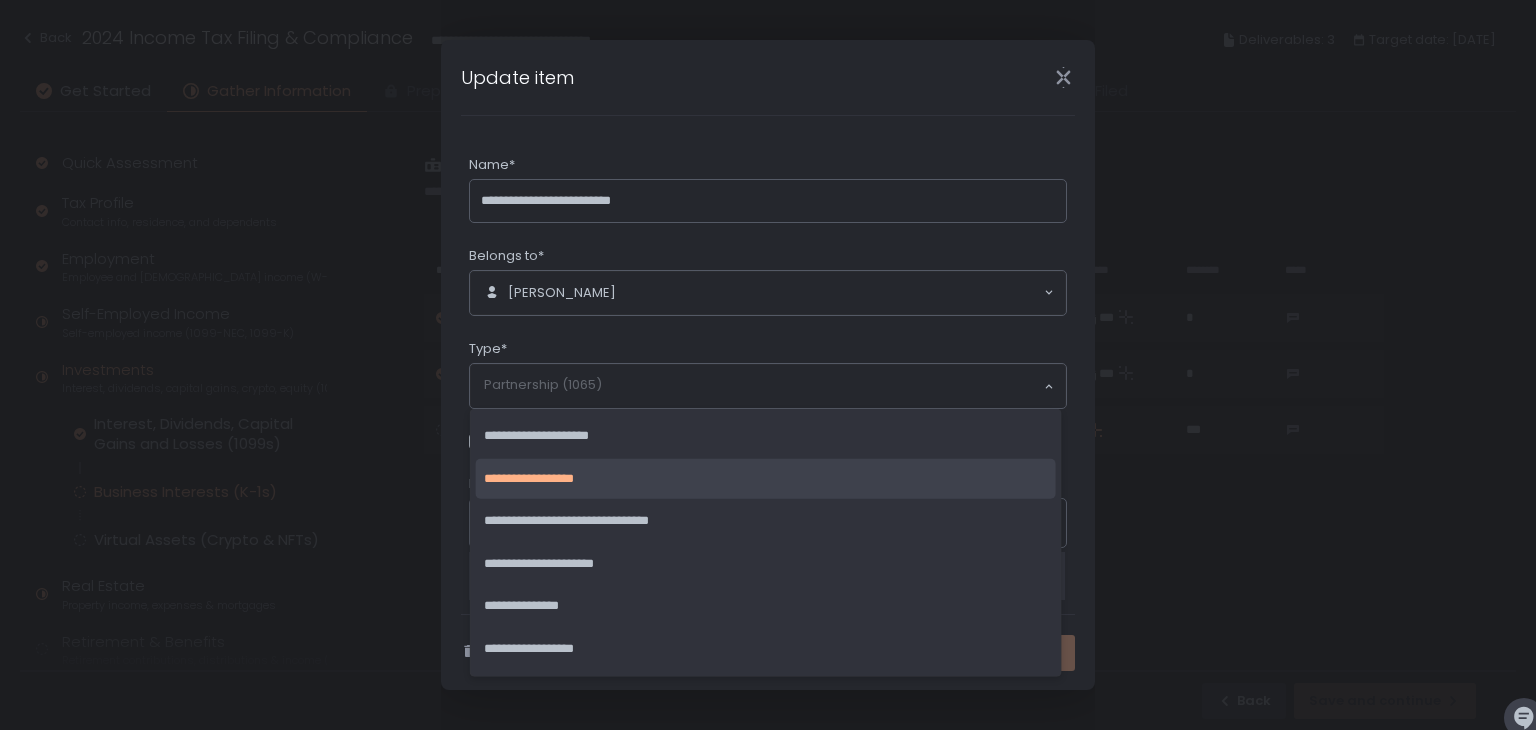 click on "Partnership (1065)" at bounding box center [763, 386] 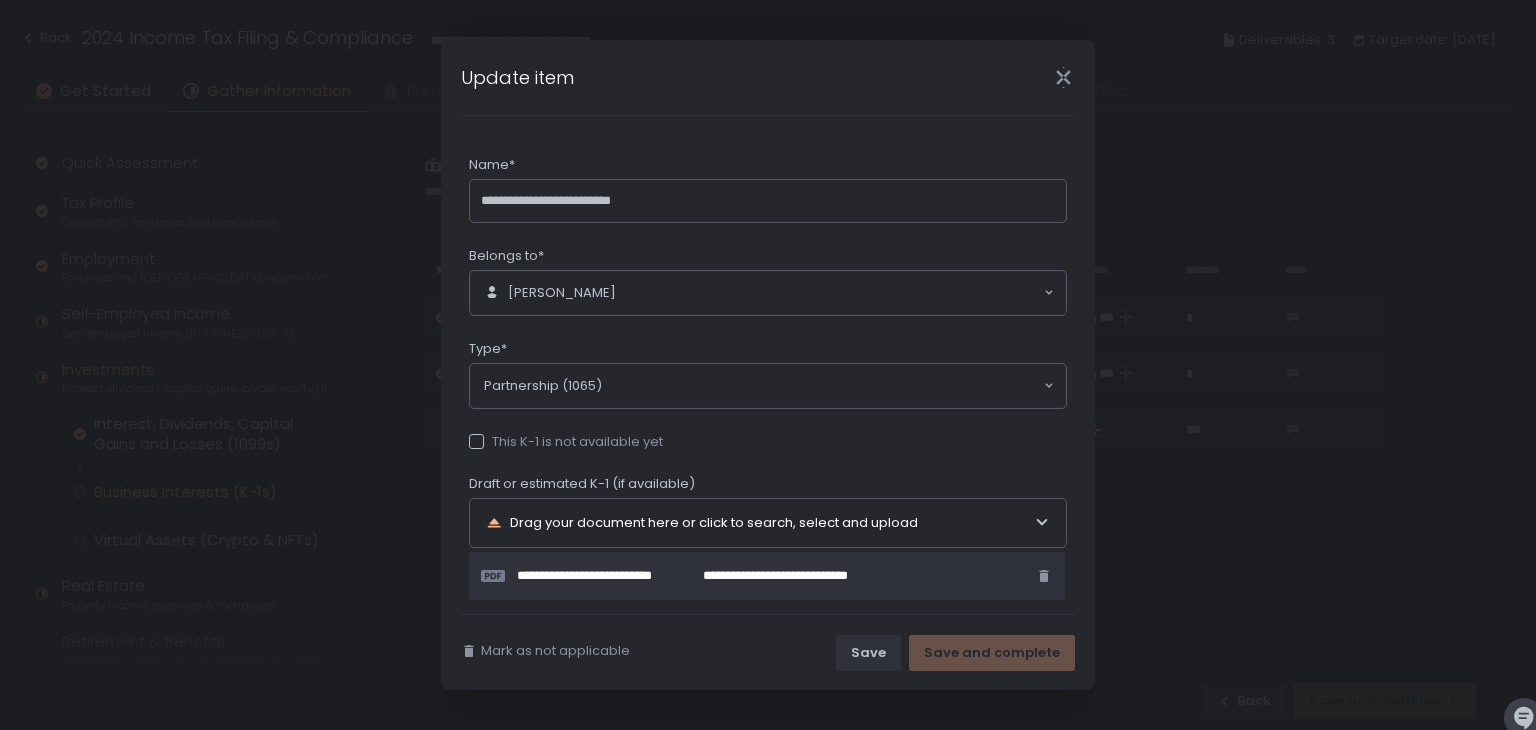 click on "**********" at bounding box center (768, 365) 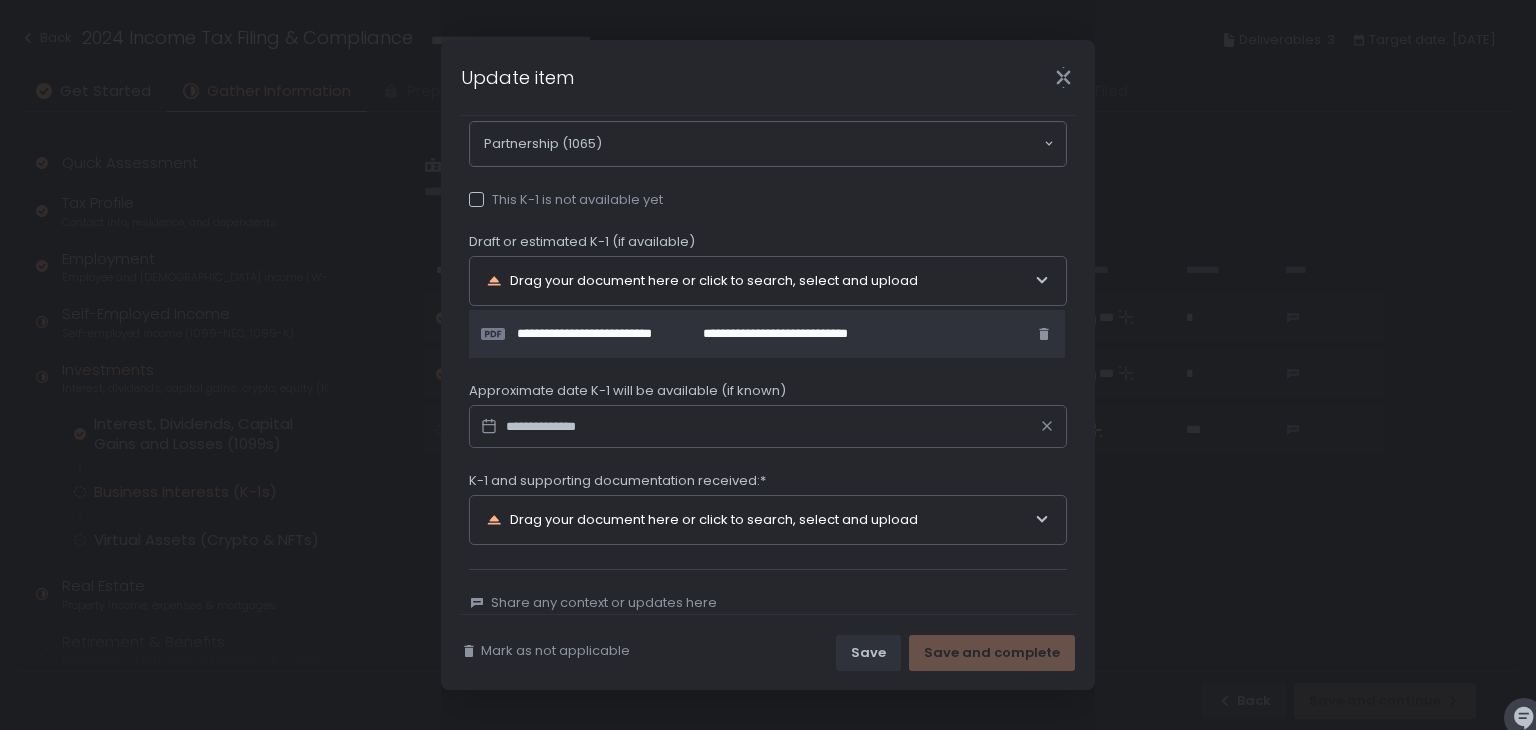 scroll, scrollTop: 275, scrollLeft: 0, axis: vertical 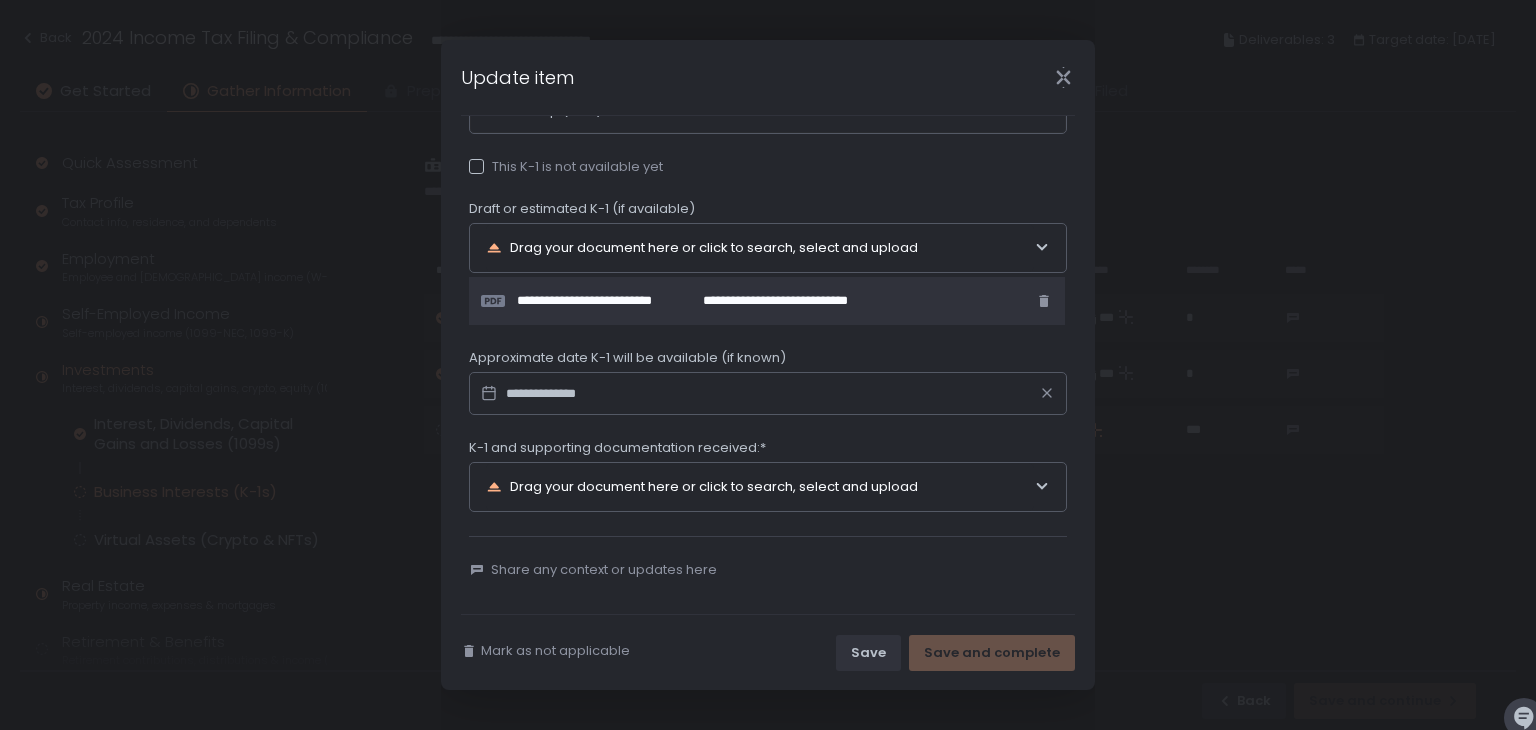 click at bounding box center [476, 166] 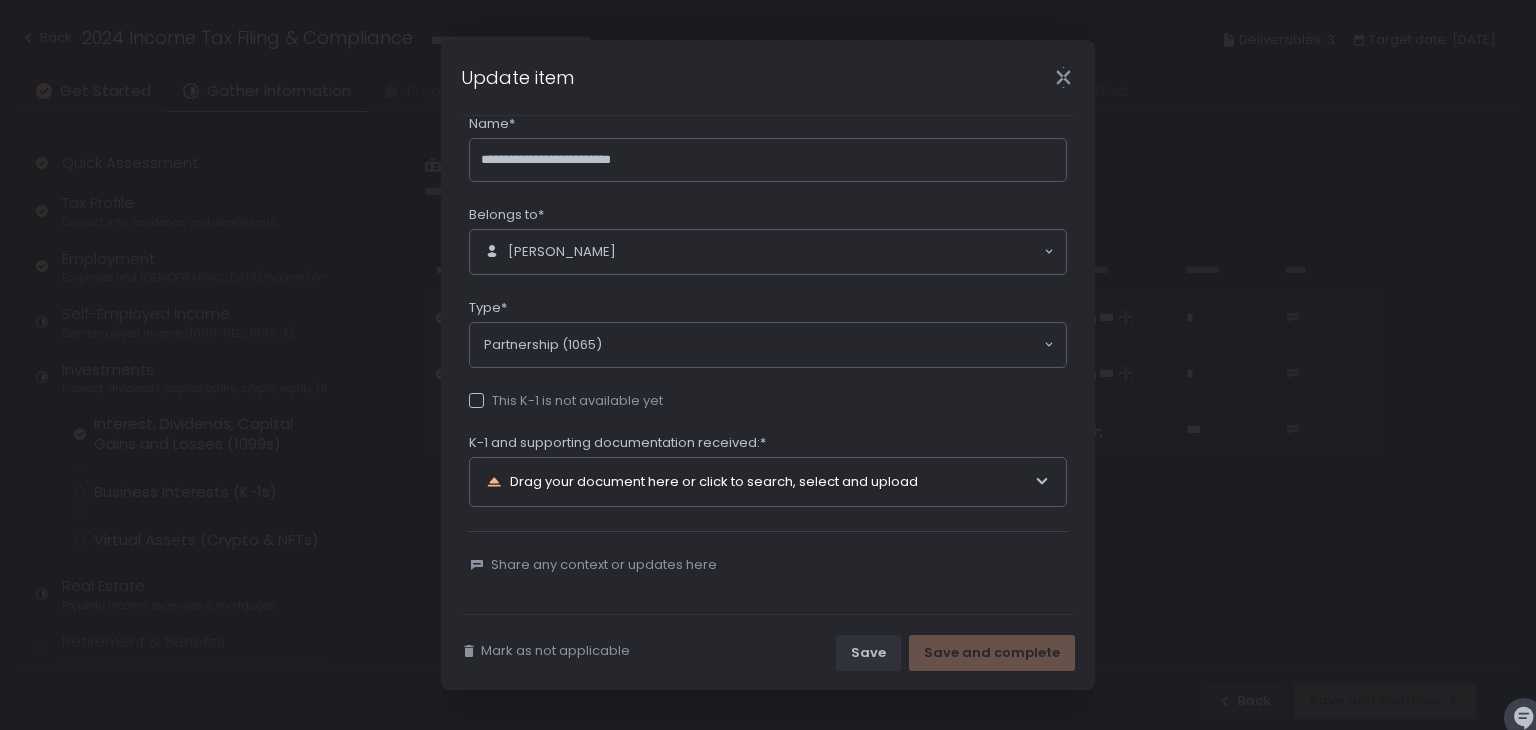 scroll, scrollTop: 36, scrollLeft: 0, axis: vertical 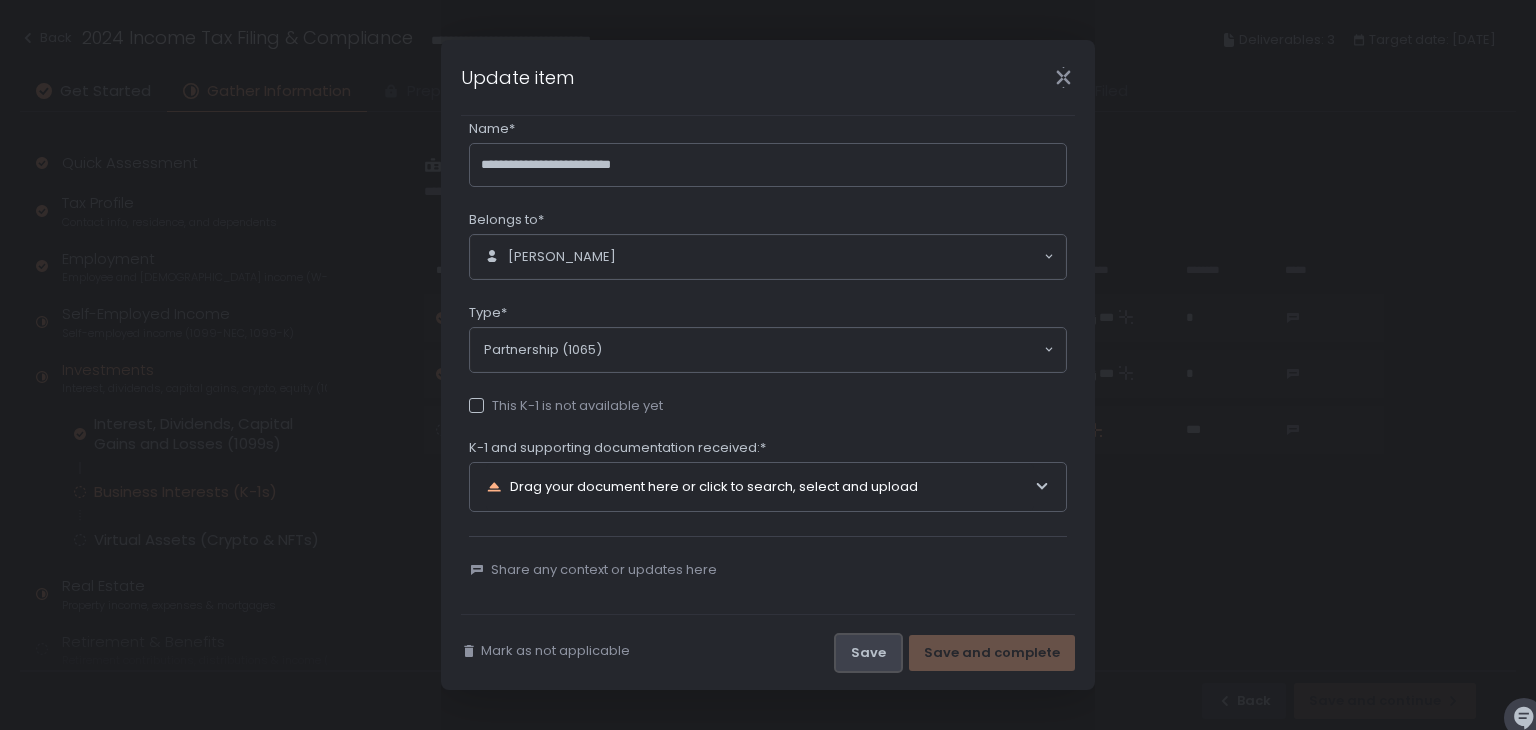 click on "Save" at bounding box center (868, 653) 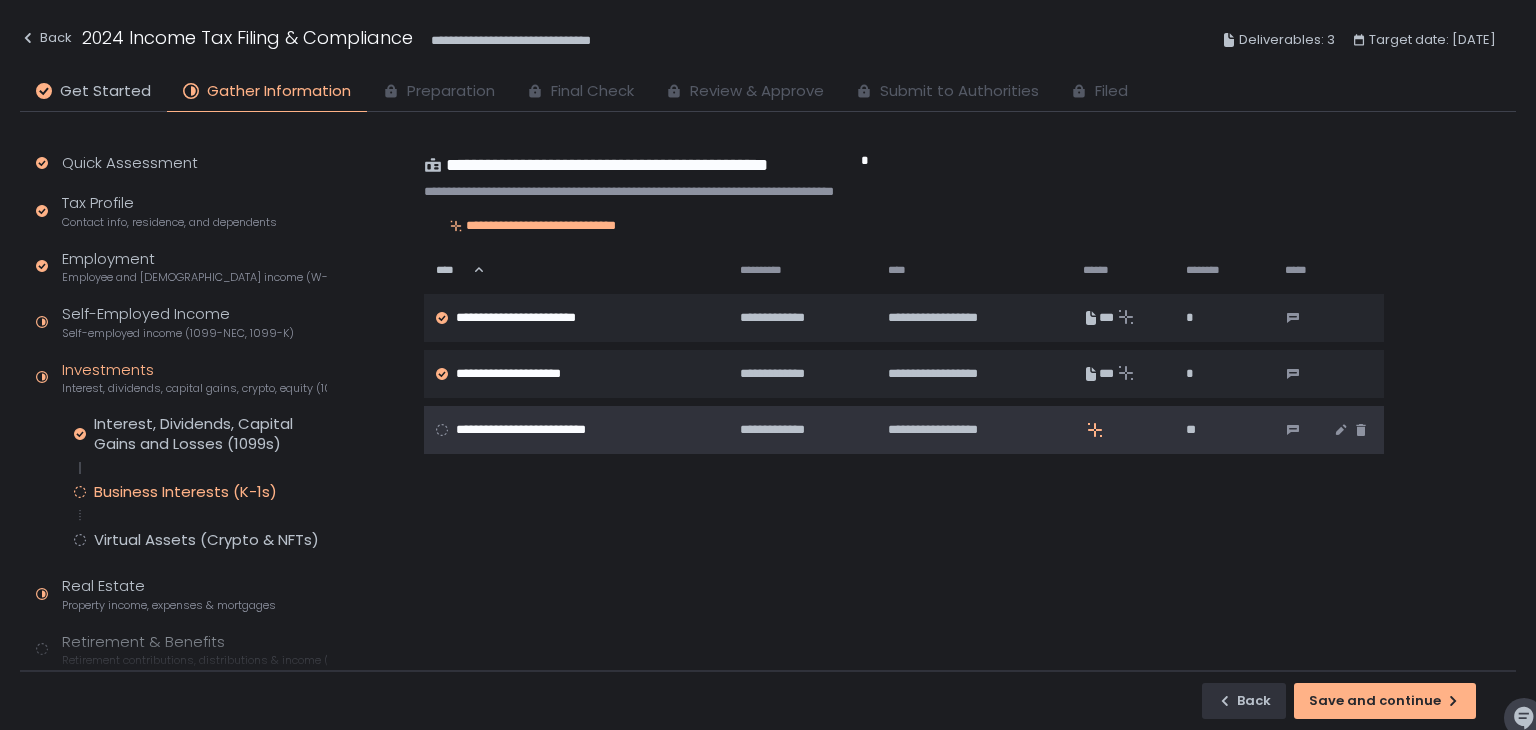 click 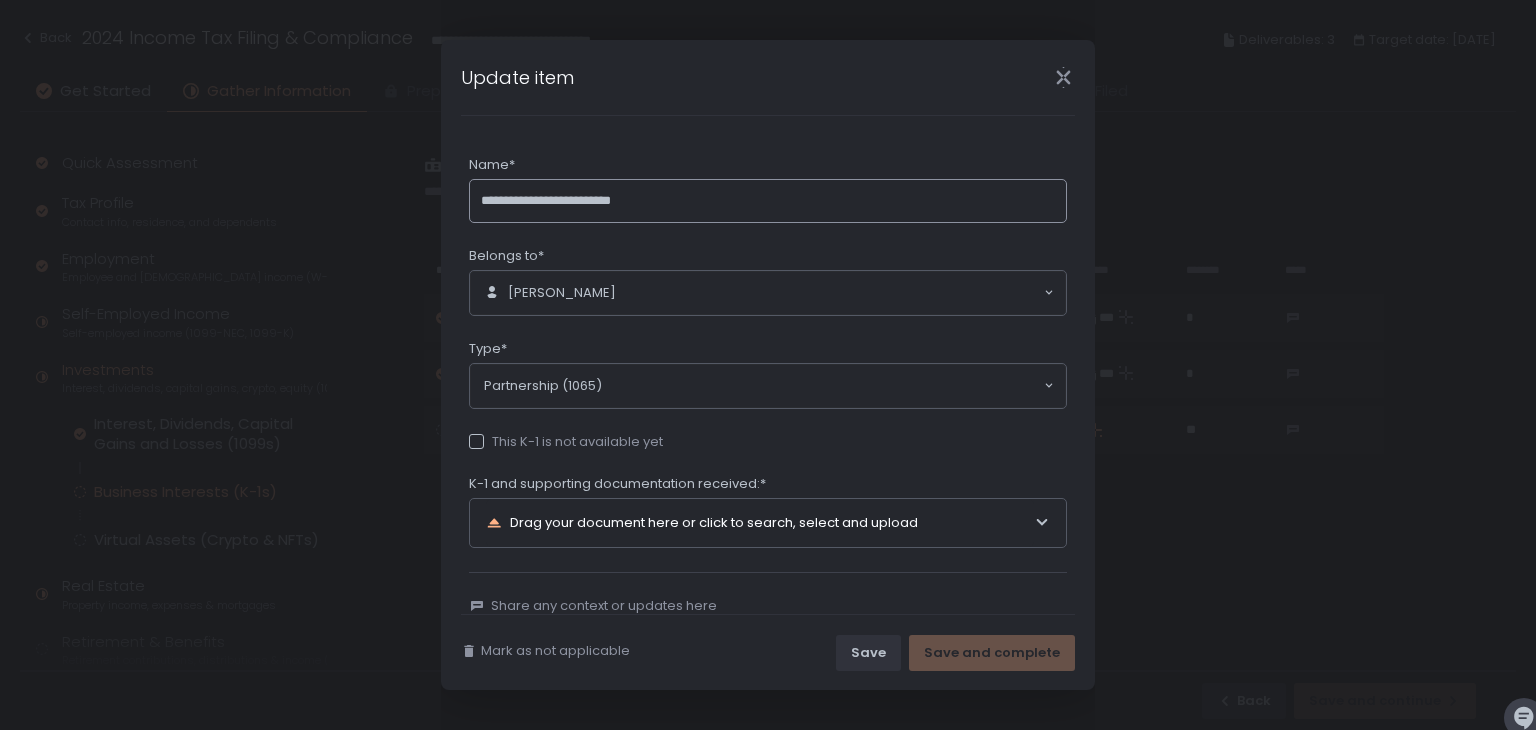 scroll, scrollTop: 36, scrollLeft: 0, axis: vertical 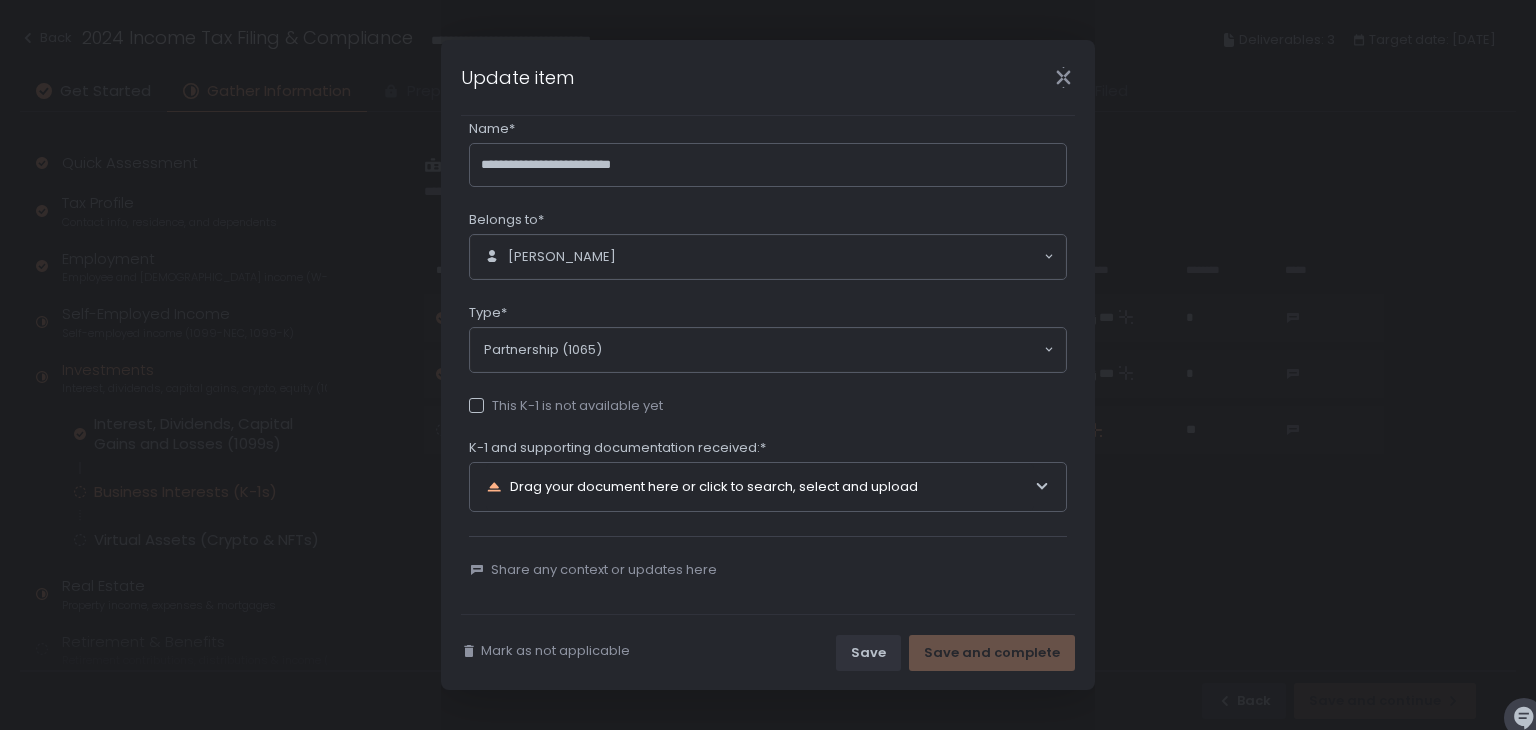 click on "Drag your document here or click to search, select and upload" at bounding box center [760, 487] 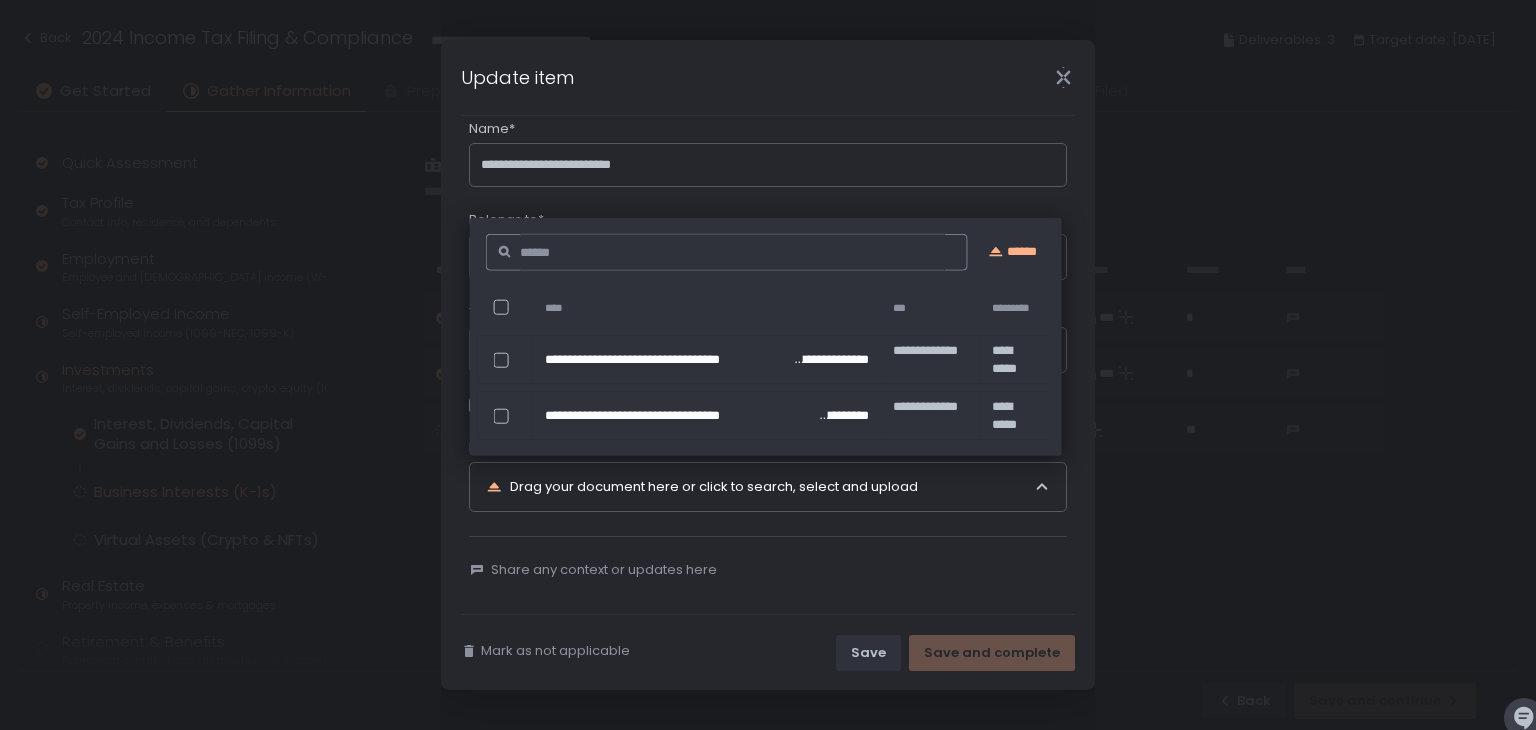 click on "**********" at bounding box center [768, 365] 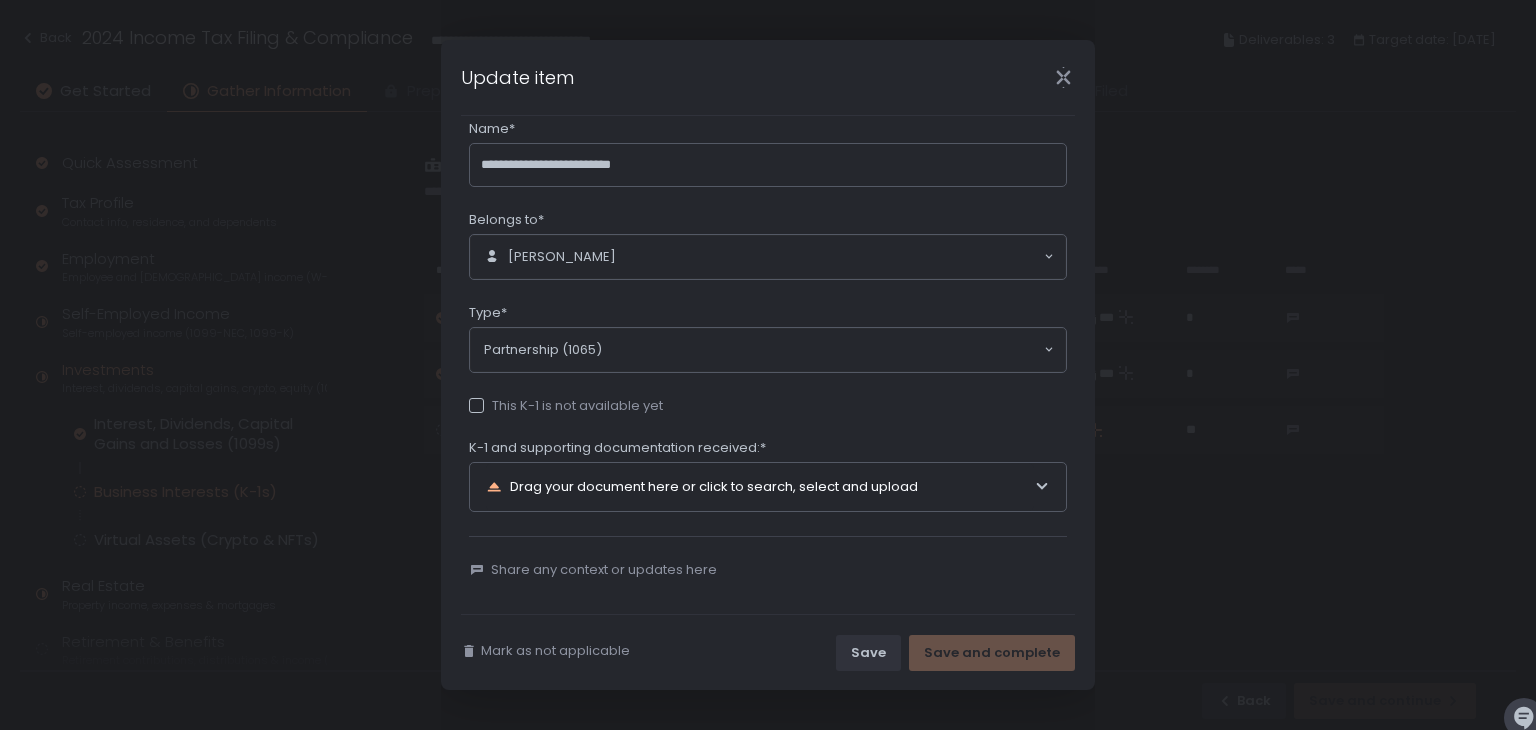 click 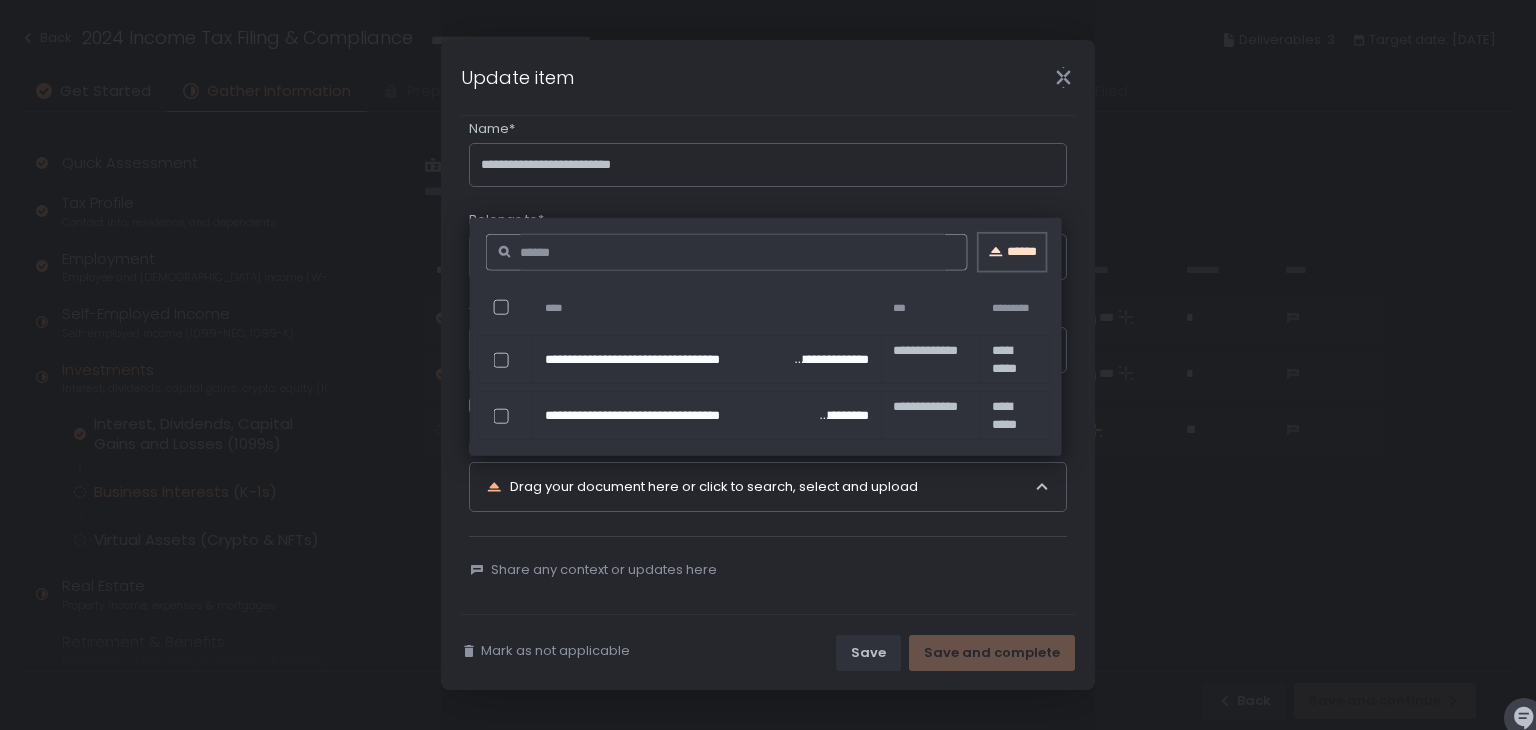 click on "******" 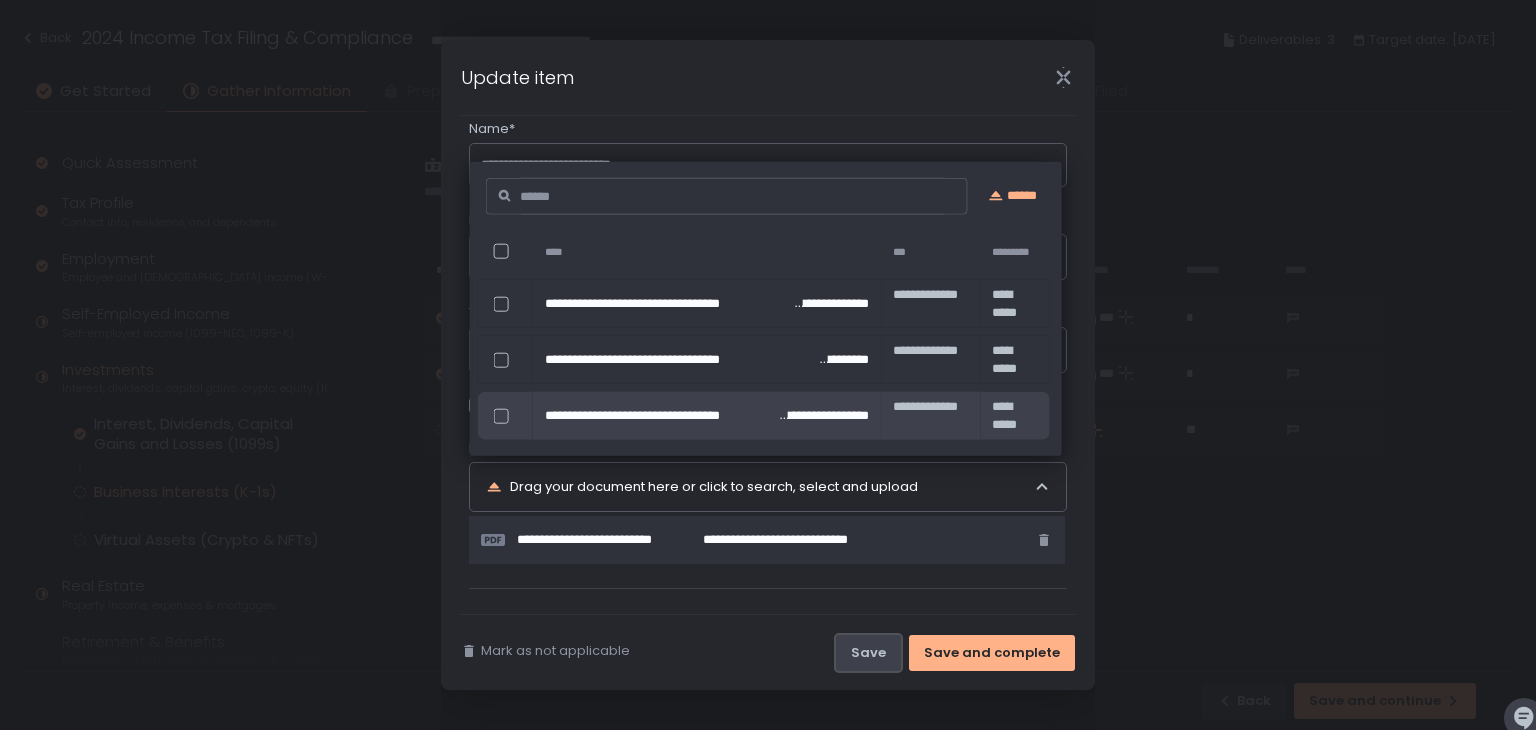 click on "Save" at bounding box center (868, 653) 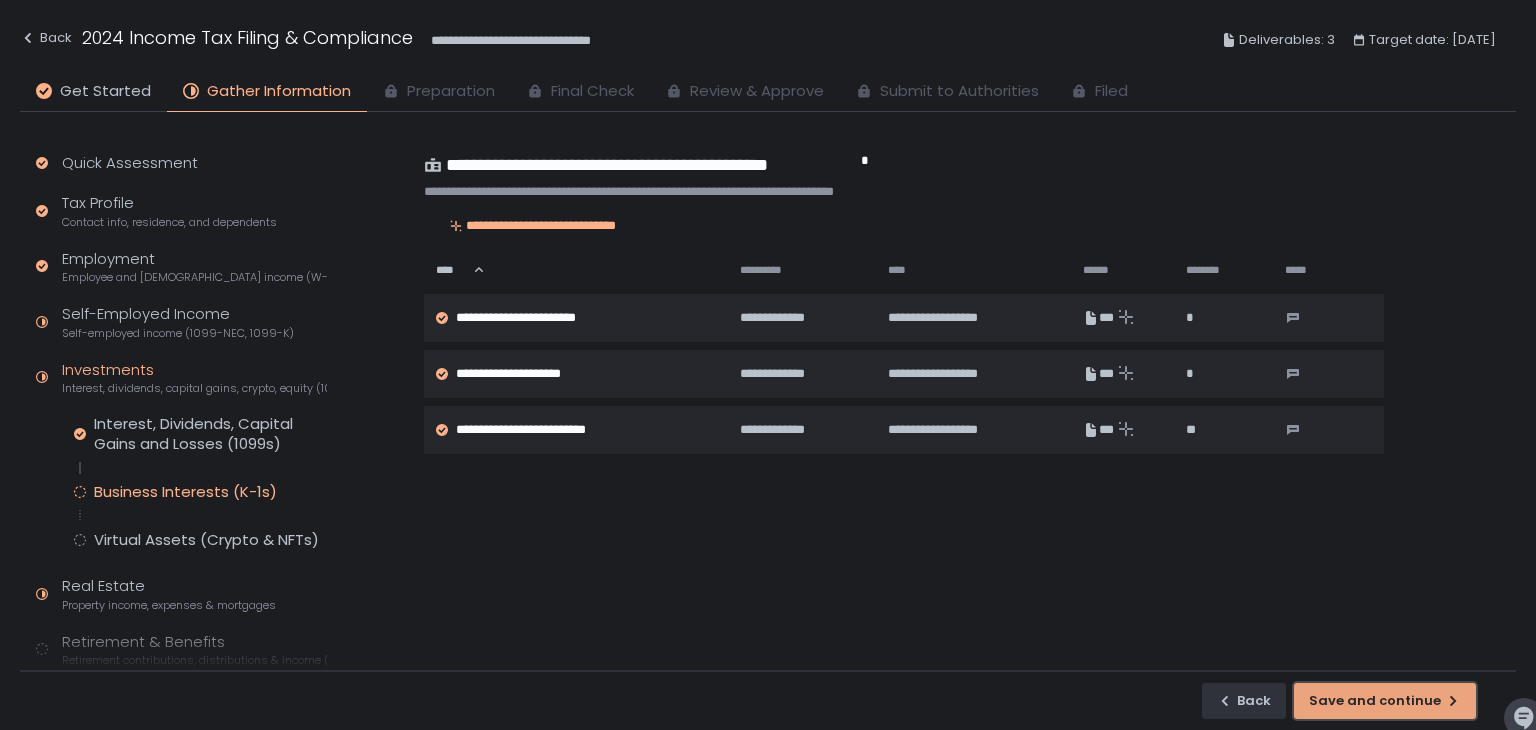 click on "Save and continue" 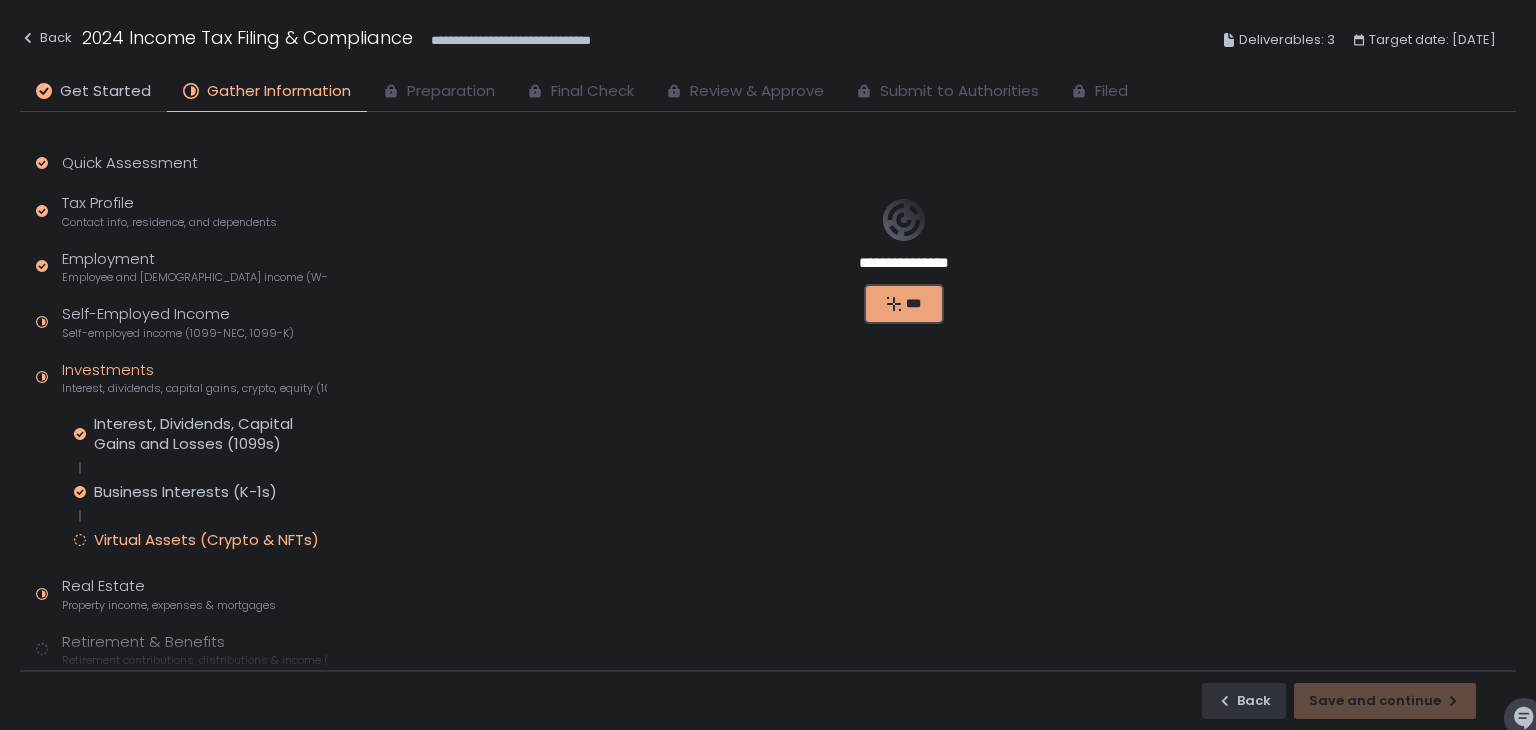 click on "***" 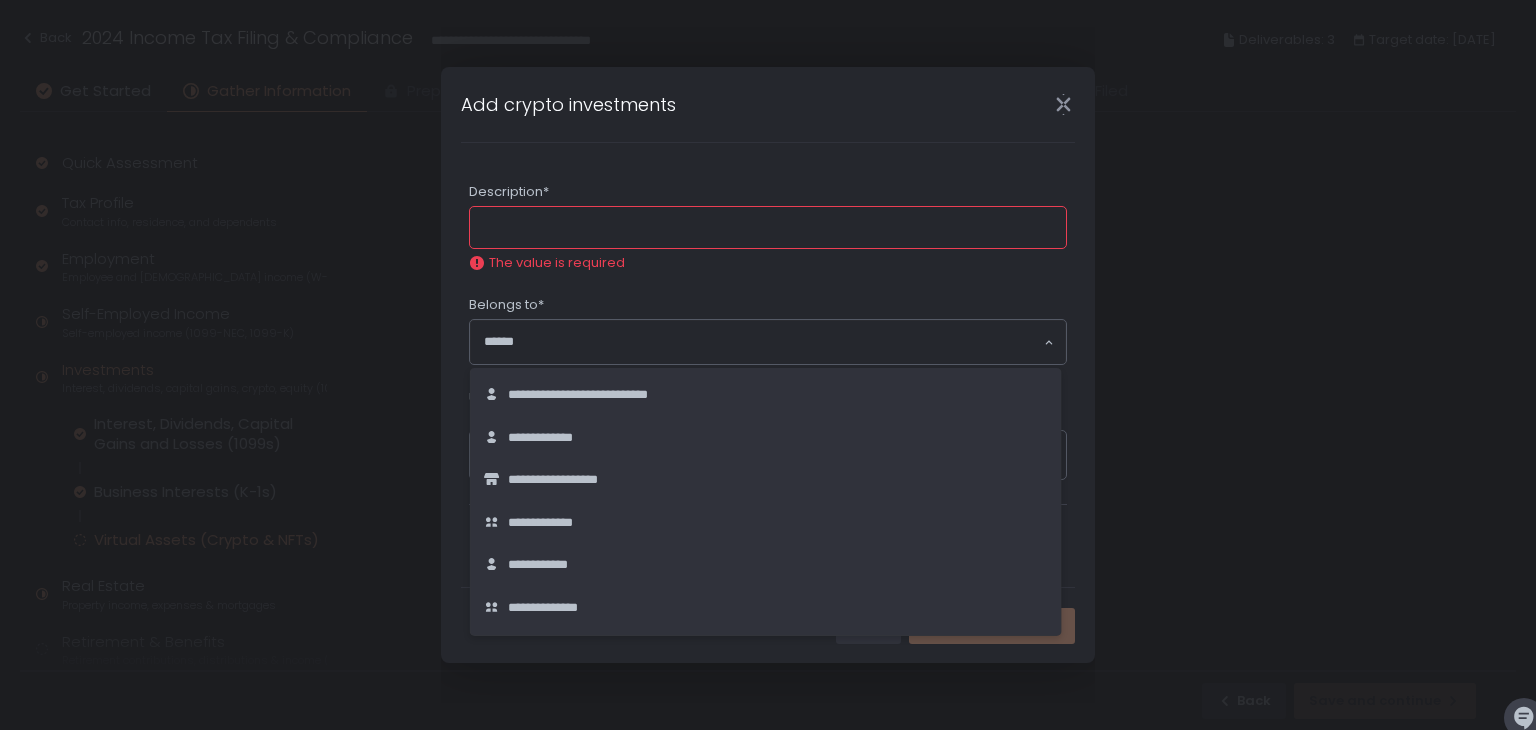 click 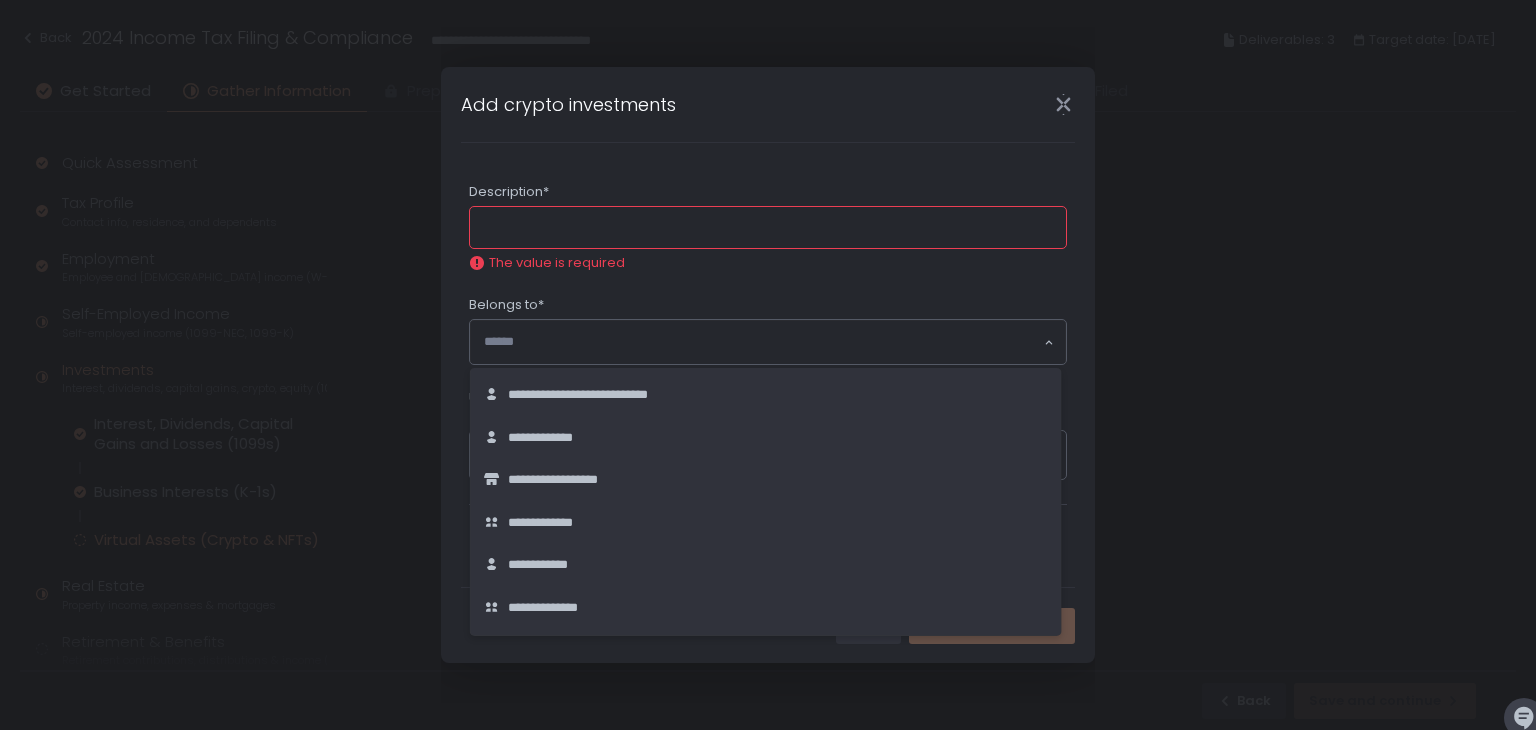 click on "The value is required" 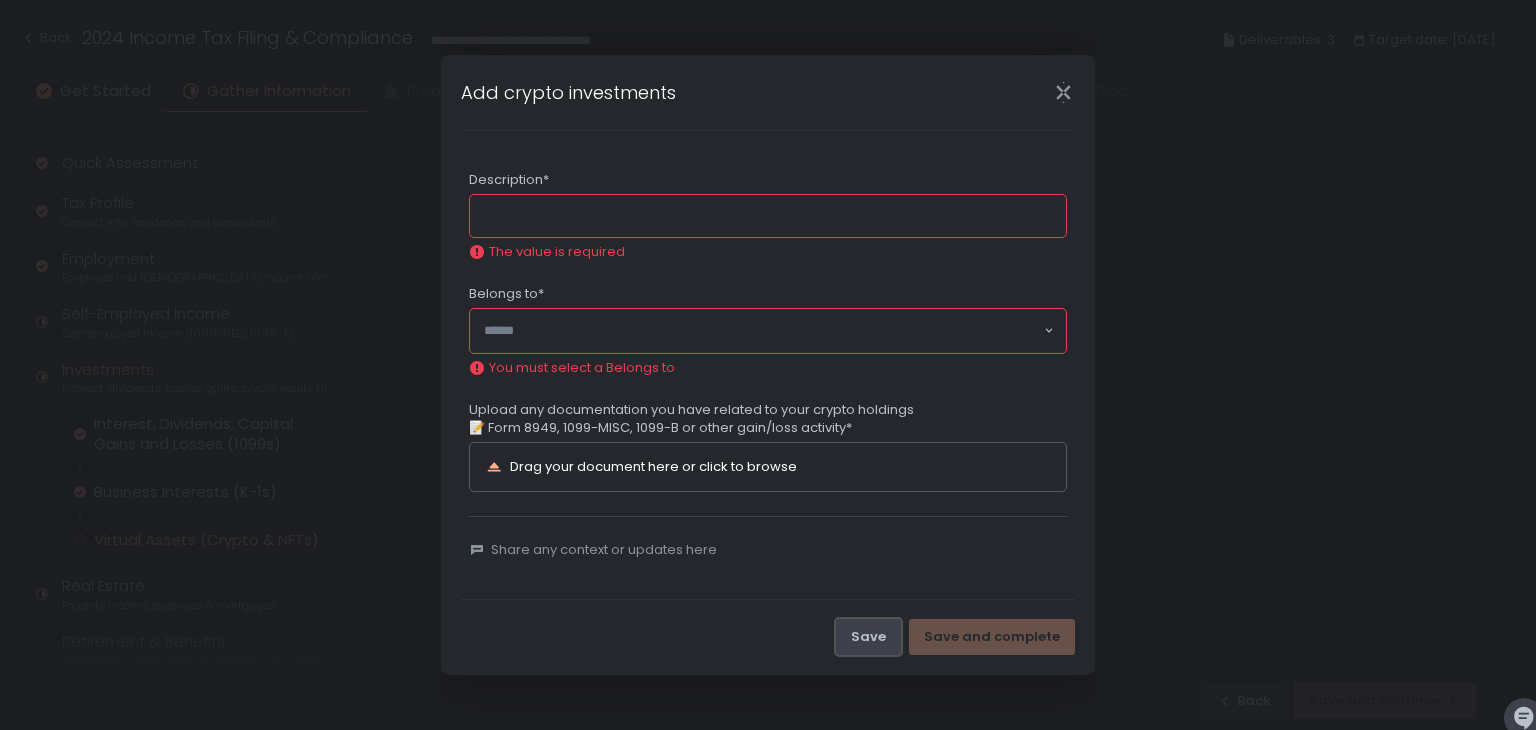 click on "Save" at bounding box center (868, 637) 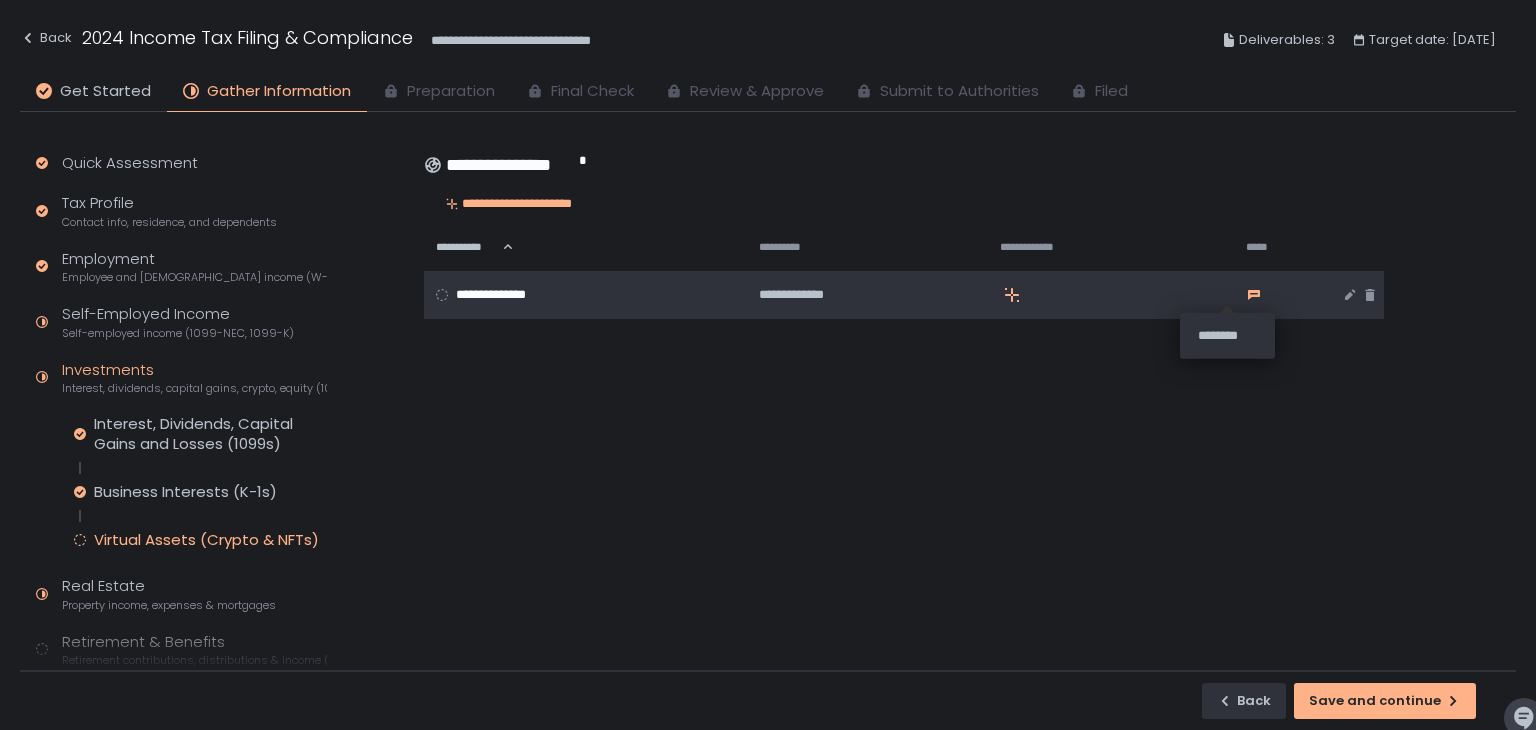 click 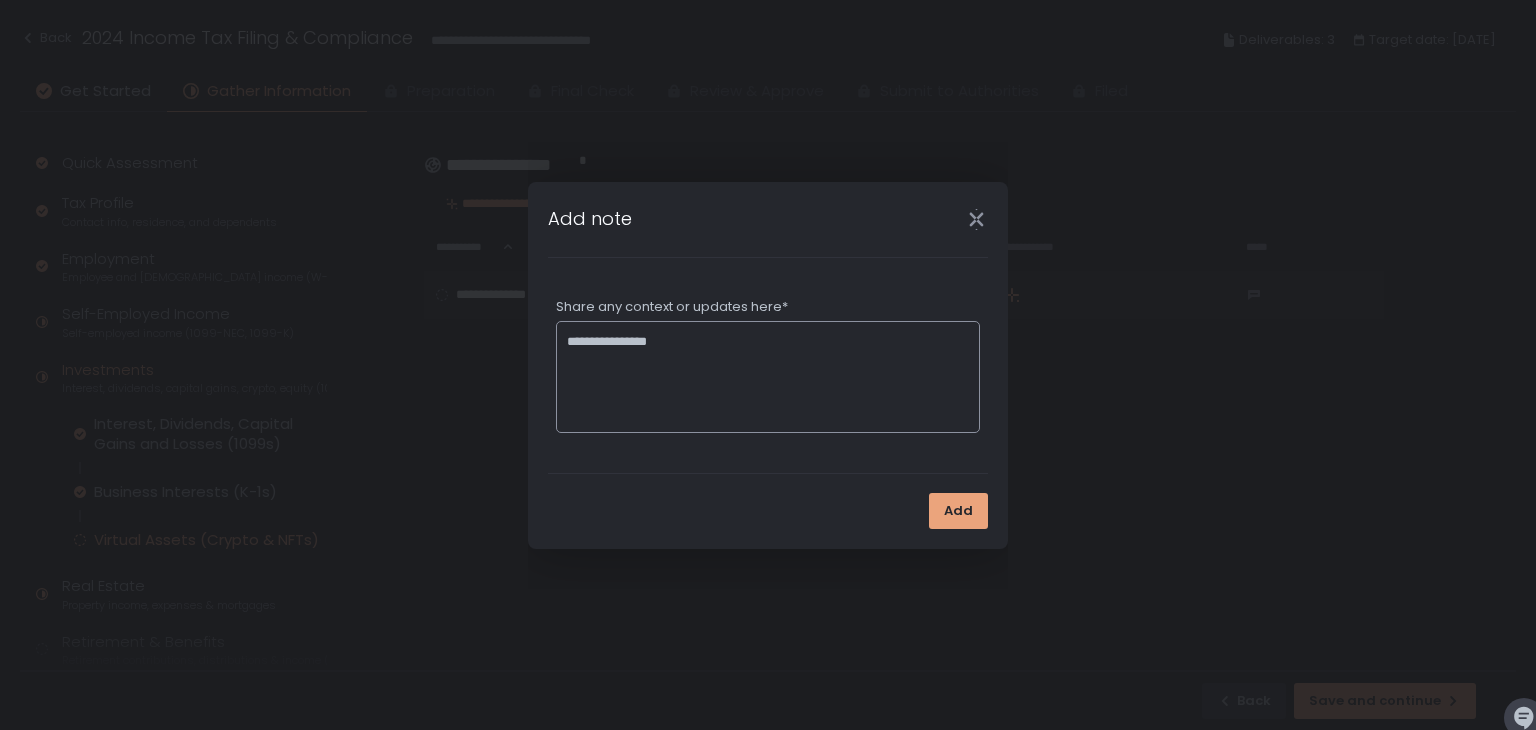 type on "**********" 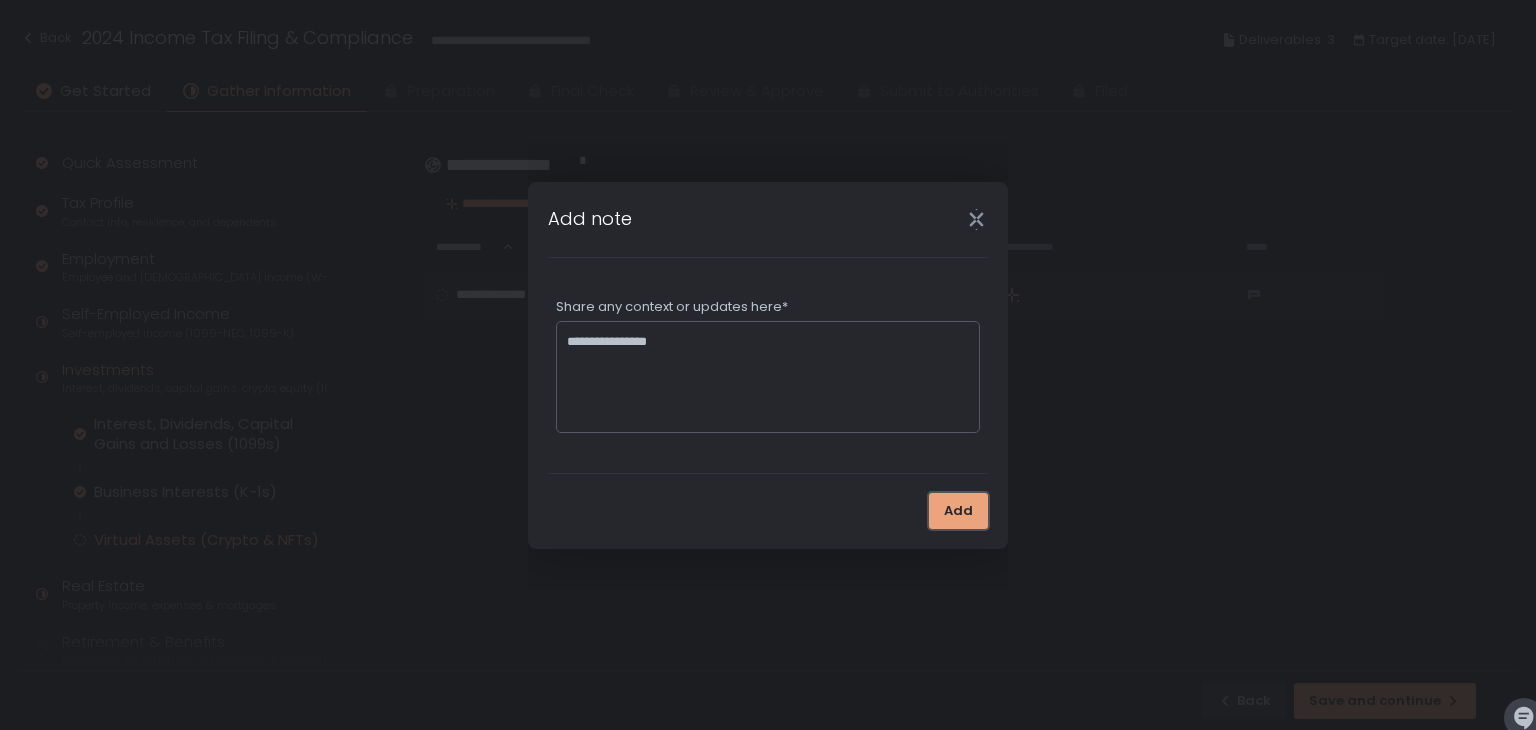 click on "Add" at bounding box center [958, 511] 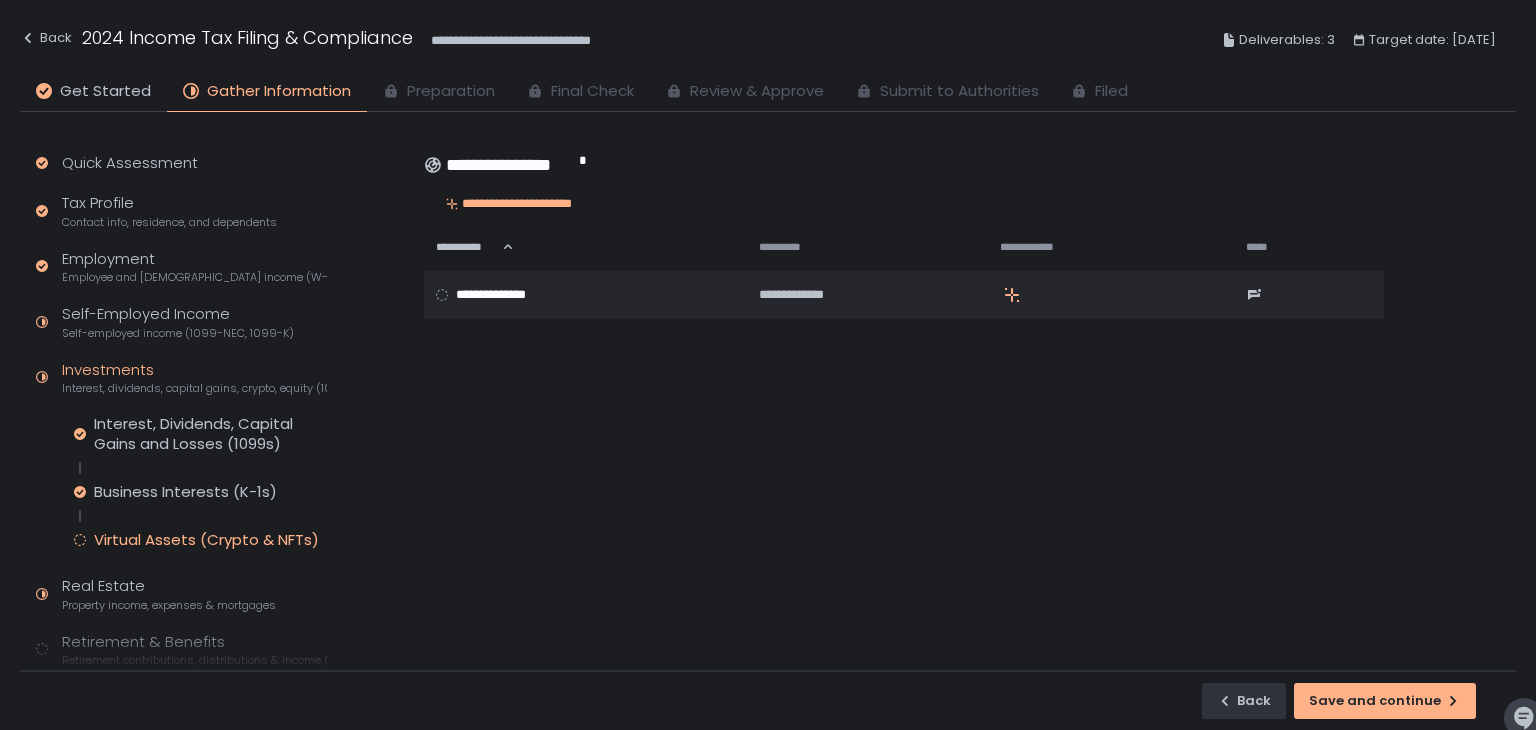 click on "**********" at bounding box center (968, 407) 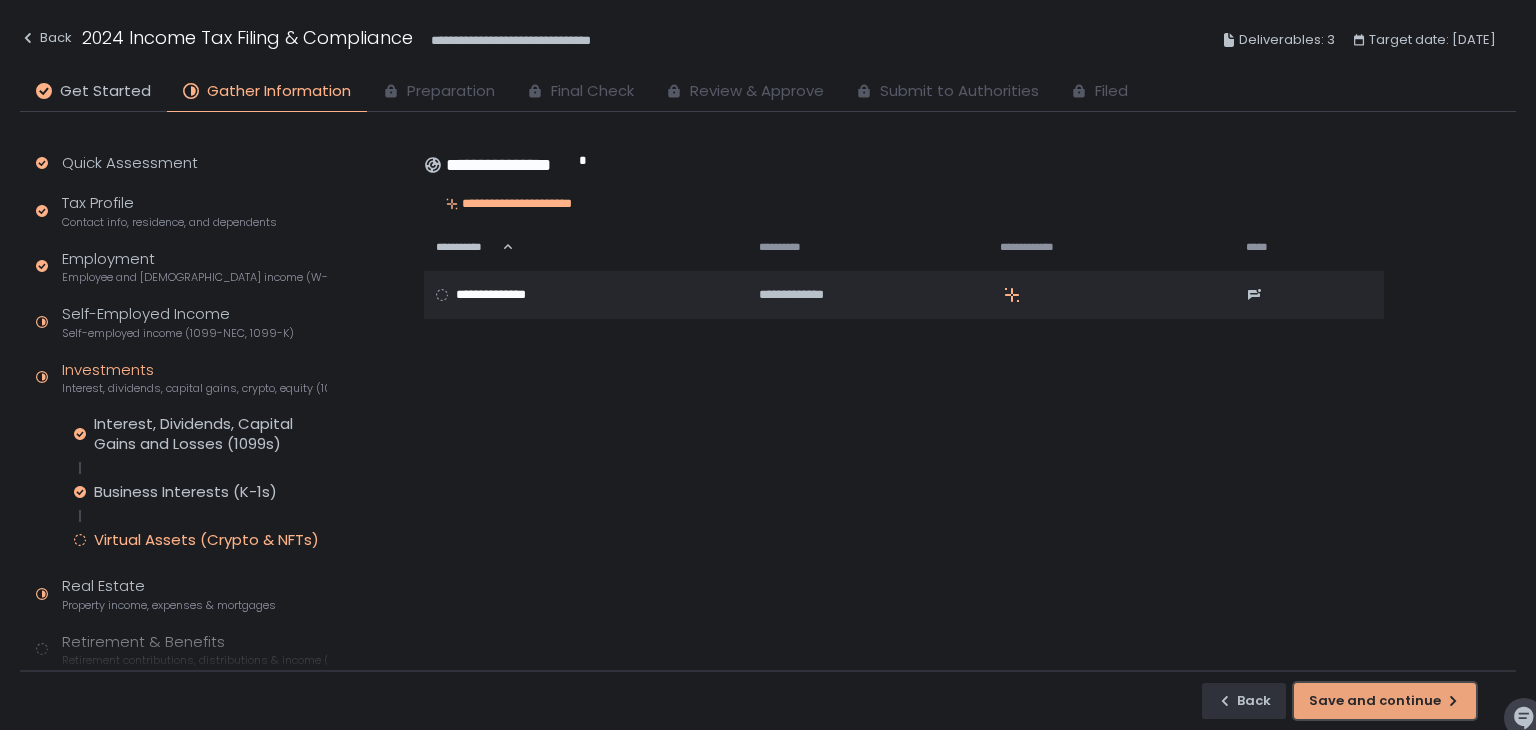 click on "Save and continue" at bounding box center (1385, 701) 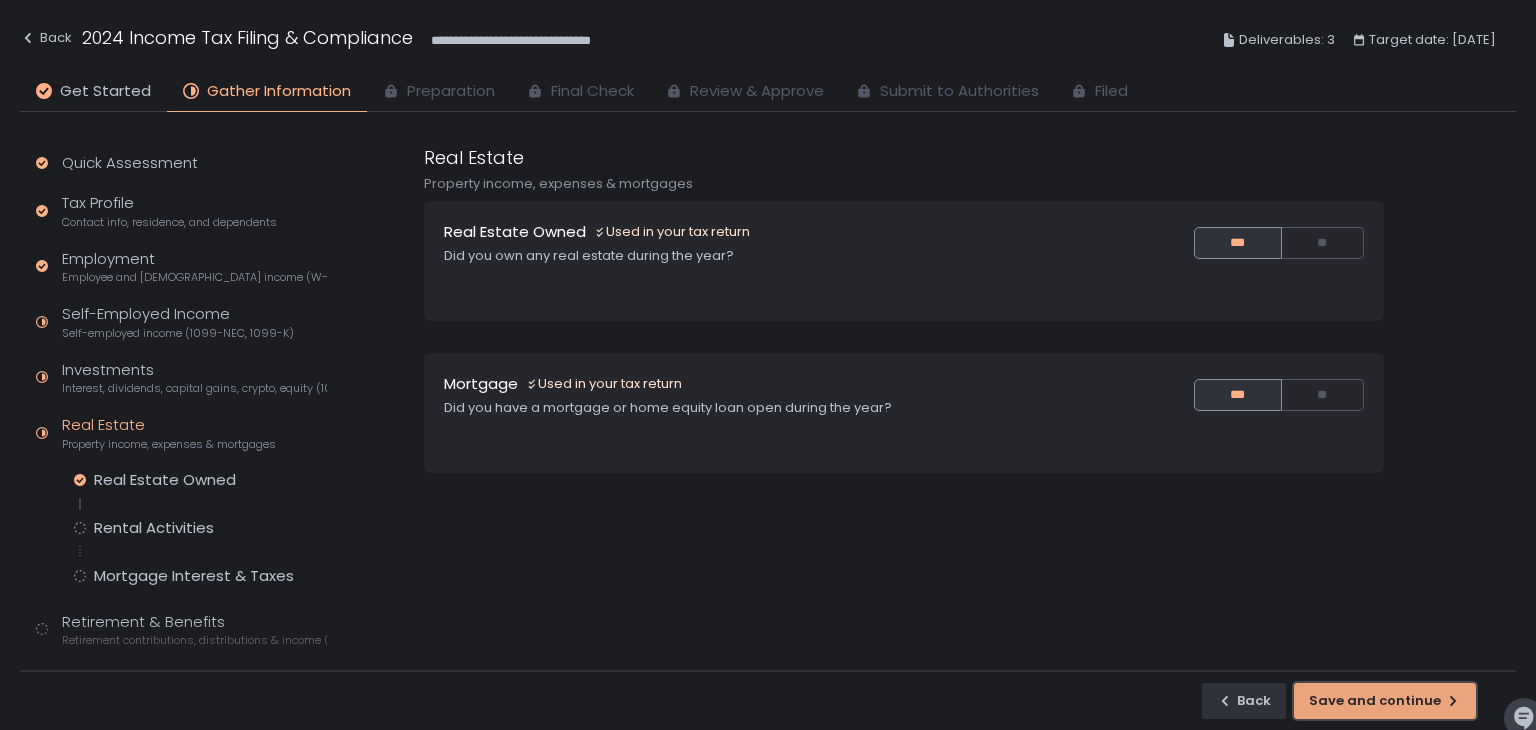 click on "Save and continue" 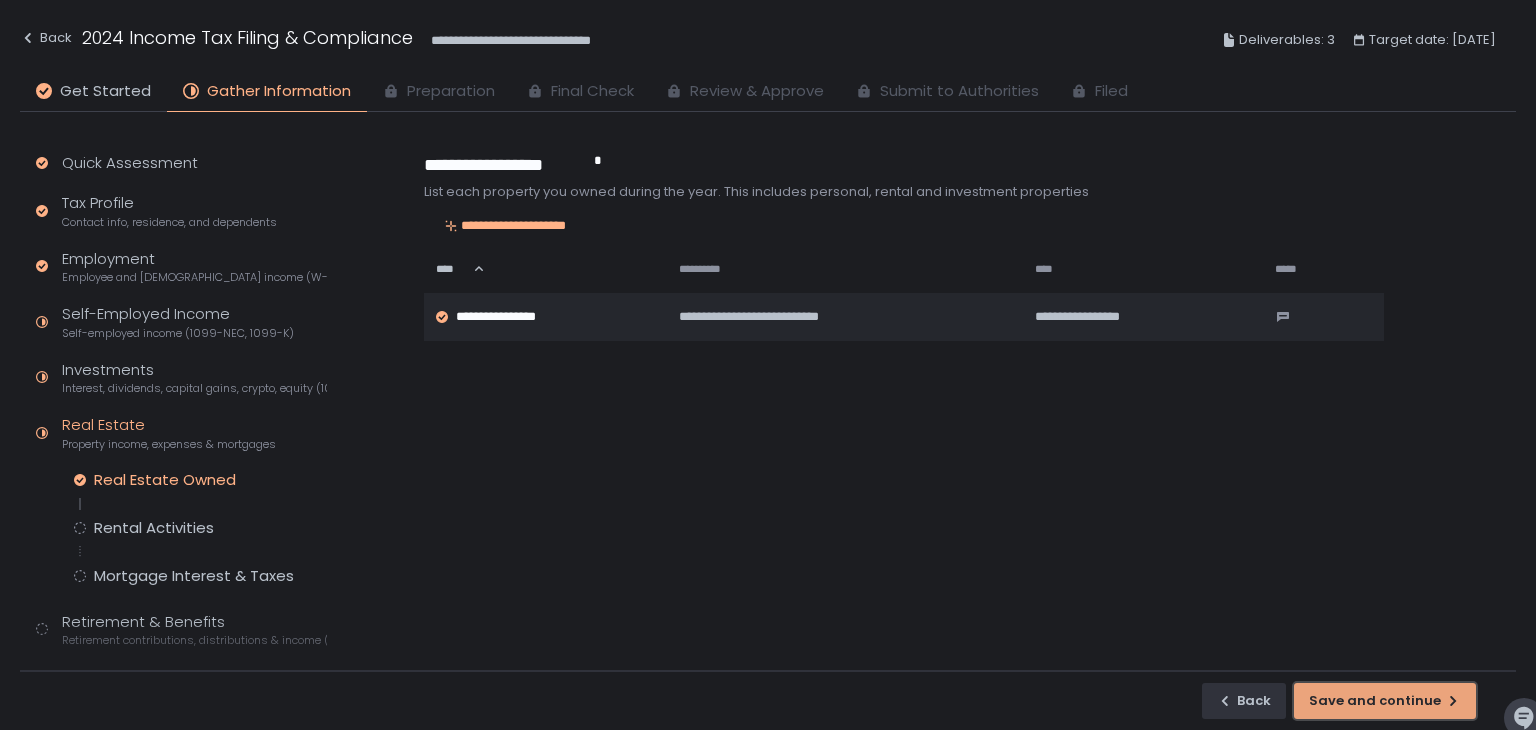 click on "Save and continue" 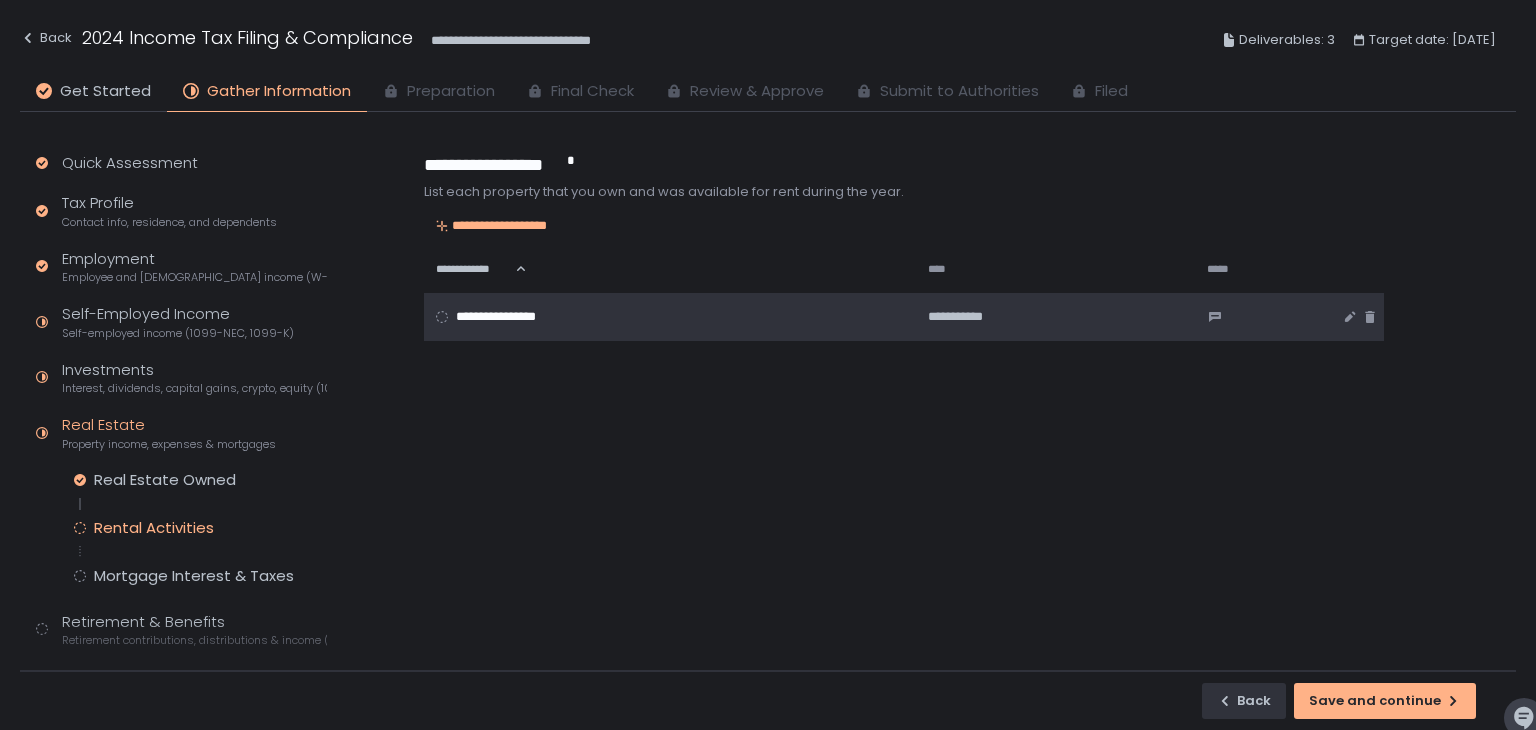 click on "**********" at bounding box center [658, 317] 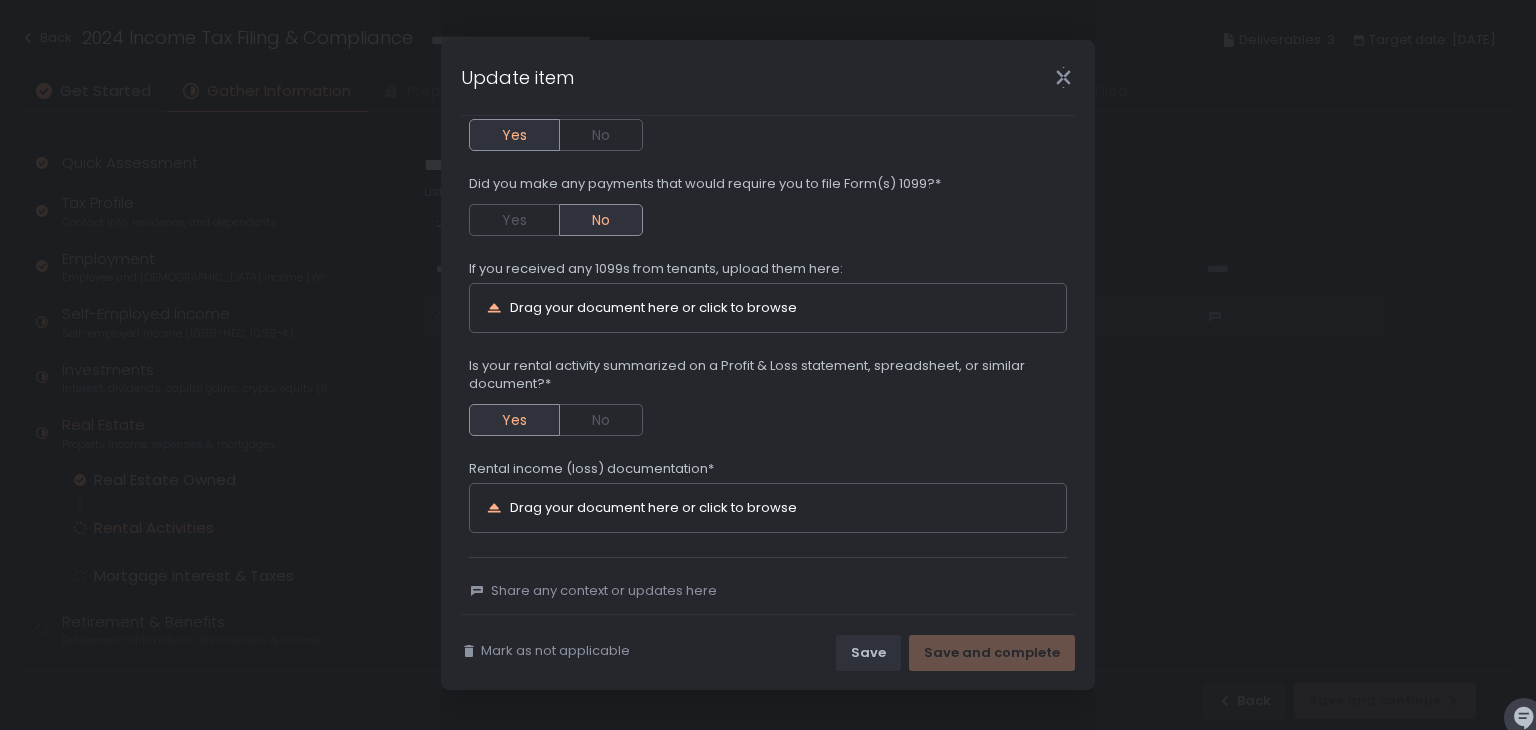 scroll, scrollTop: 398, scrollLeft: 0, axis: vertical 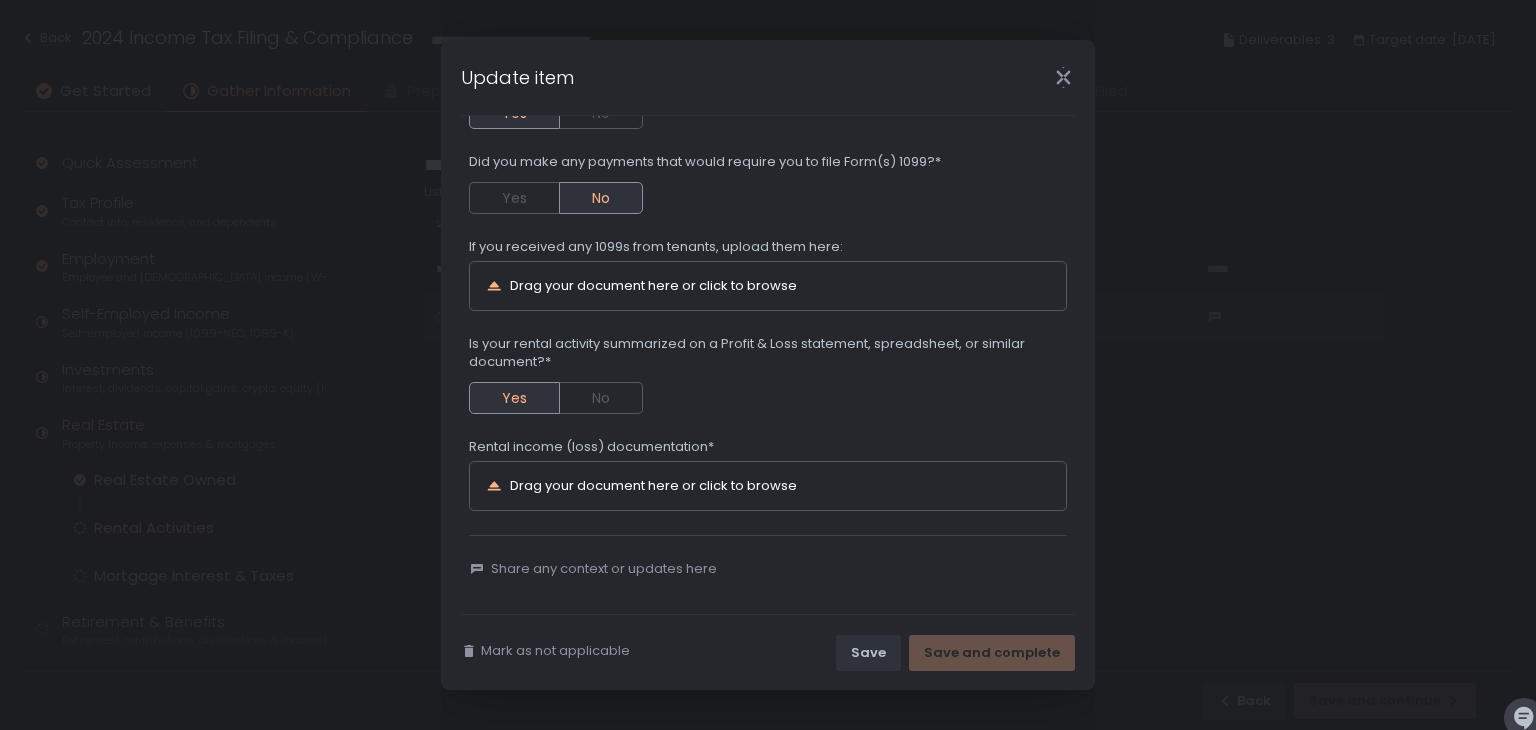 click on "Drag your document here or click to browse" at bounding box center [653, 485] 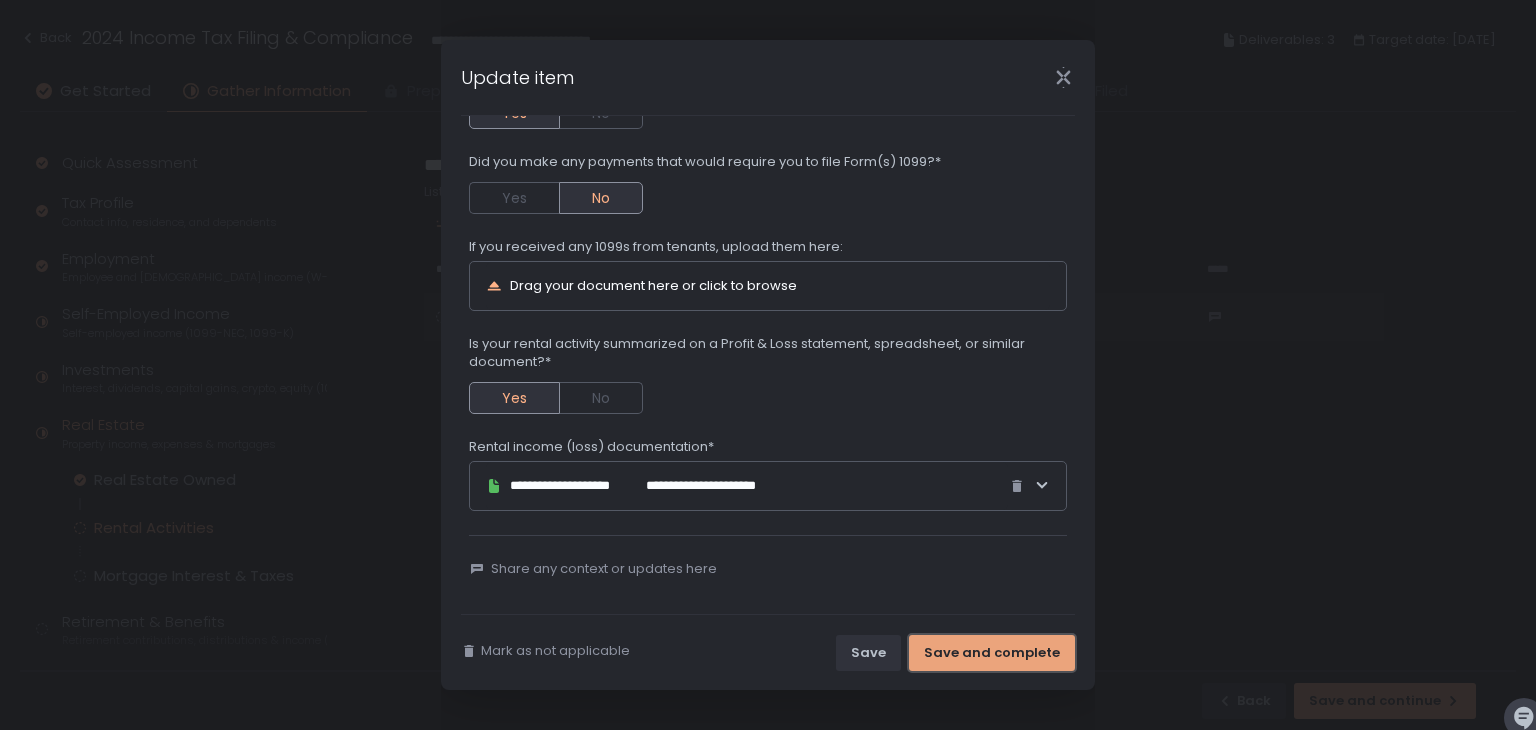 click on "Save and complete" at bounding box center [992, 653] 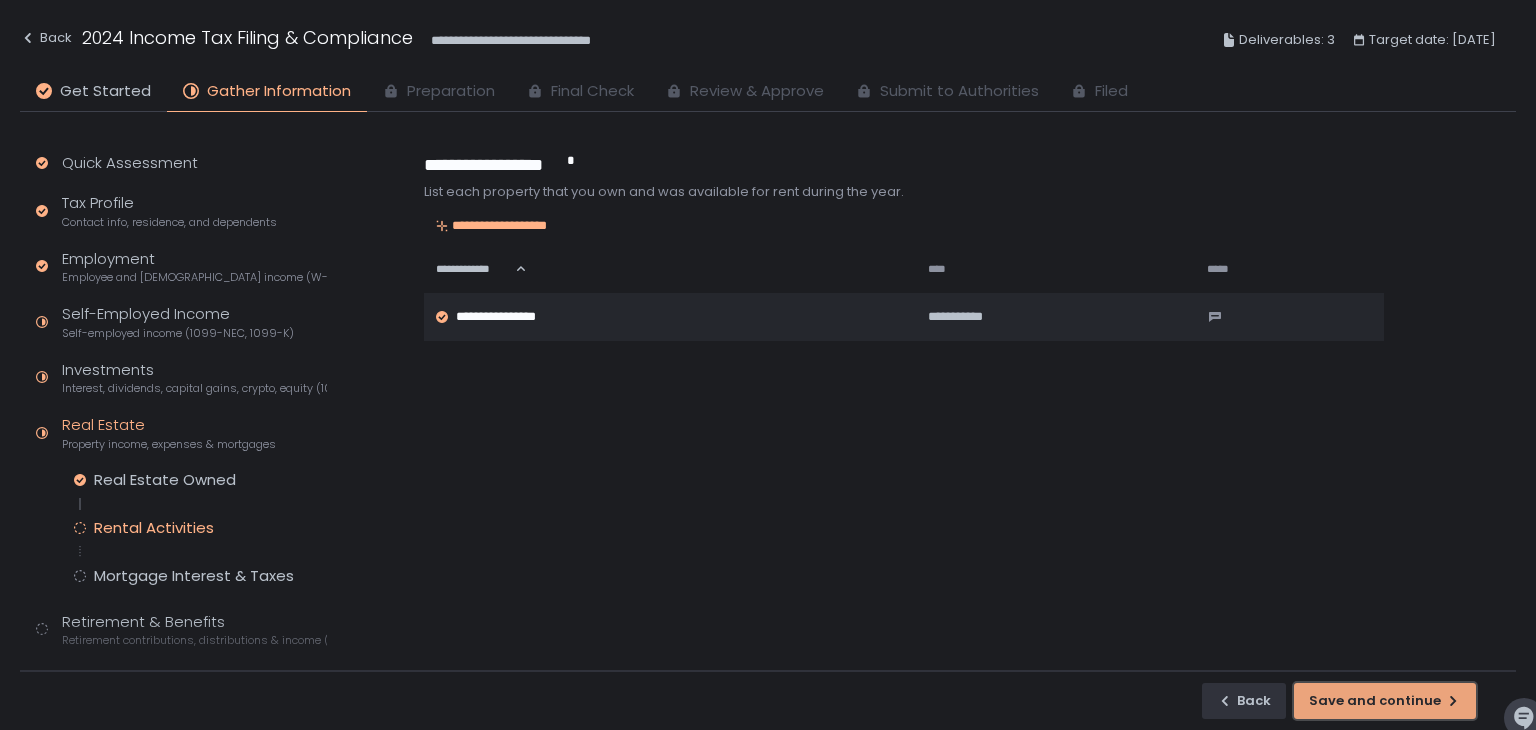 click on "Save and continue" 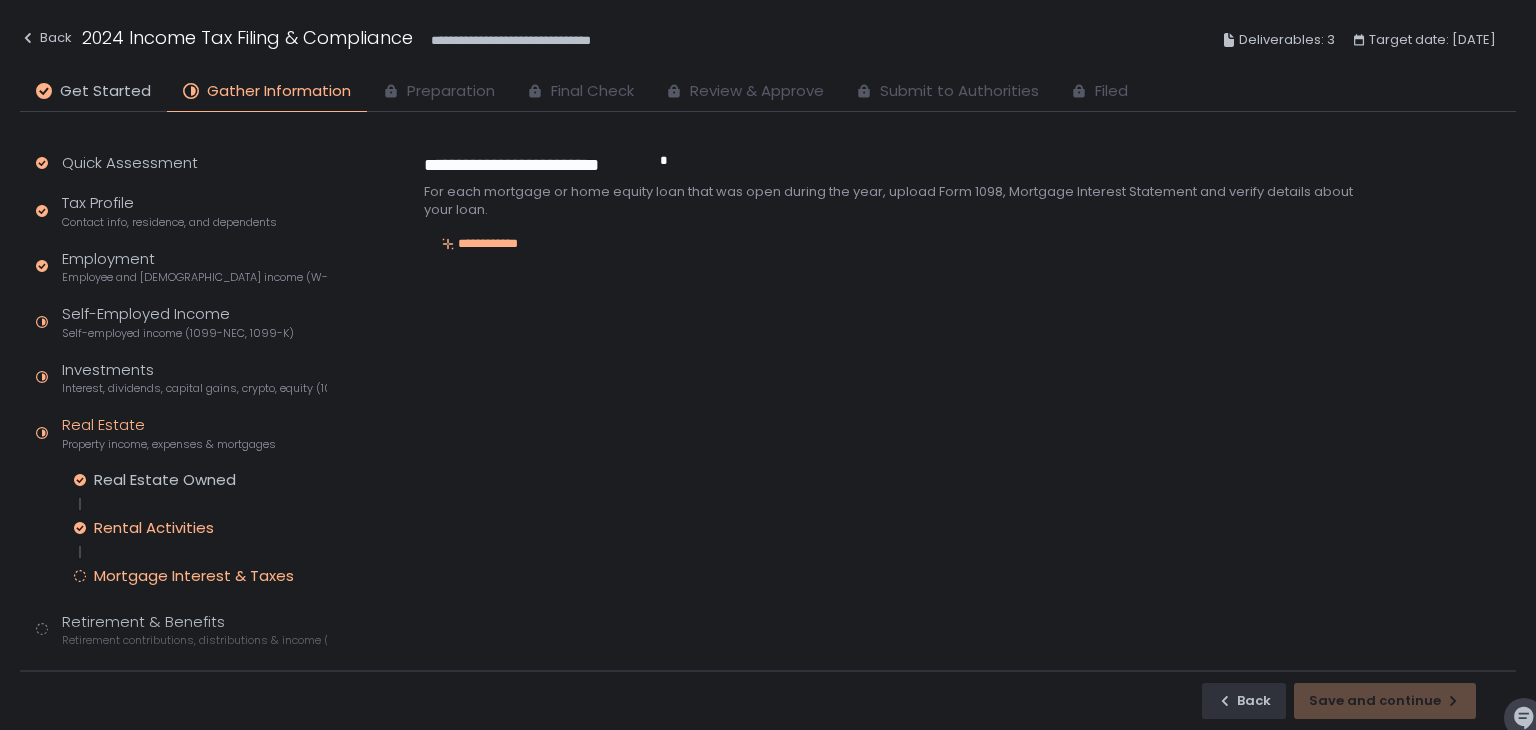 click on "Rental Activities" 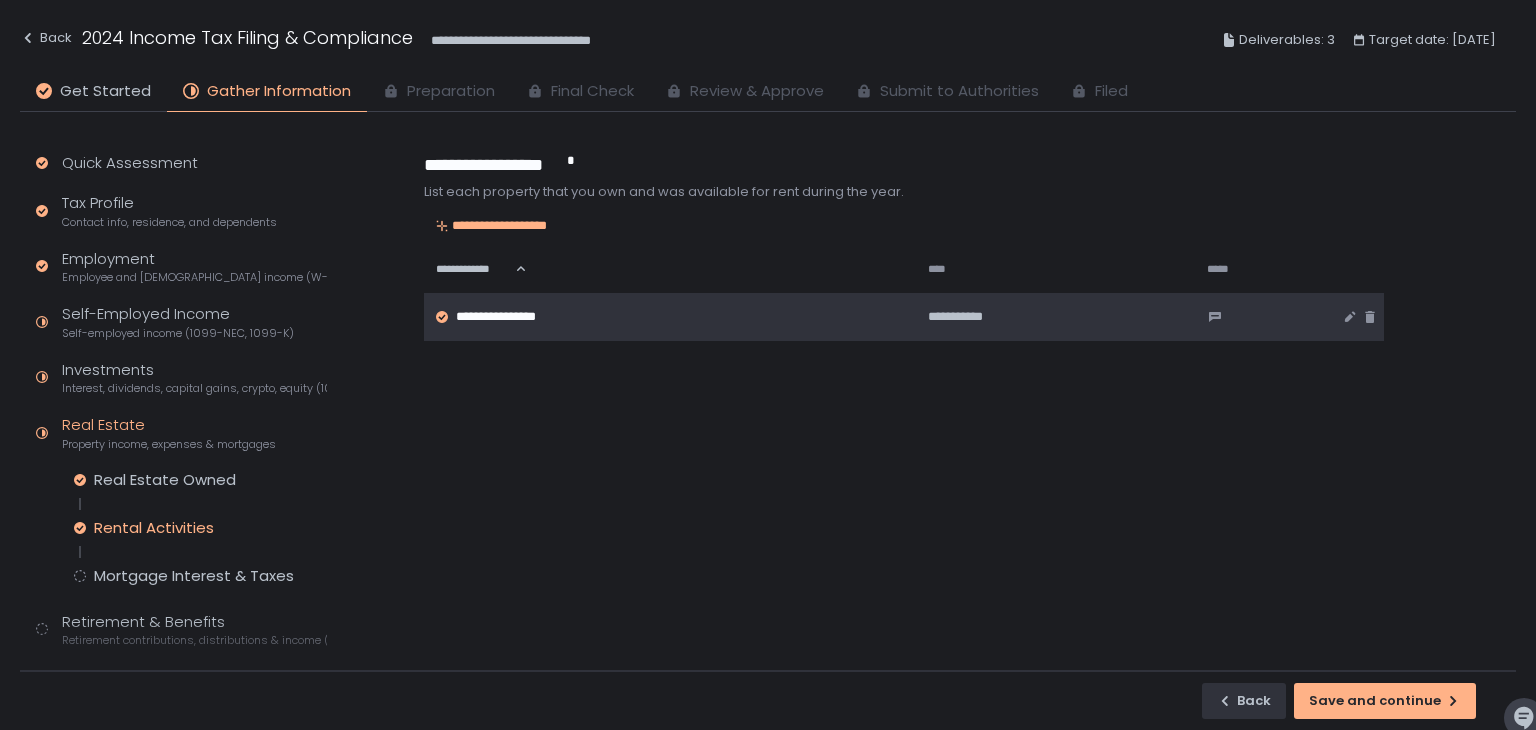 click on "**********" at bounding box center [518, 317] 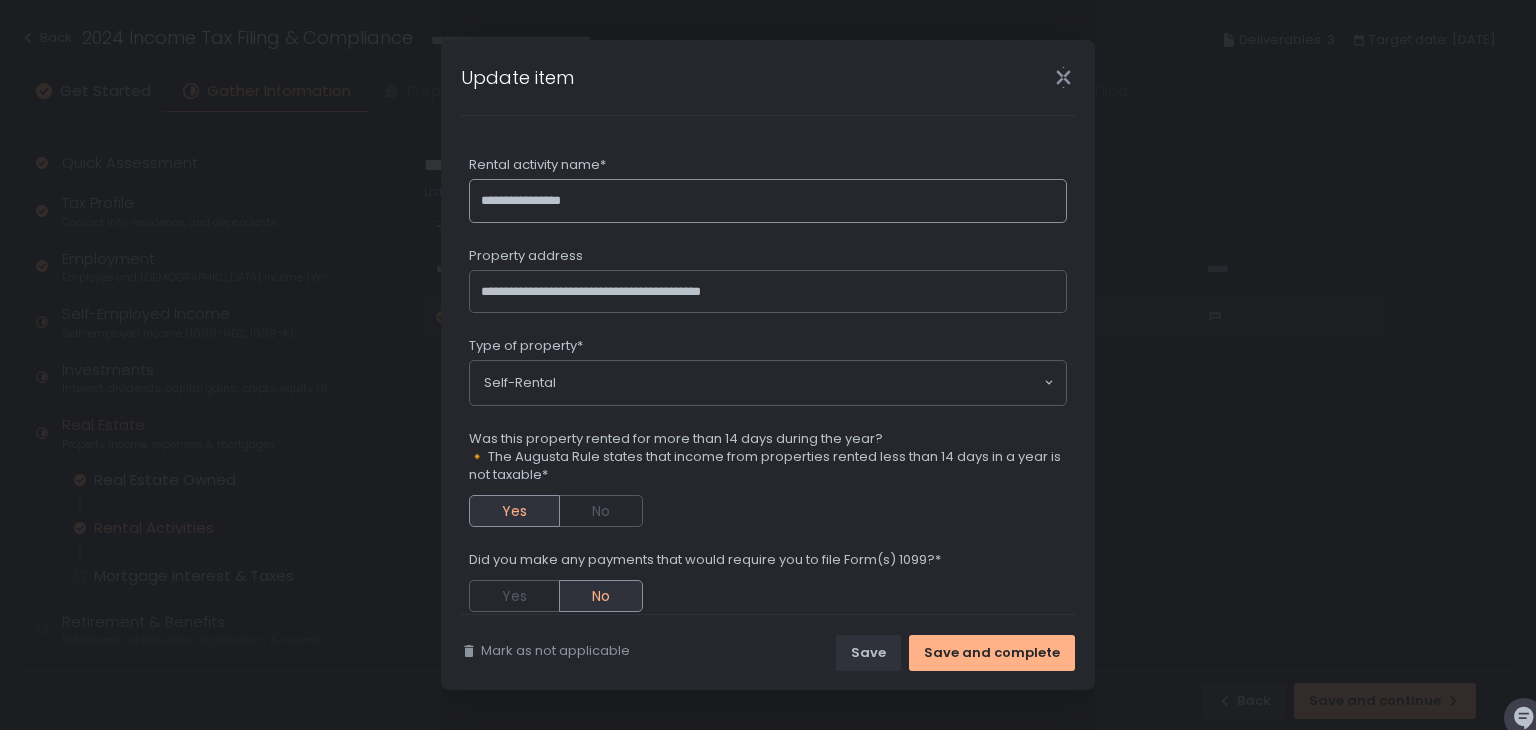 scroll, scrollTop: 0, scrollLeft: 0, axis: both 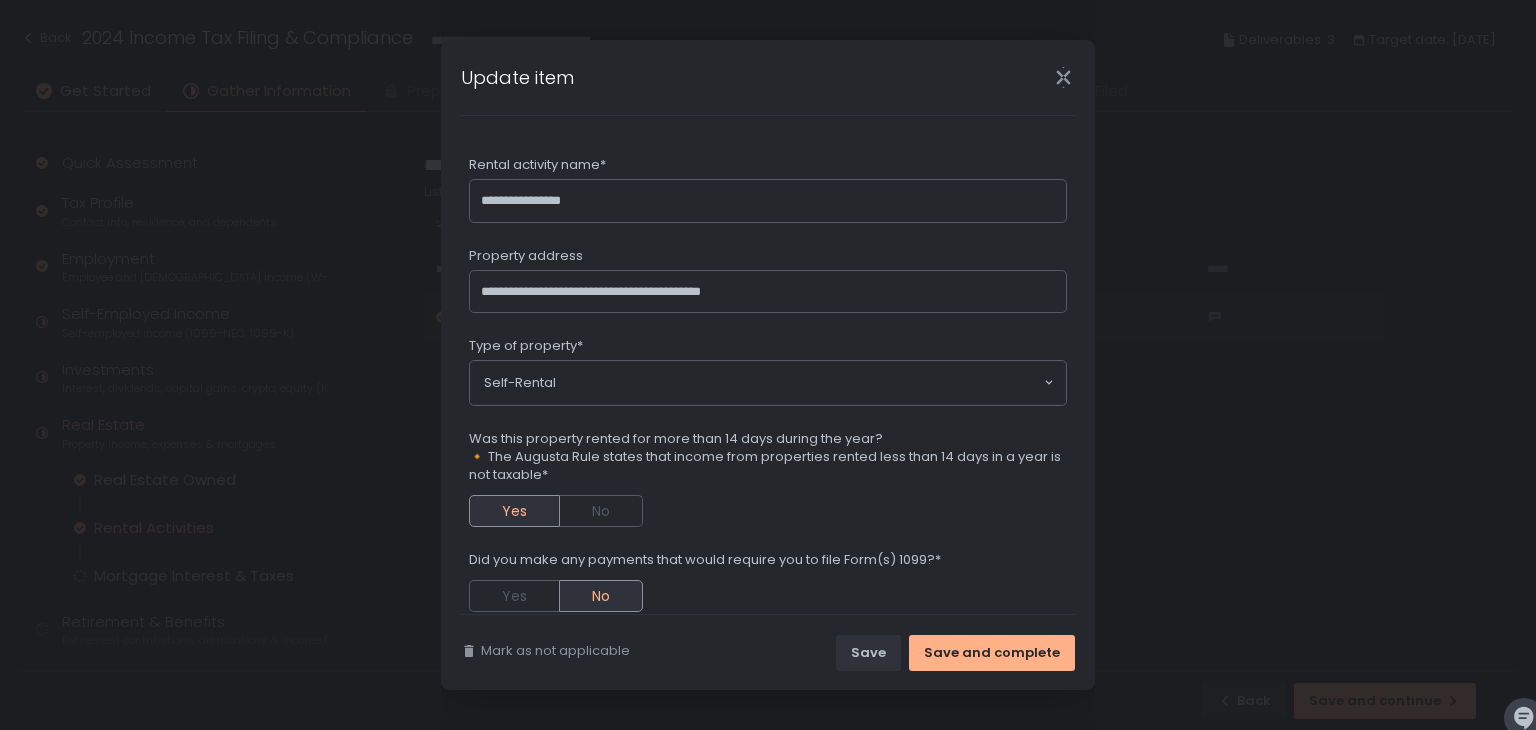 click 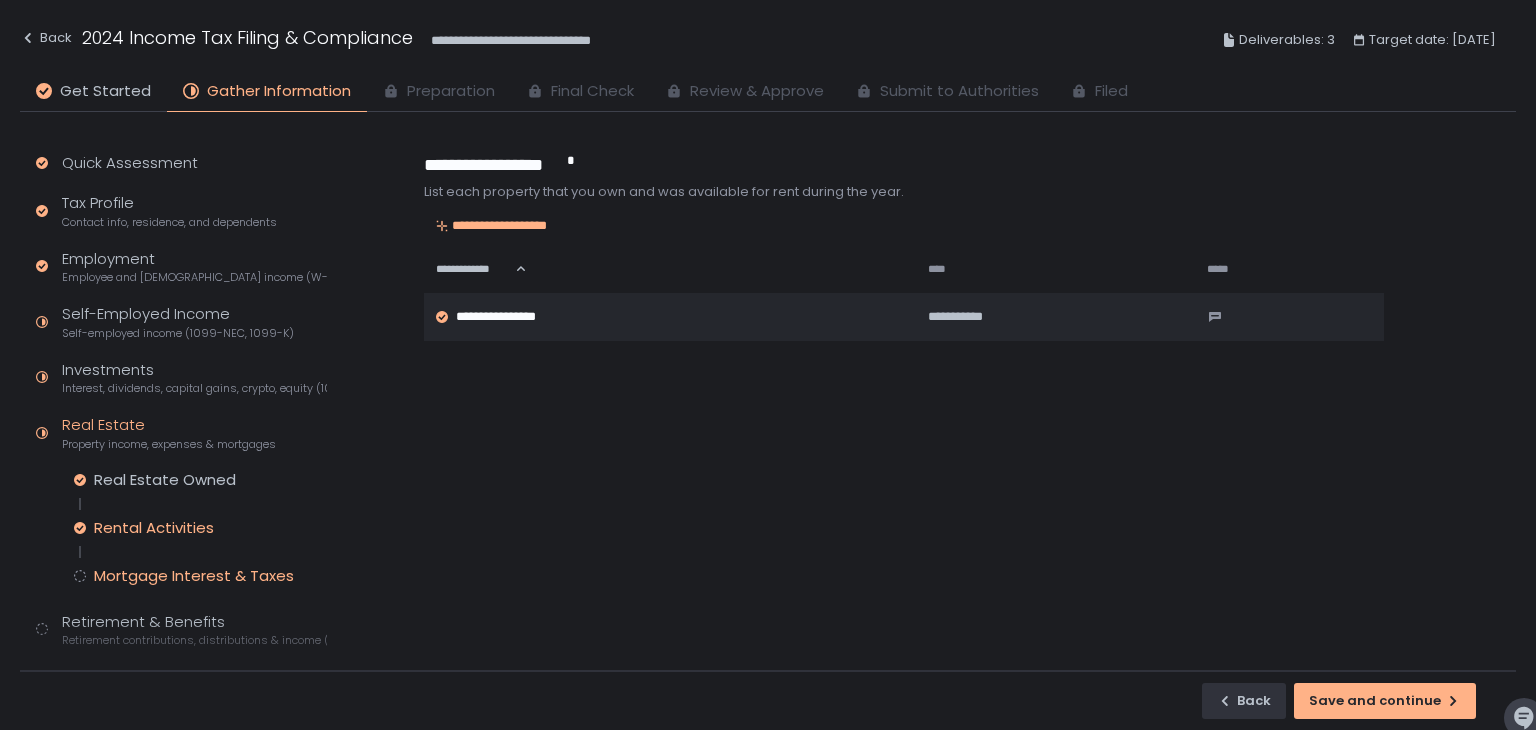 click on "Mortgage Interest & Taxes" 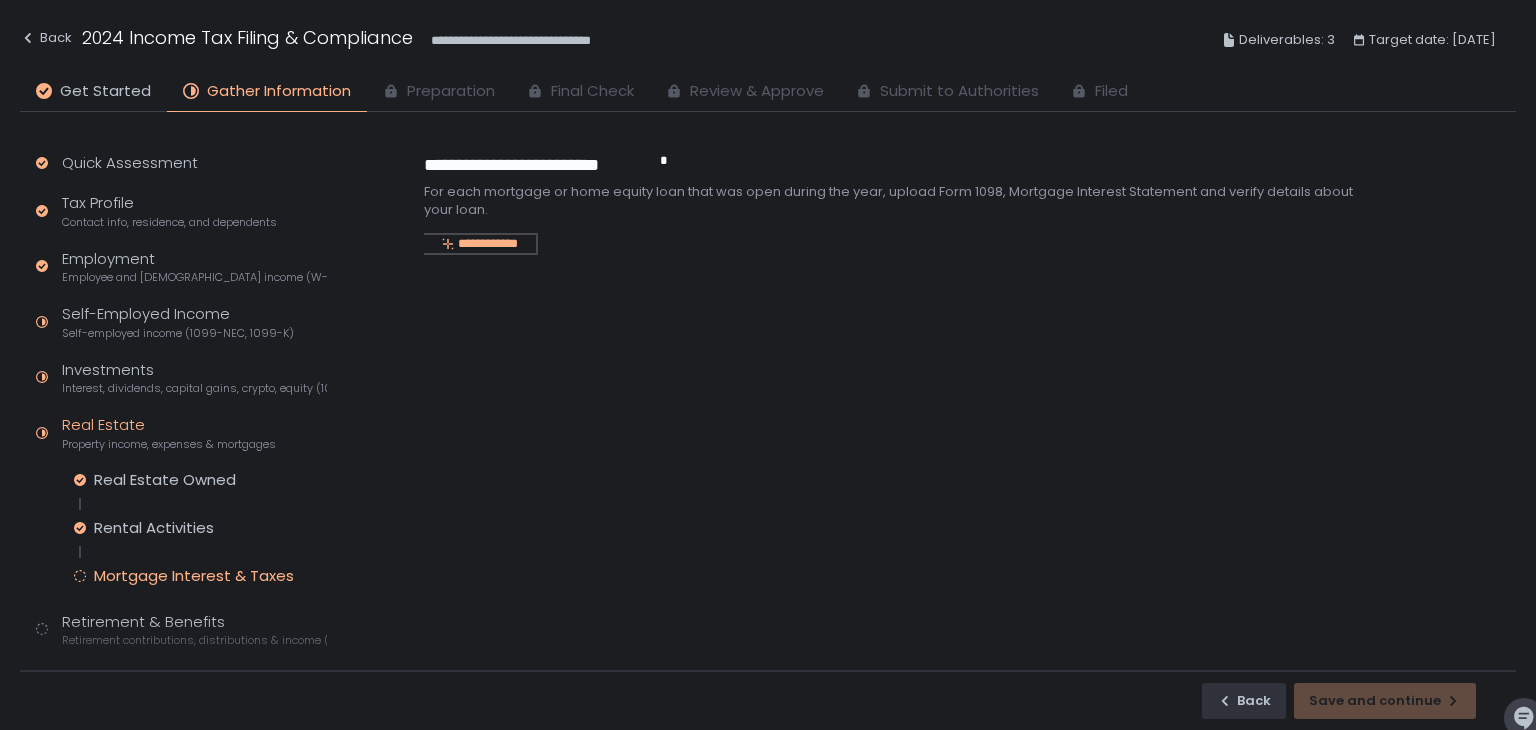 click on "**********" 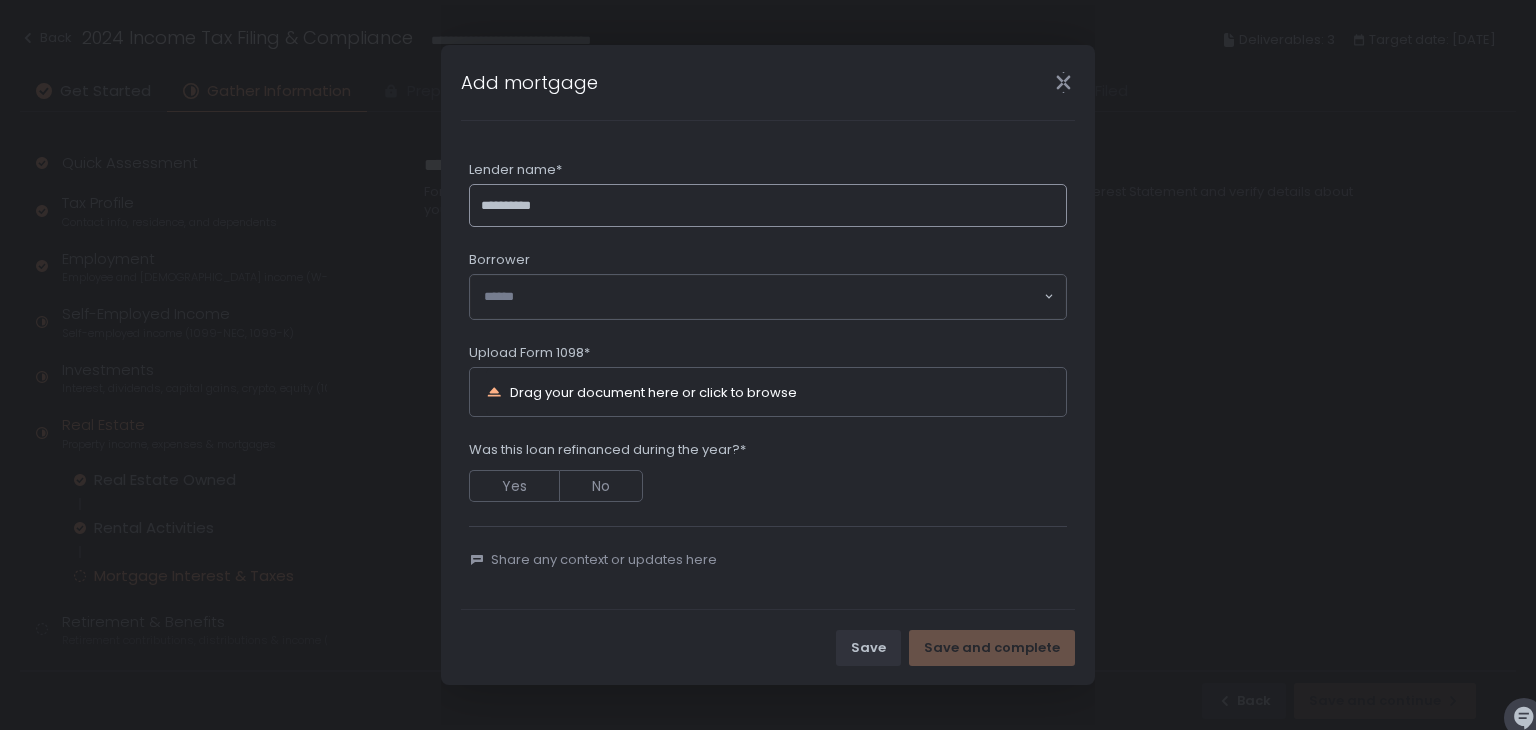 type on "**********" 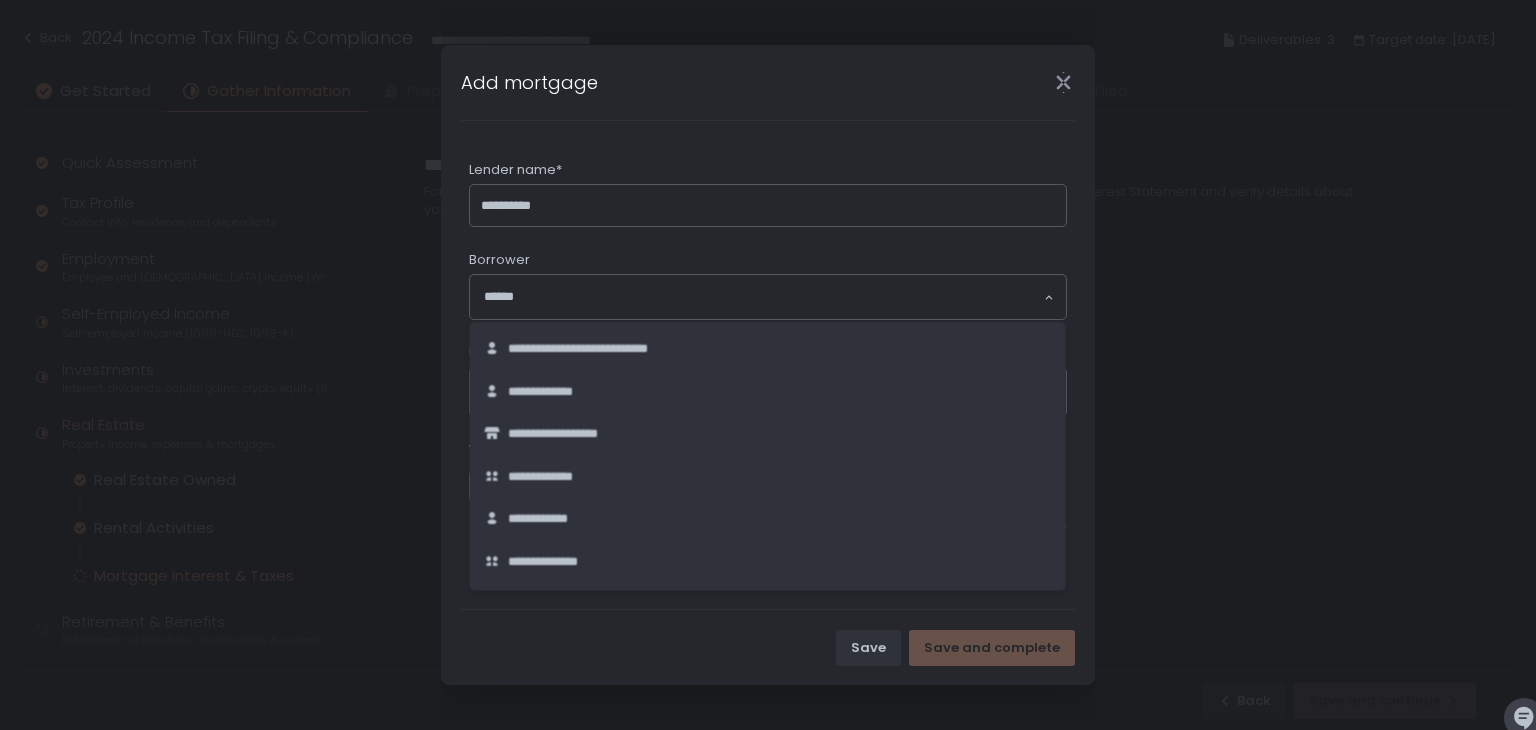 click 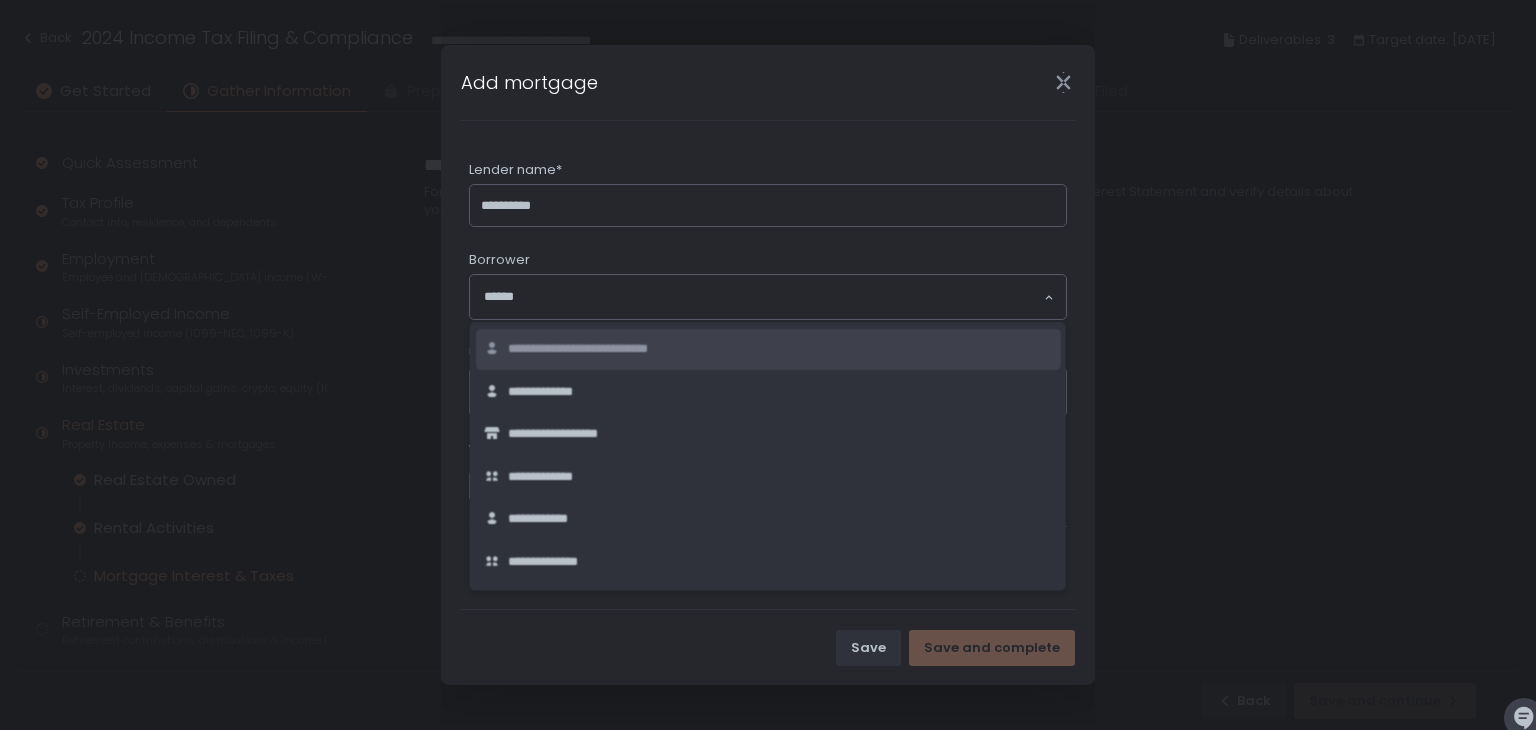 click on "**********" 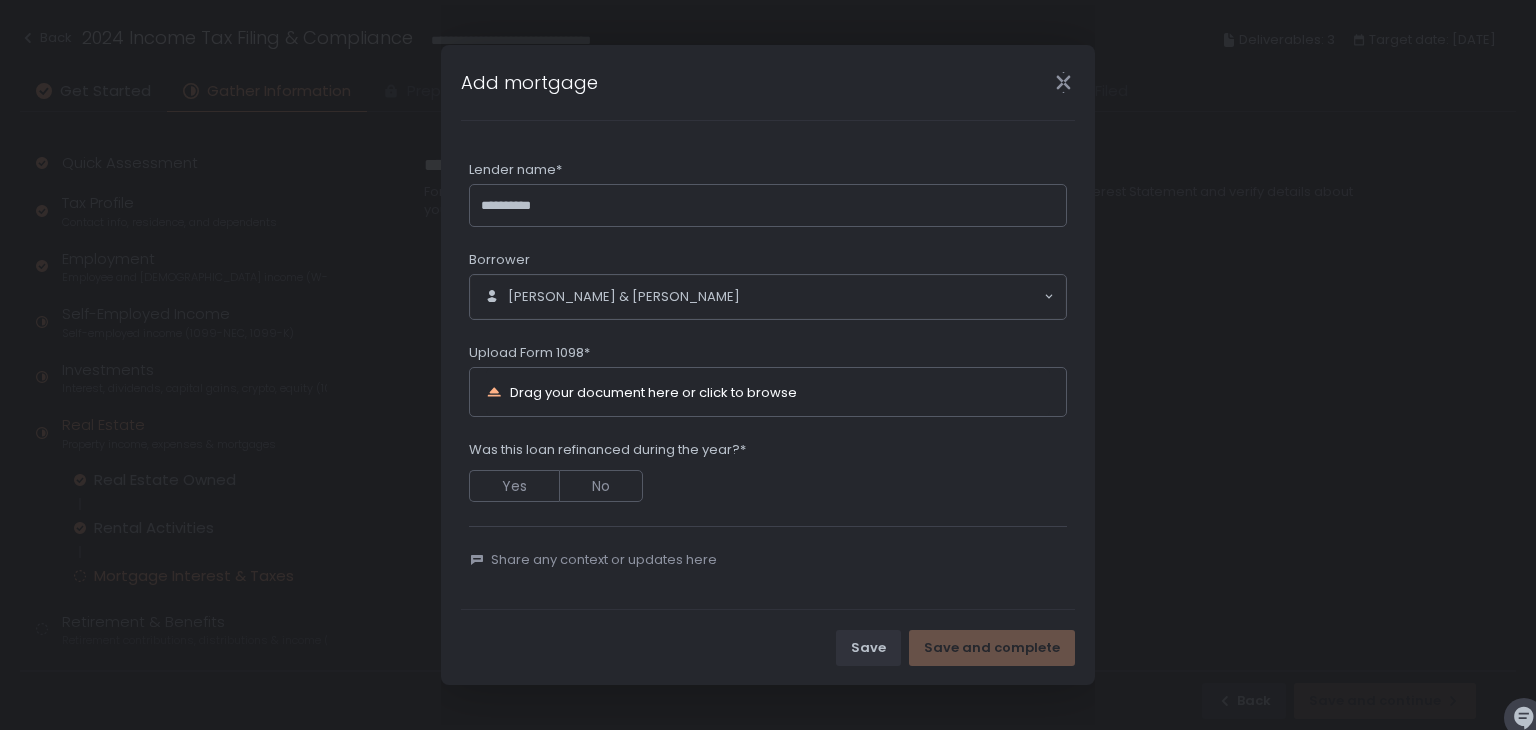 click on "Drag your document here or click to browse" 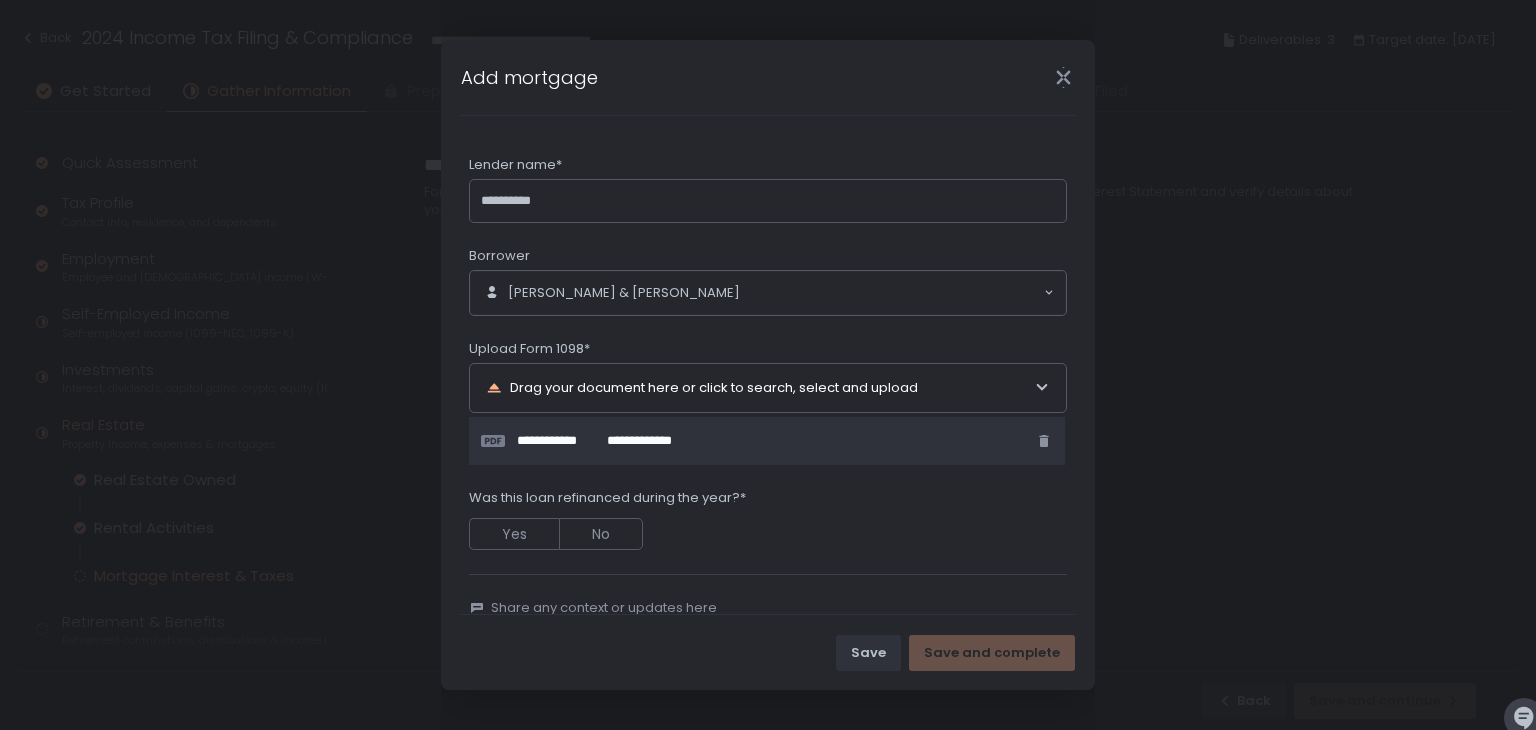click 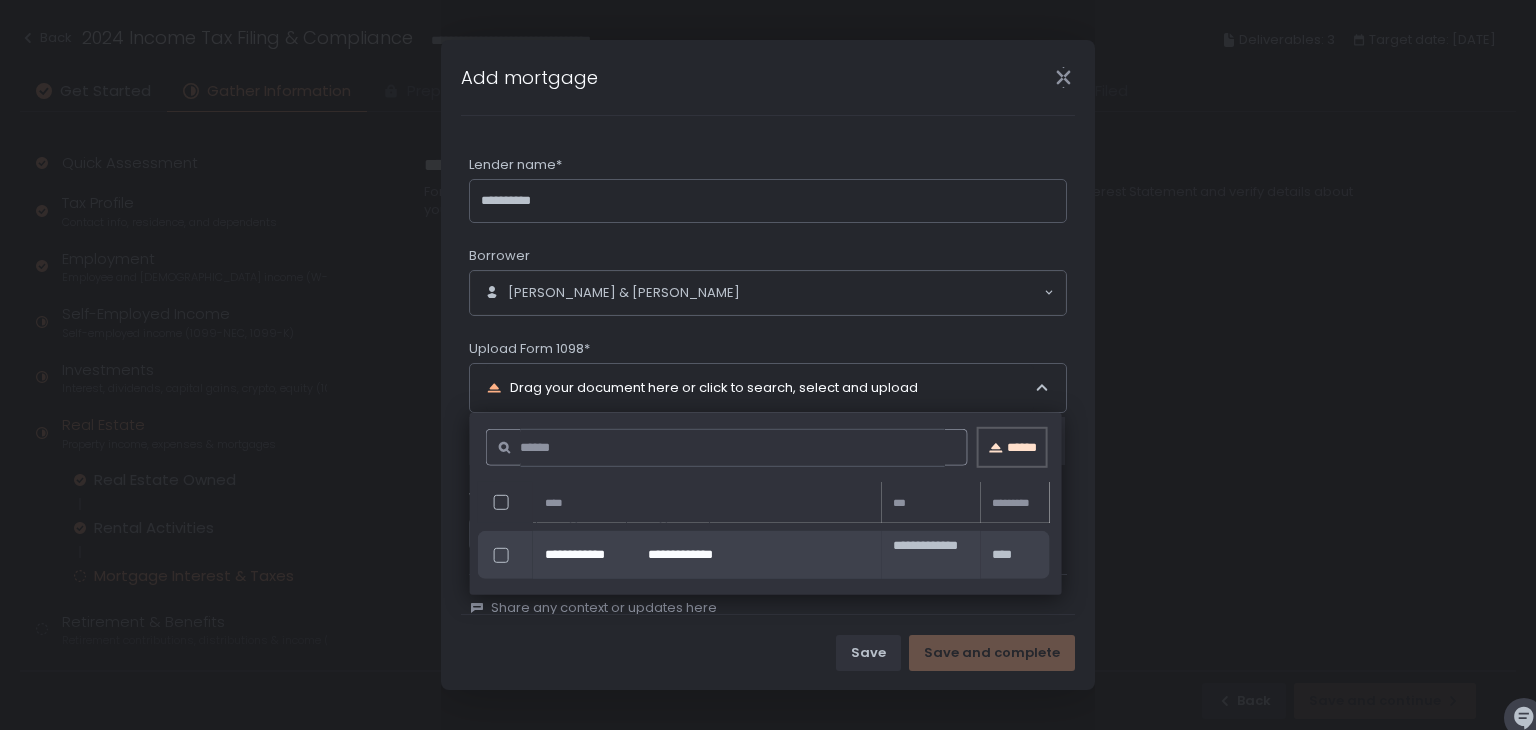 click on "******" 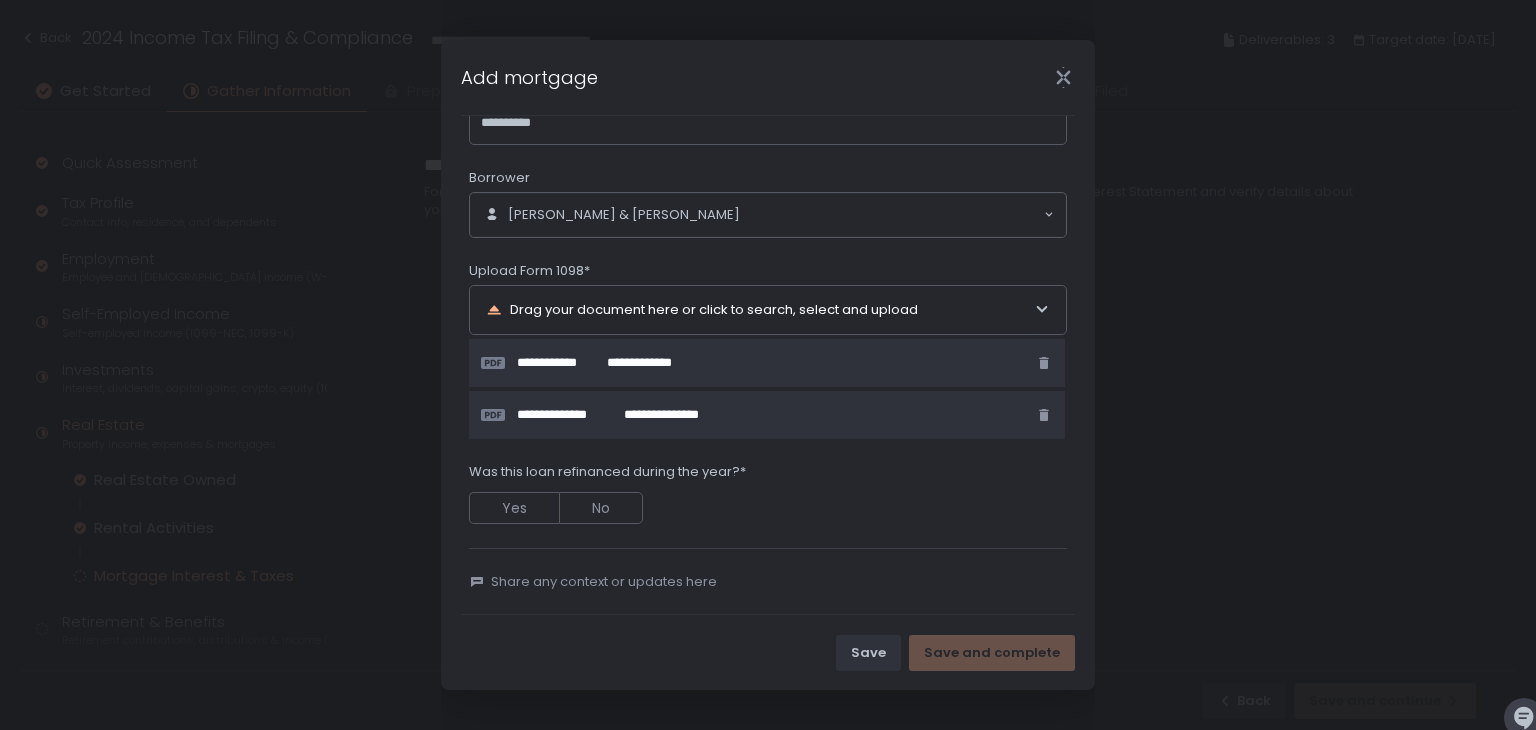 scroll, scrollTop: 92, scrollLeft: 0, axis: vertical 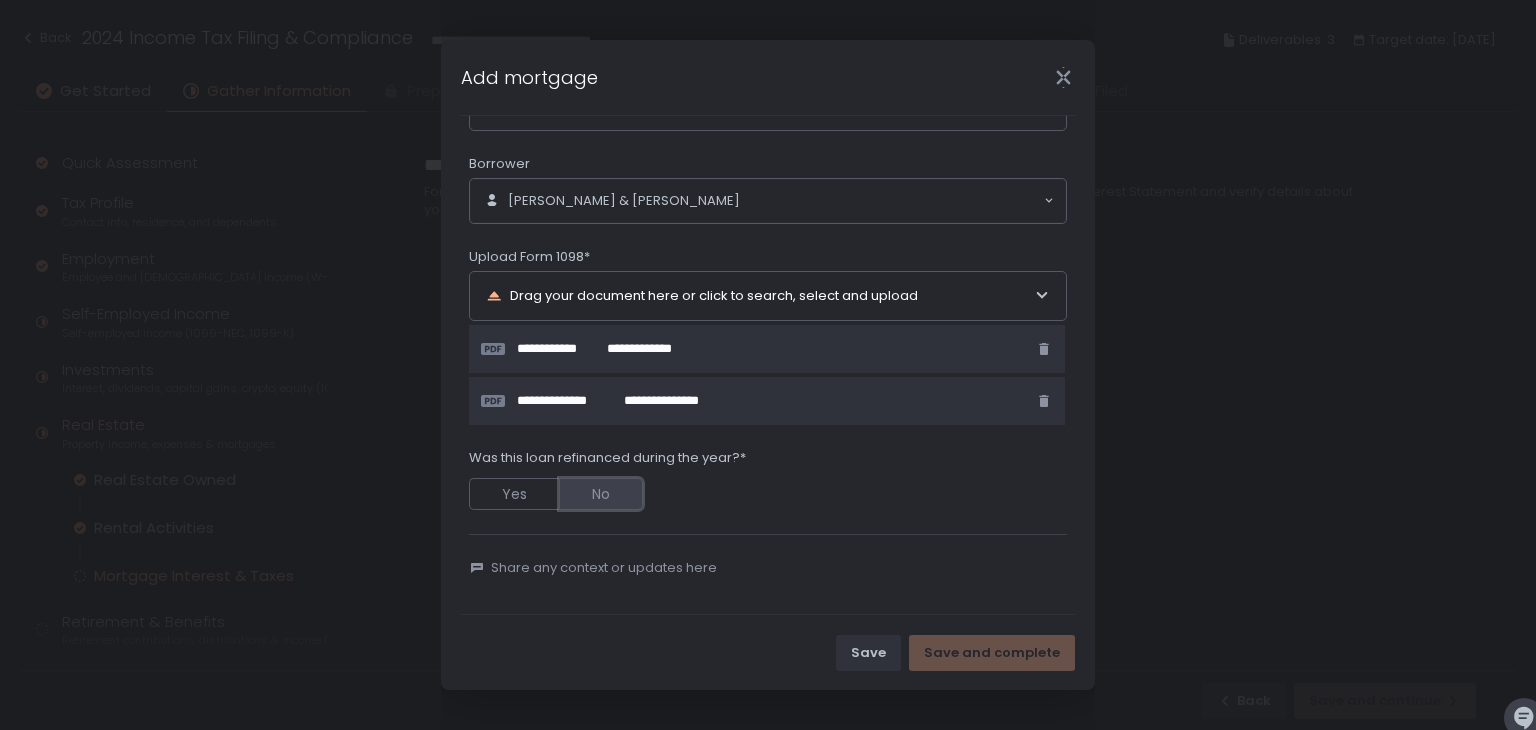 click on "No" at bounding box center [601, 494] 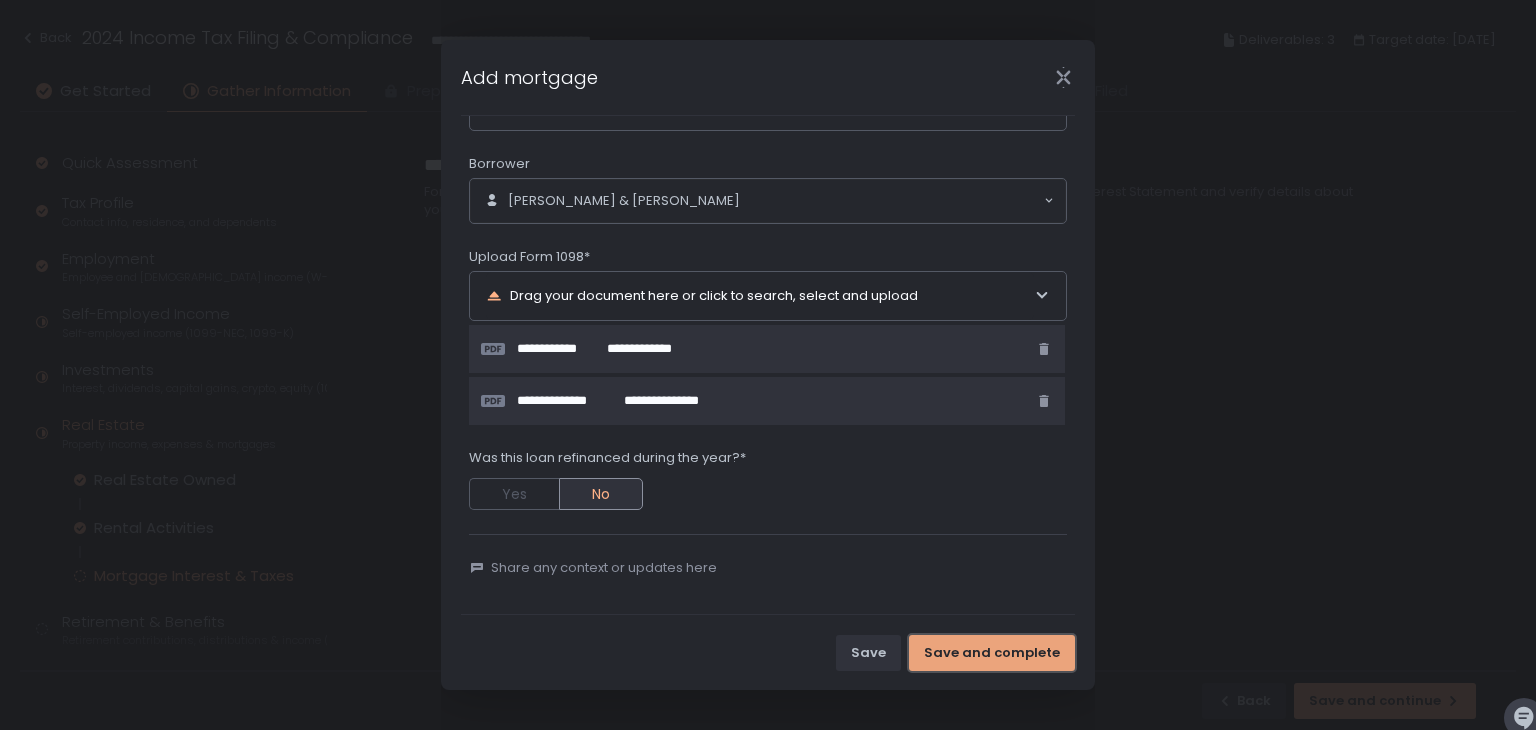 click on "Save and complete" at bounding box center (992, 653) 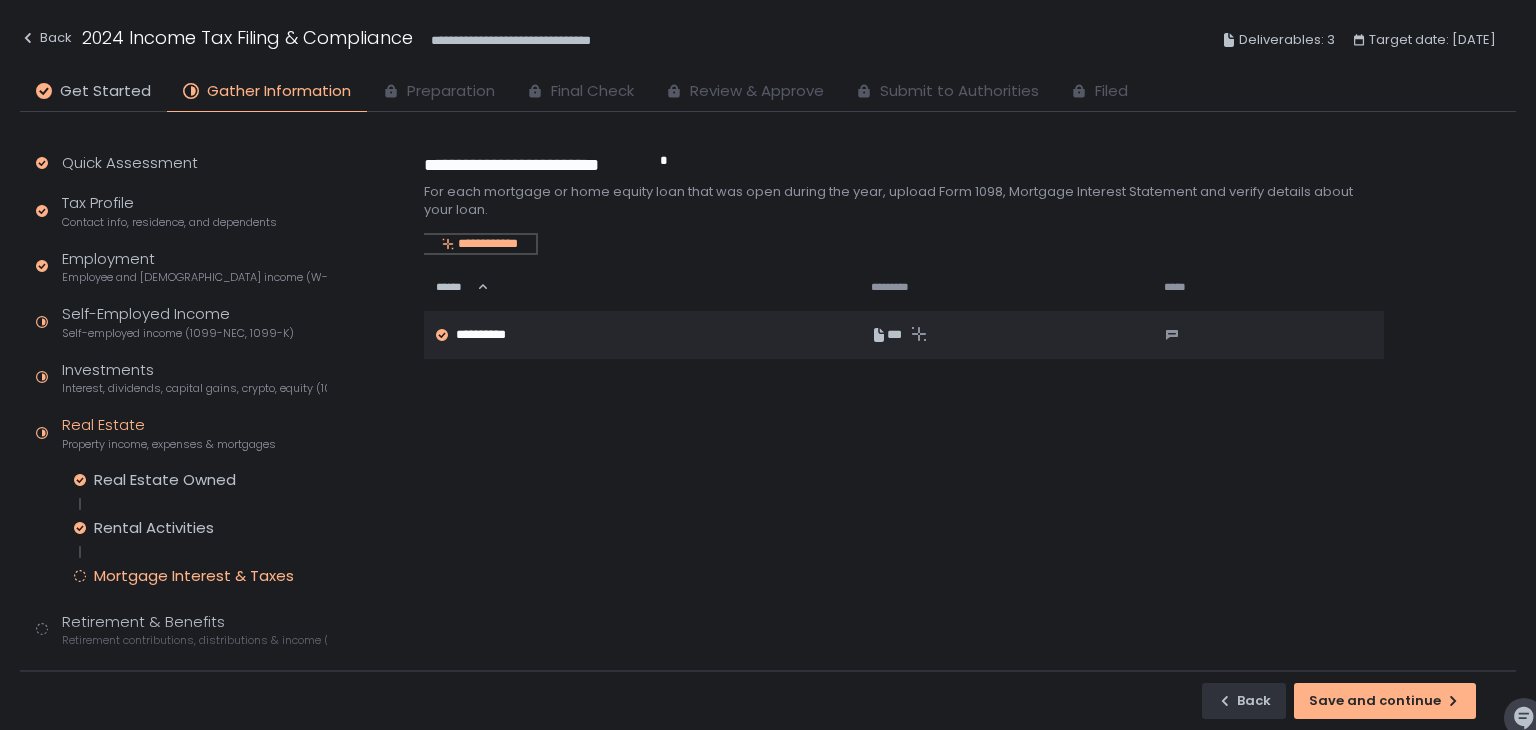 click on "**********" 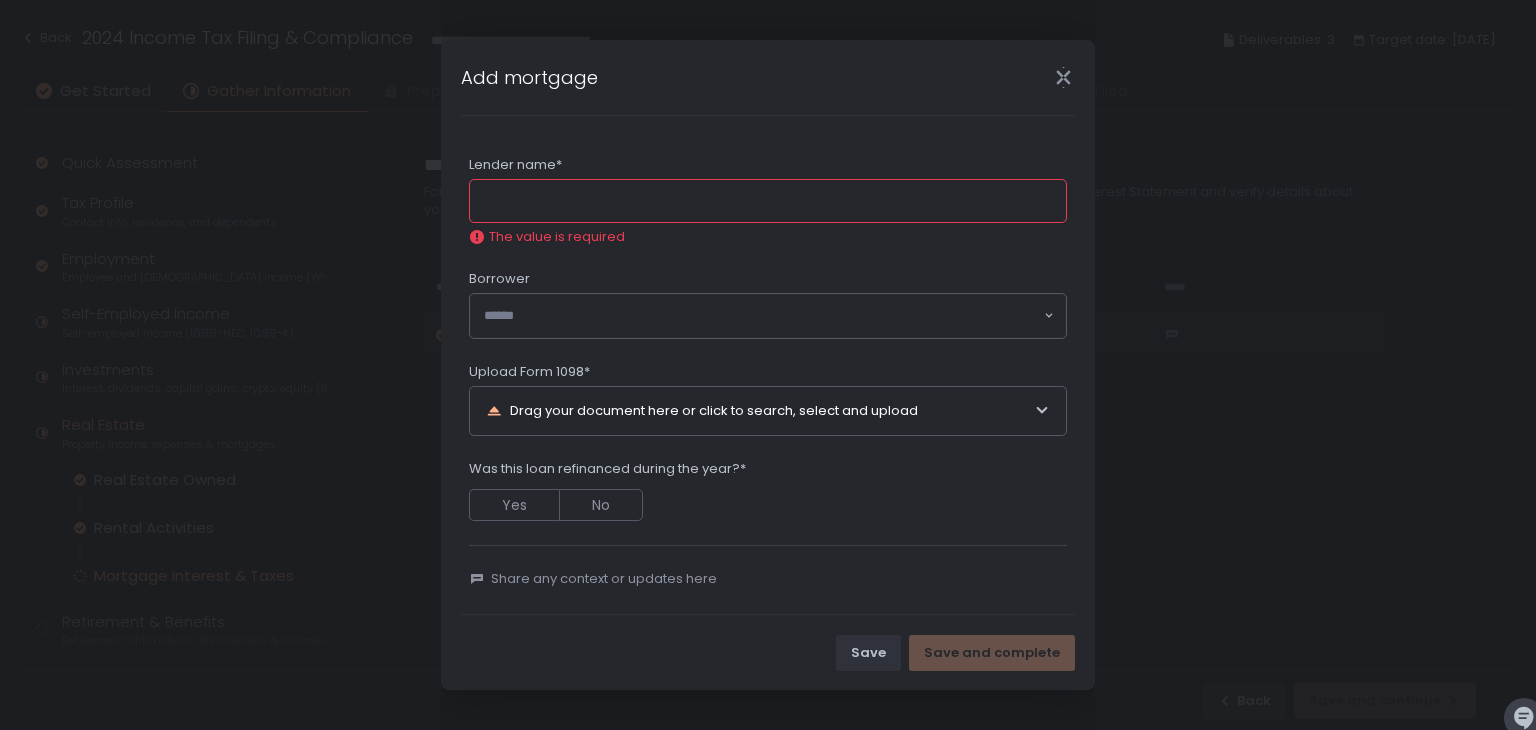 click on "Lender name*" 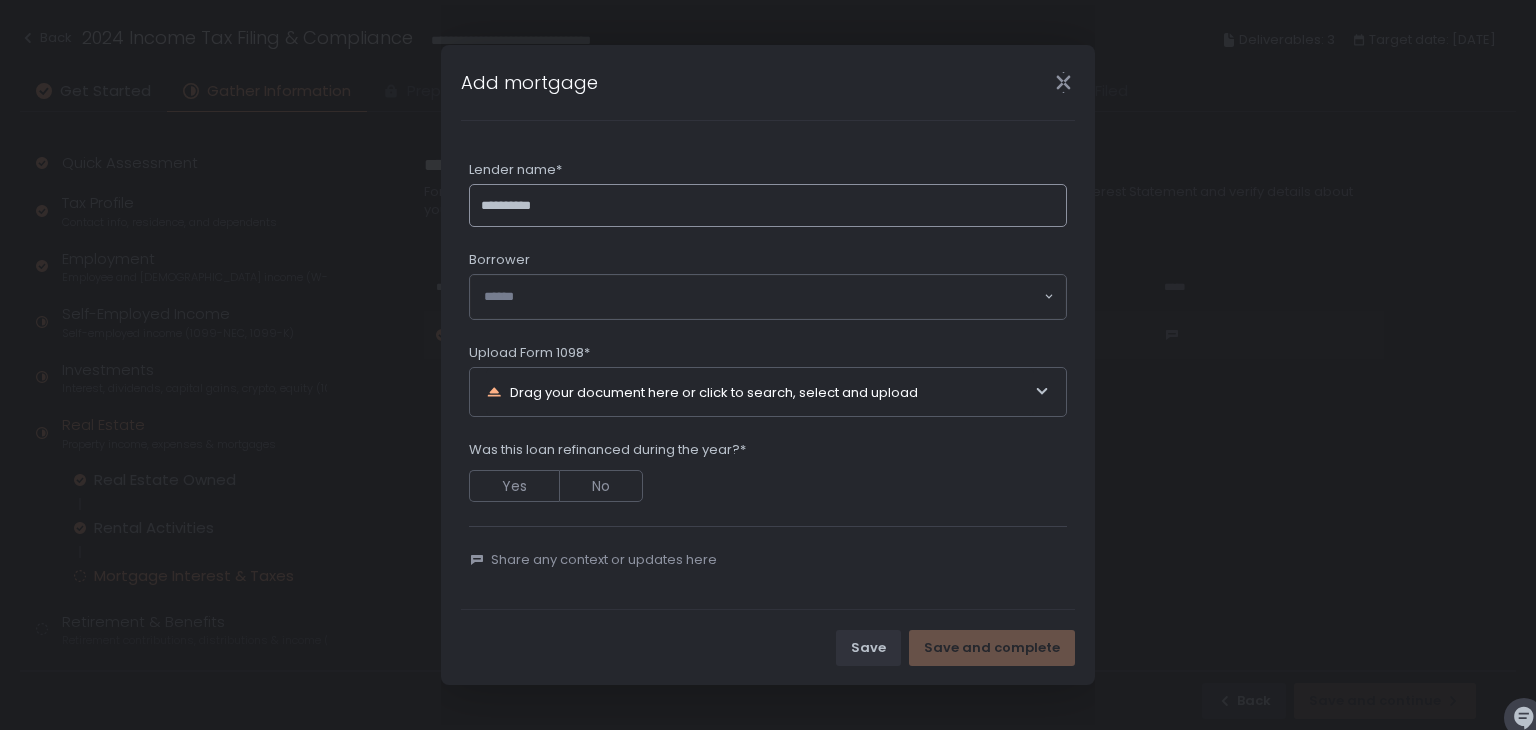 type on "**********" 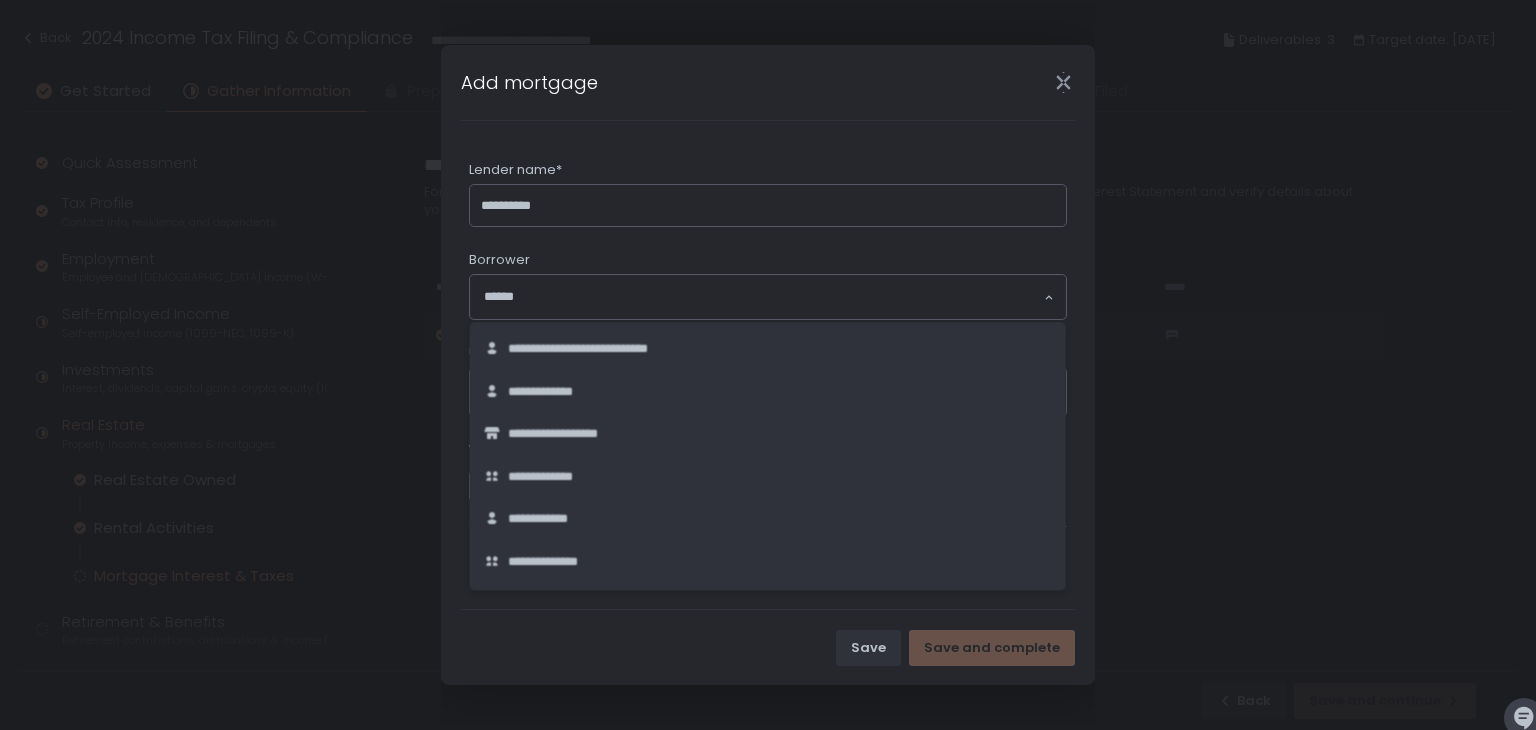 click 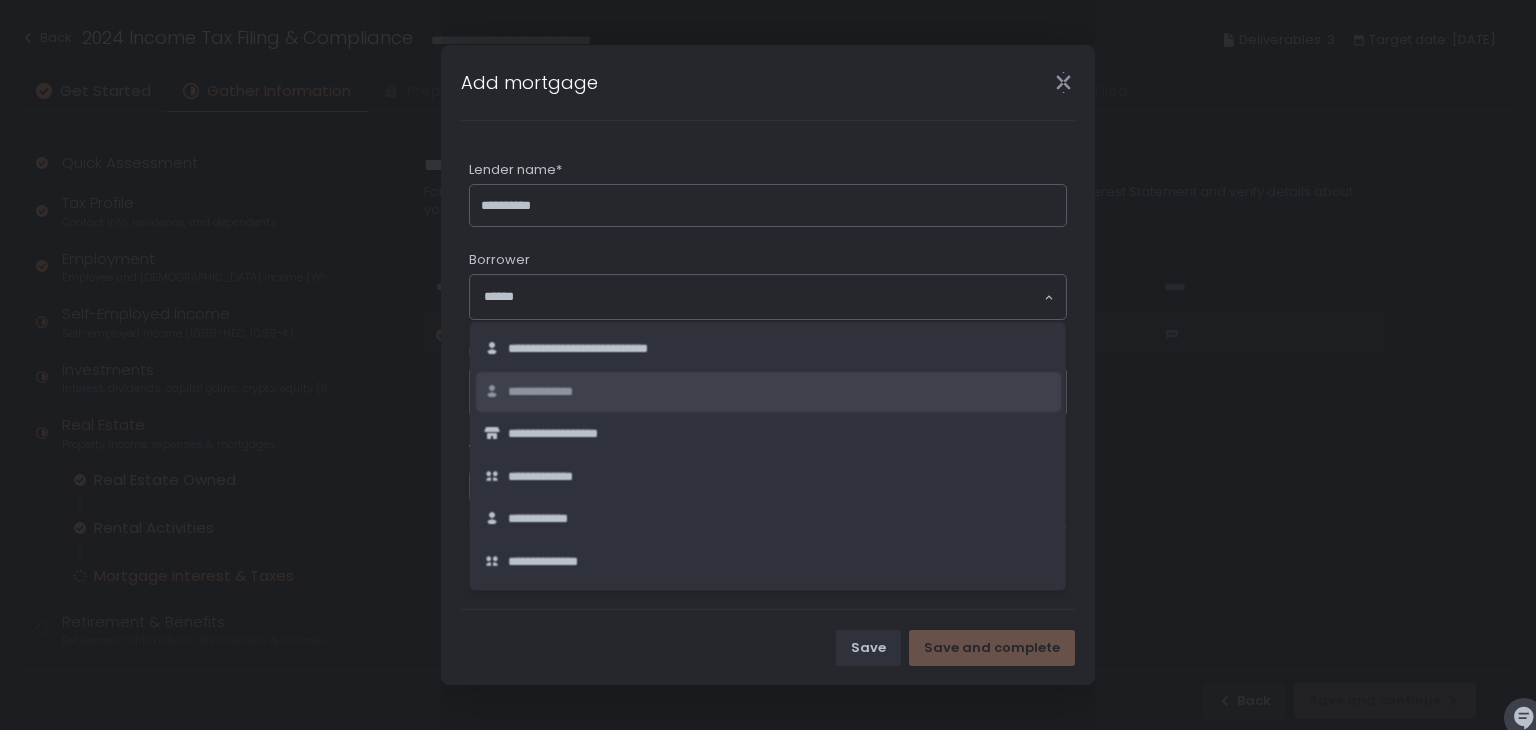 click on "**********" 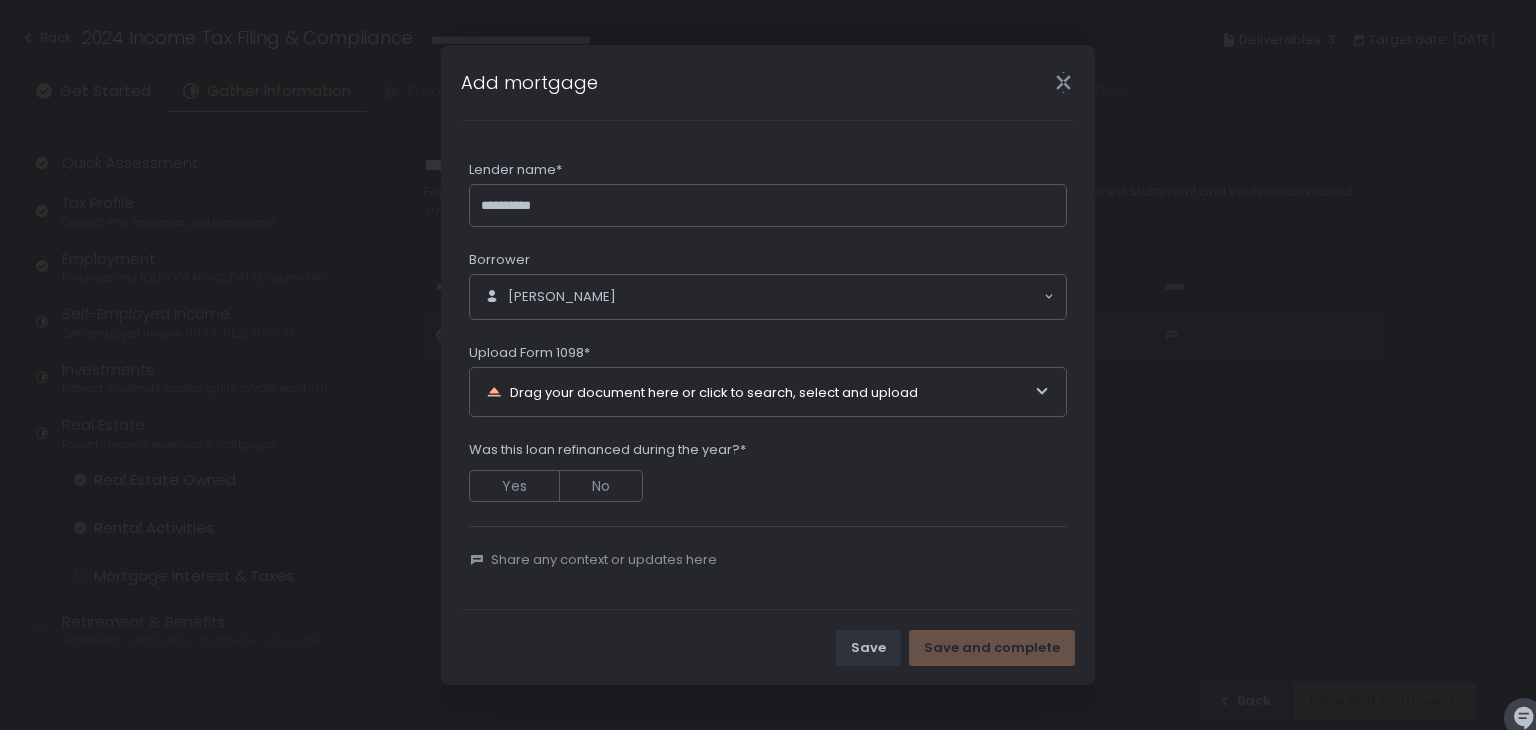 click on "Drag your document here or click to search, select and upload" at bounding box center [760, 392] 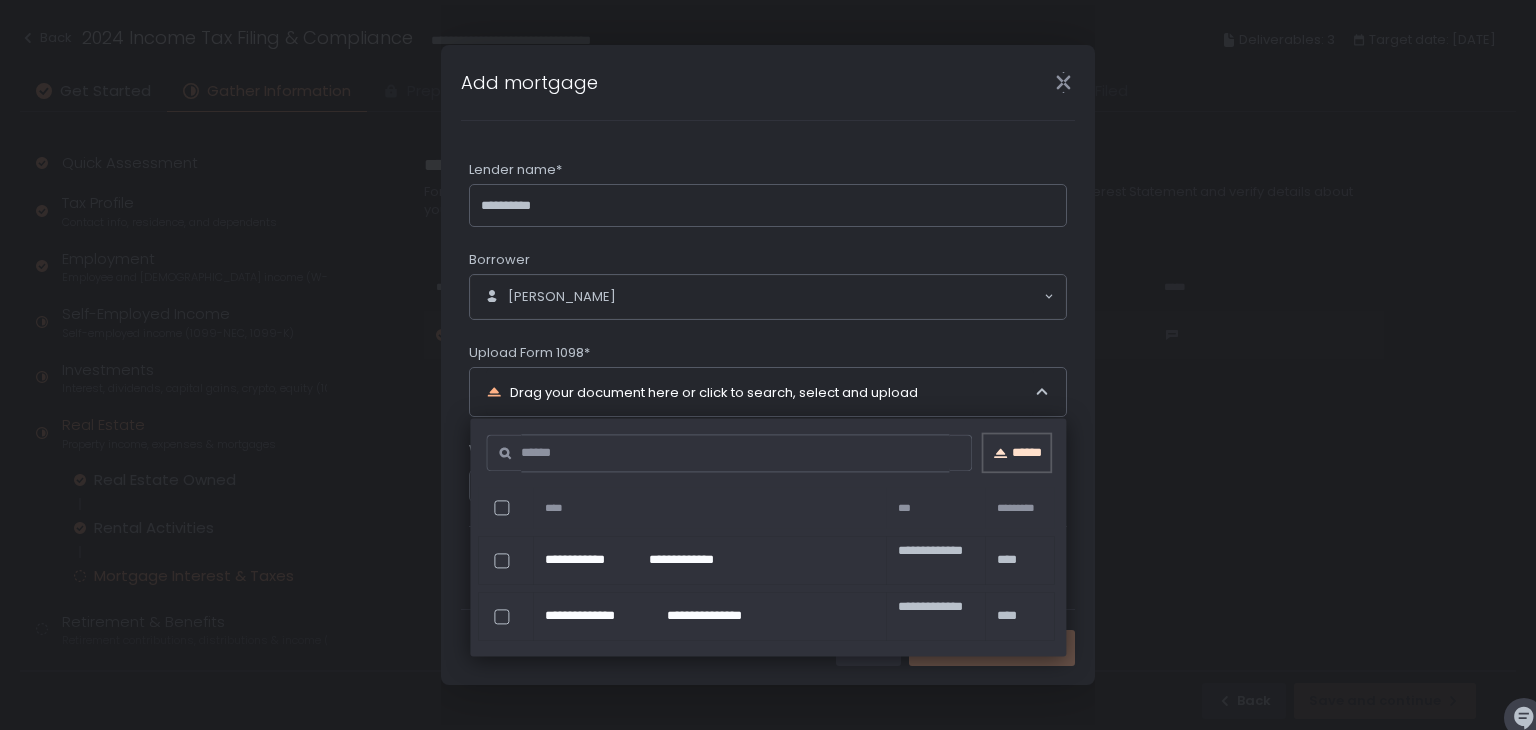 click on "******" 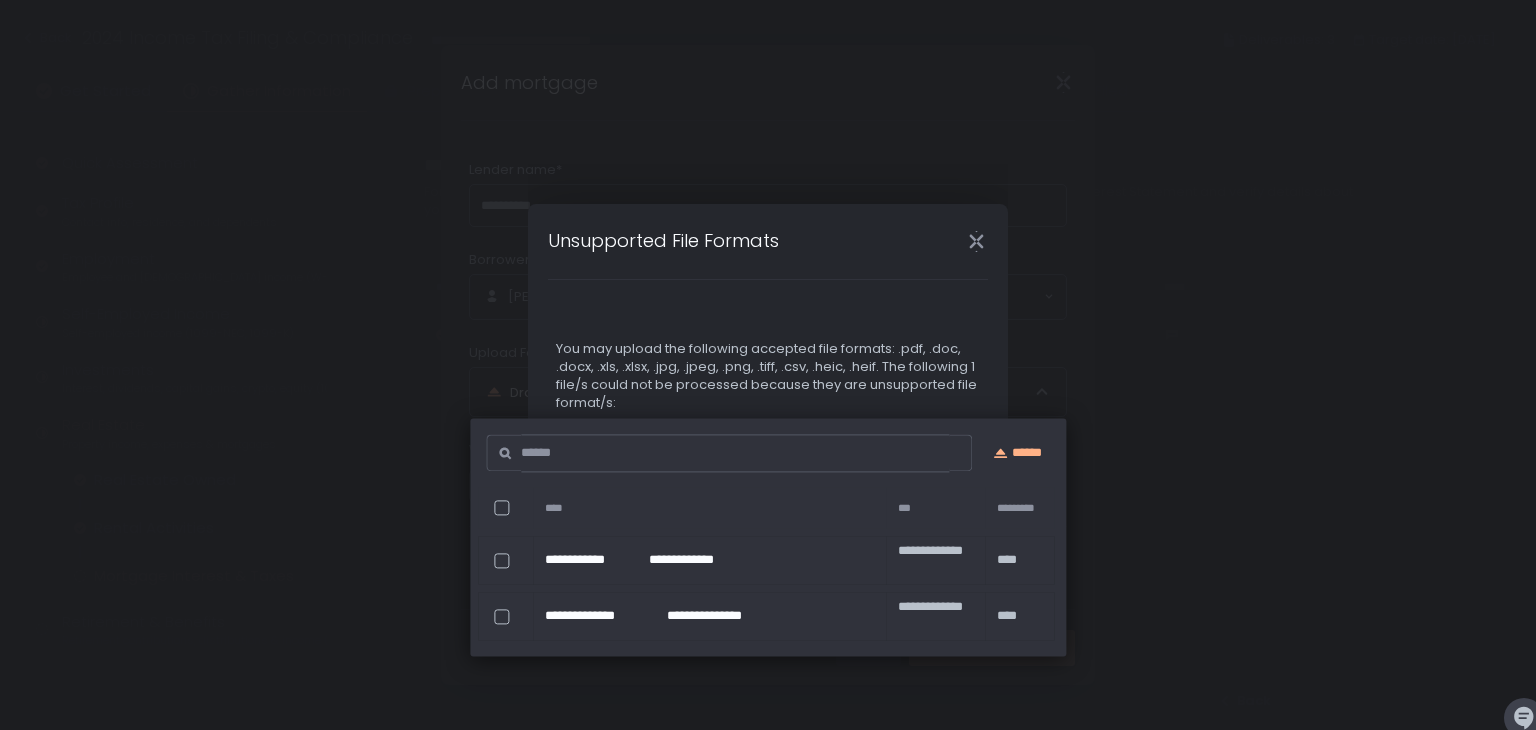 click 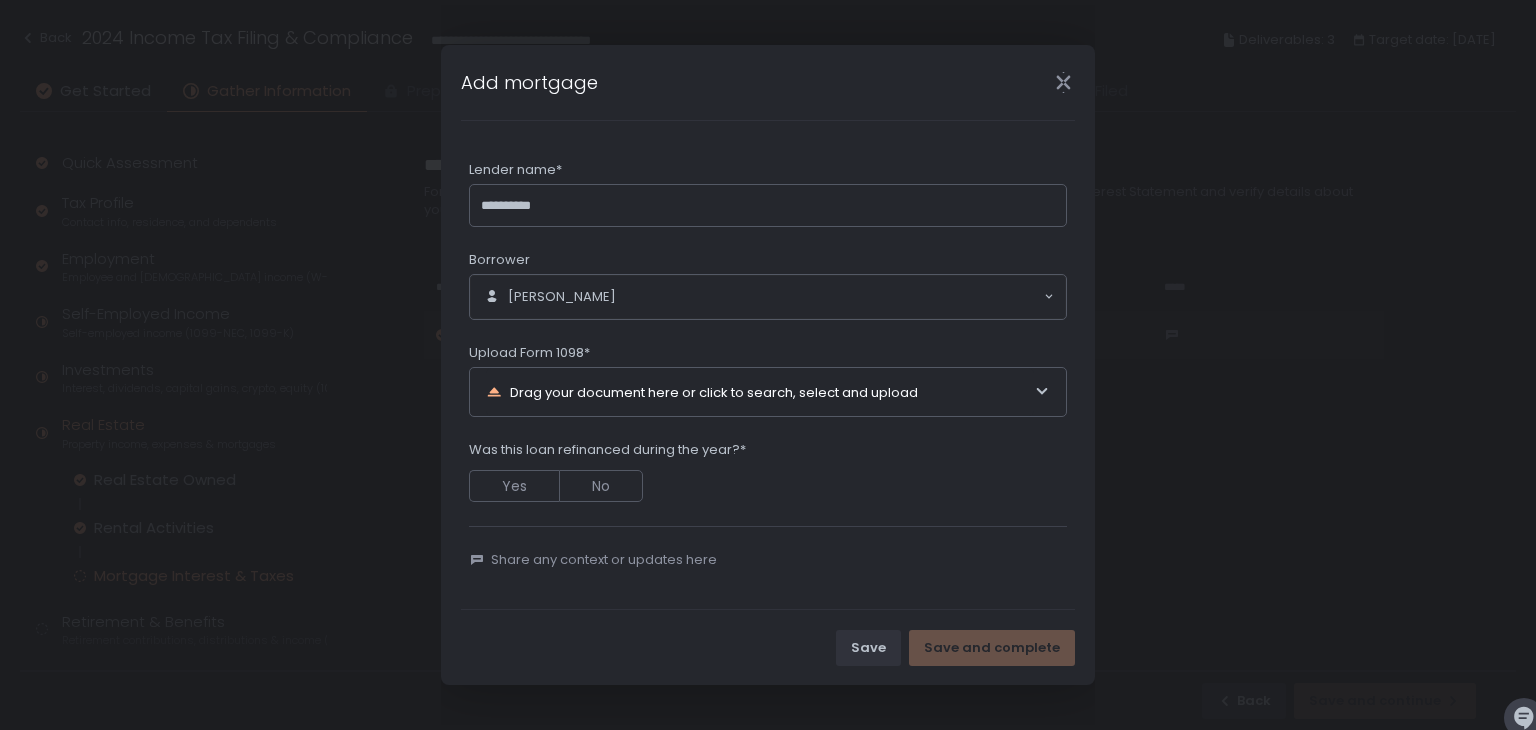 click 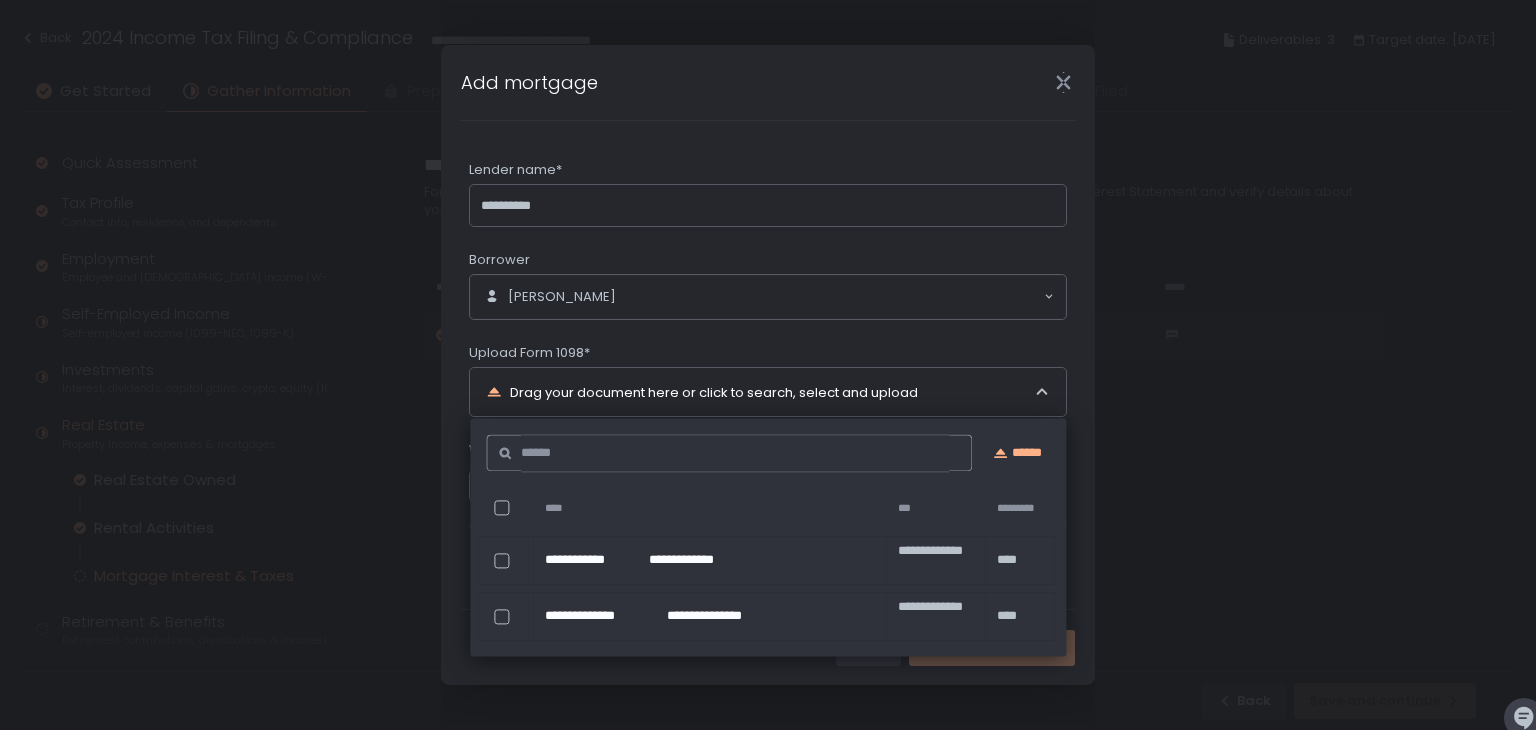 click 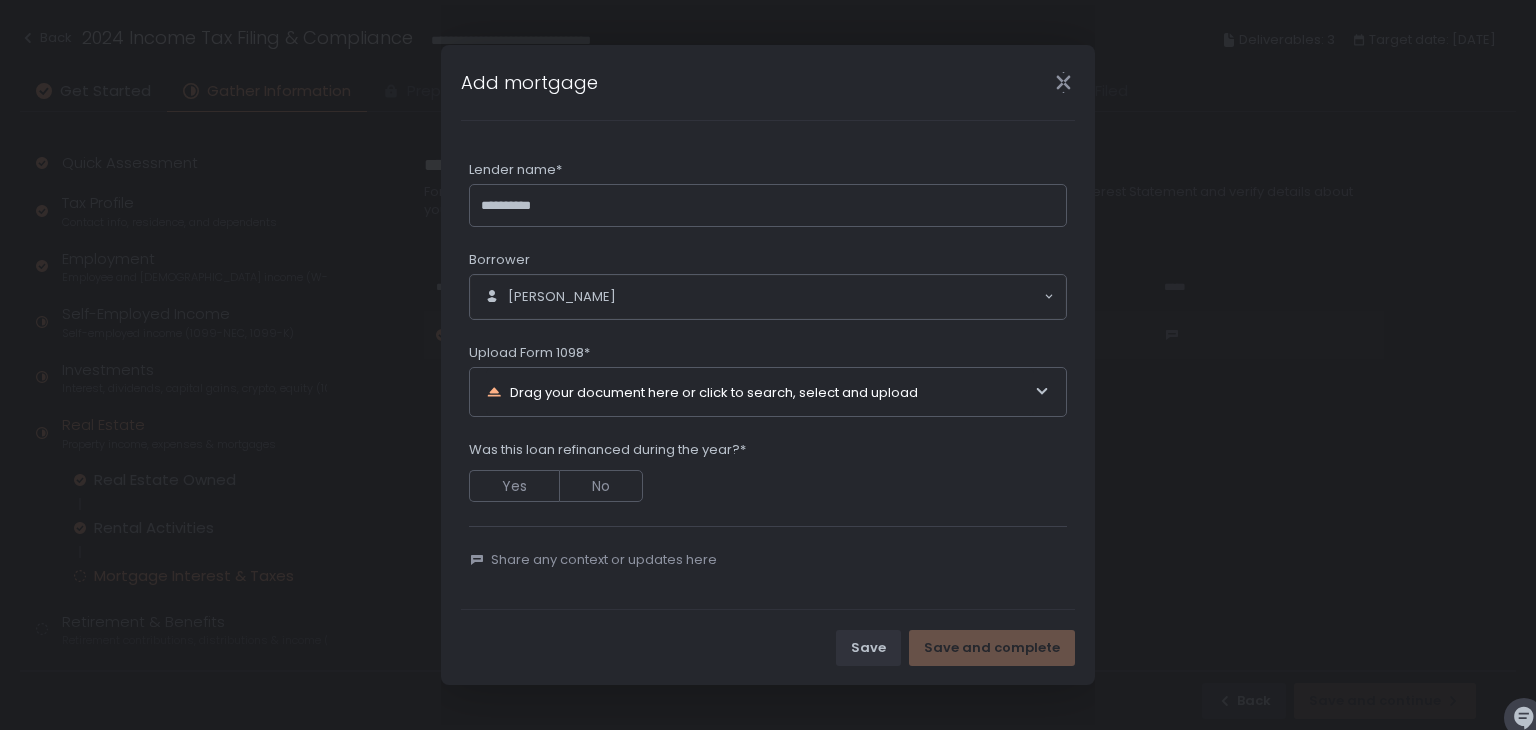 click on "**********" at bounding box center [768, 365] 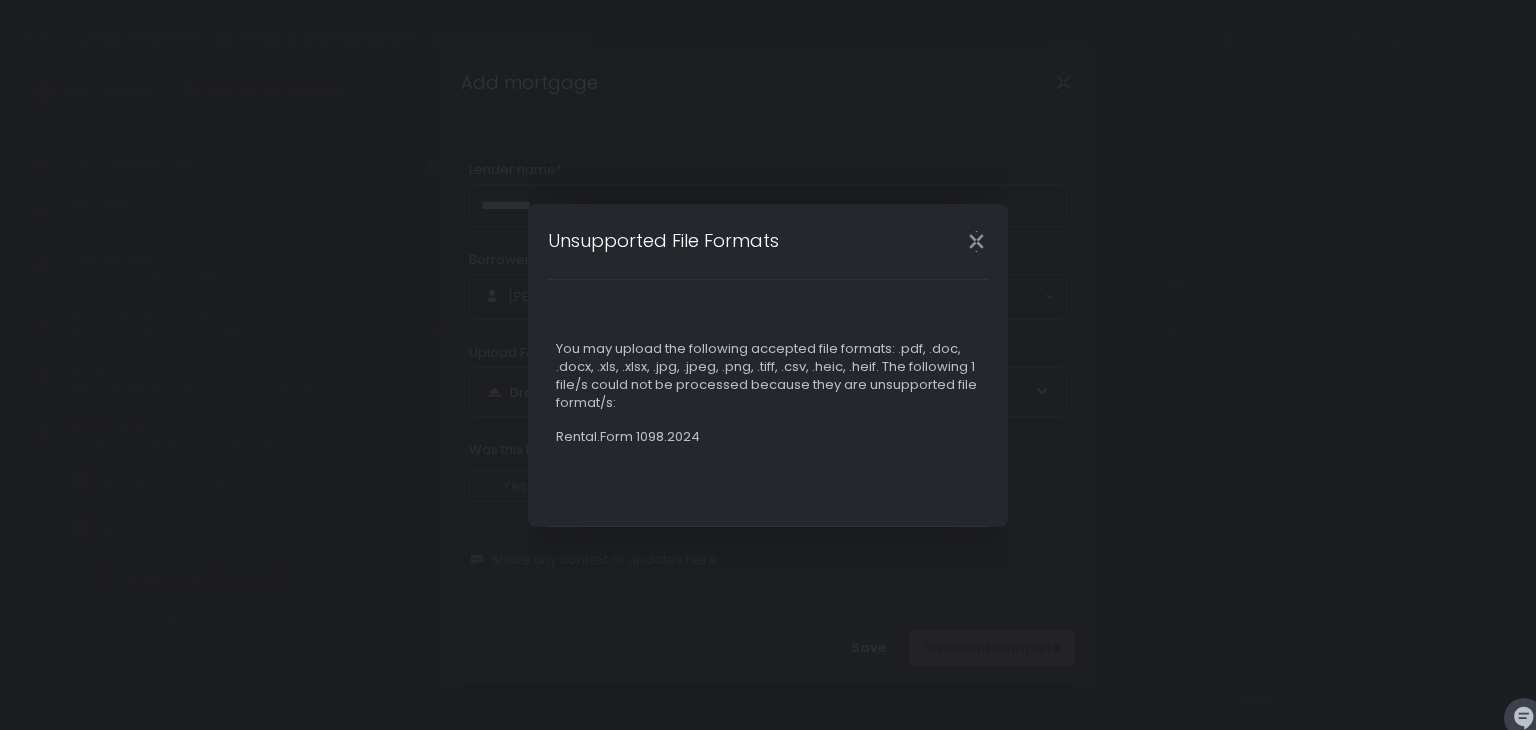 click 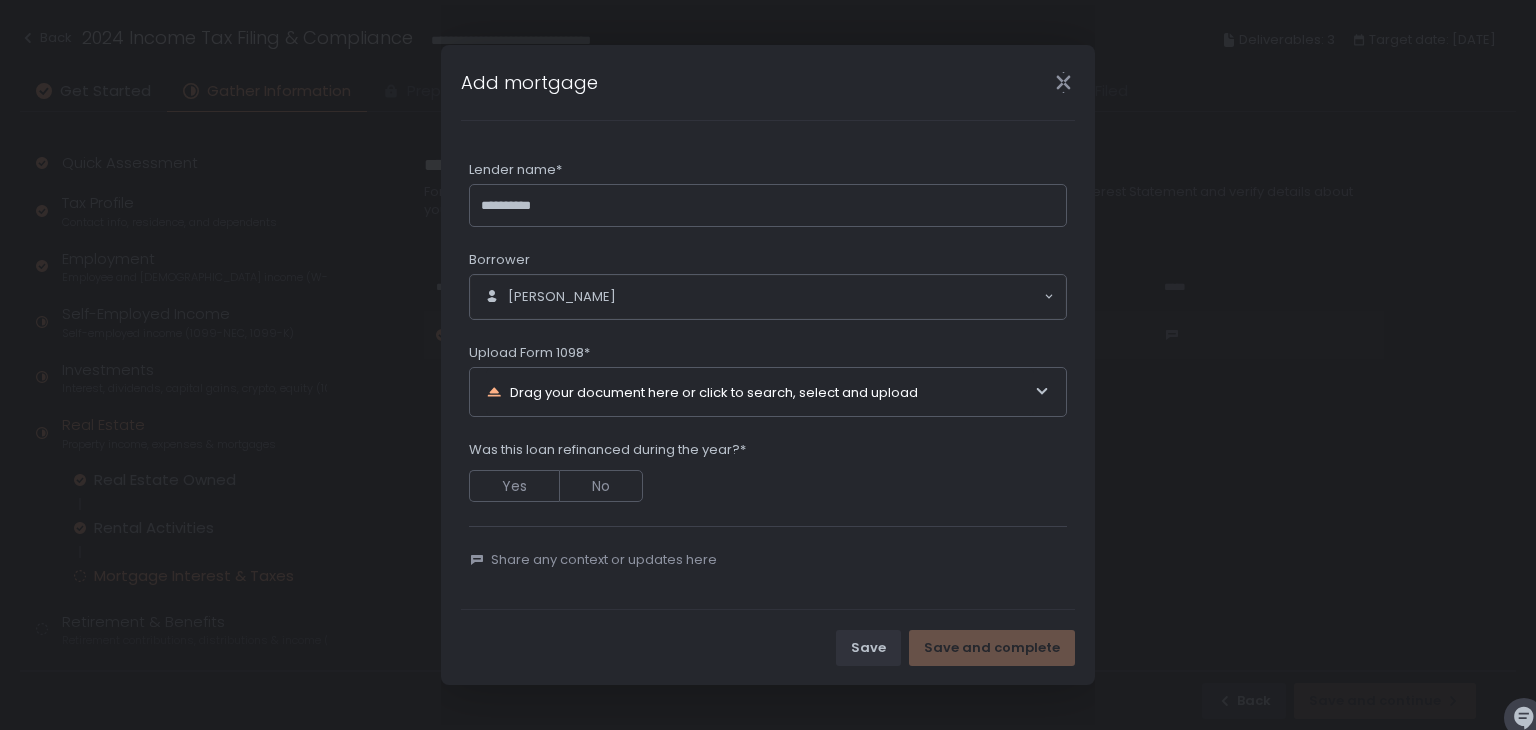 click 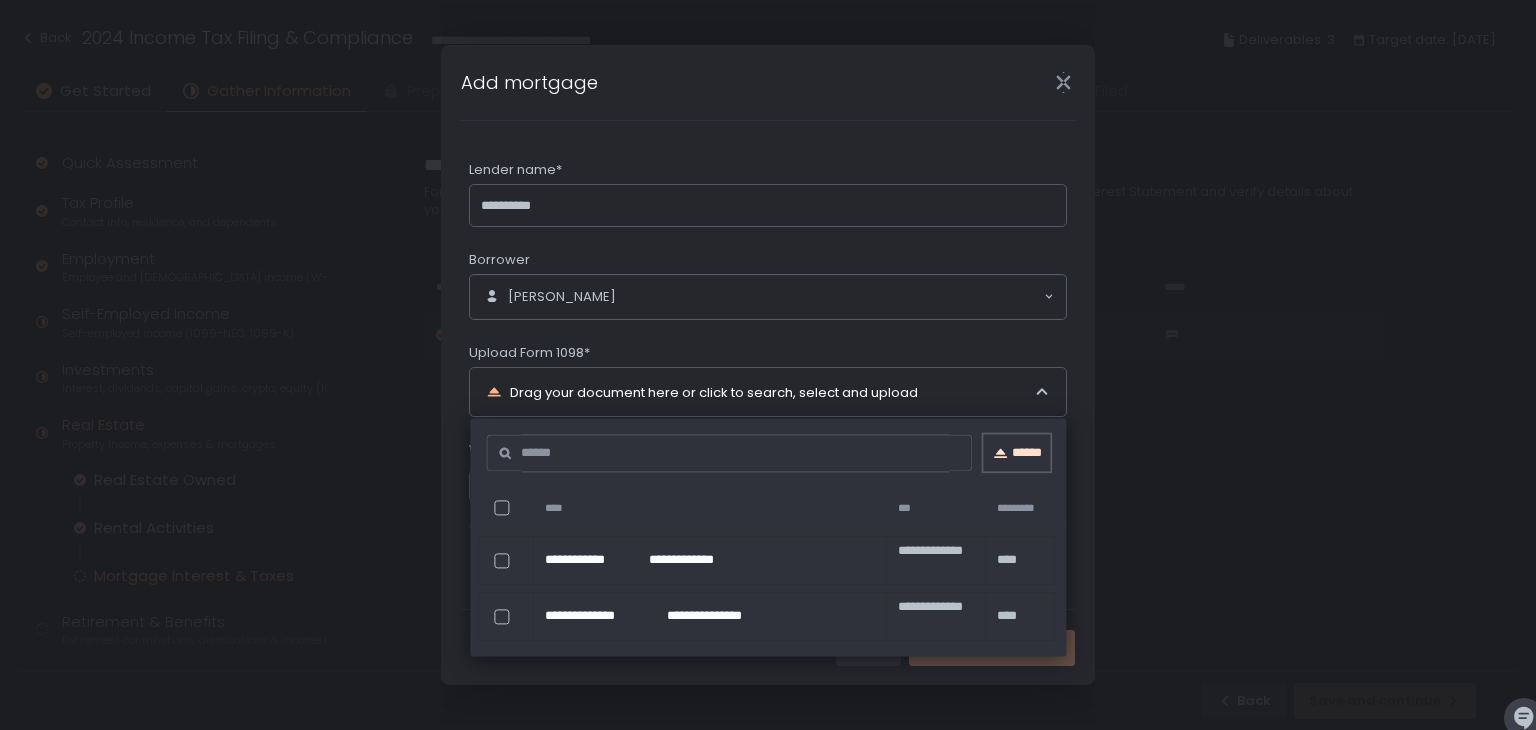 click on "******" 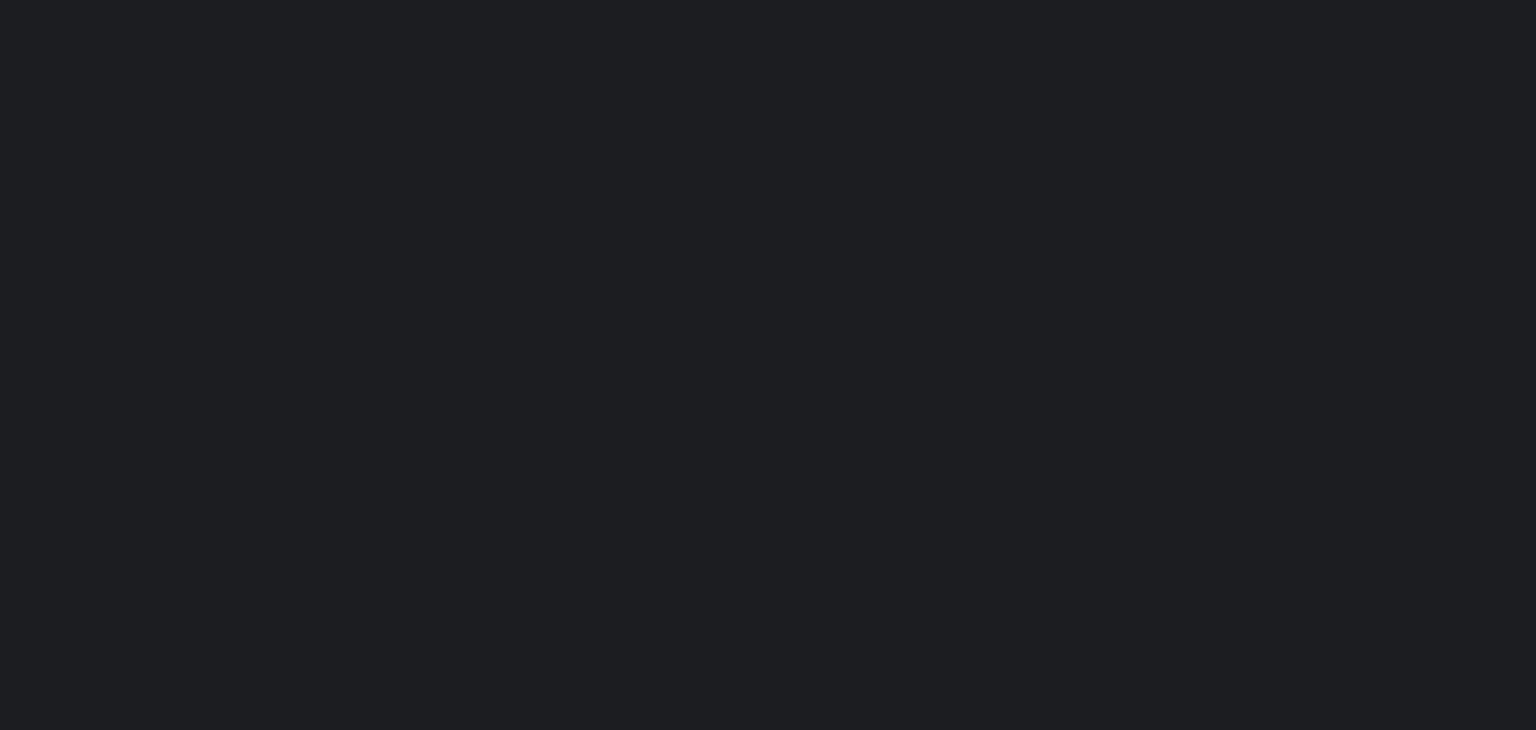 scroll, scrollTop: 0, scrollLeft: 0, axis: both 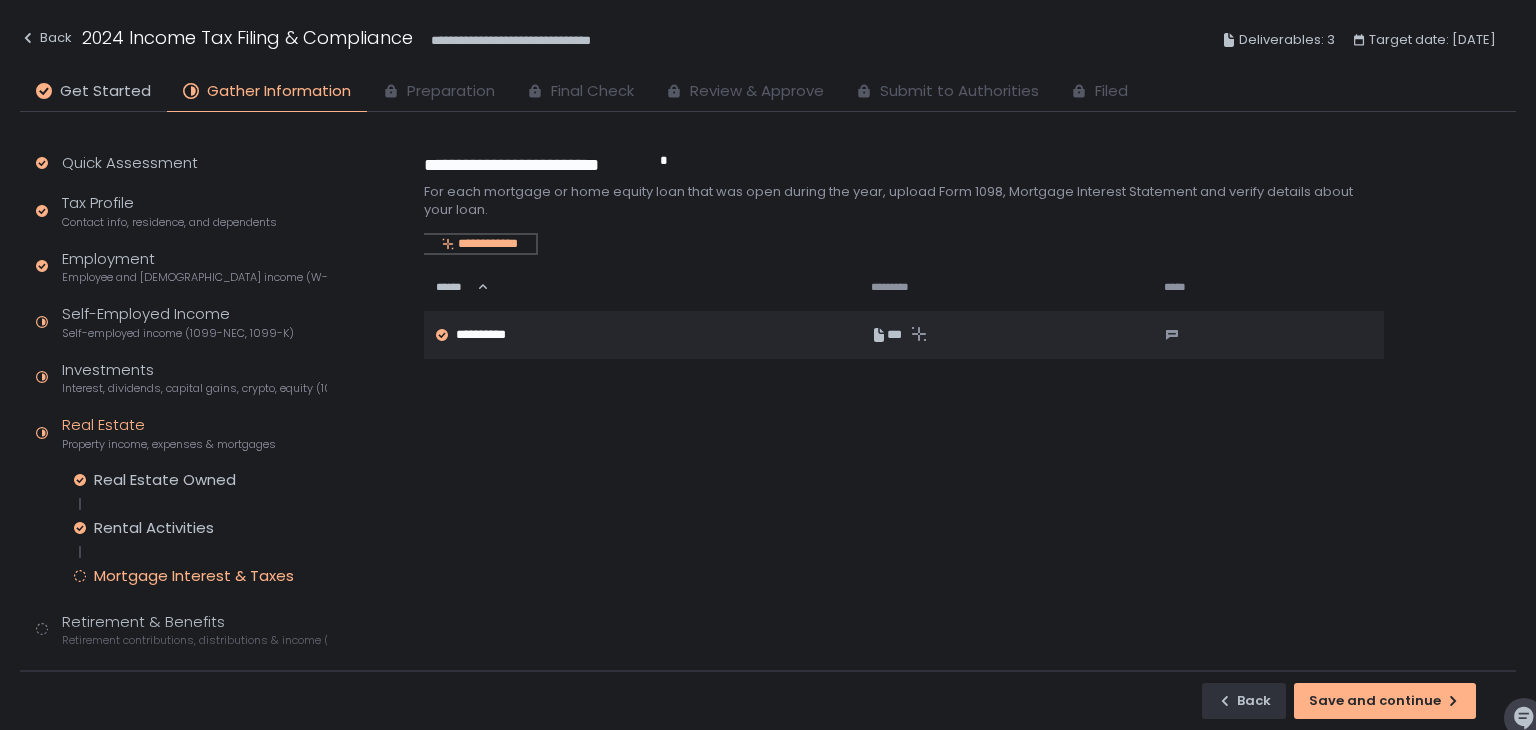 click on "**********" 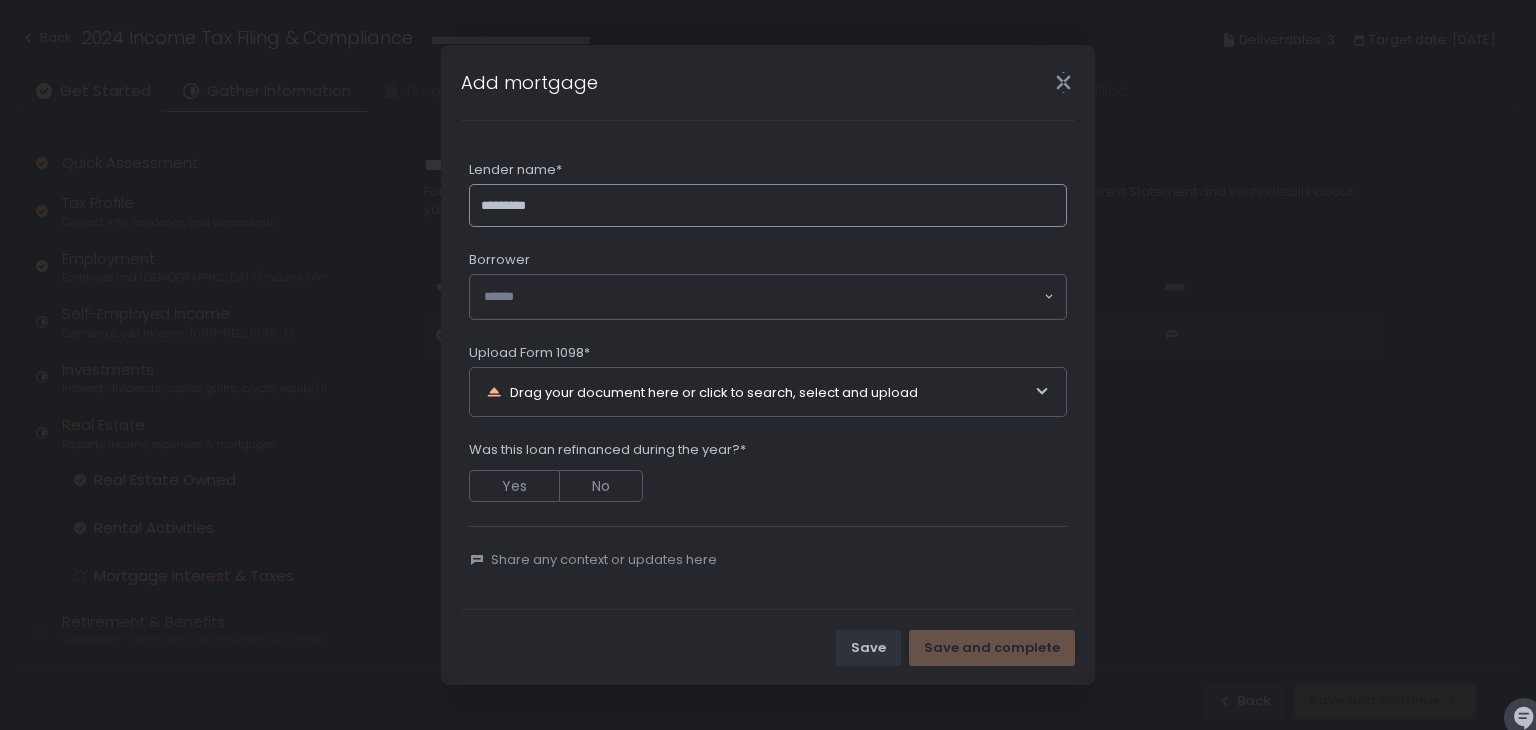type on "*********" 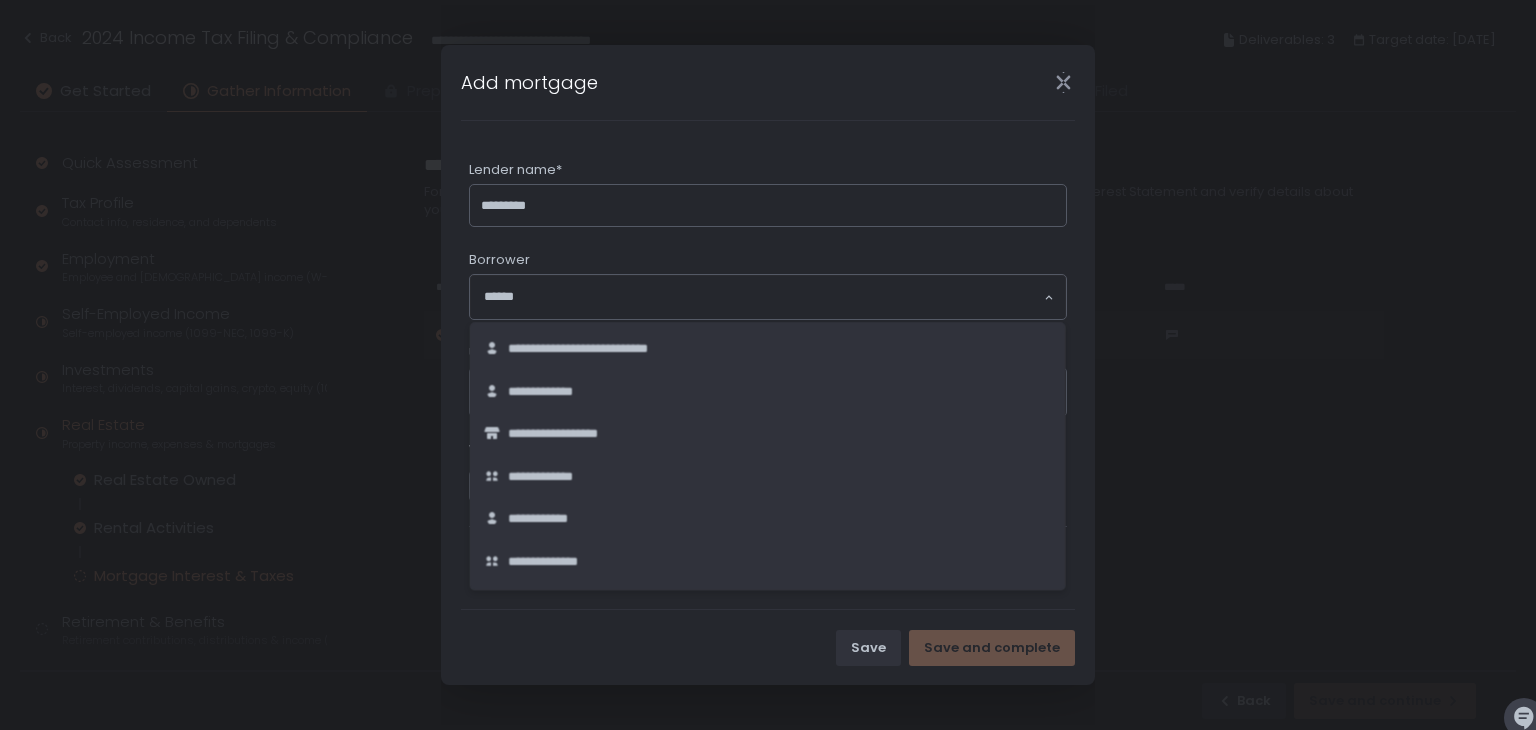 click 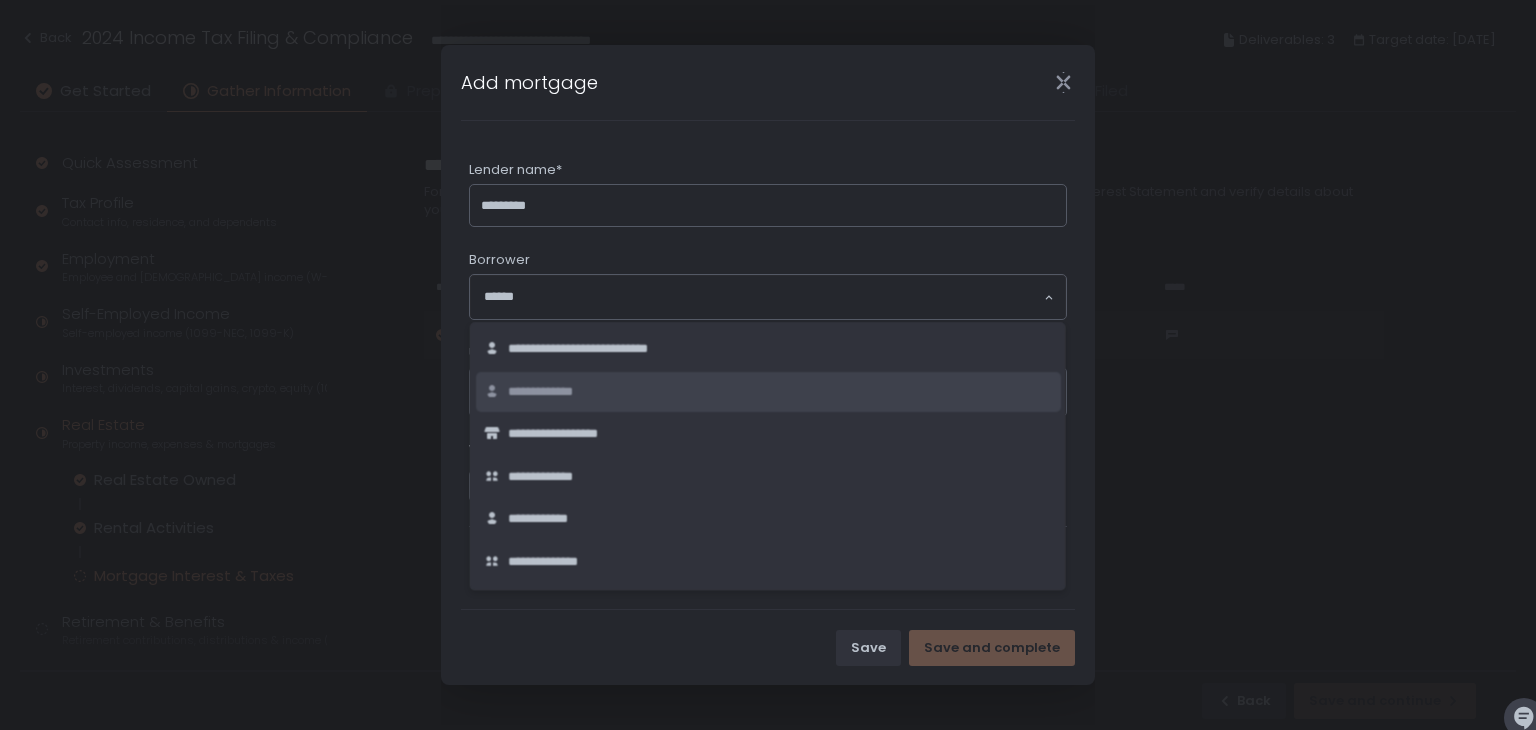 click on "**********" 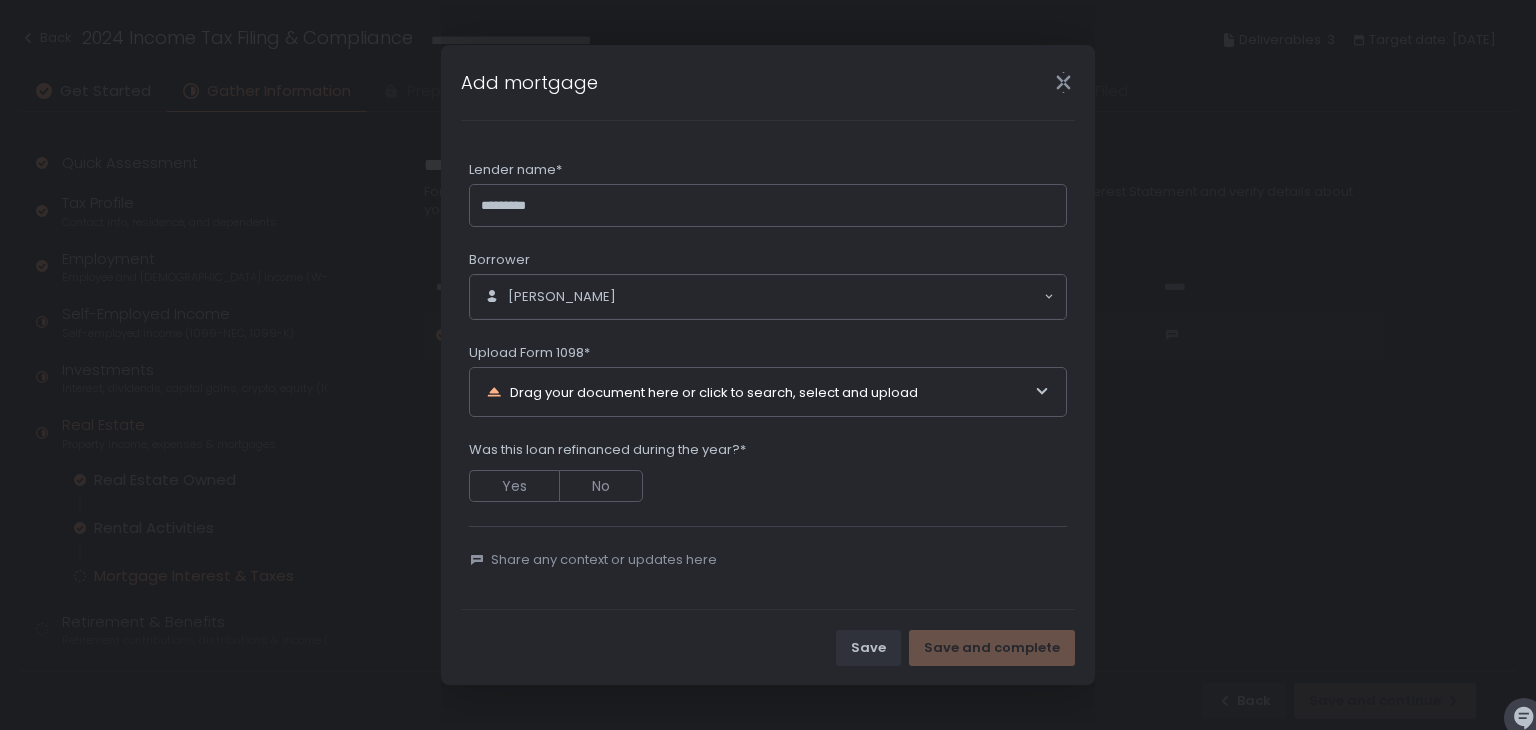 click on "Drag your document here or click to search, select and upload" at bounding box center [760, 392] 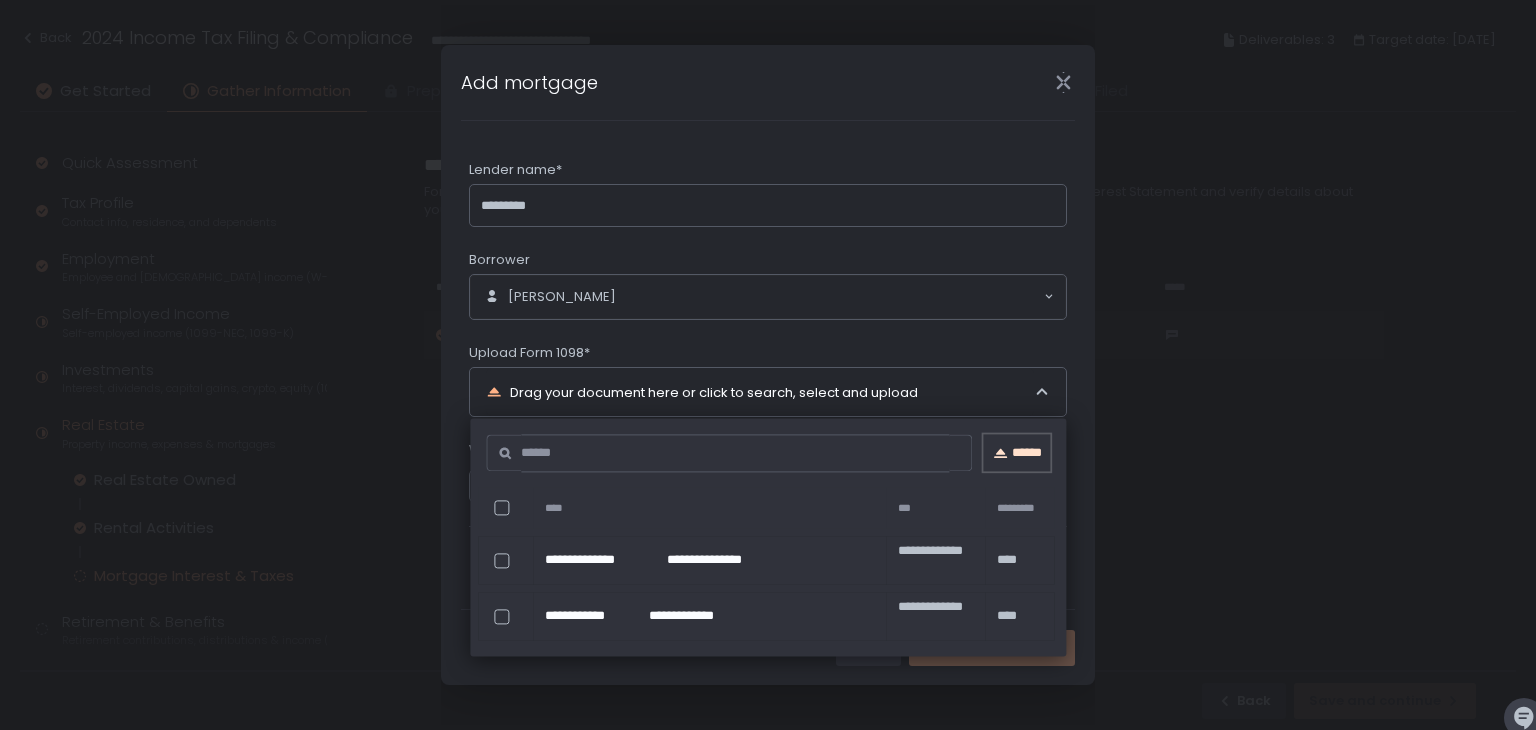 click on "******" 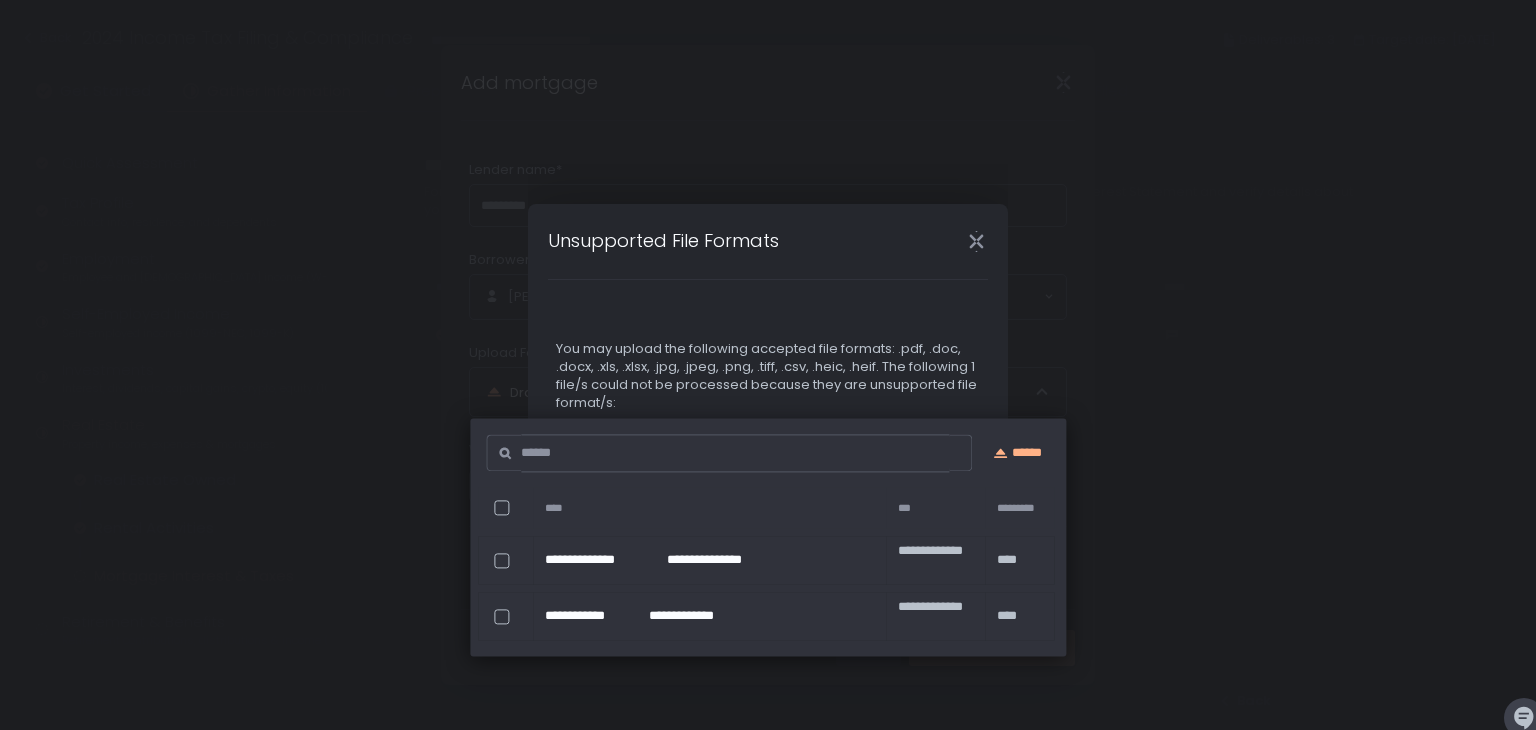 click 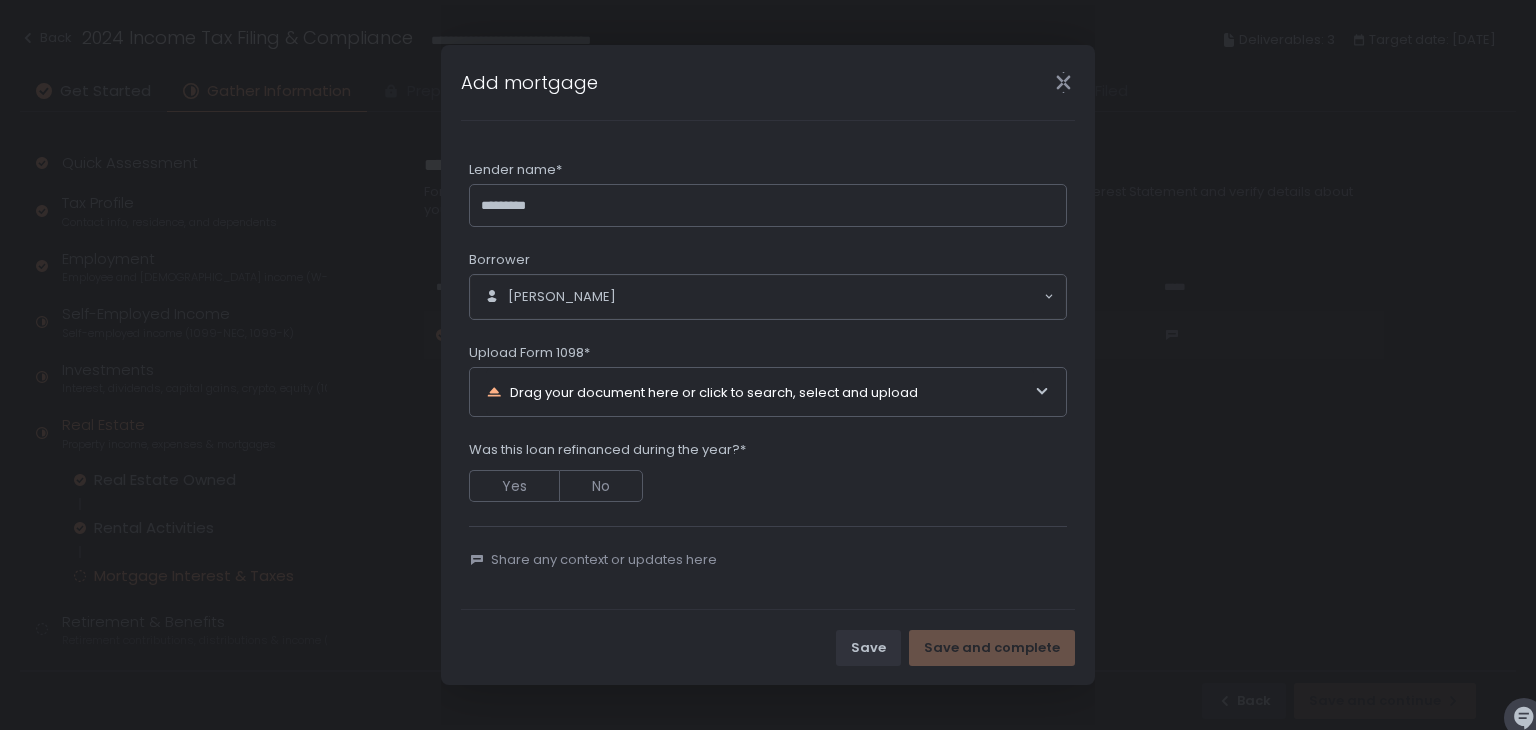 click on "Drag your document here or click to search, select and upload" at bounding box center (760, 392) 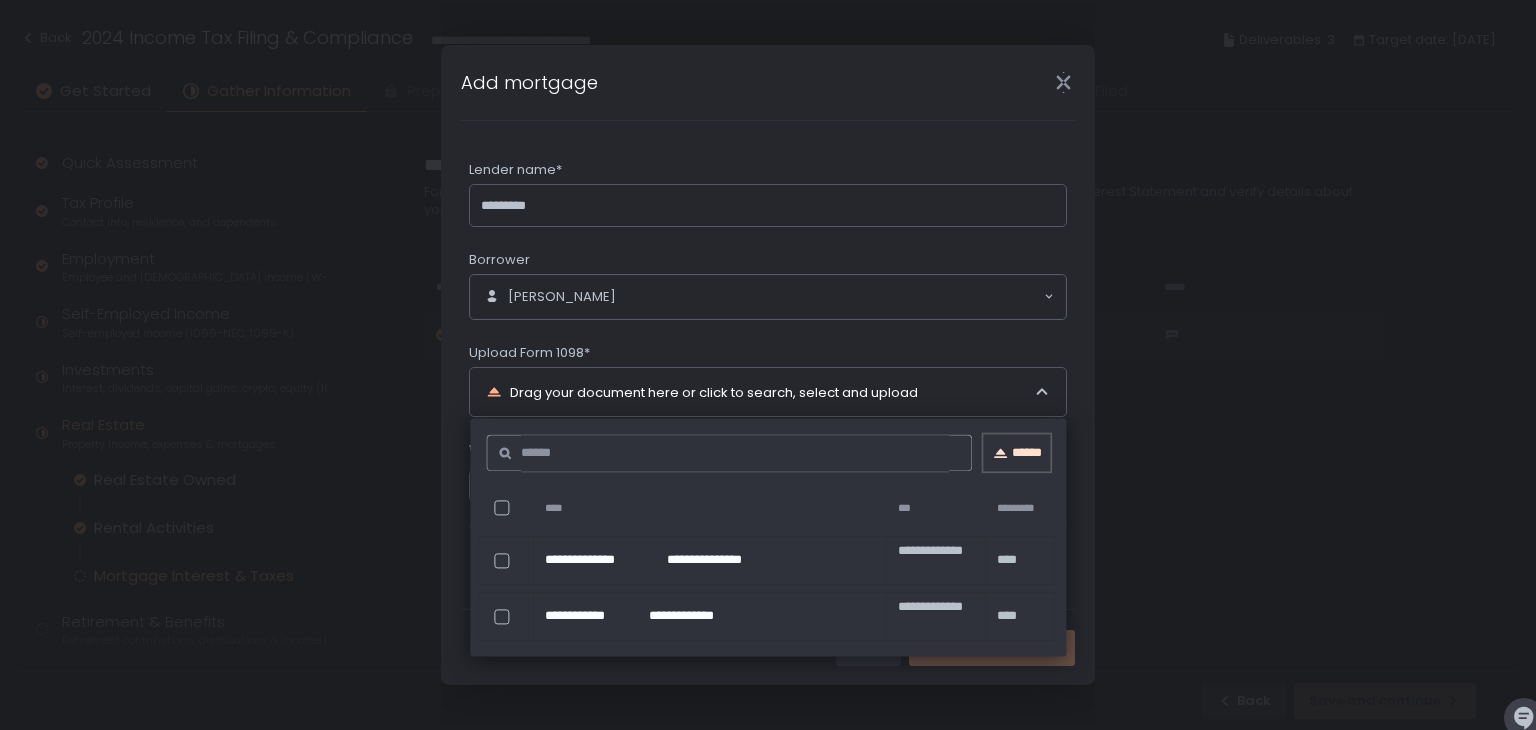 click on "******" 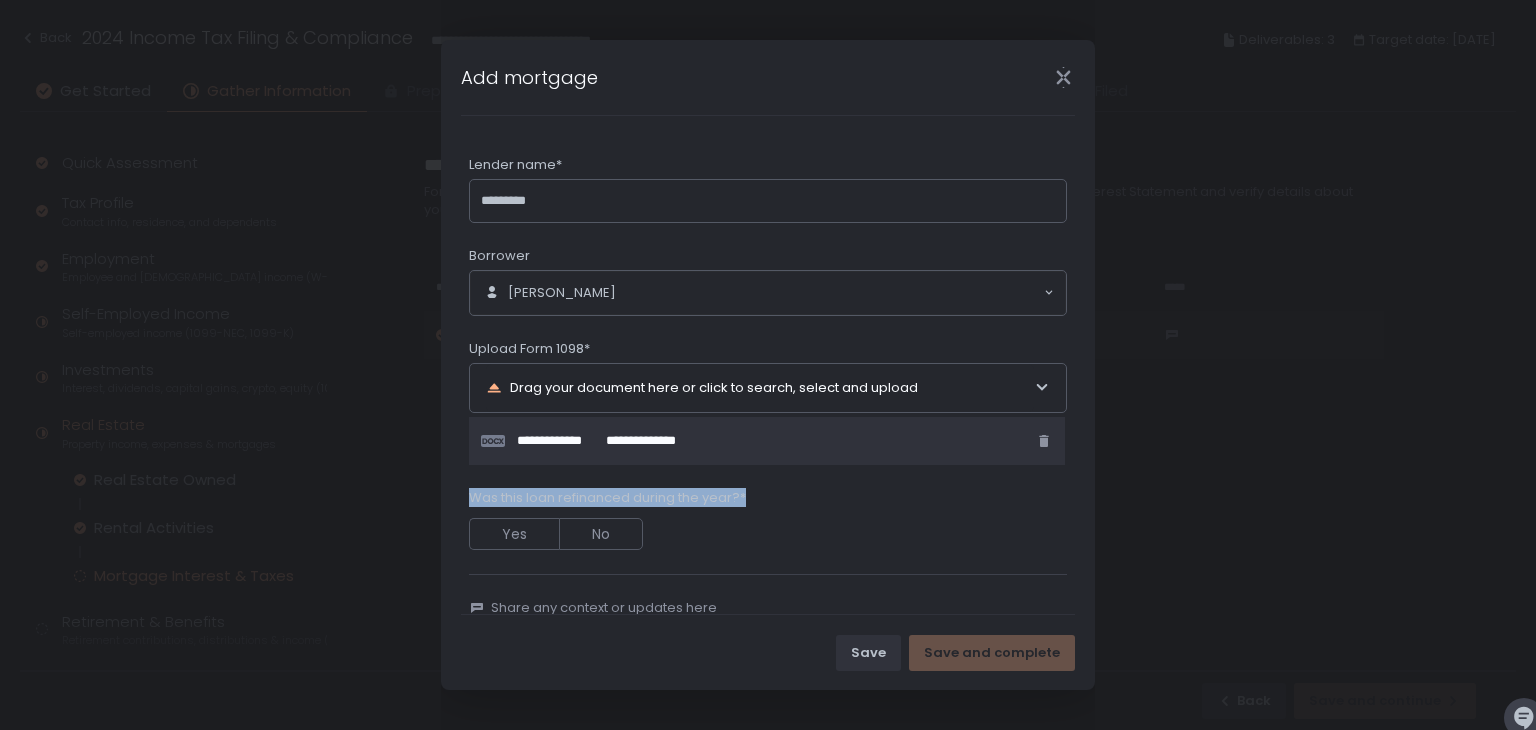 drag, startPoint x: 1068, startPoint y: 452, endPoint x: 1071, endPoint y: 480, distance: 28.160255 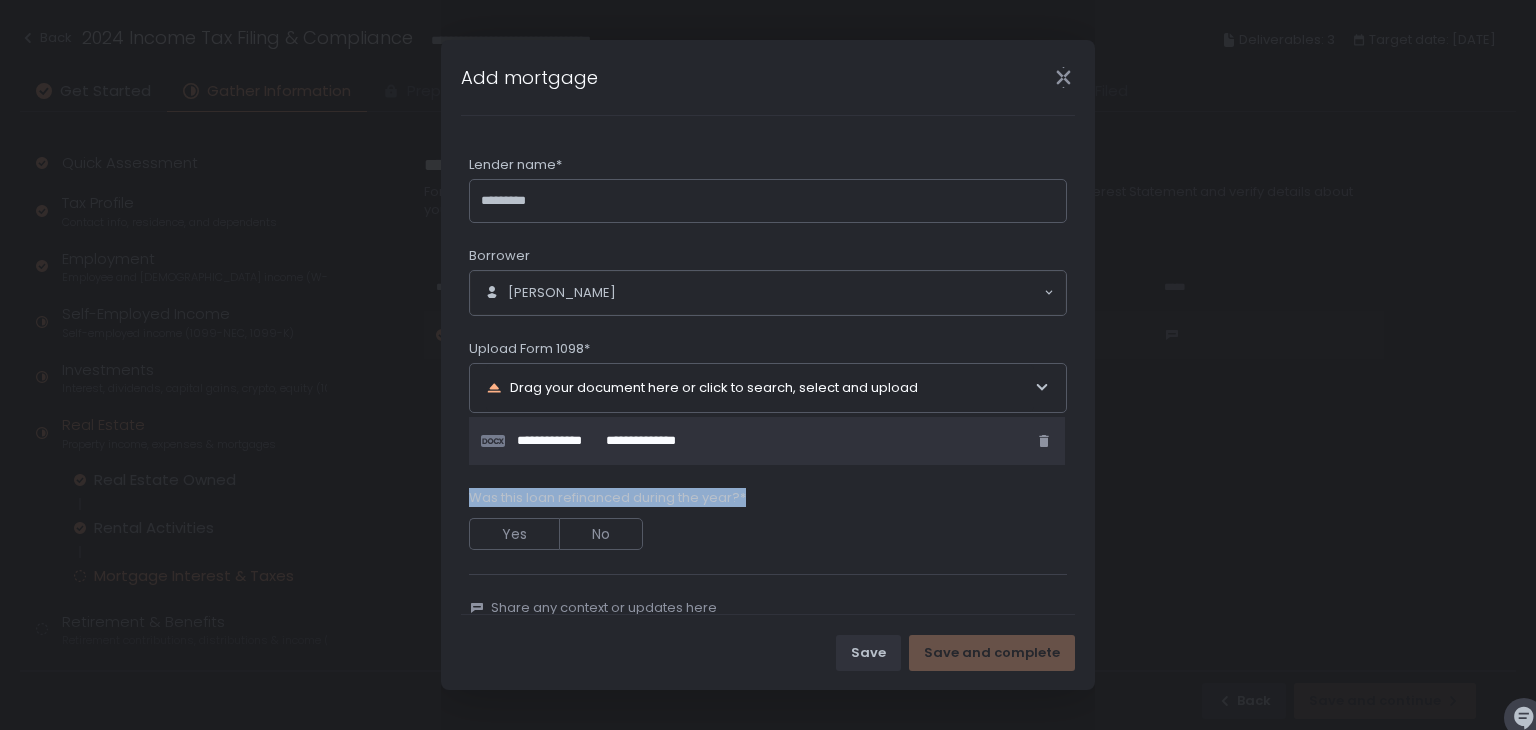 click on "Was this loan refinanced during the year?*" at bounding box center [768, 500] 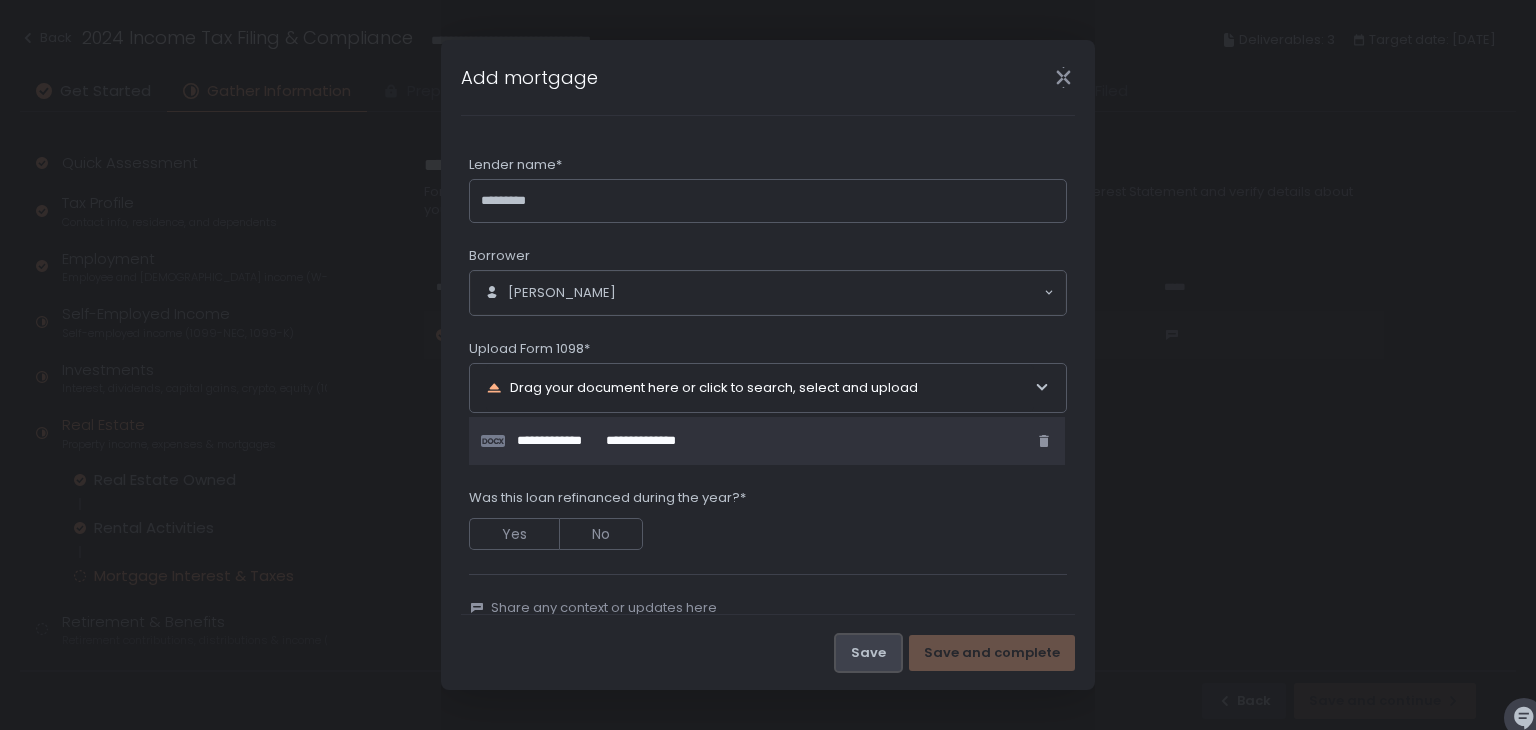 click on "Save" at bounding box center [868, 653] 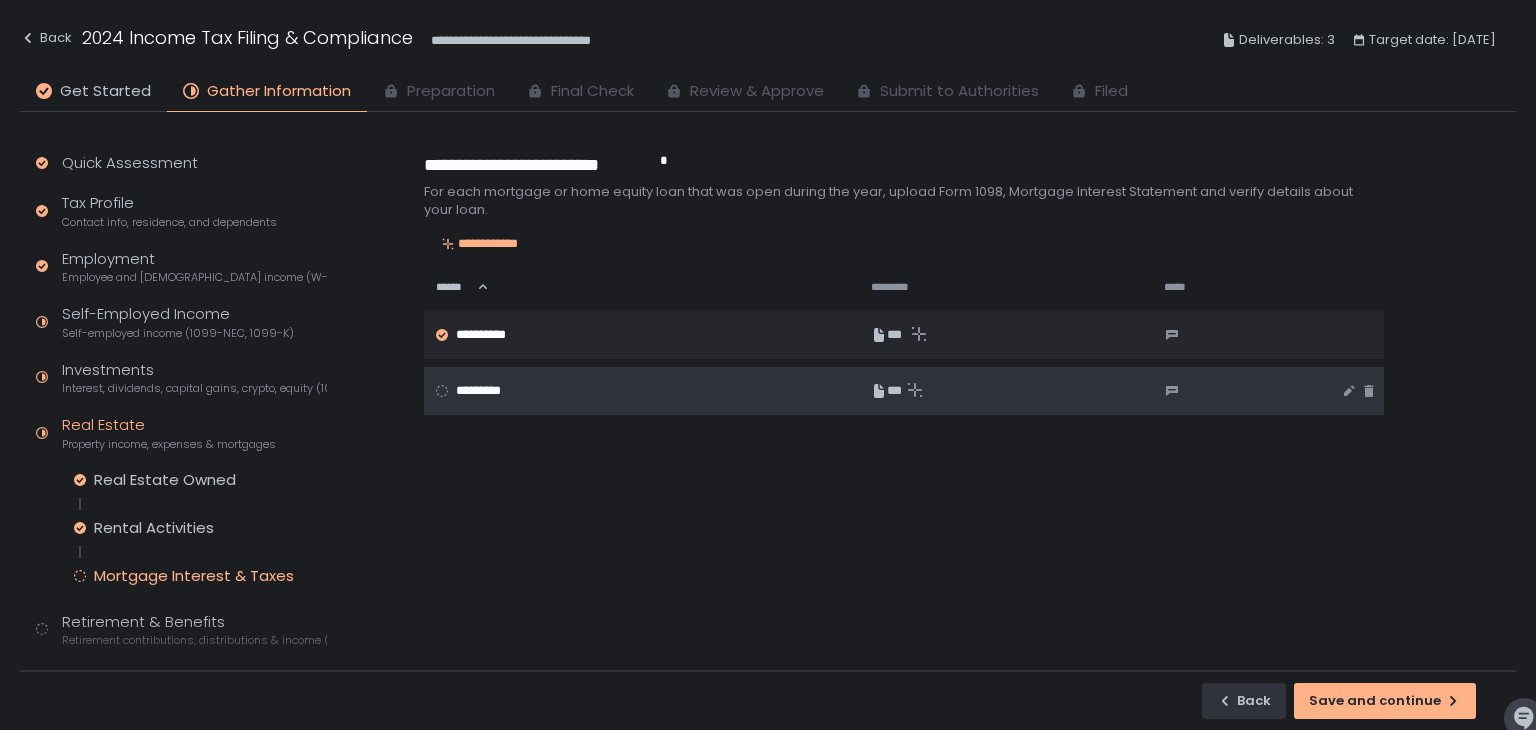 click on "***" 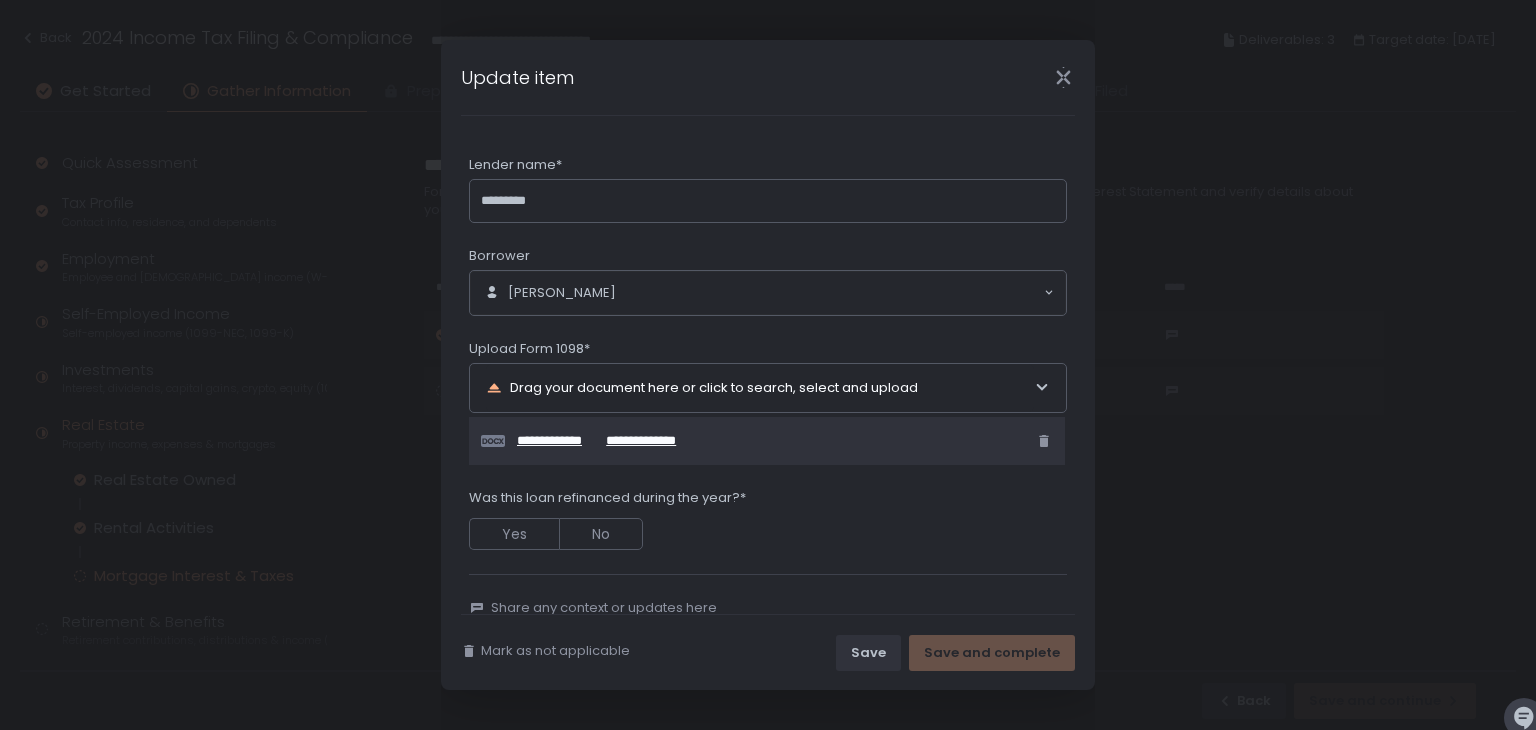 click on "**********" at bounding box center [774, 441] 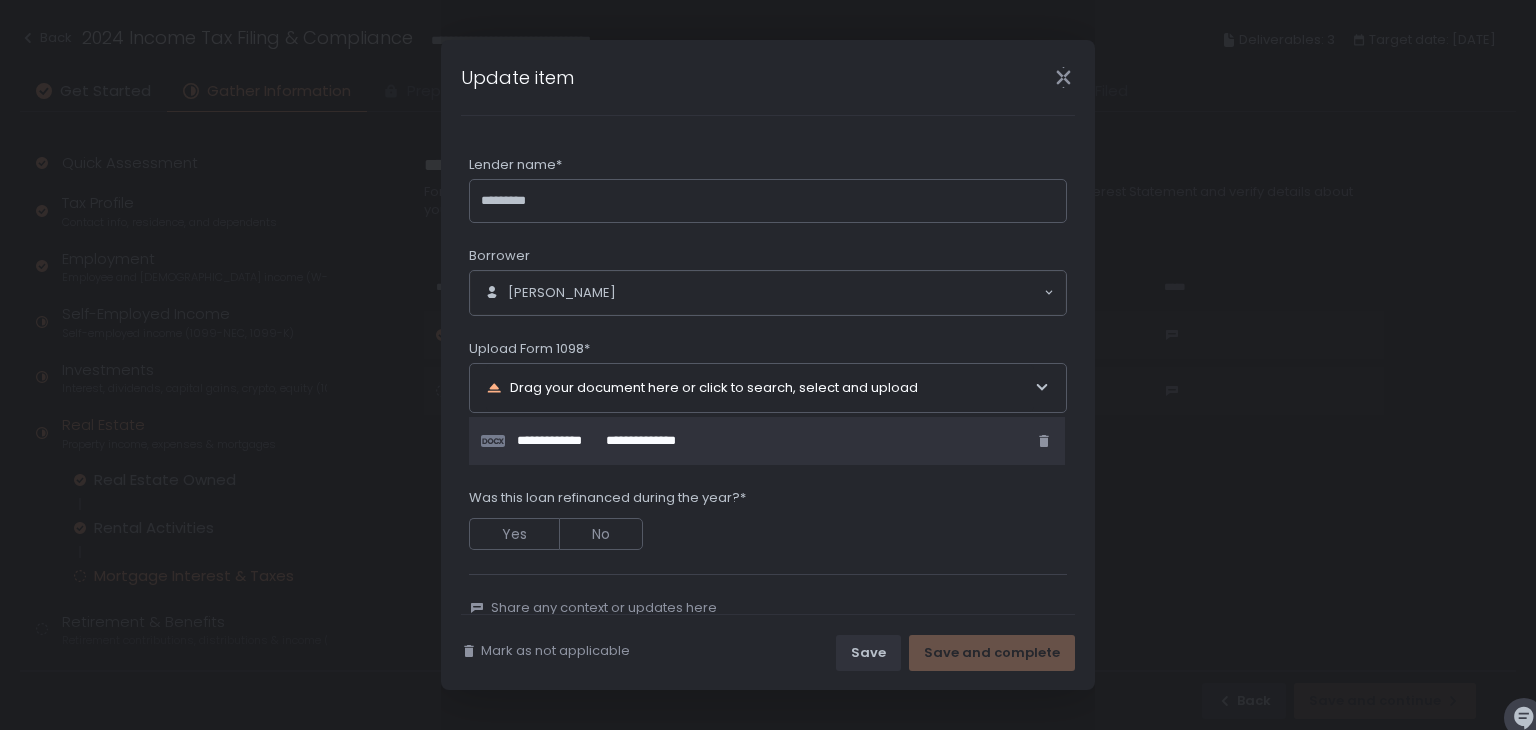 scroll, scrollTop: 40, scrollLeft: 0, axis: vertical 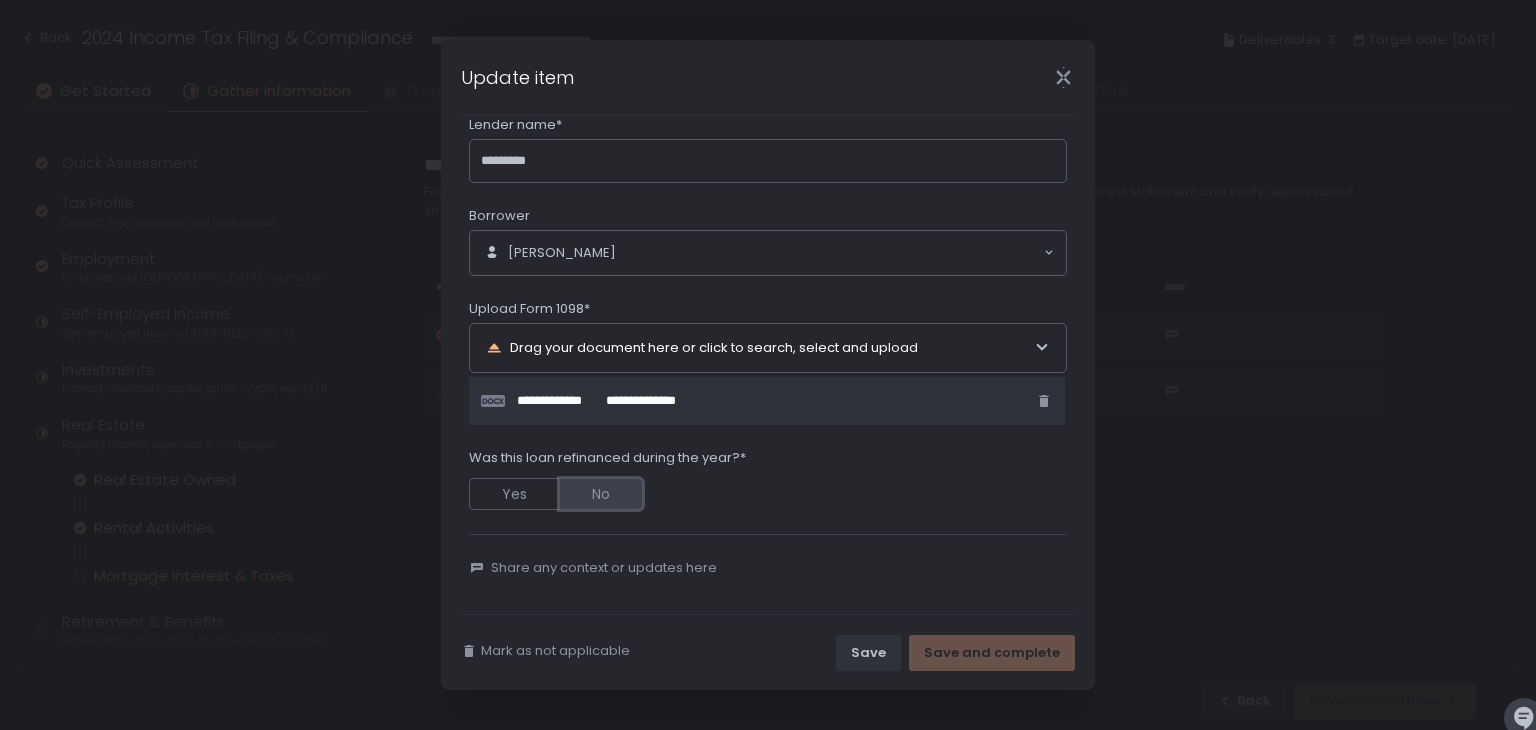 click on "No" at bounding box center [601, 494] 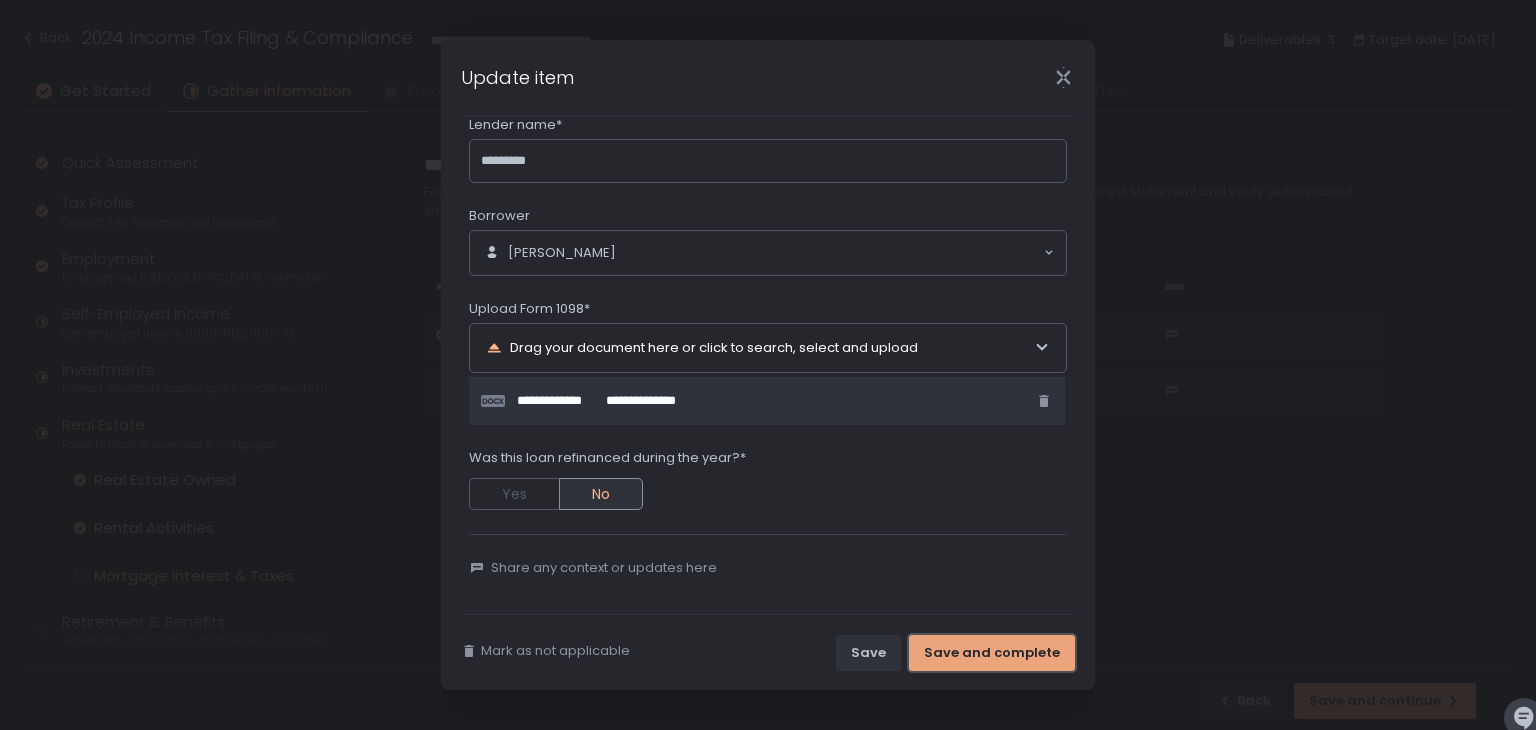 click on "Save and complete" at bounding box center [992, 653] 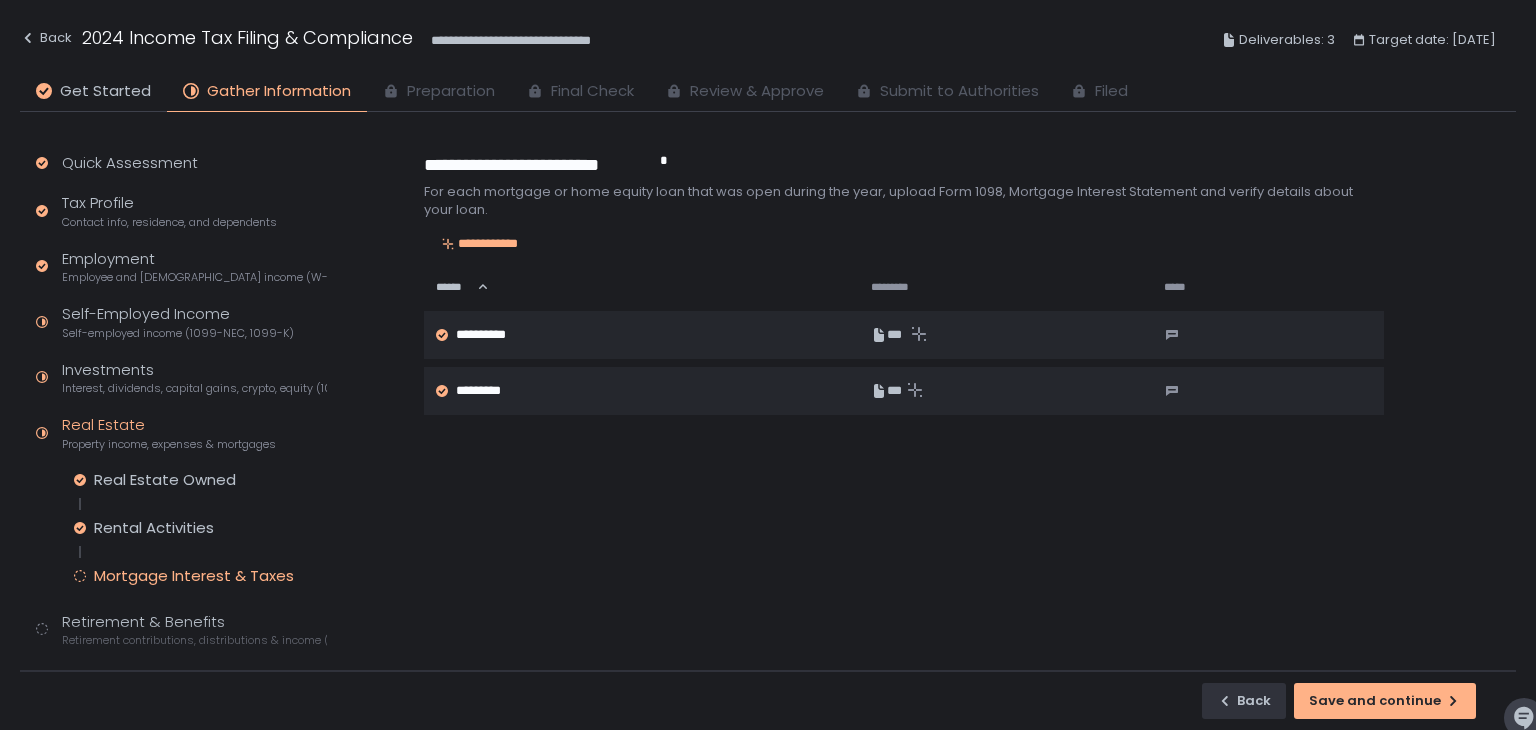click on "**********" at bounding box center [968, 407] 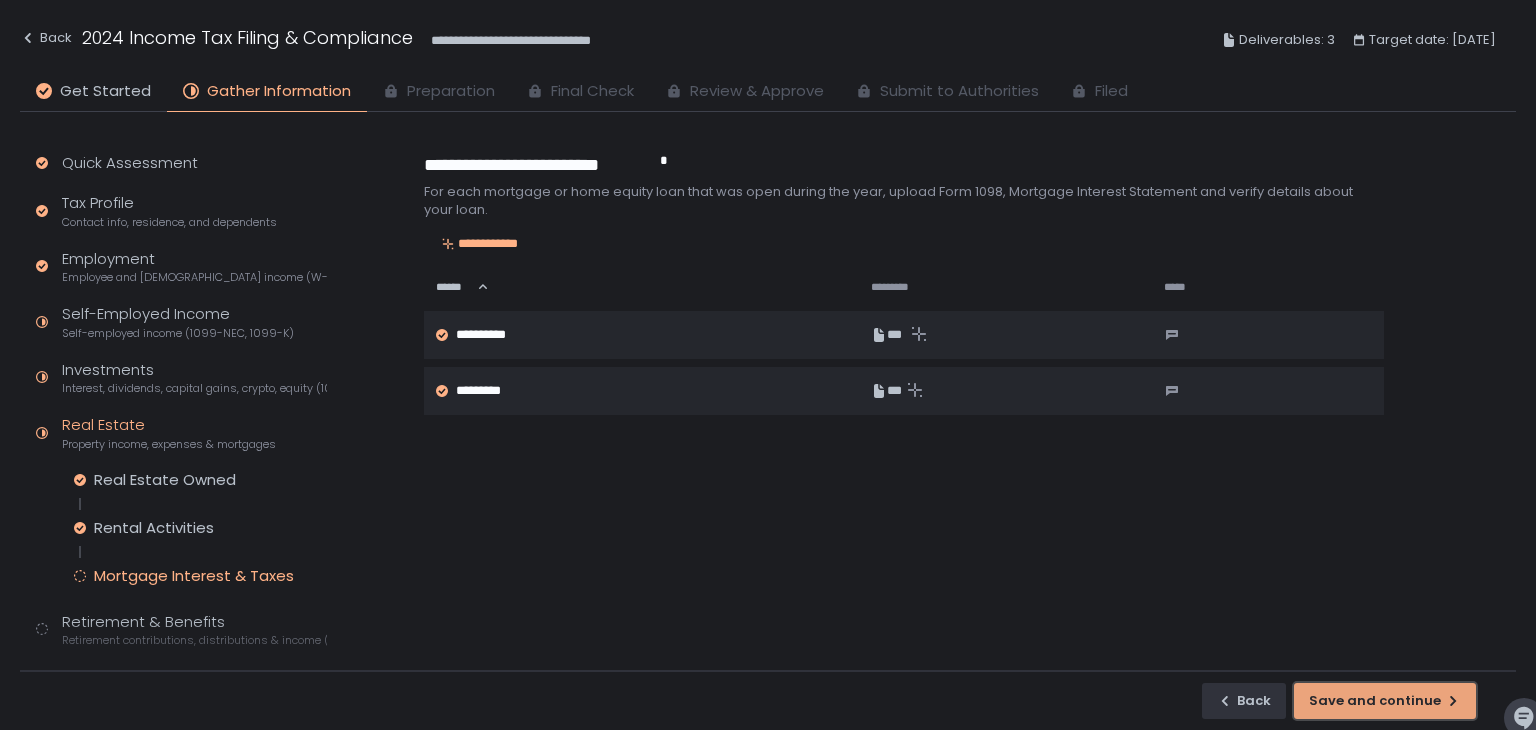 click on "Save and continue" 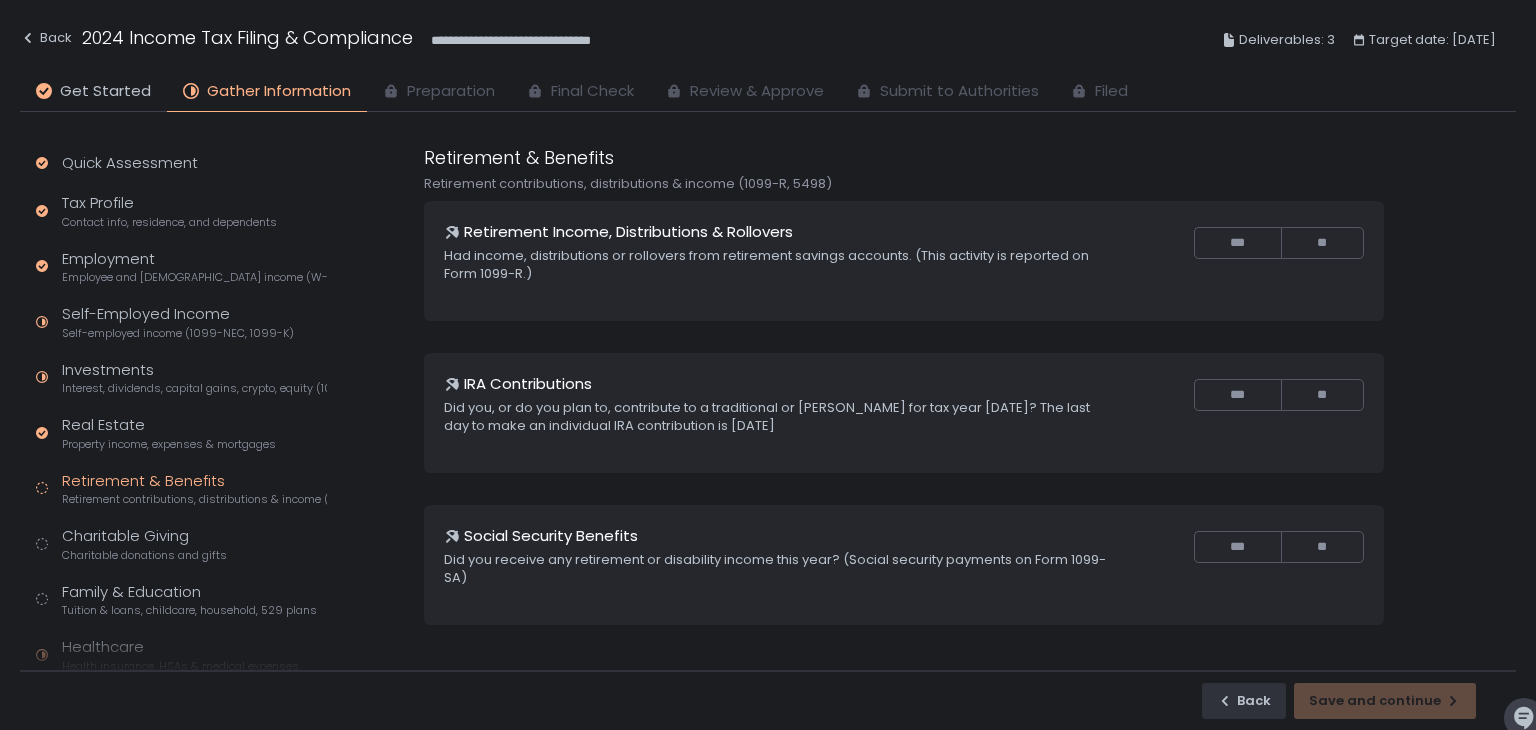 scroll, scrollTop: 100, scrollLeft: 0, axis: vertical 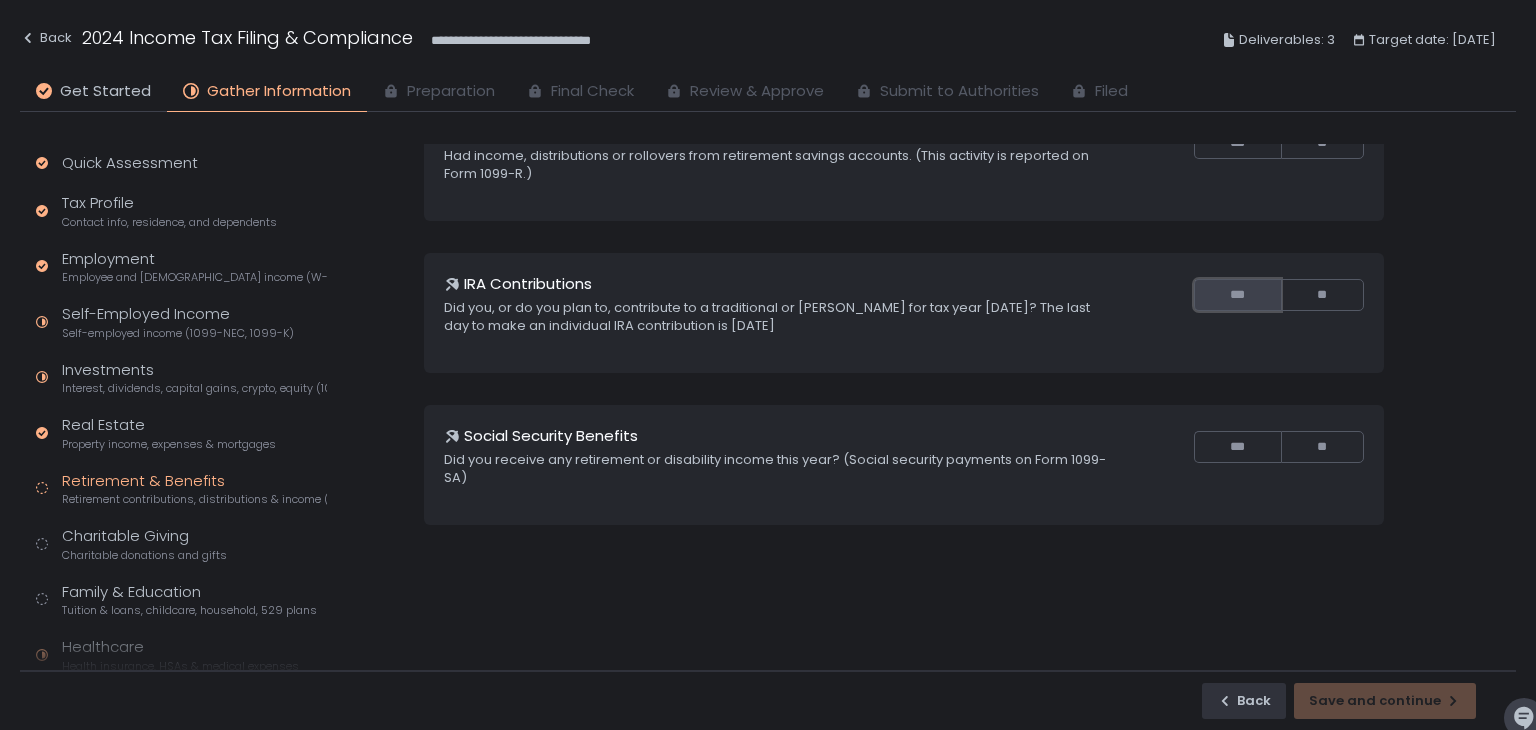 click on "***" at bounding box center [1237, 295] 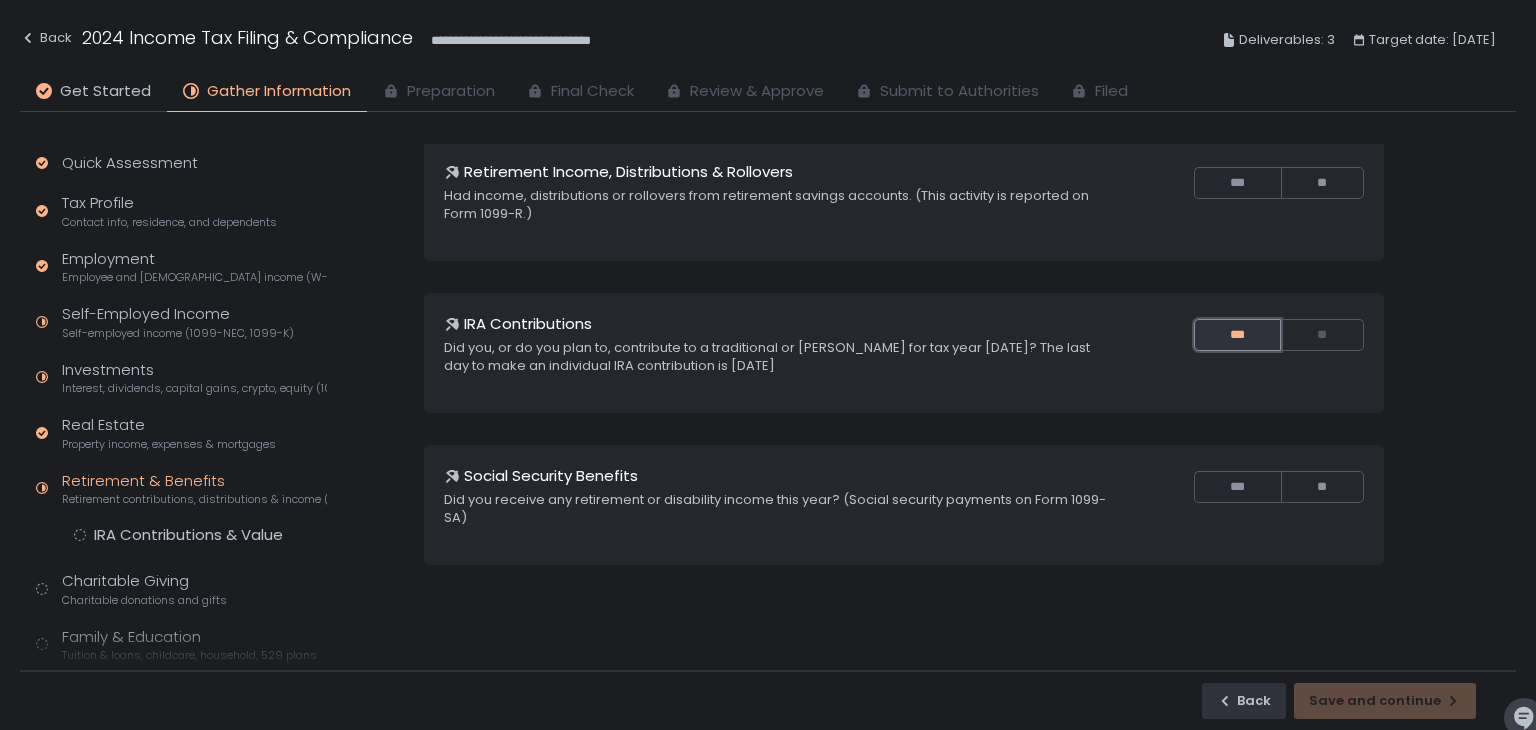 scroll, scrollTop: 0, scrollLeft: 0, axis: both 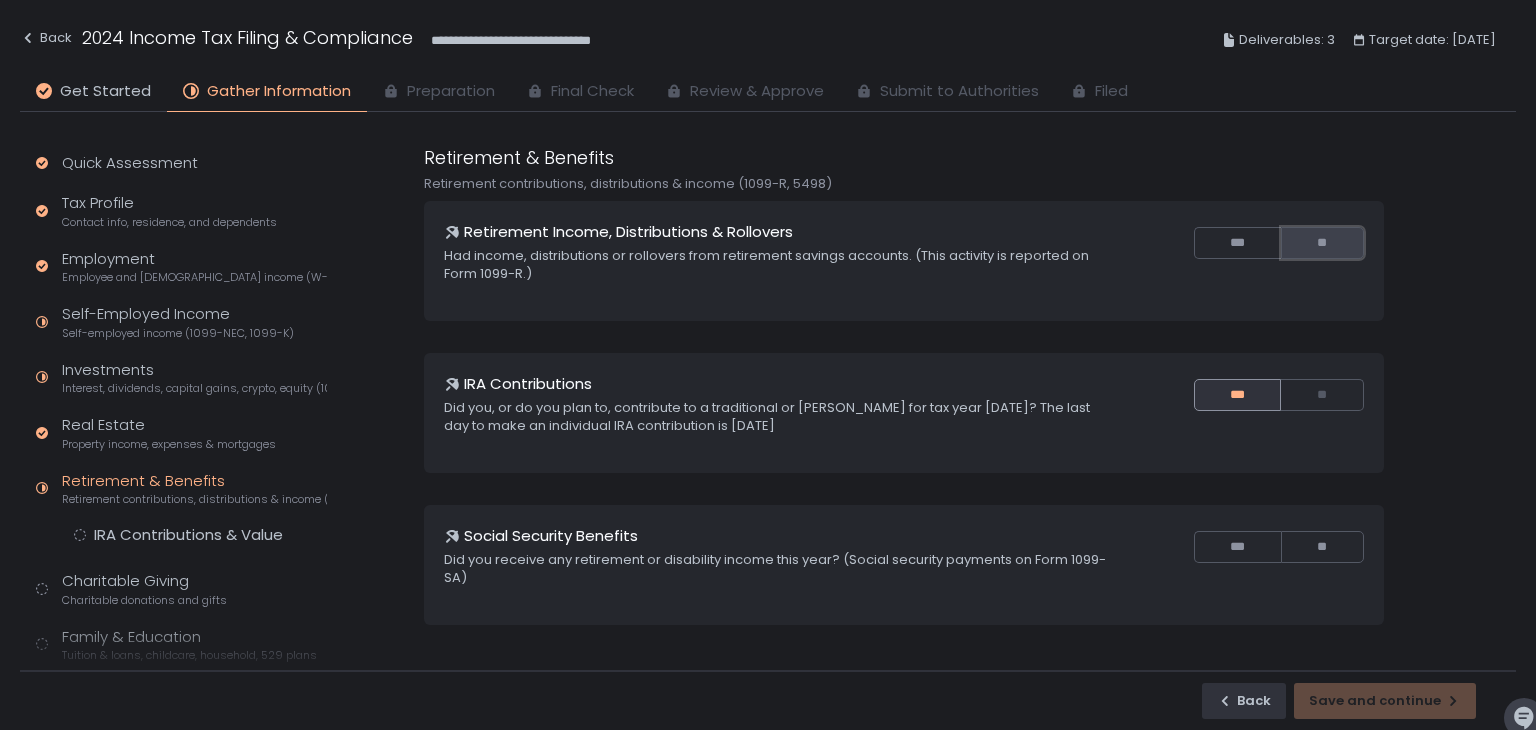 click on "**" at bounding box center (1322, 243) 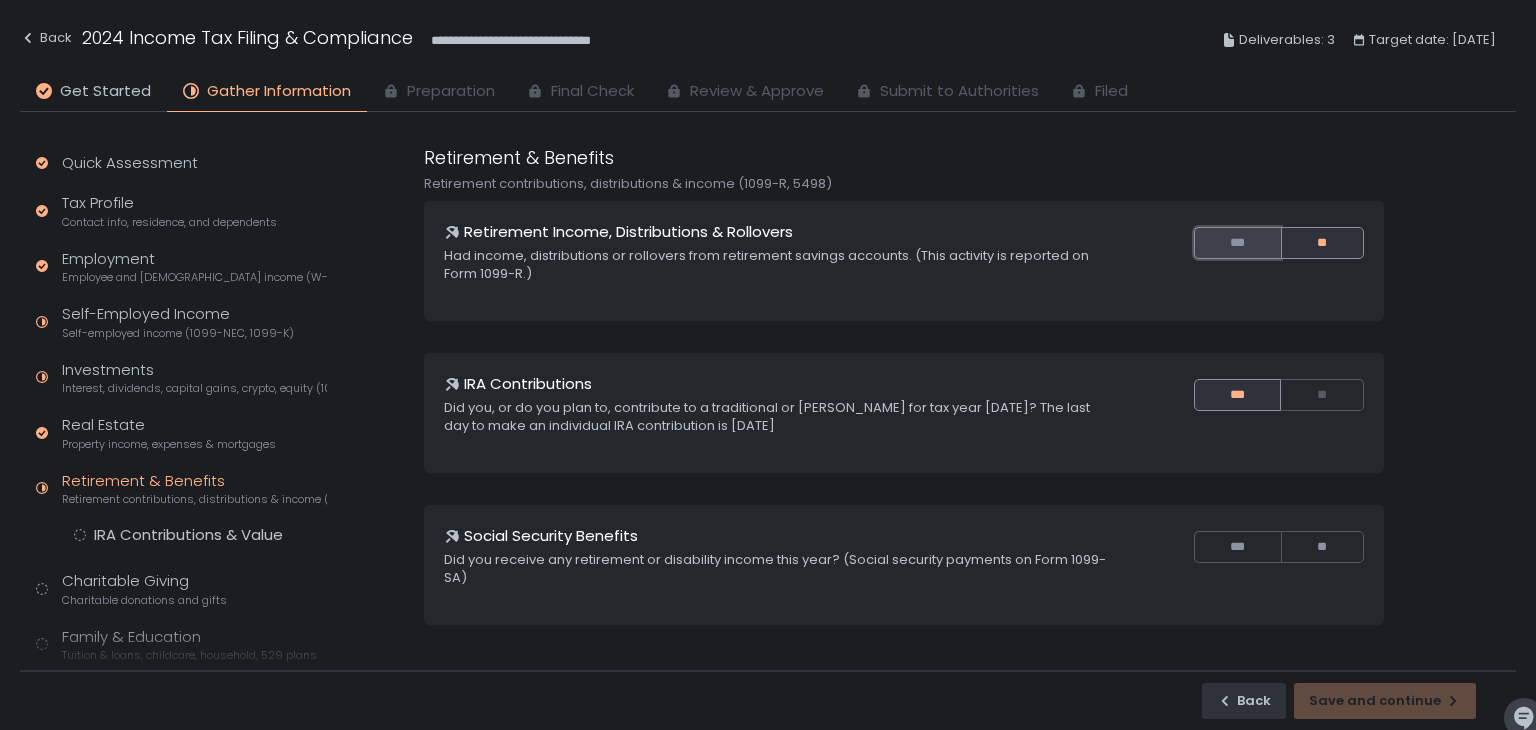 click on "***" at bounding box center [1237, 243] 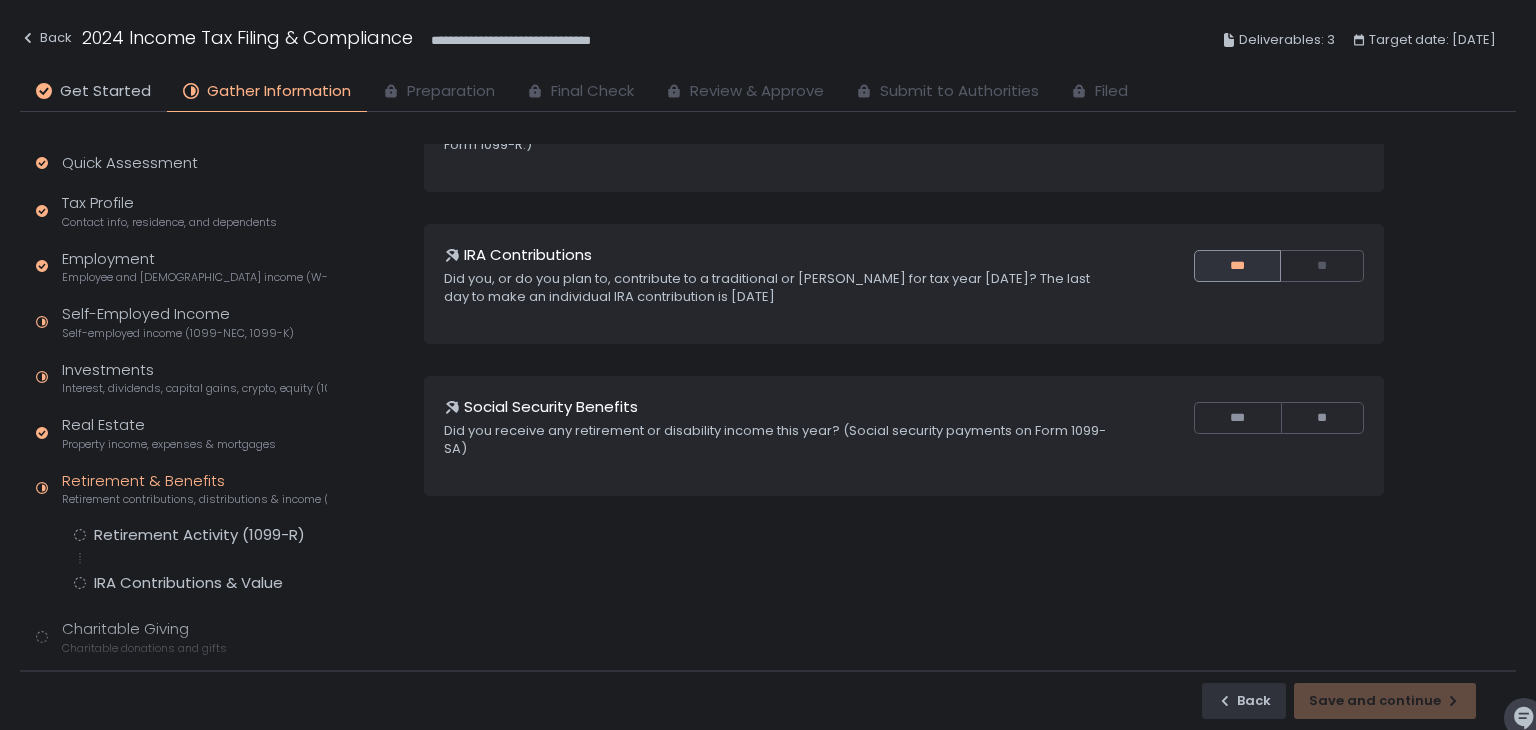 scroll, scrollTop: 154, scrollLeft: 0, axis: vertical 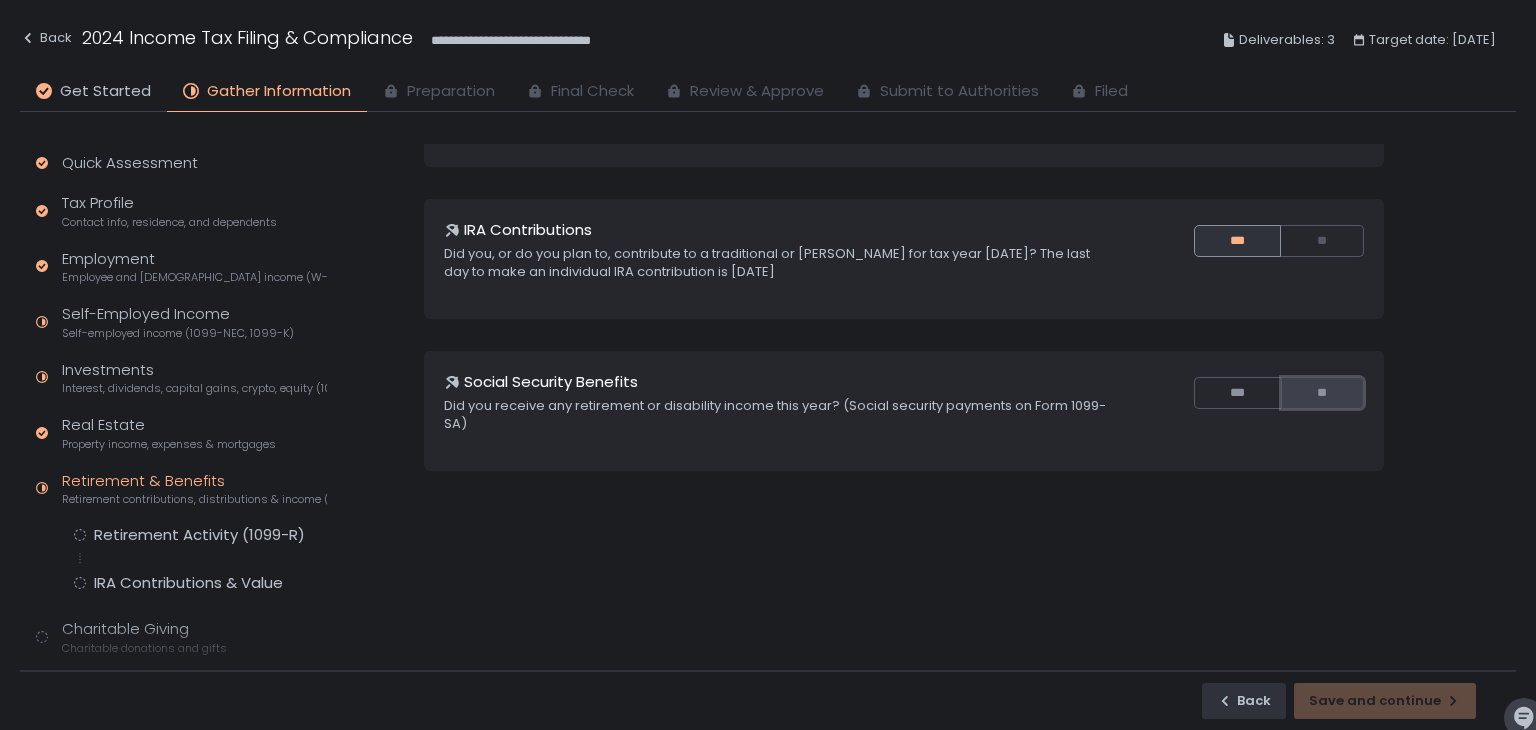 click on "**" at bounding box center (1322, 393) 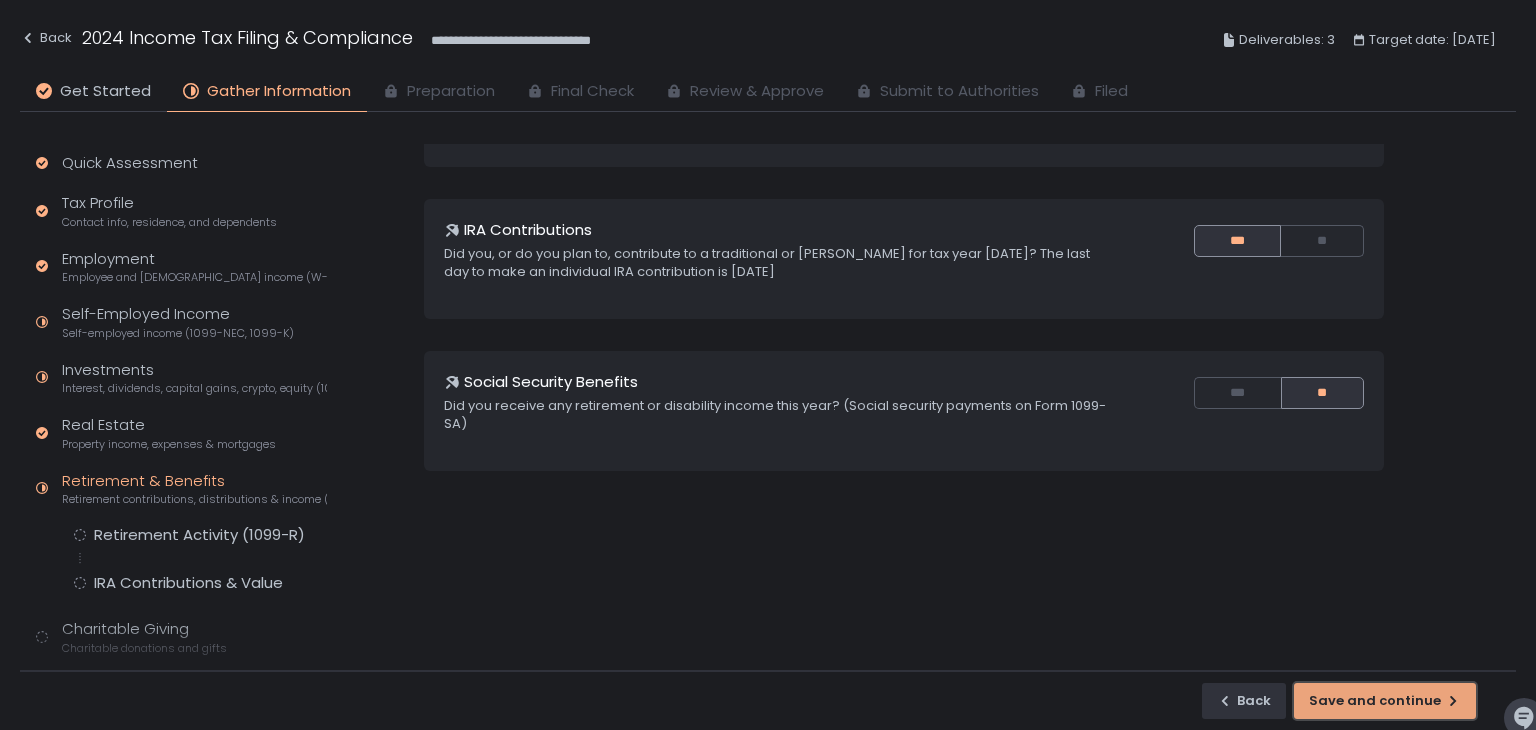 click on "Save and continue" 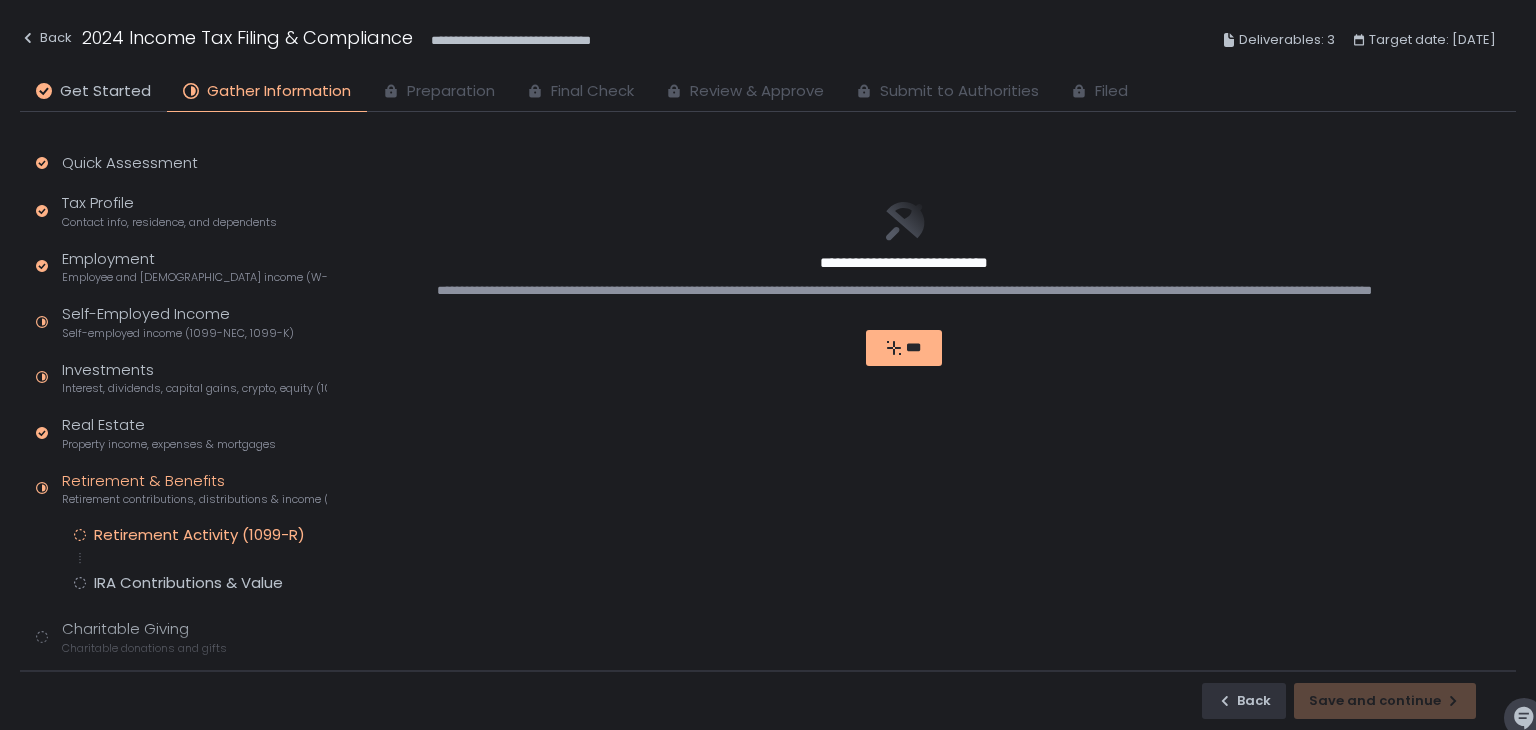 scroll, scrollTop: 0, scrollLeft: 0, axis: both 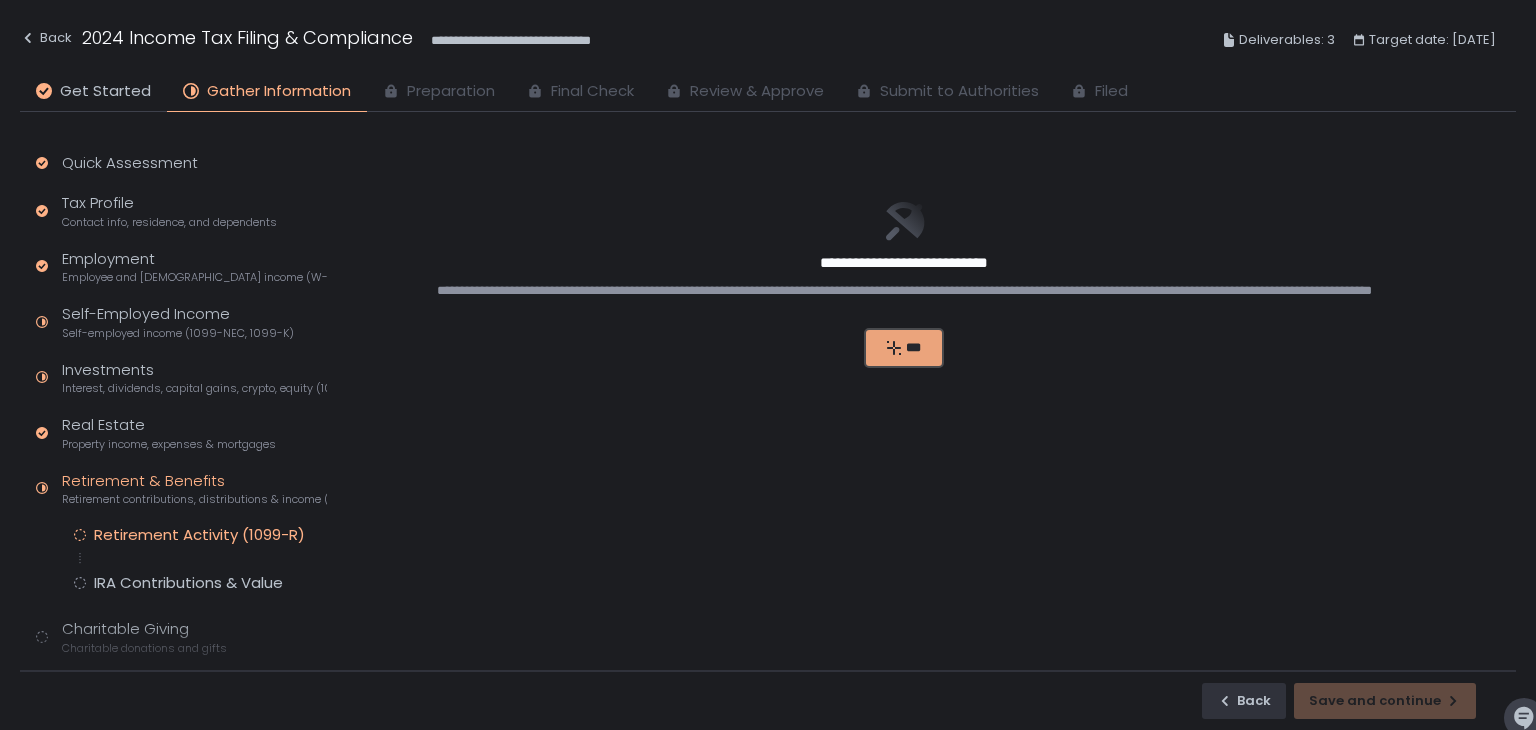 click on "***" 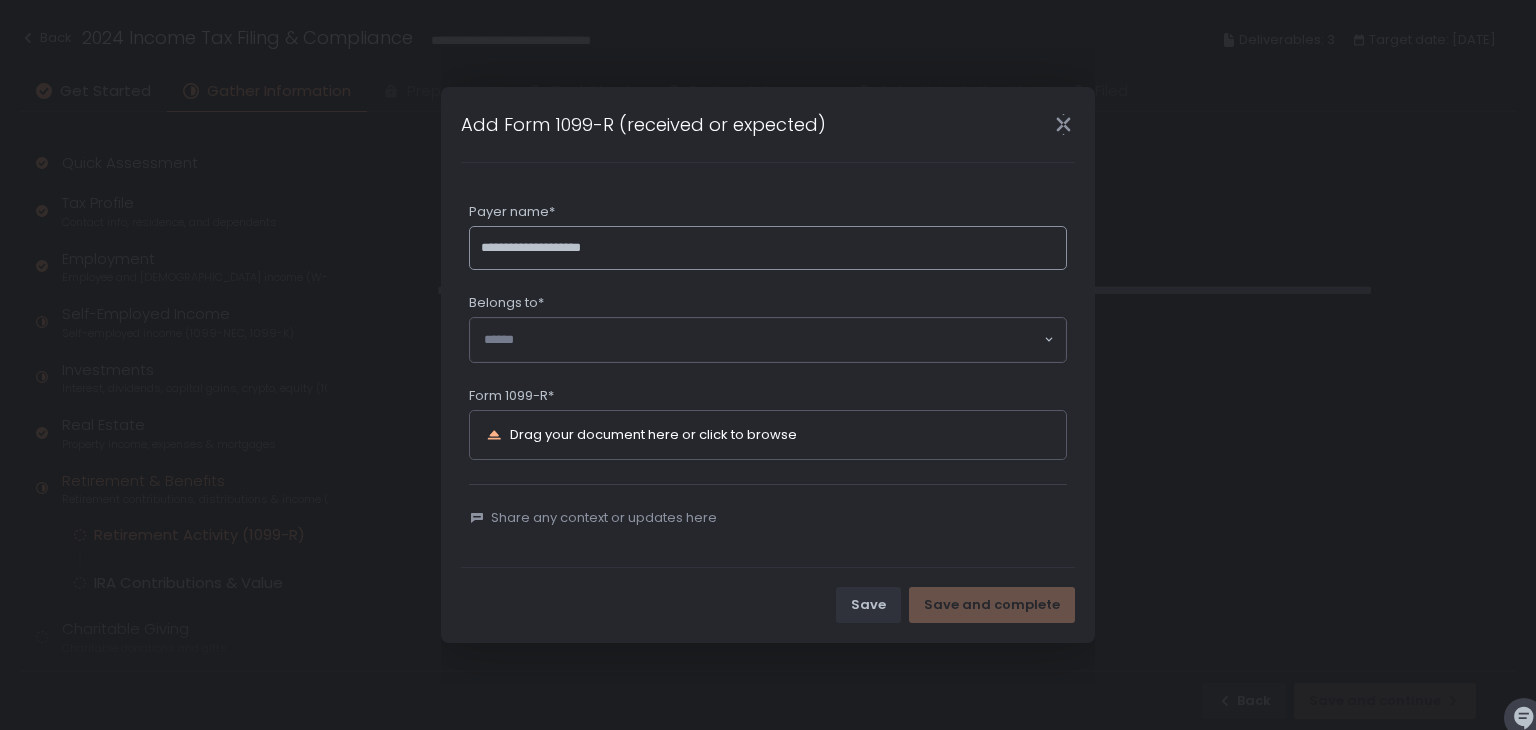 type on "**********" 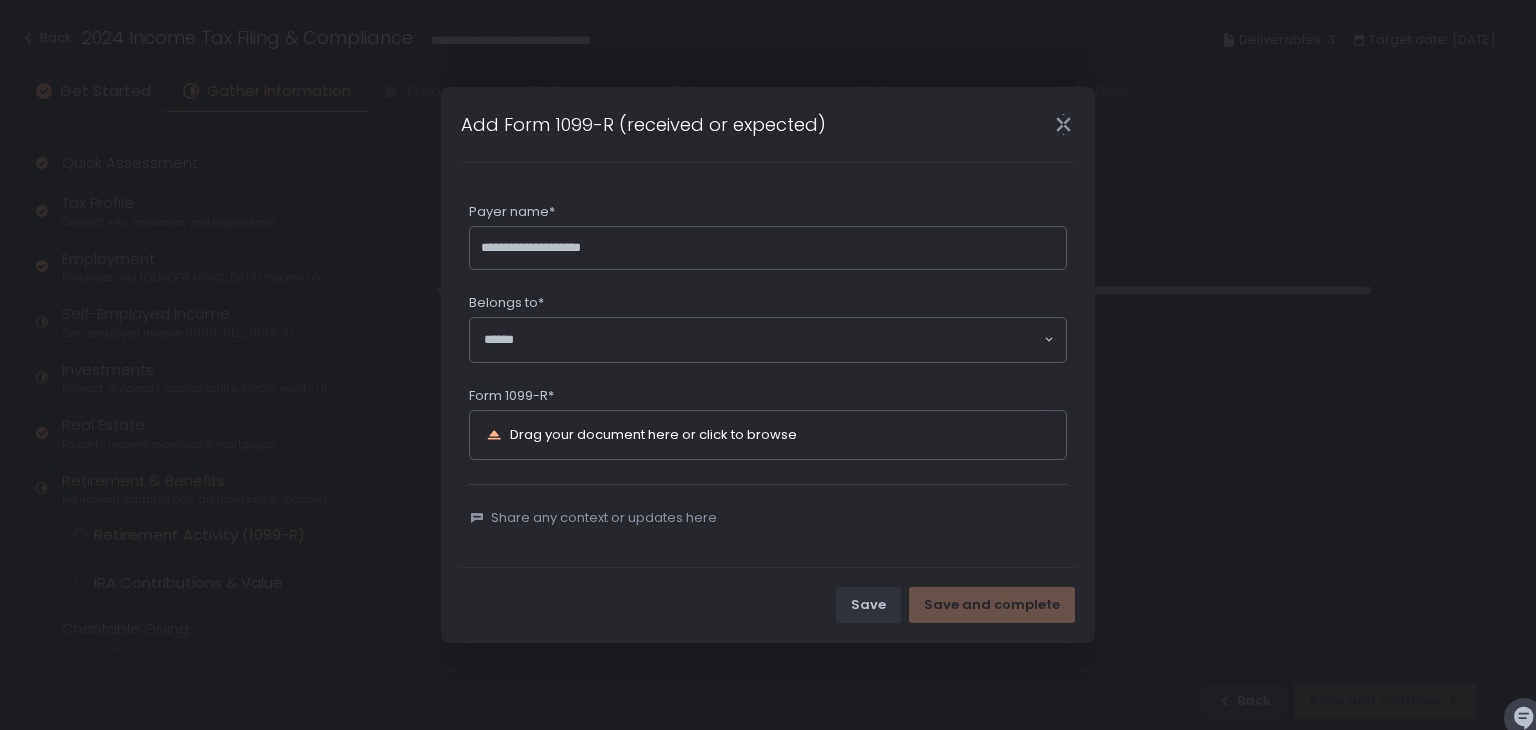 click 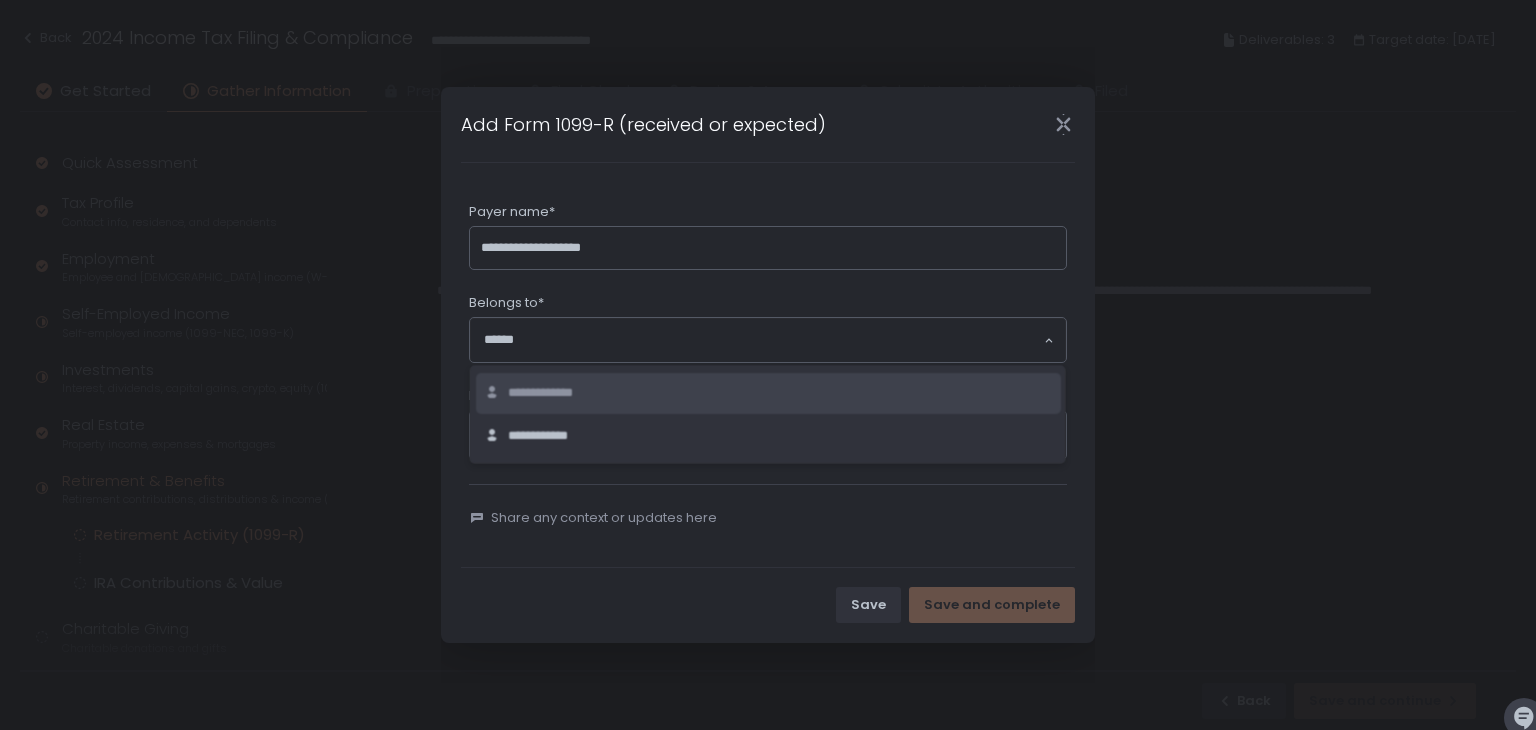 click on "**********" 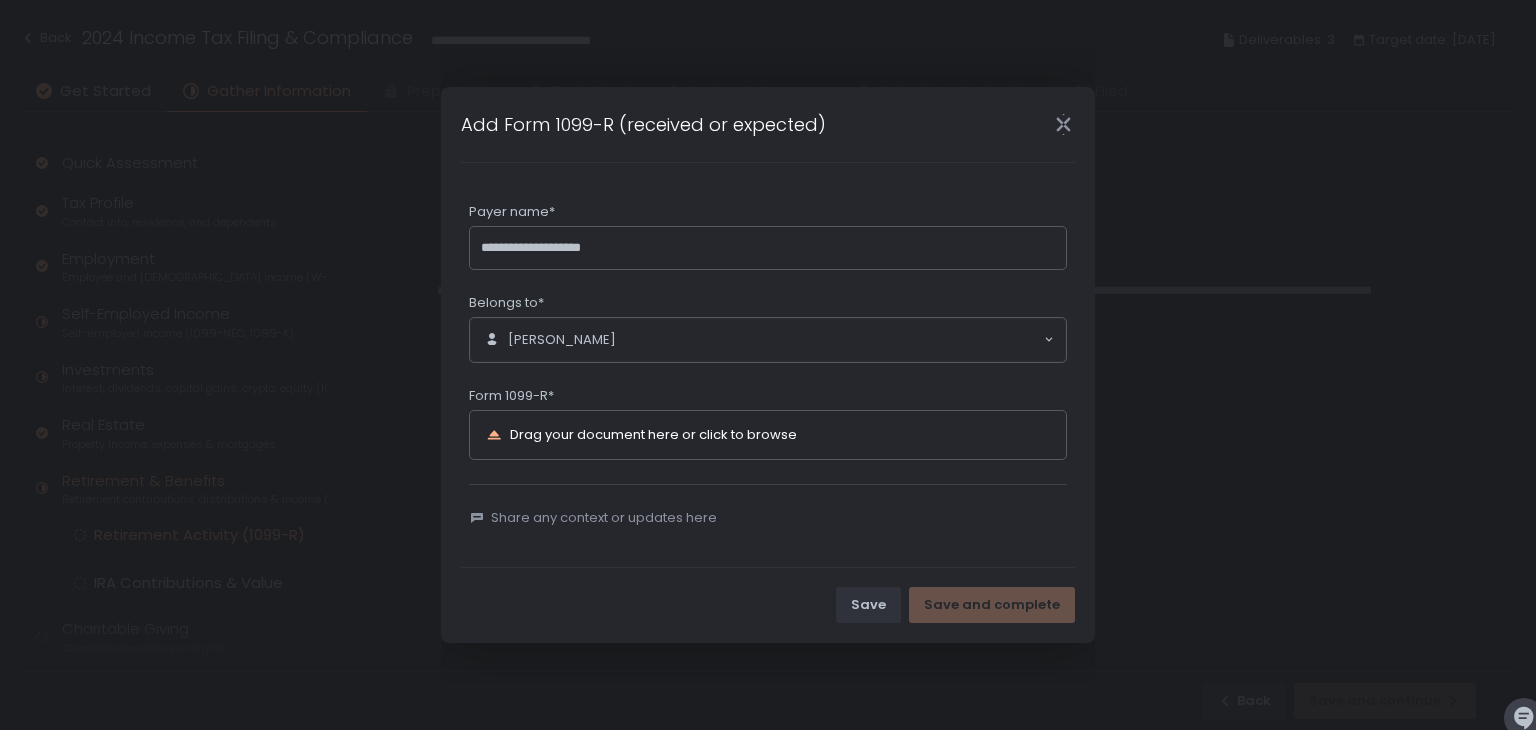 click on "Drag your document here or click to browse" at bounding box center [740, 435] 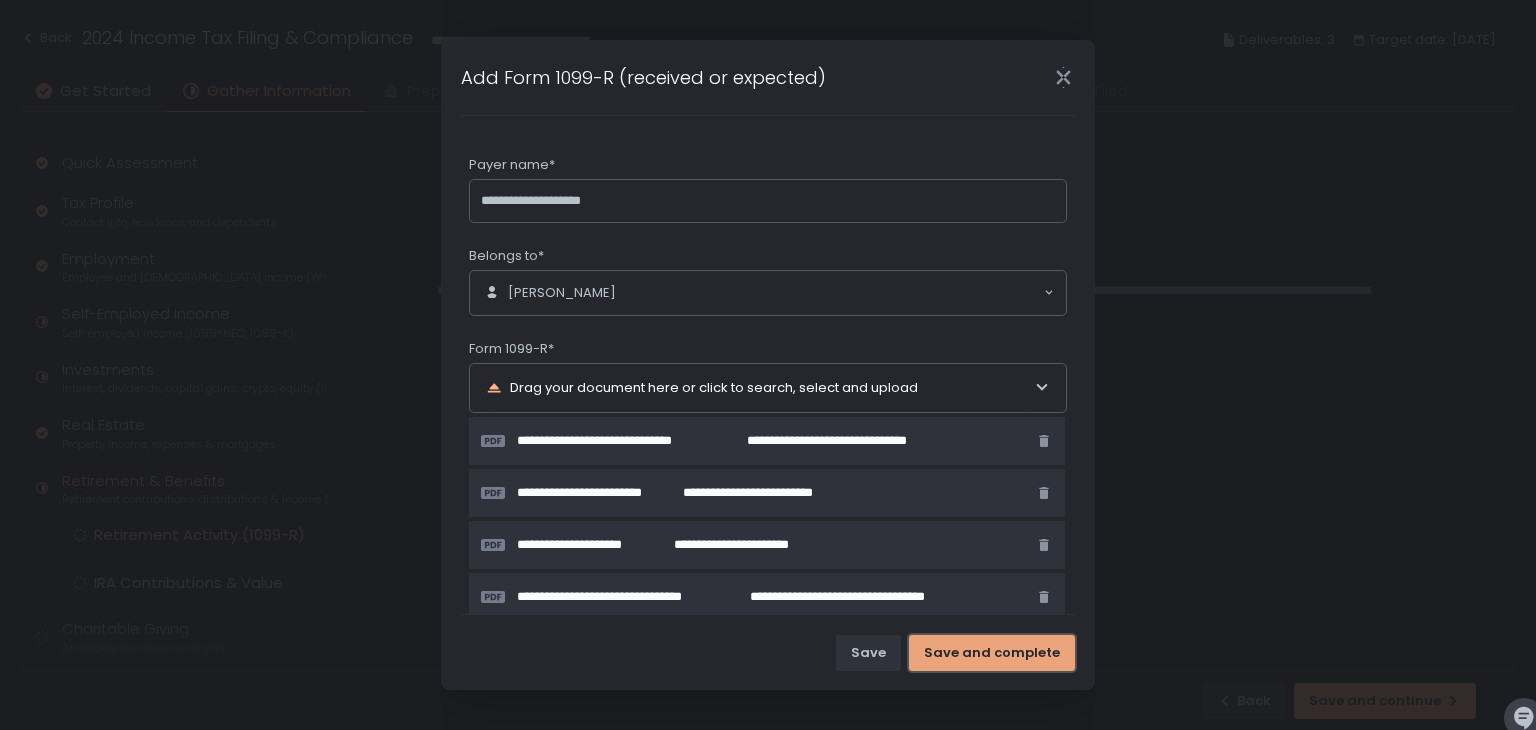 click on "Save and complete" at bounding box center (992, 653) 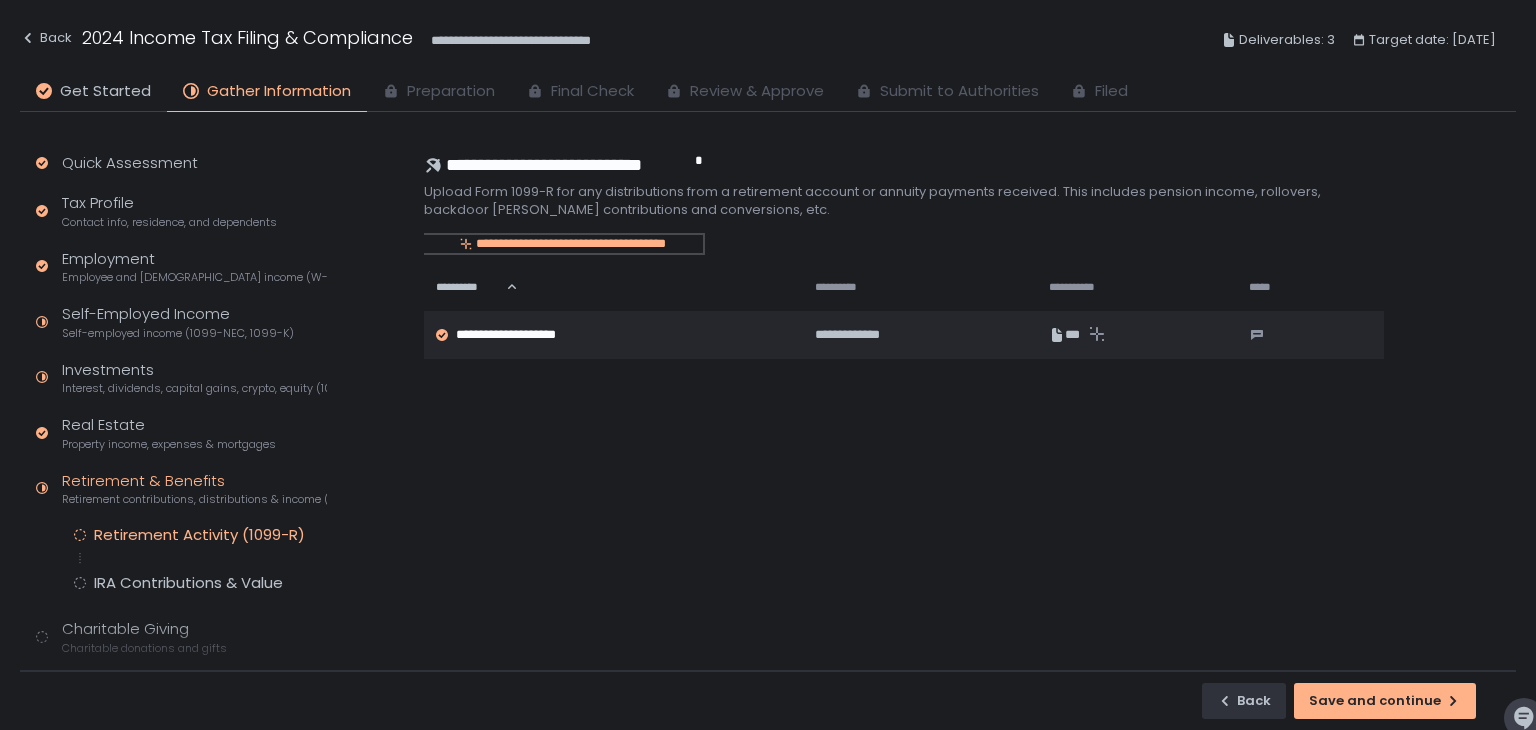 click on "**********" 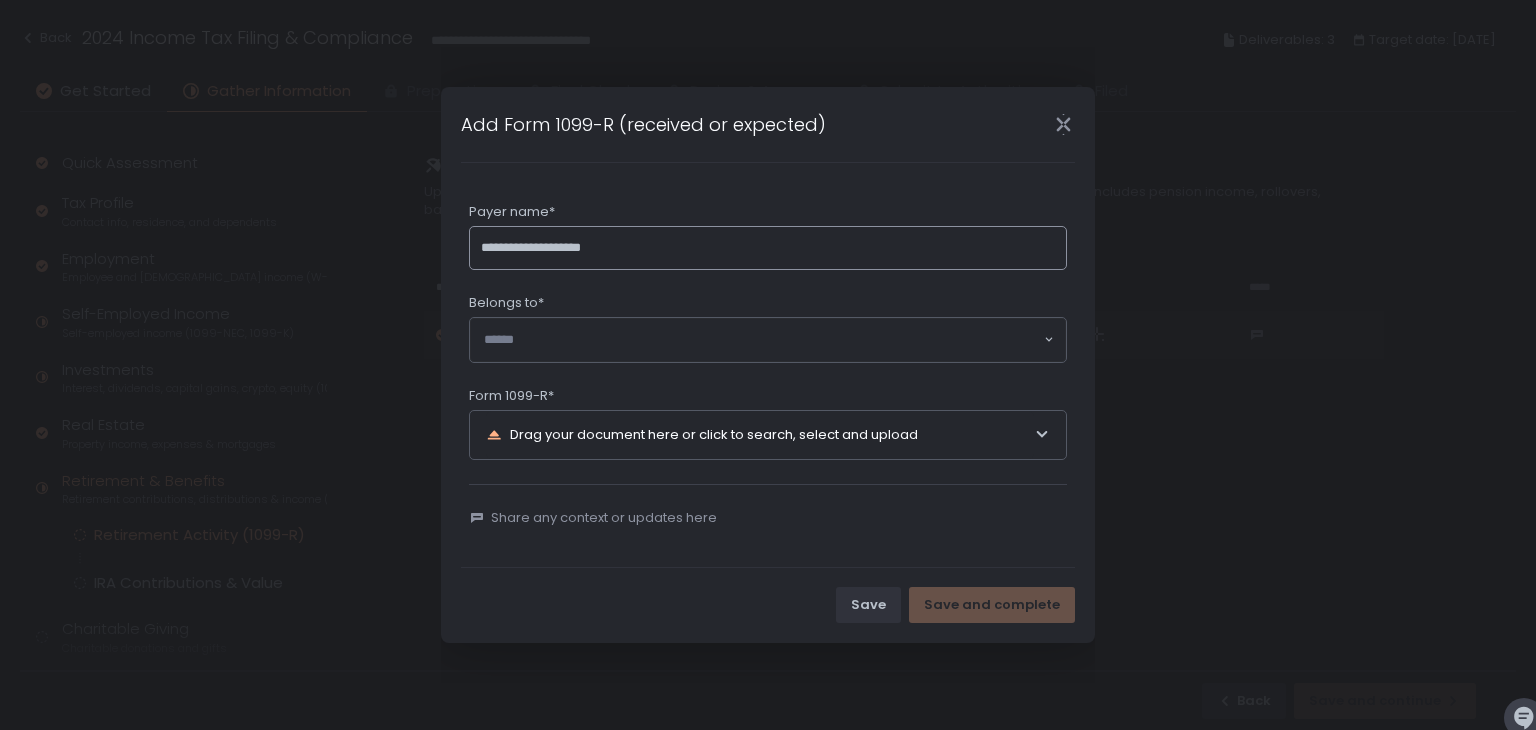 type on "**********" 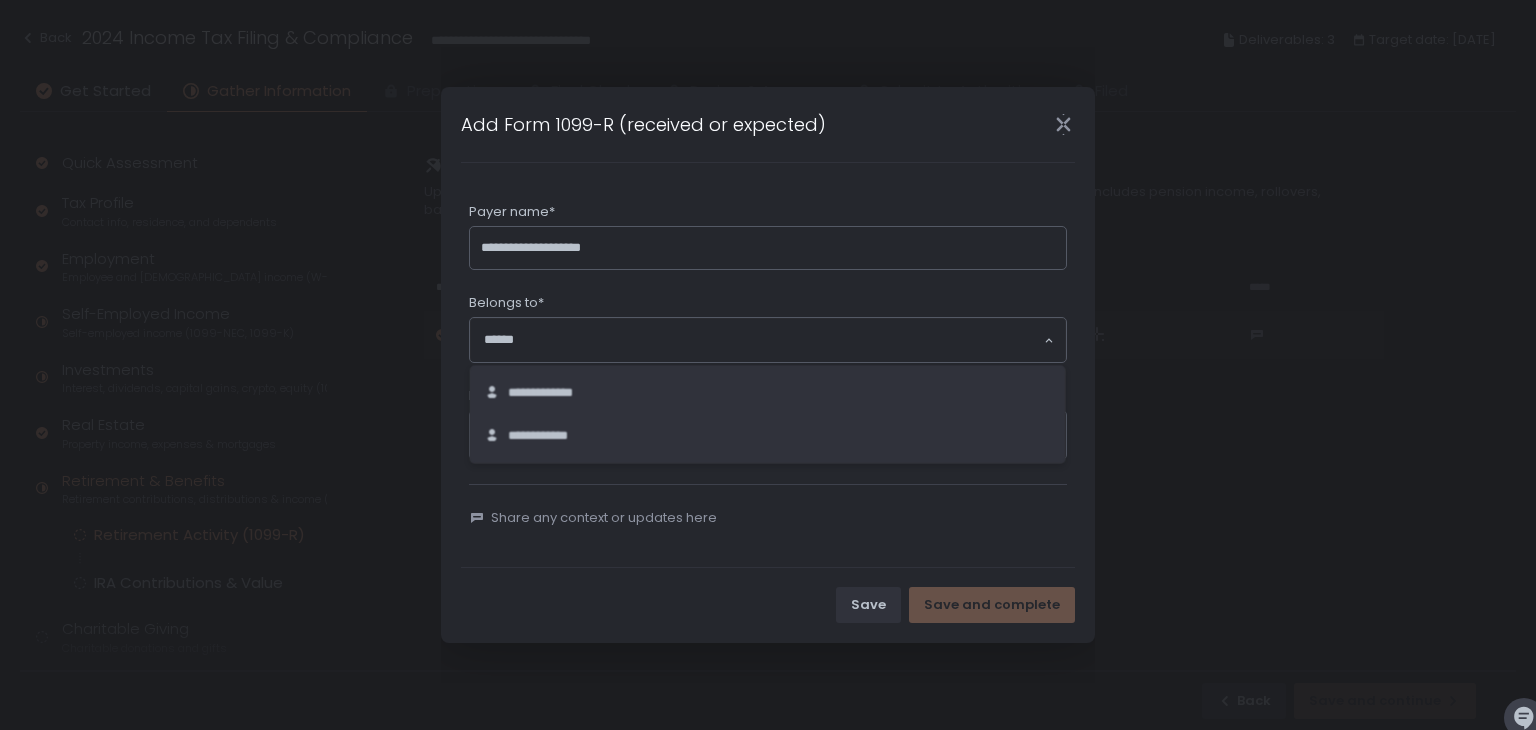 click 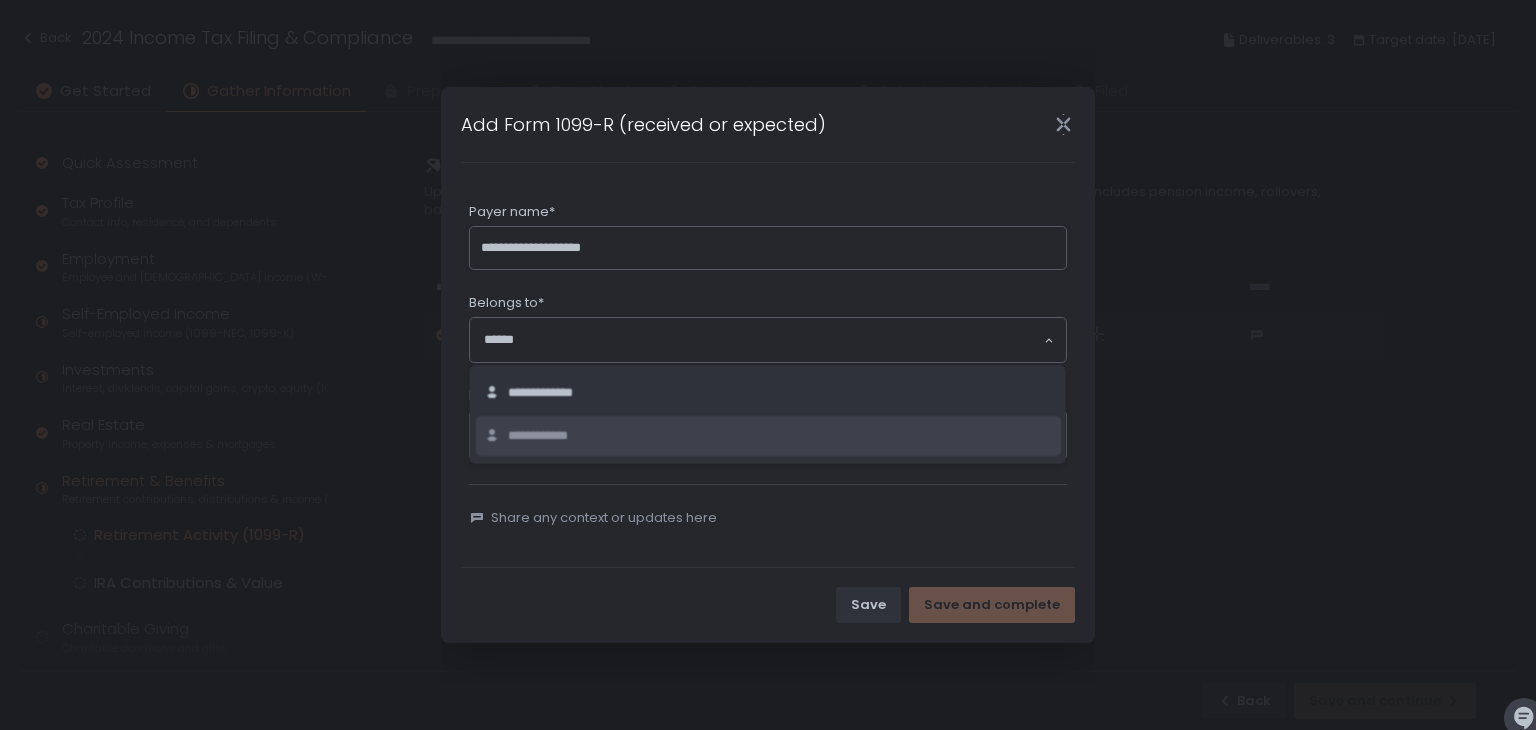 click on "**********" 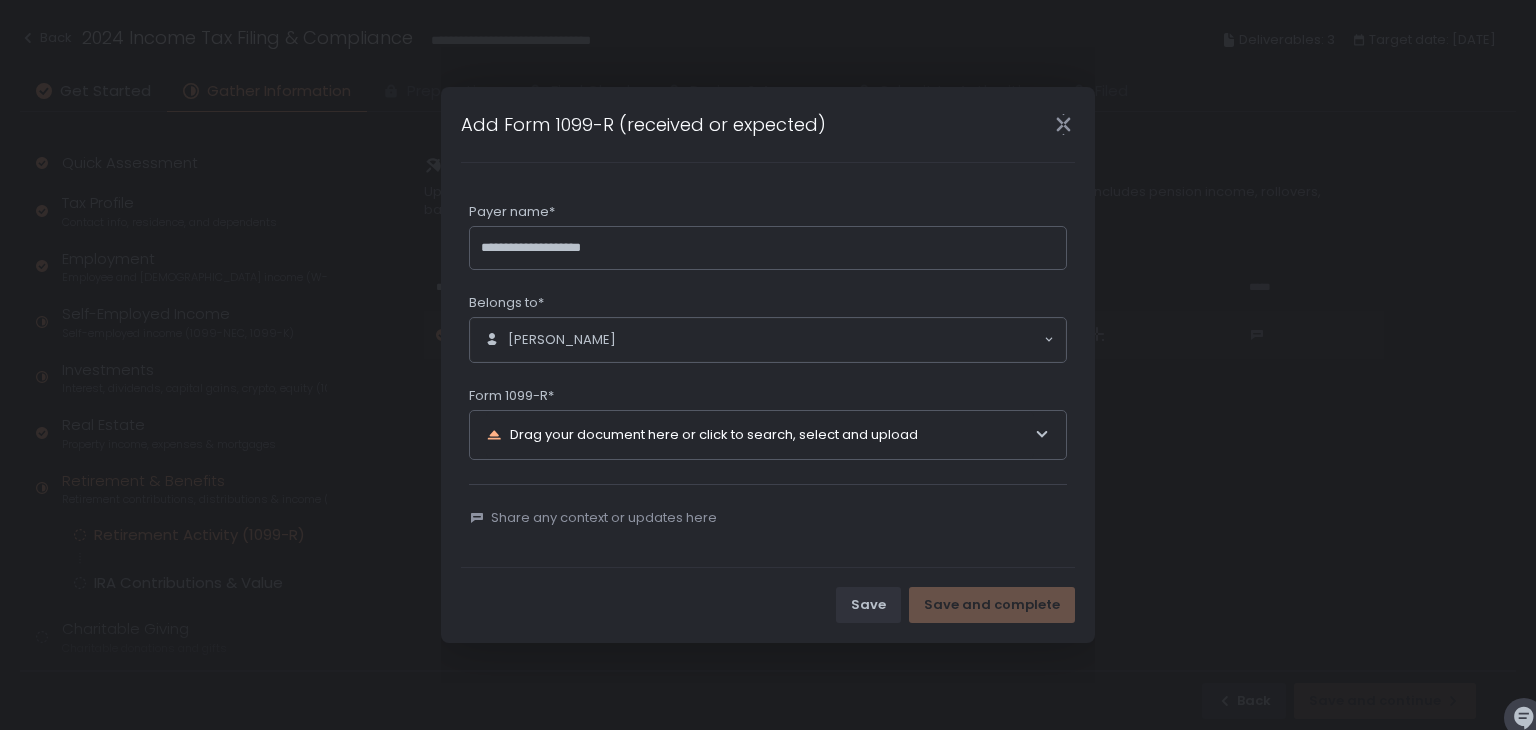 click on "**********" at bounding box center [768, 365] 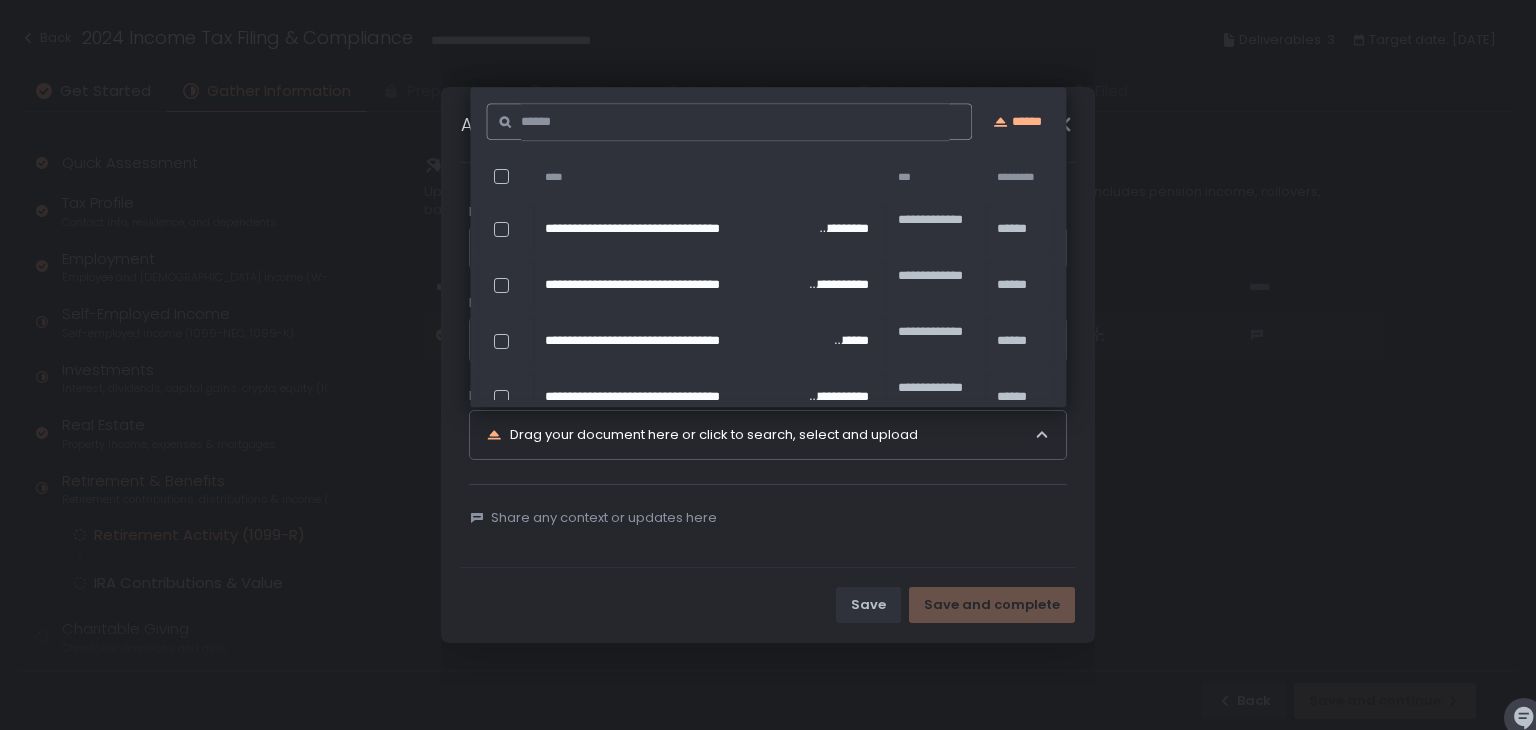 click on "**********" at bounding box center [768, 365] 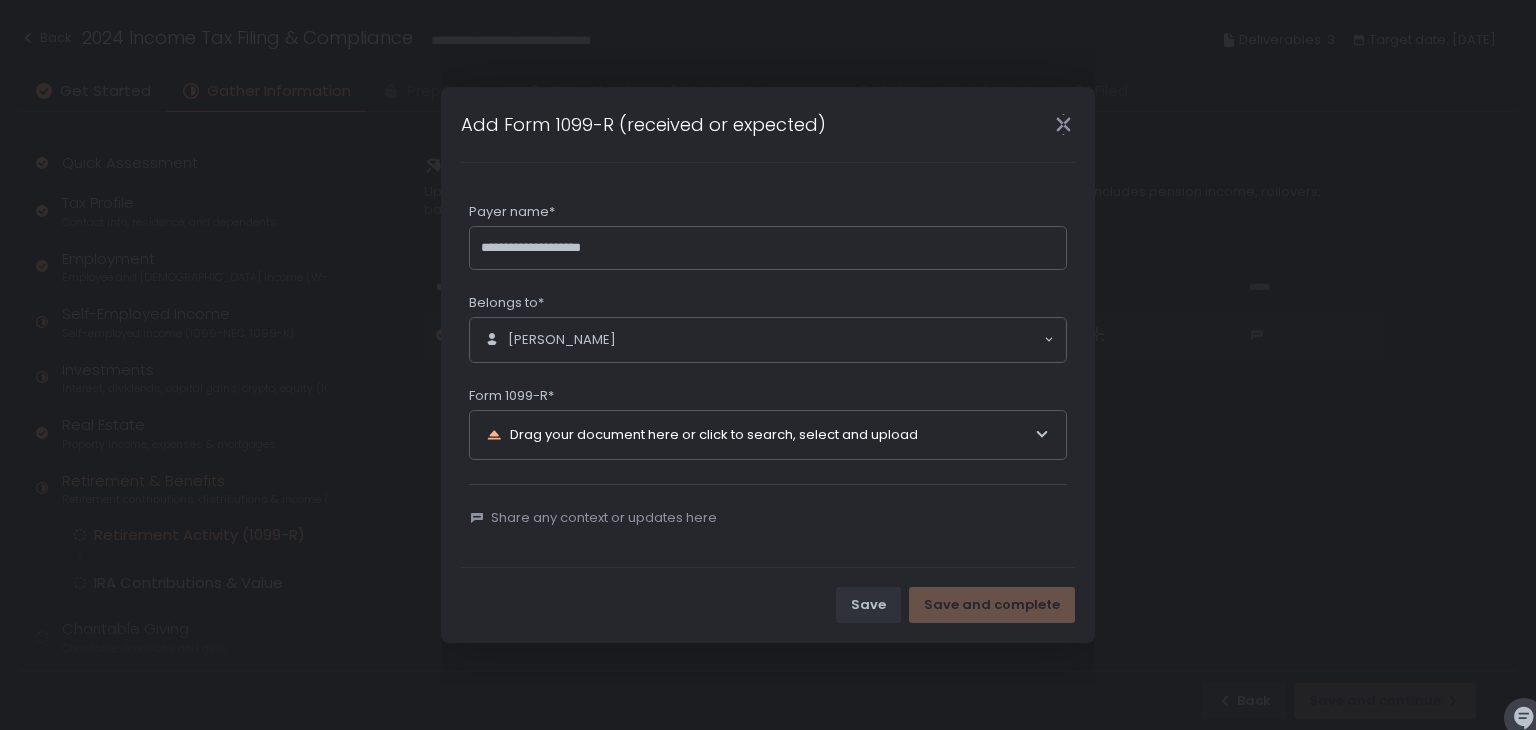 click on "Drag your document here or click to search, select and upload" at bounding box center (760, 435) 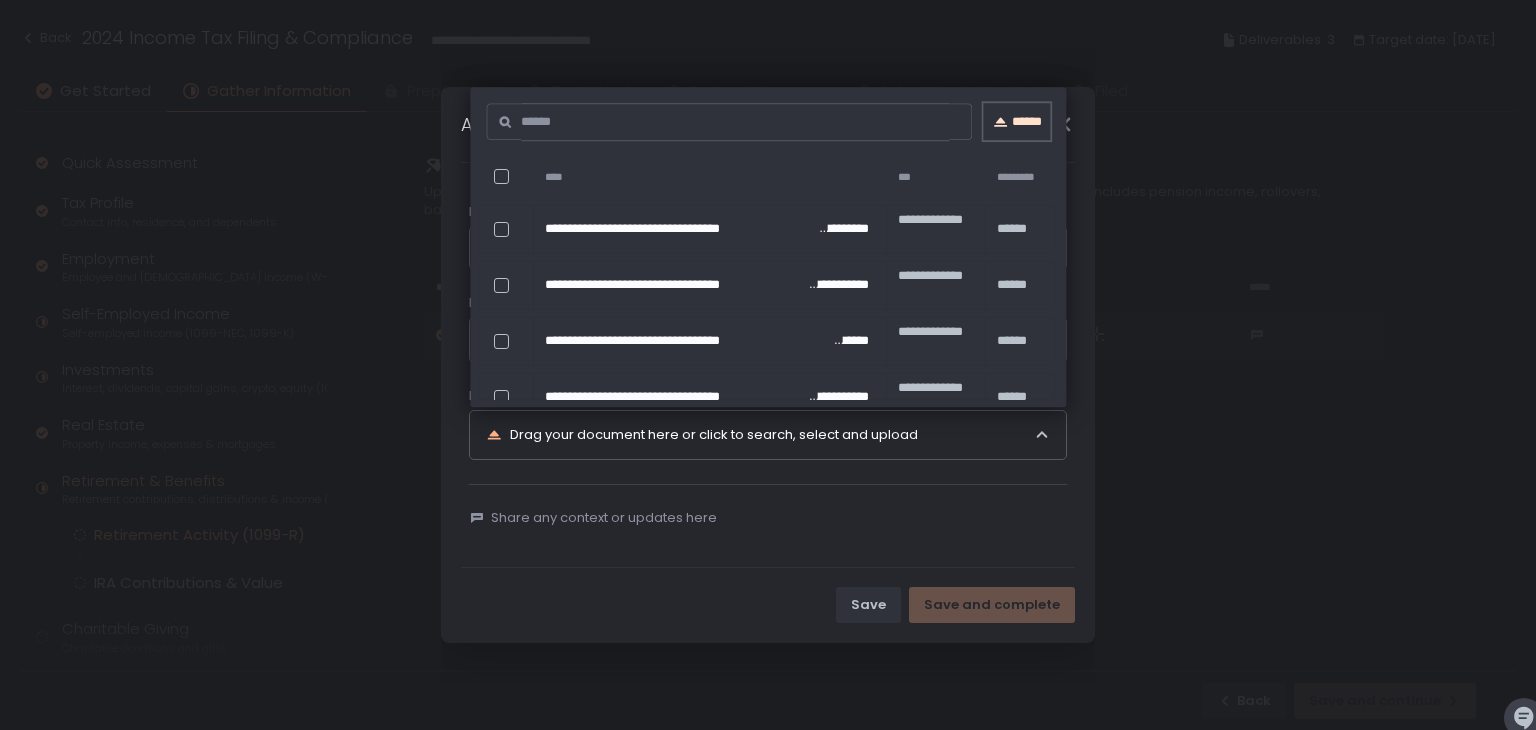 click on "******" 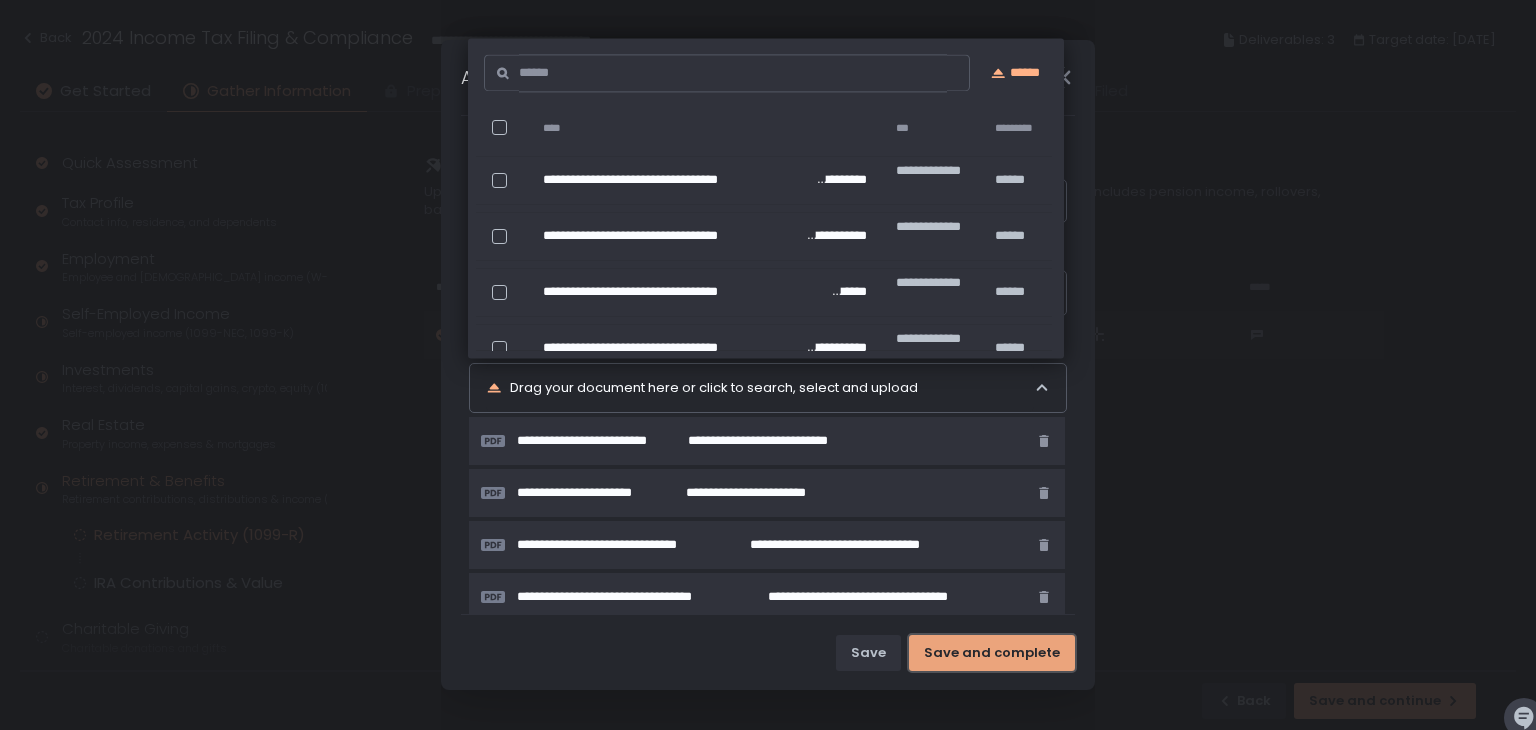 click on "Save and complete" at bounding box center (992, 653) 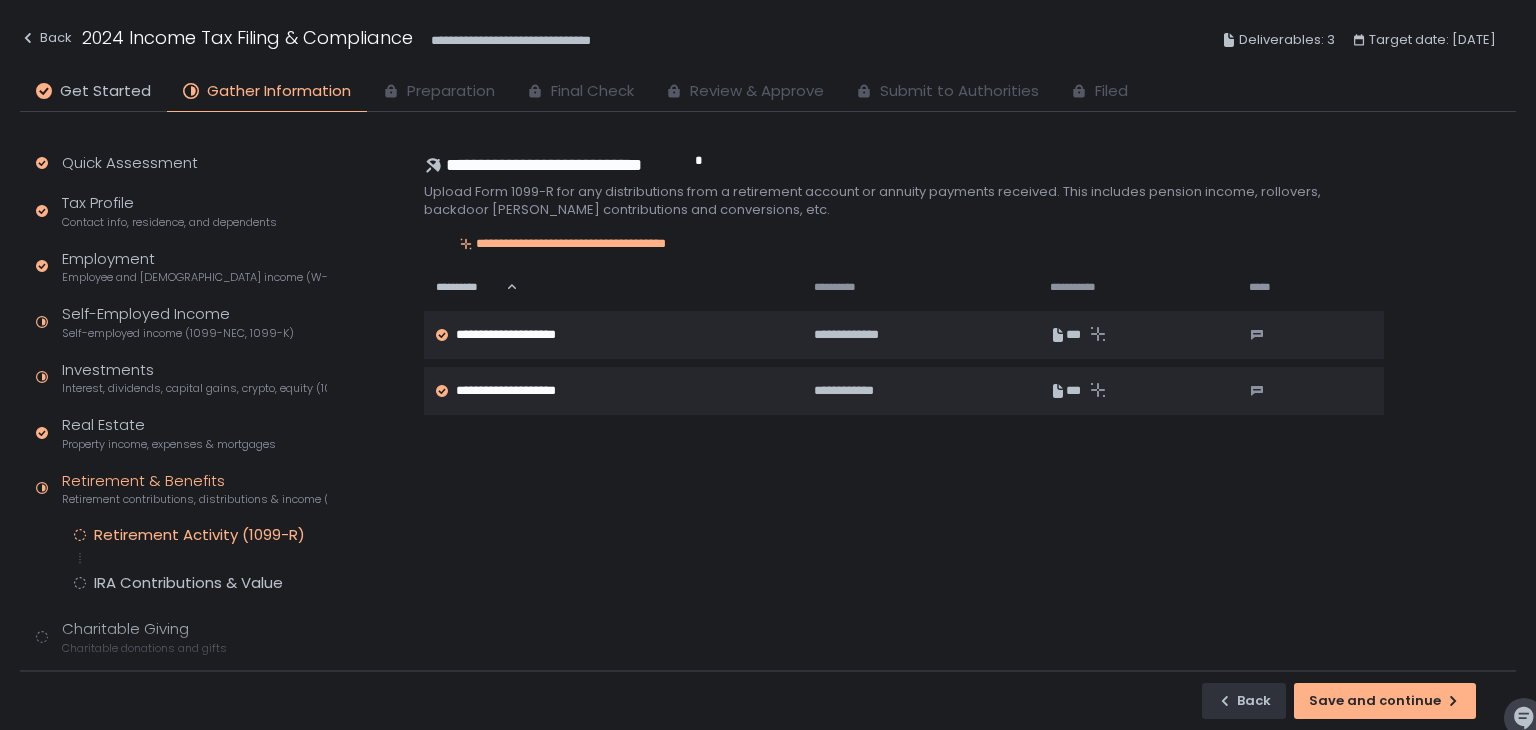 click on "**********" at bounding box center (968, 407) 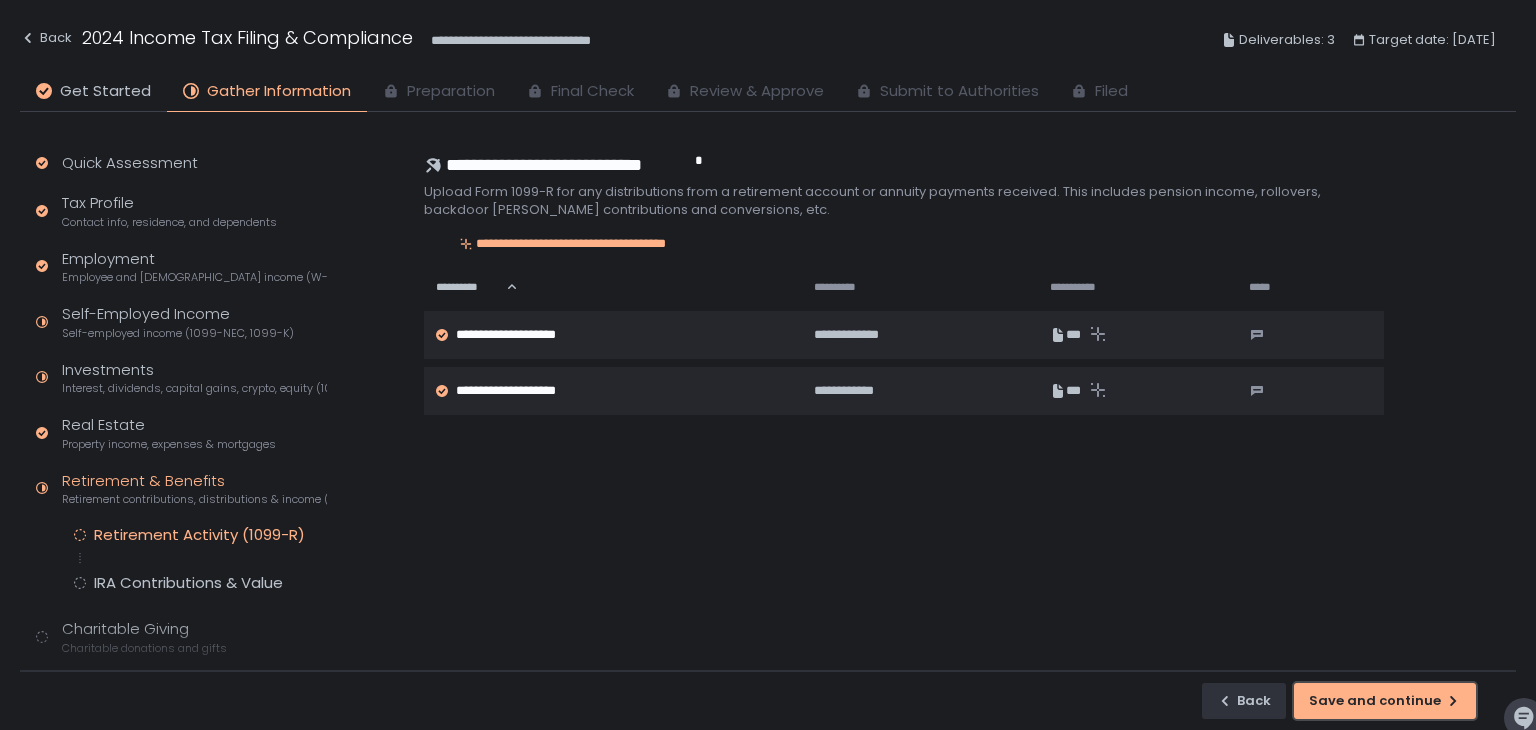 click on "Save and continue" 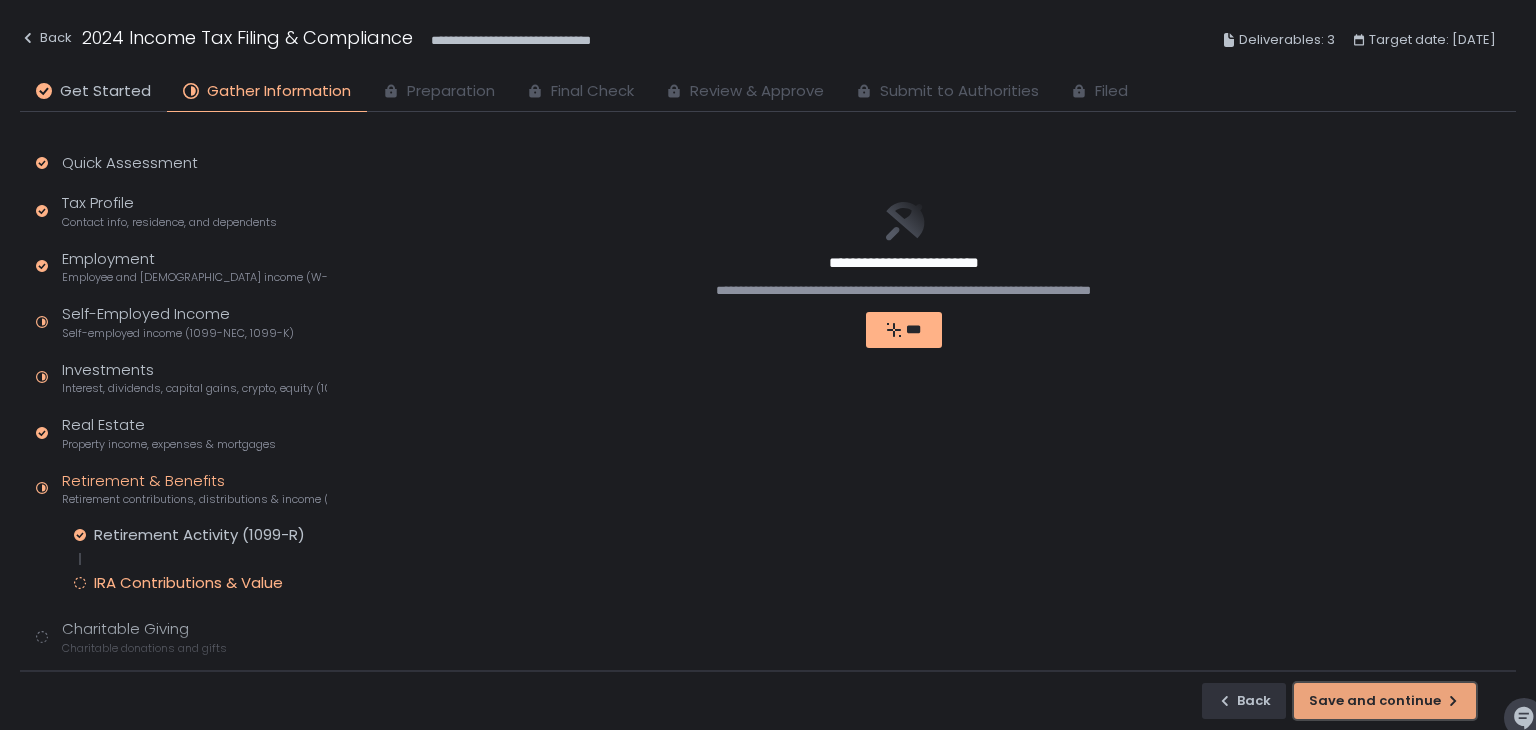 click on "Save and continue" 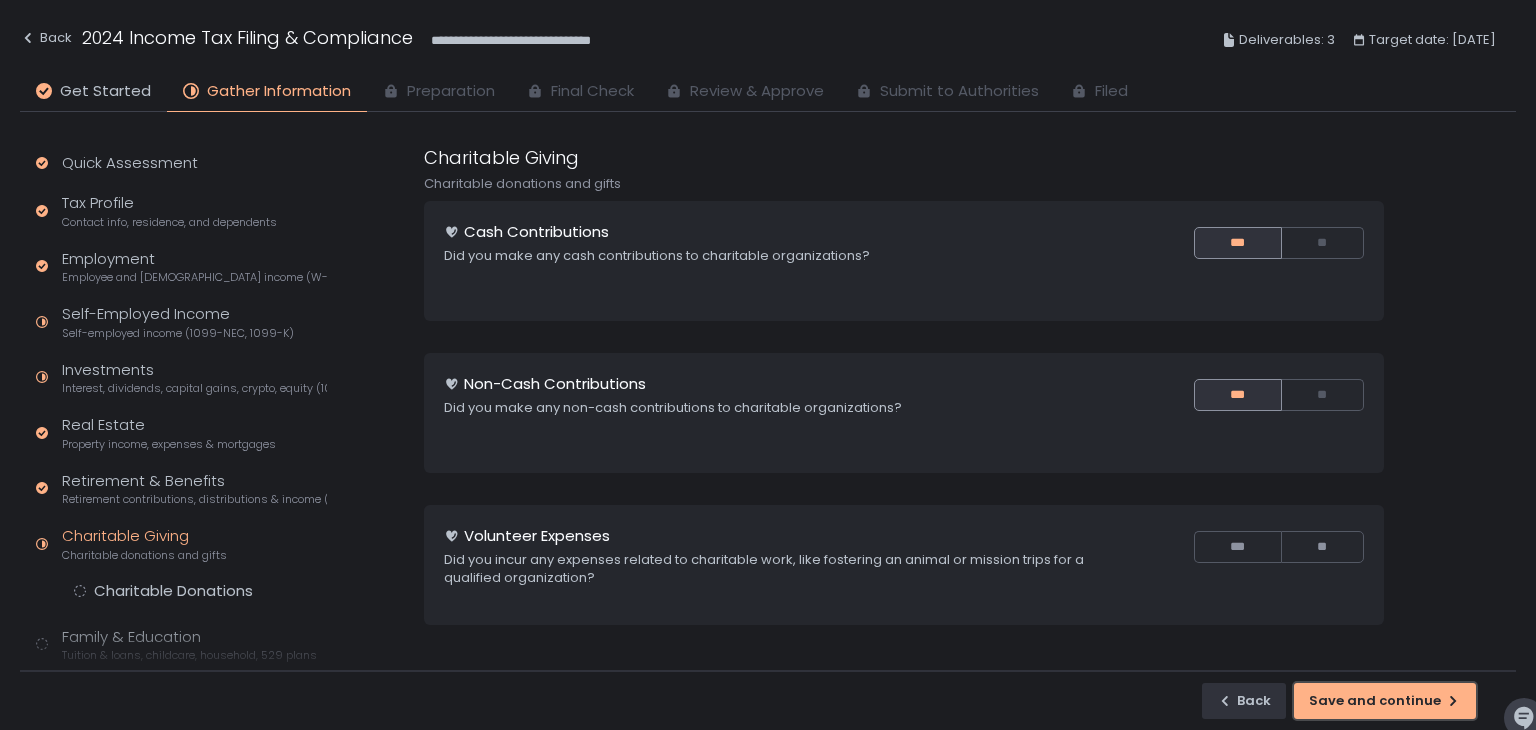 drag, startPoint x: 1389, startPoint y: 689, endPoint x: 1333, endPoint y: 570, distance: 131.51807 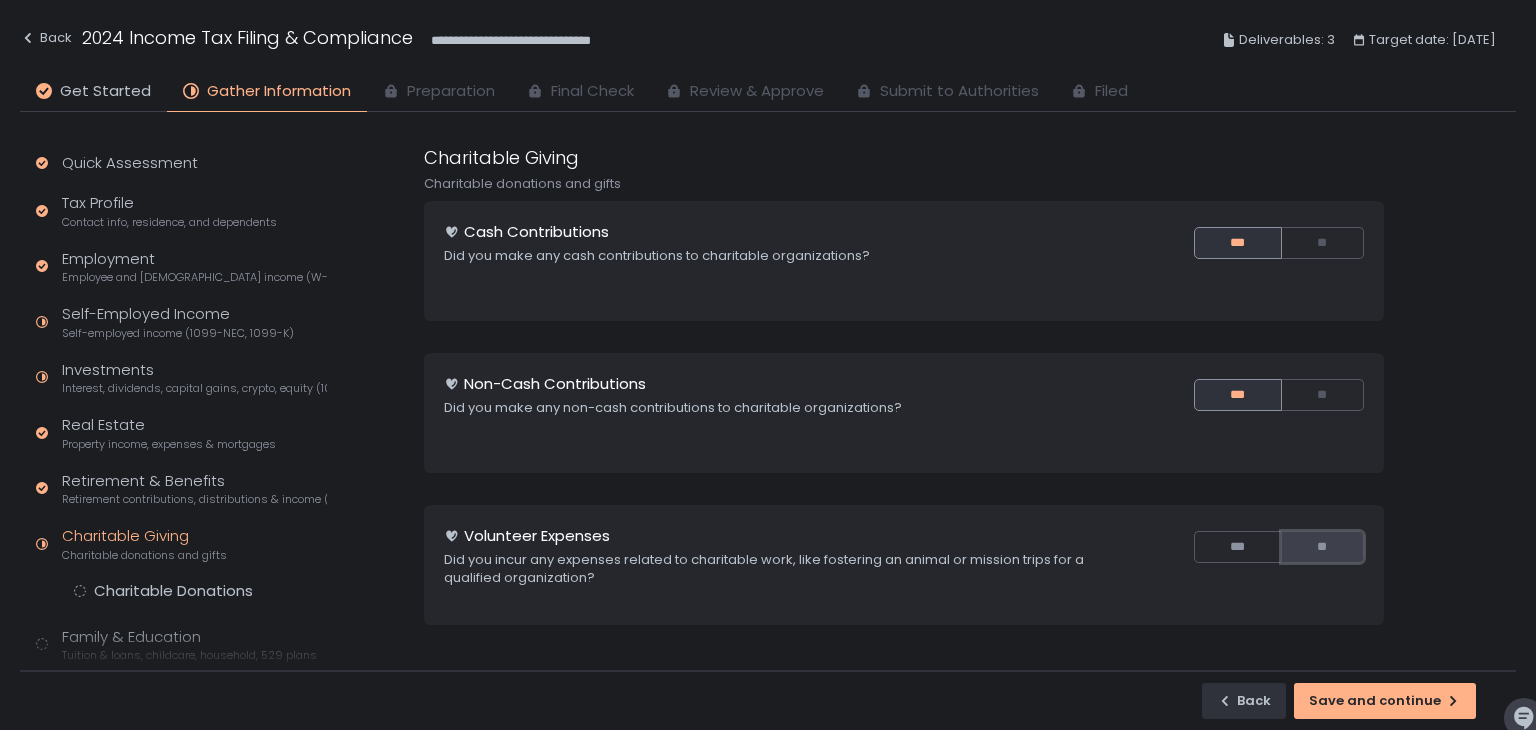 click on "**" at bounding box center [1322, 547] 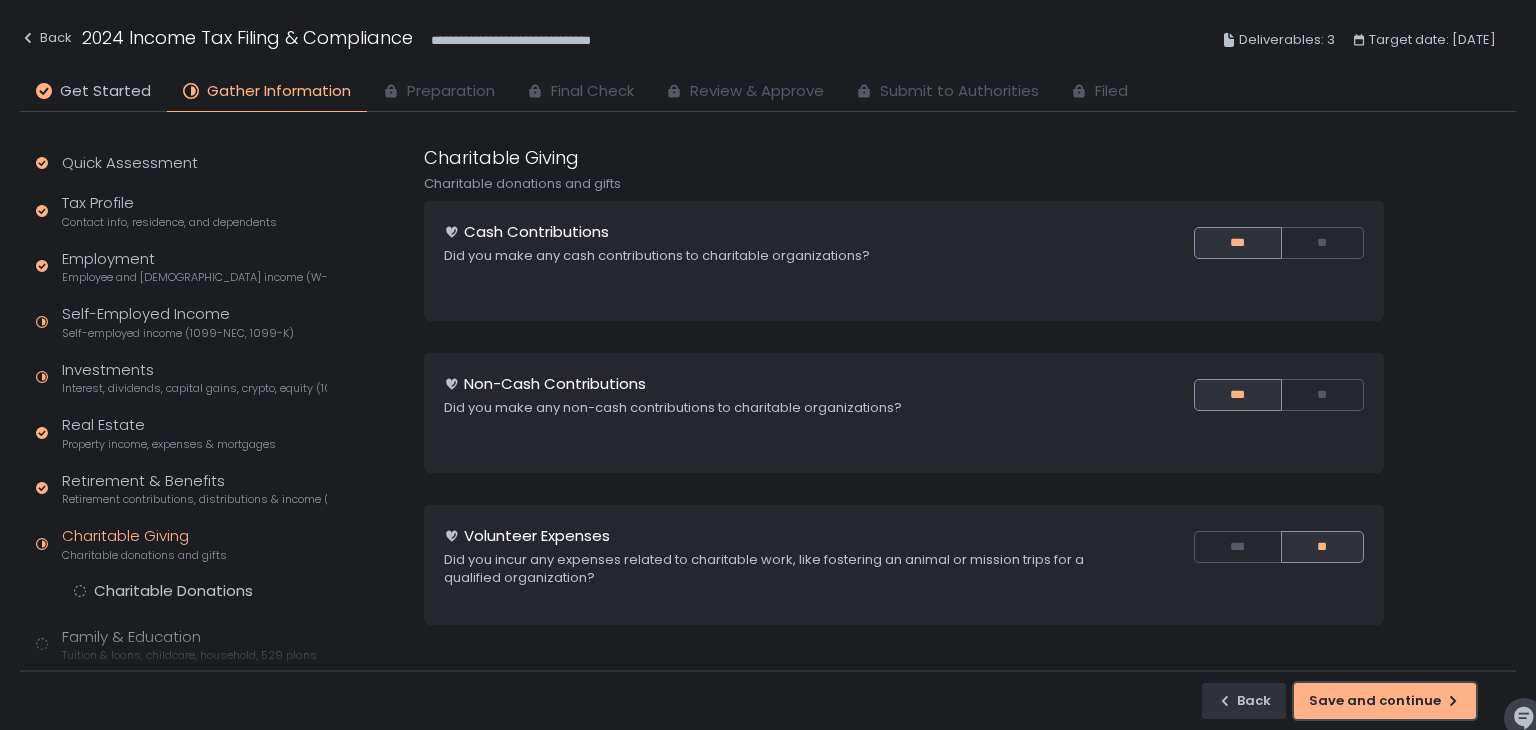 click on "Save and continue" 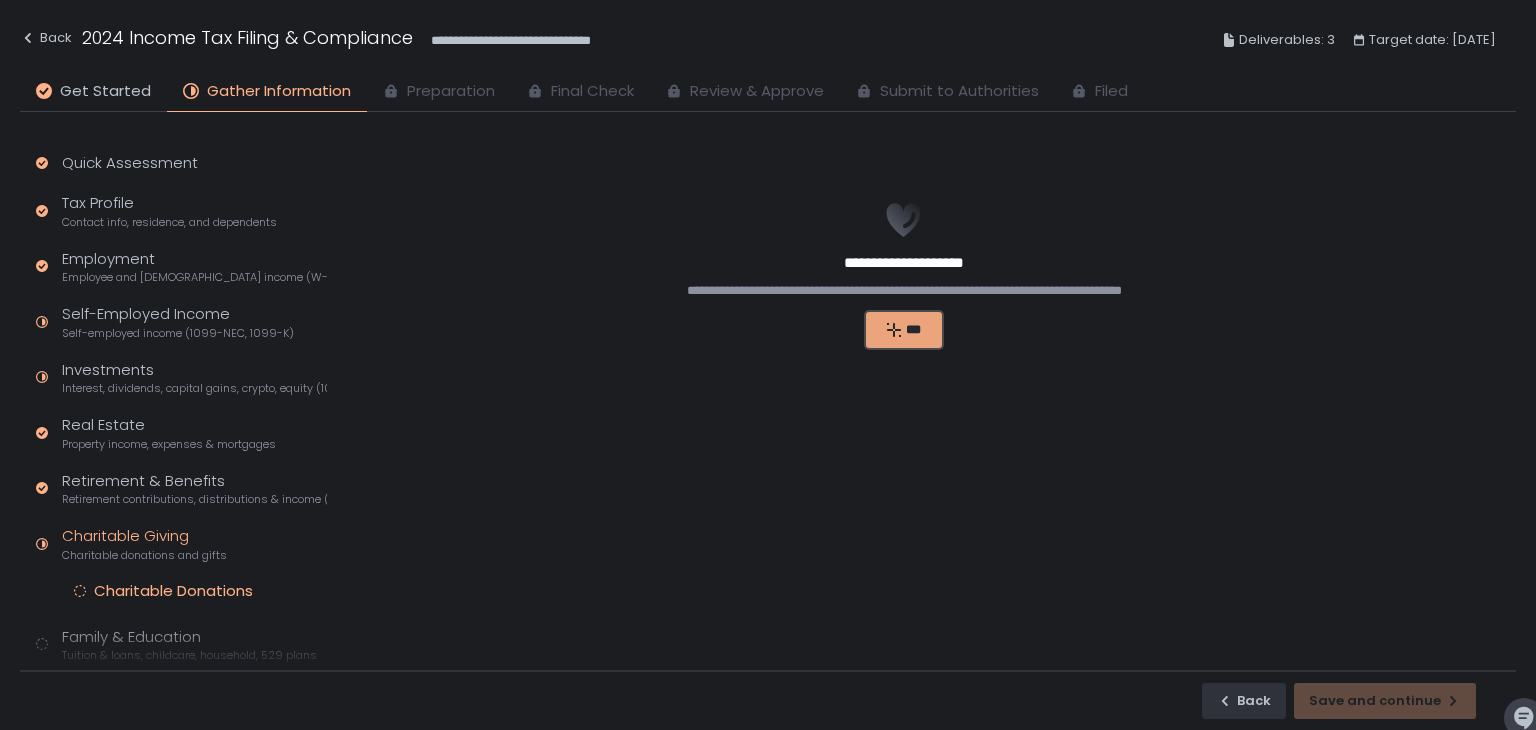 click on "***" 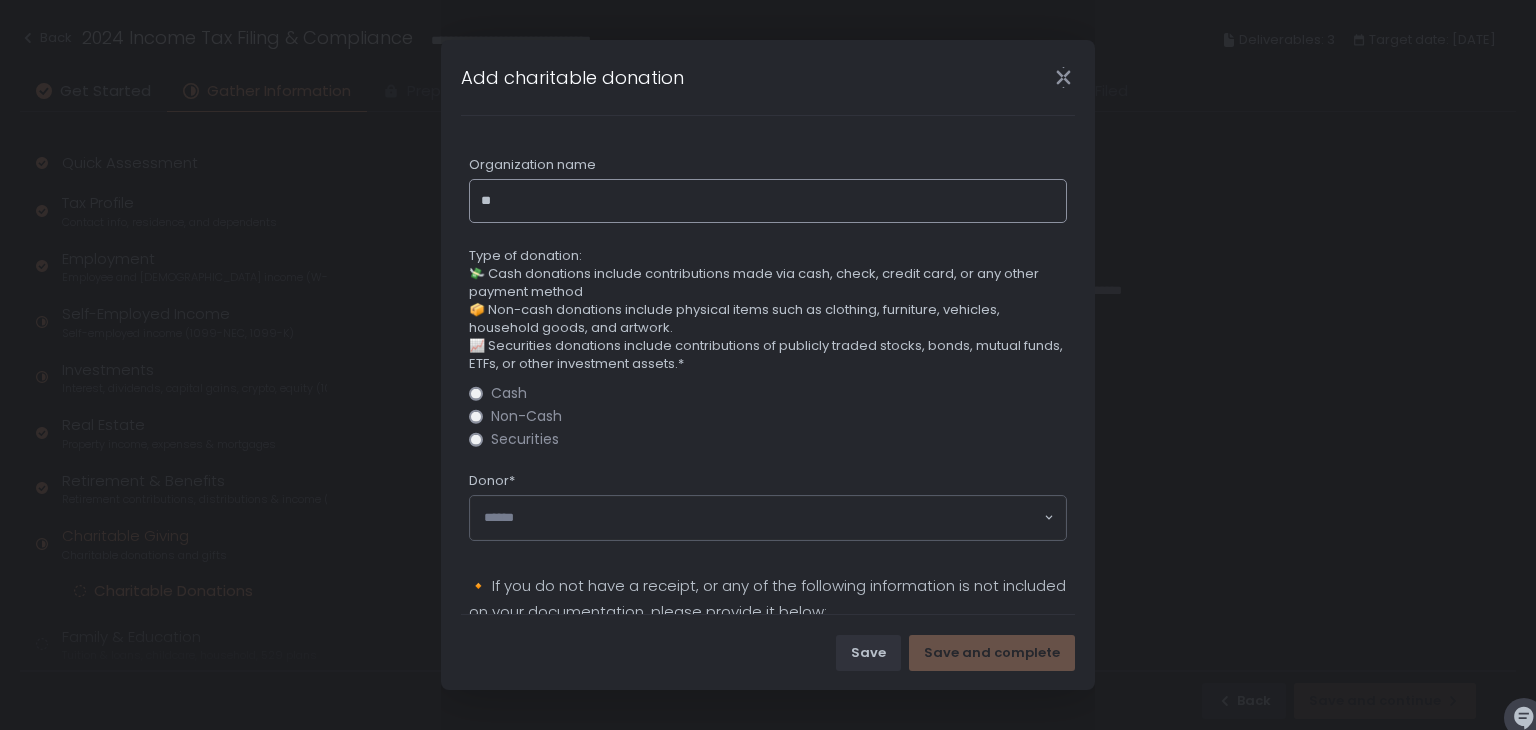type on "*" 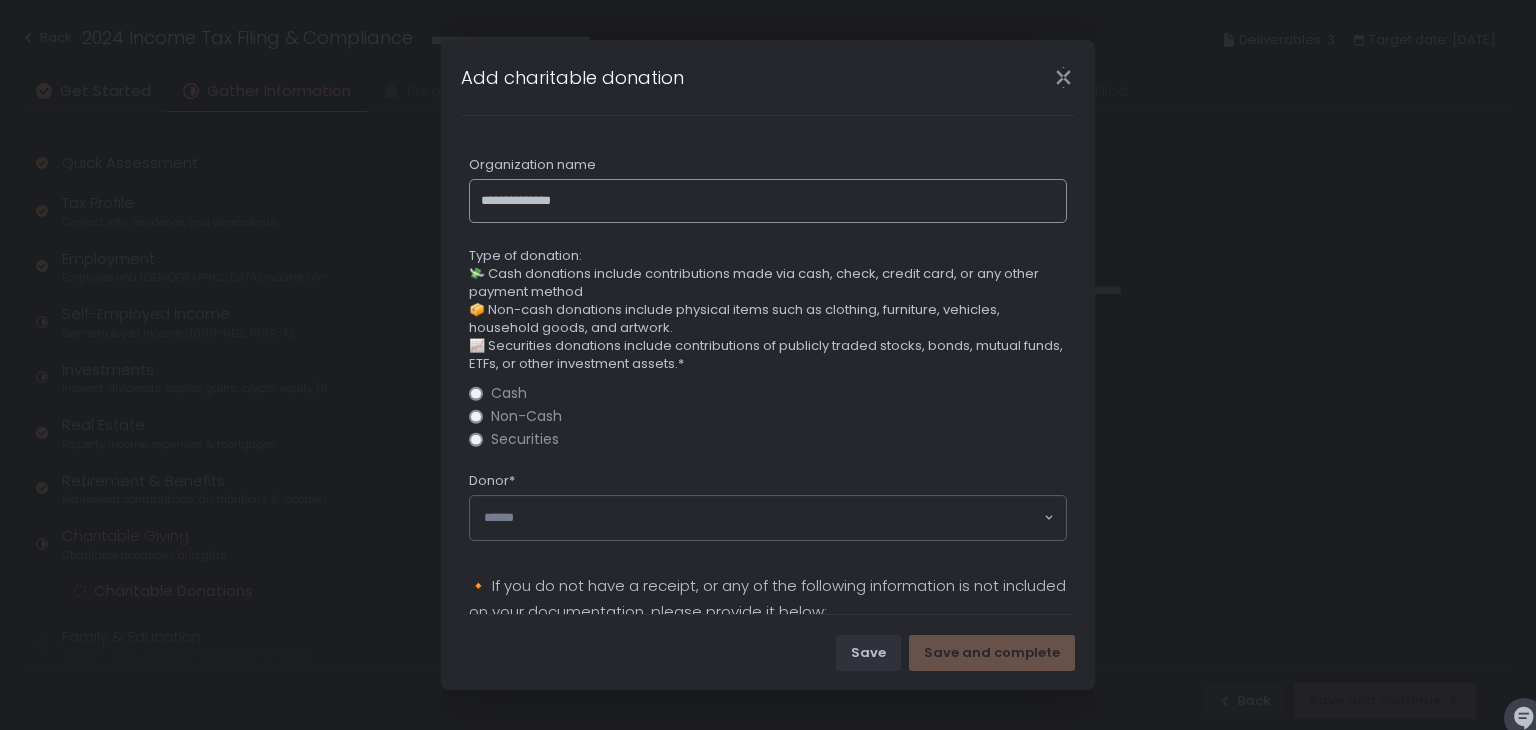 type on "**********" 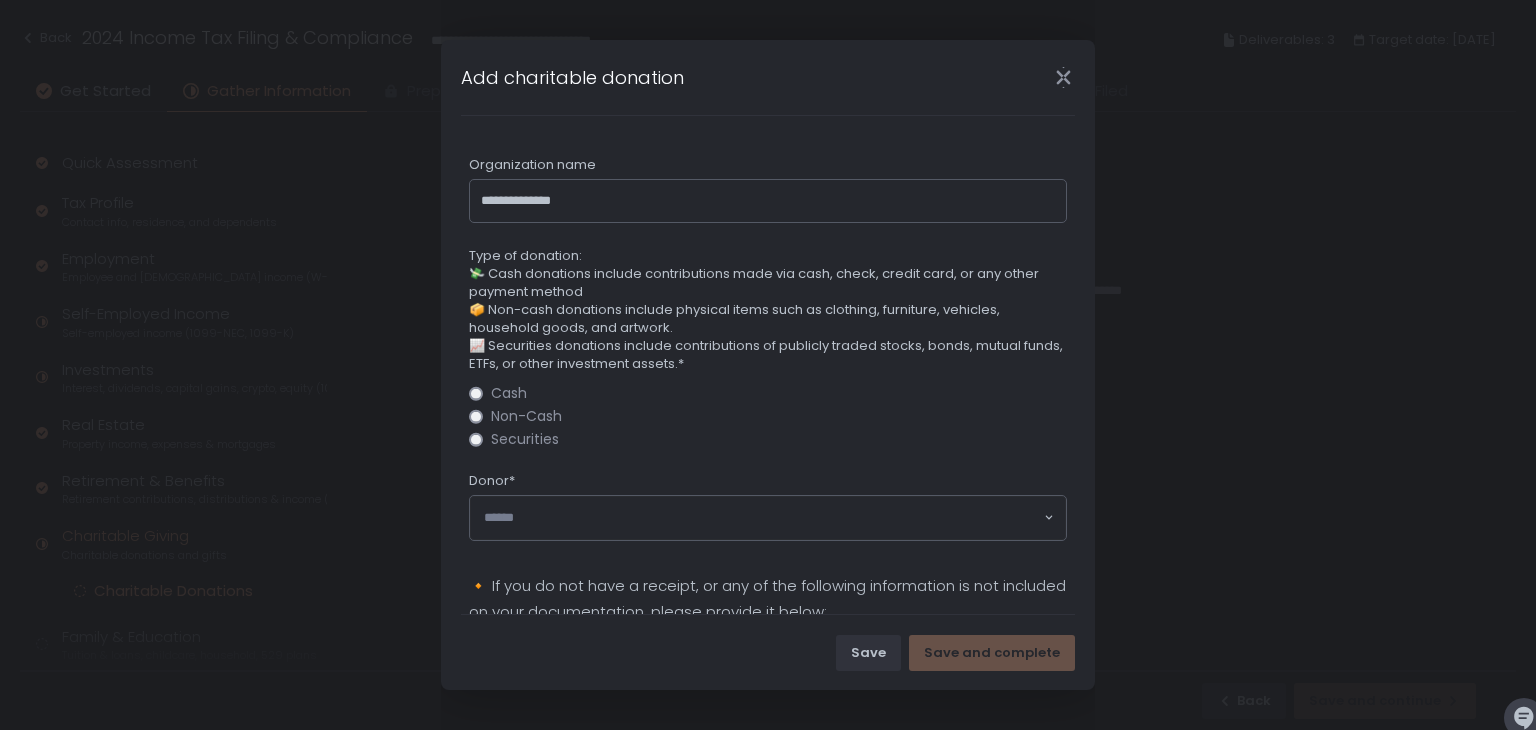 click on "Type of donation:  💸 Cash donations include contributions made via cash, check, credit card, or any other payment method  📦 Non-cash donations include physical items such as clothing, furniture, vehicles, household goods, and artwork.  📈 Securities donations include contributions of publicly traded stocks, bonds, mutual funds, ETFs, or other investment assets.*" at bounding box center [768, 310] 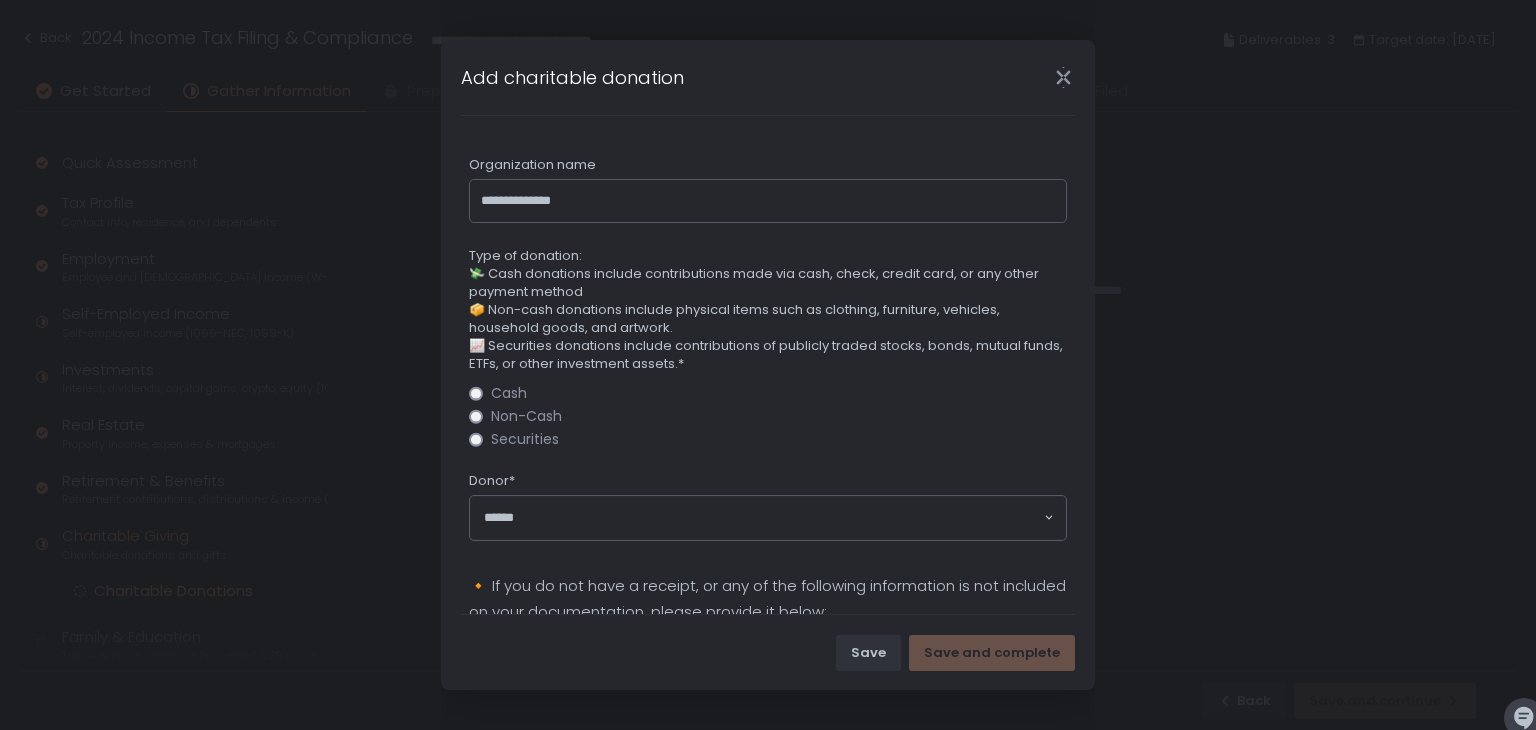 click 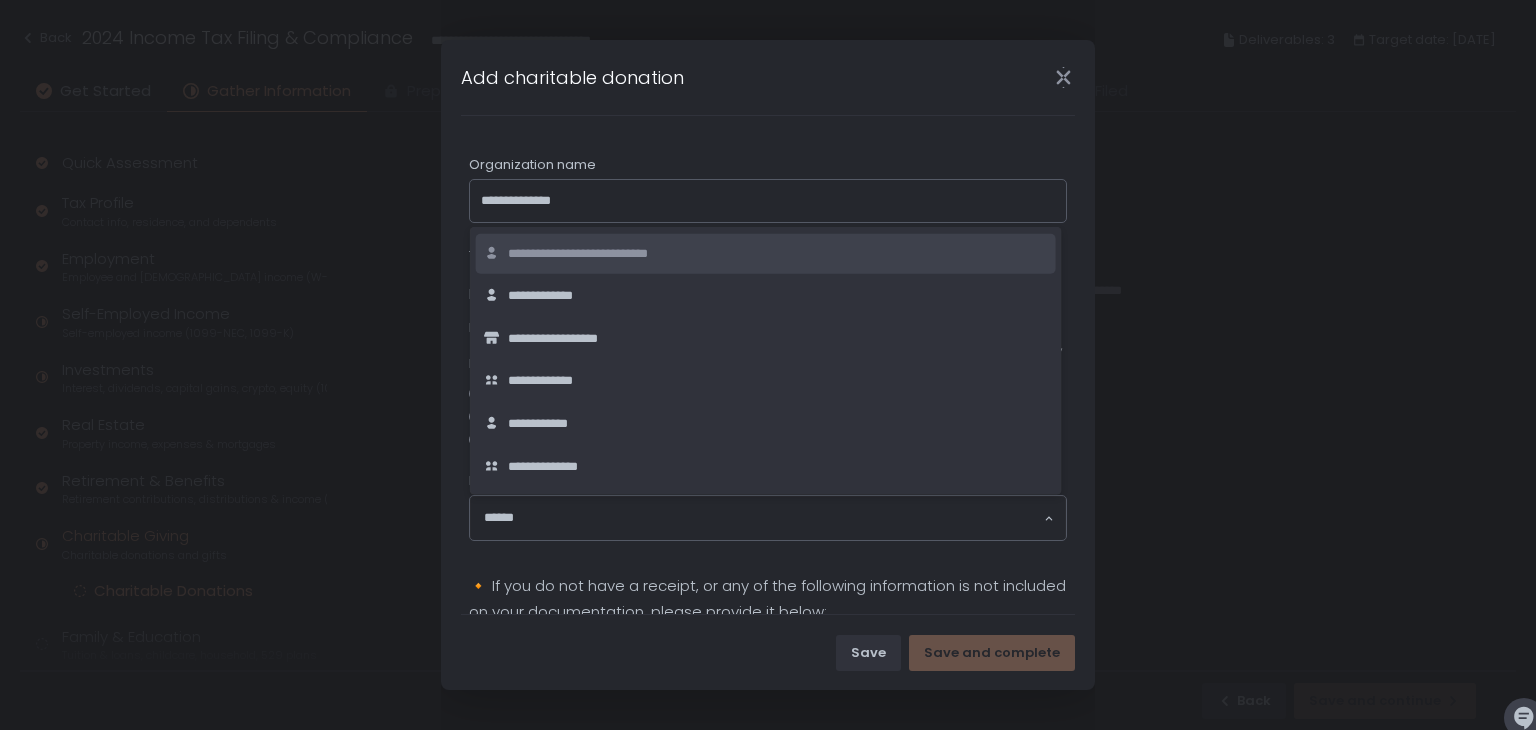 click on "**********" 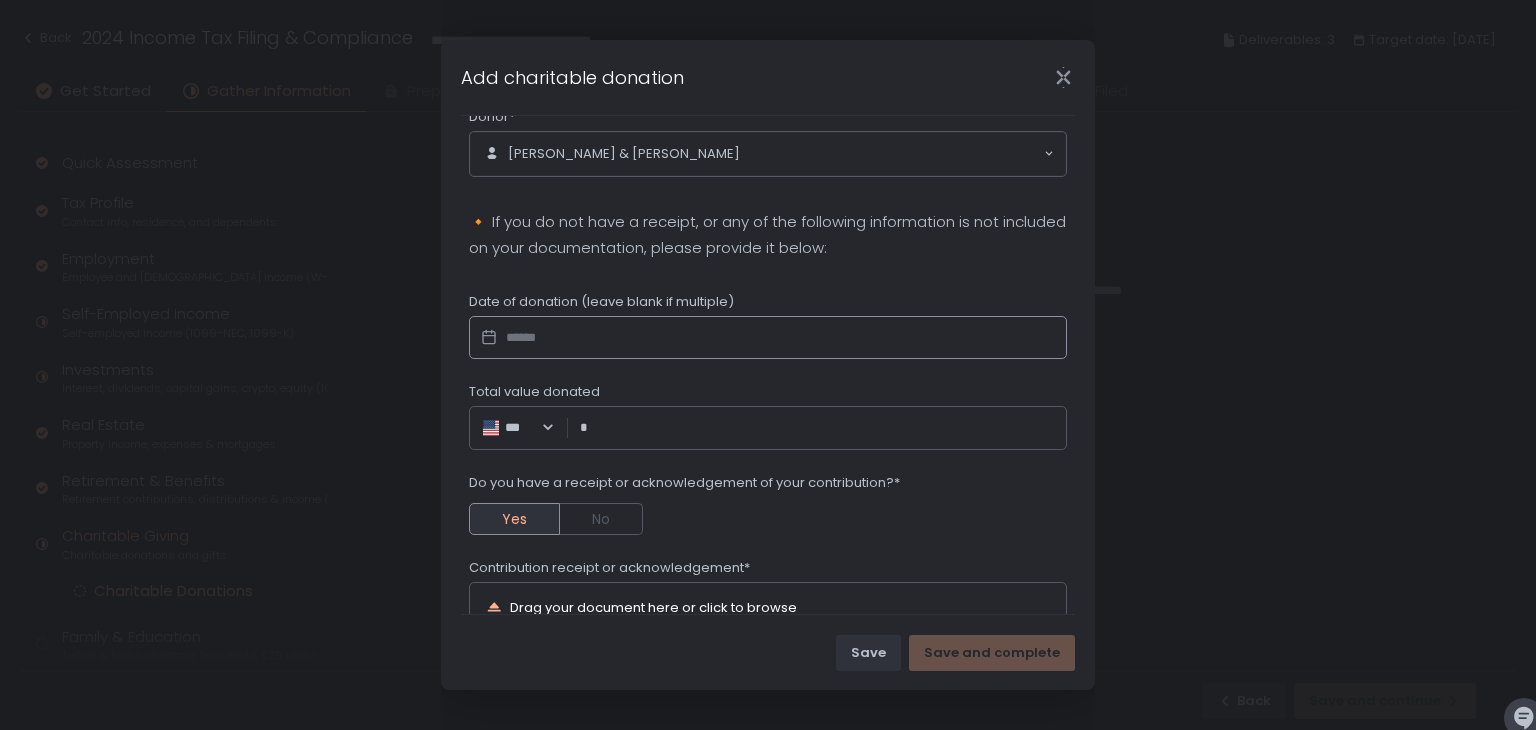 scroll, scrollTop: 400, scrollLeft: 0, axis: vertical 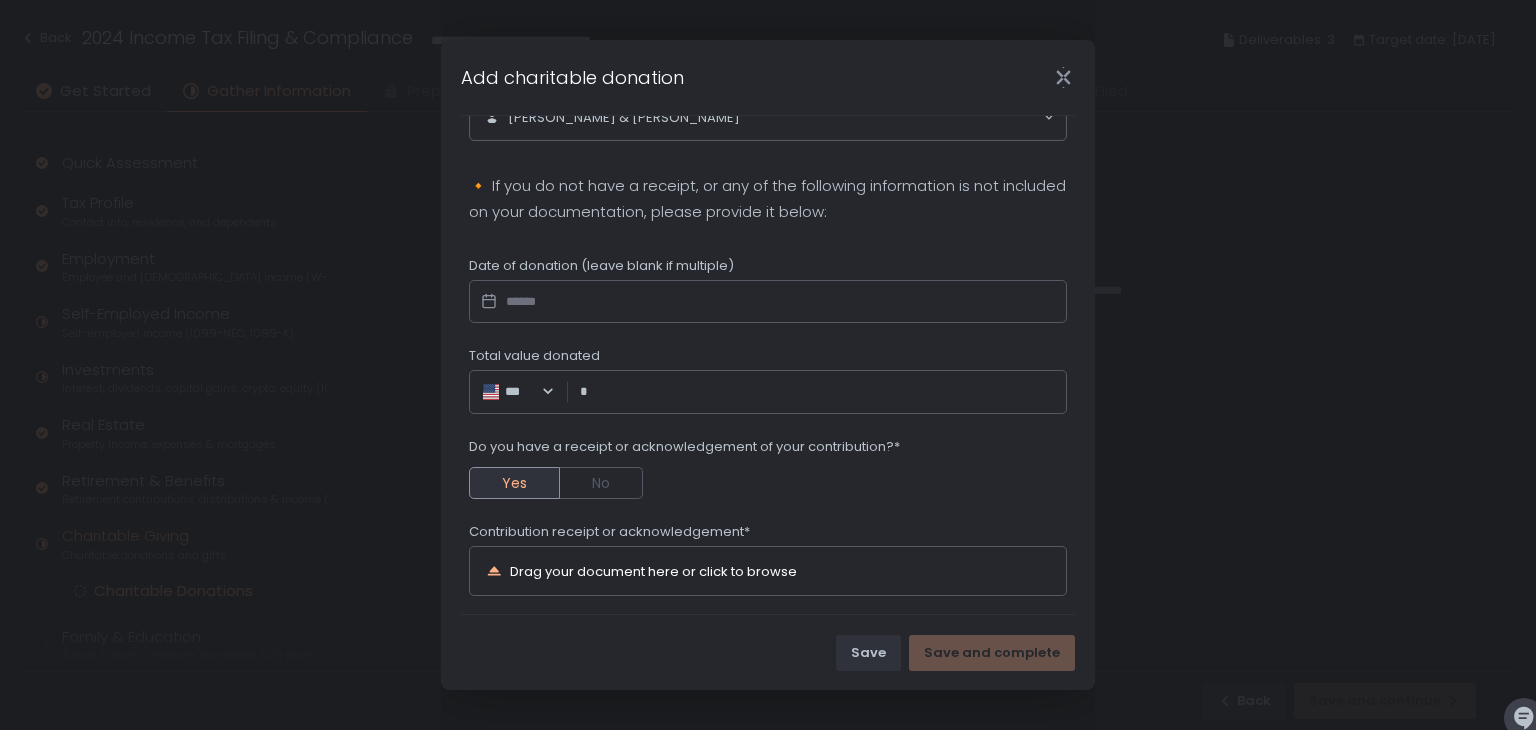 click on "Total value donated" at bounding box center [823, 392] 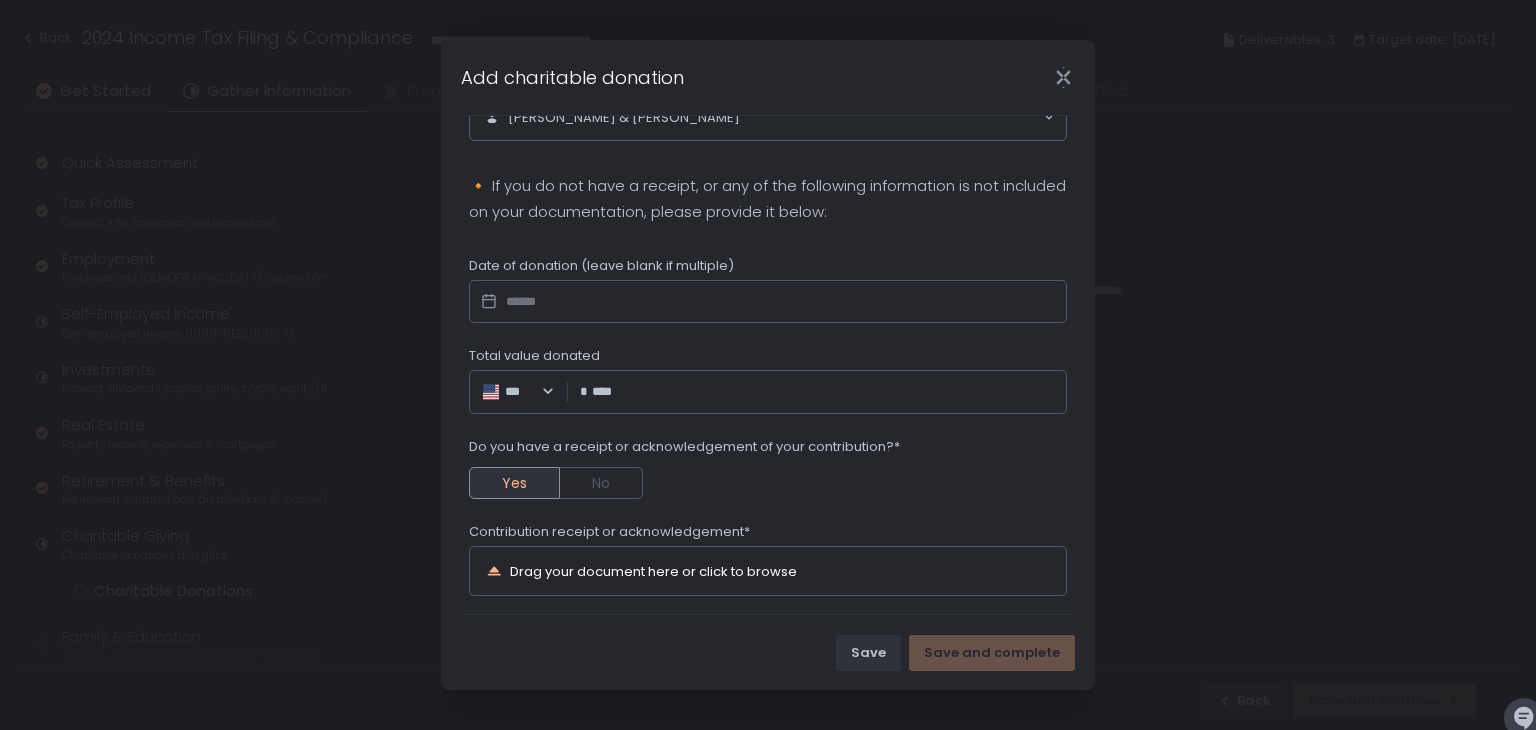 click on "Yes No" 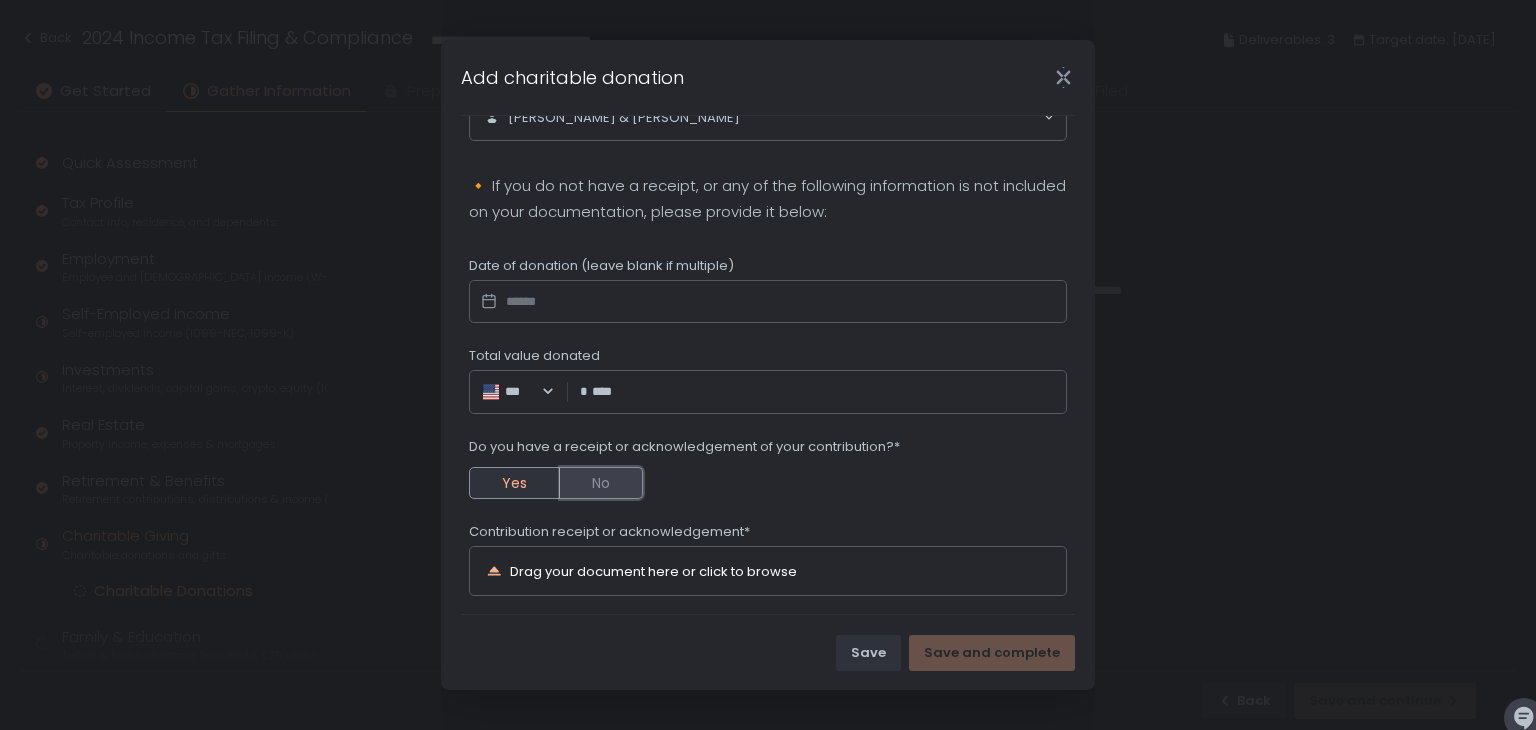 type on "********" 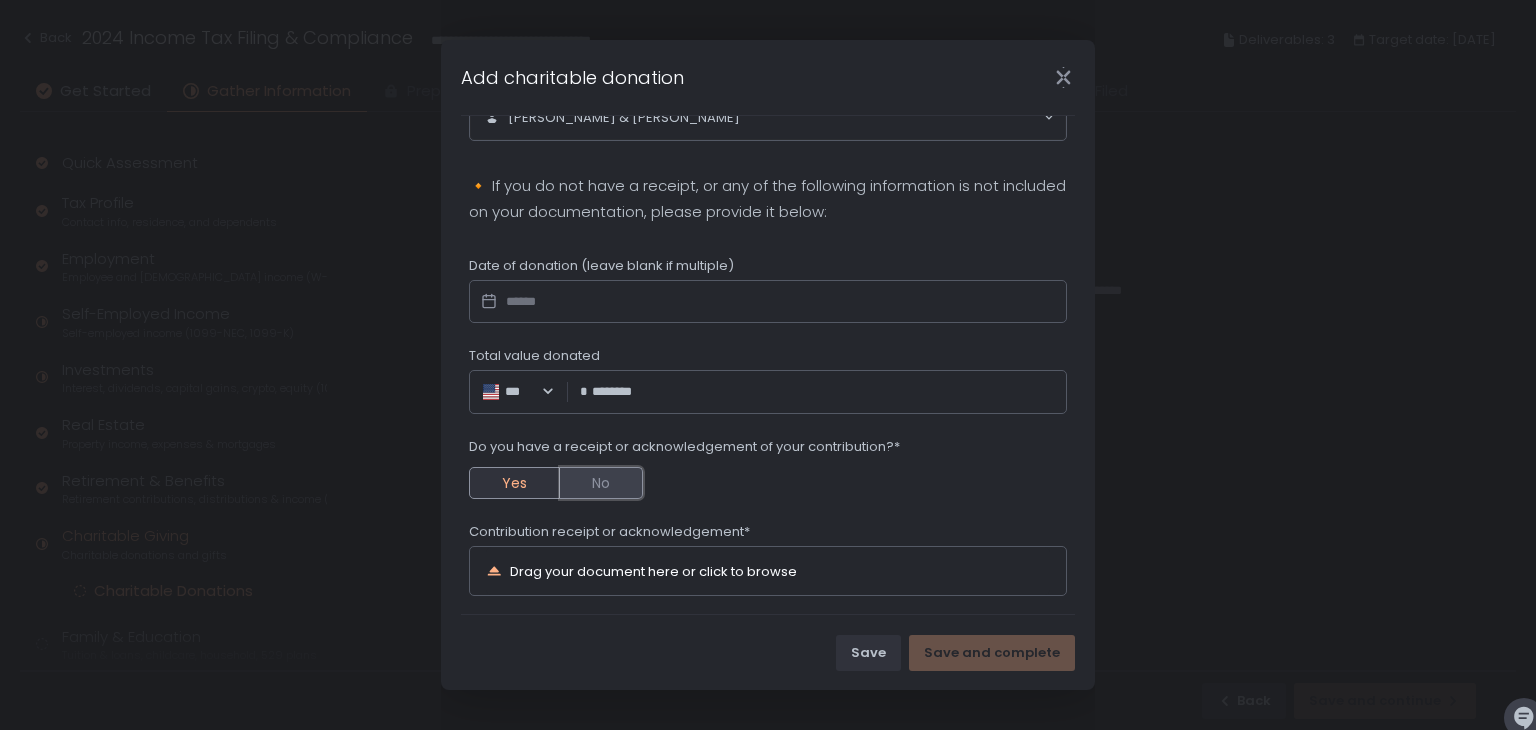 click on "No" at bounding box center (601, 483) 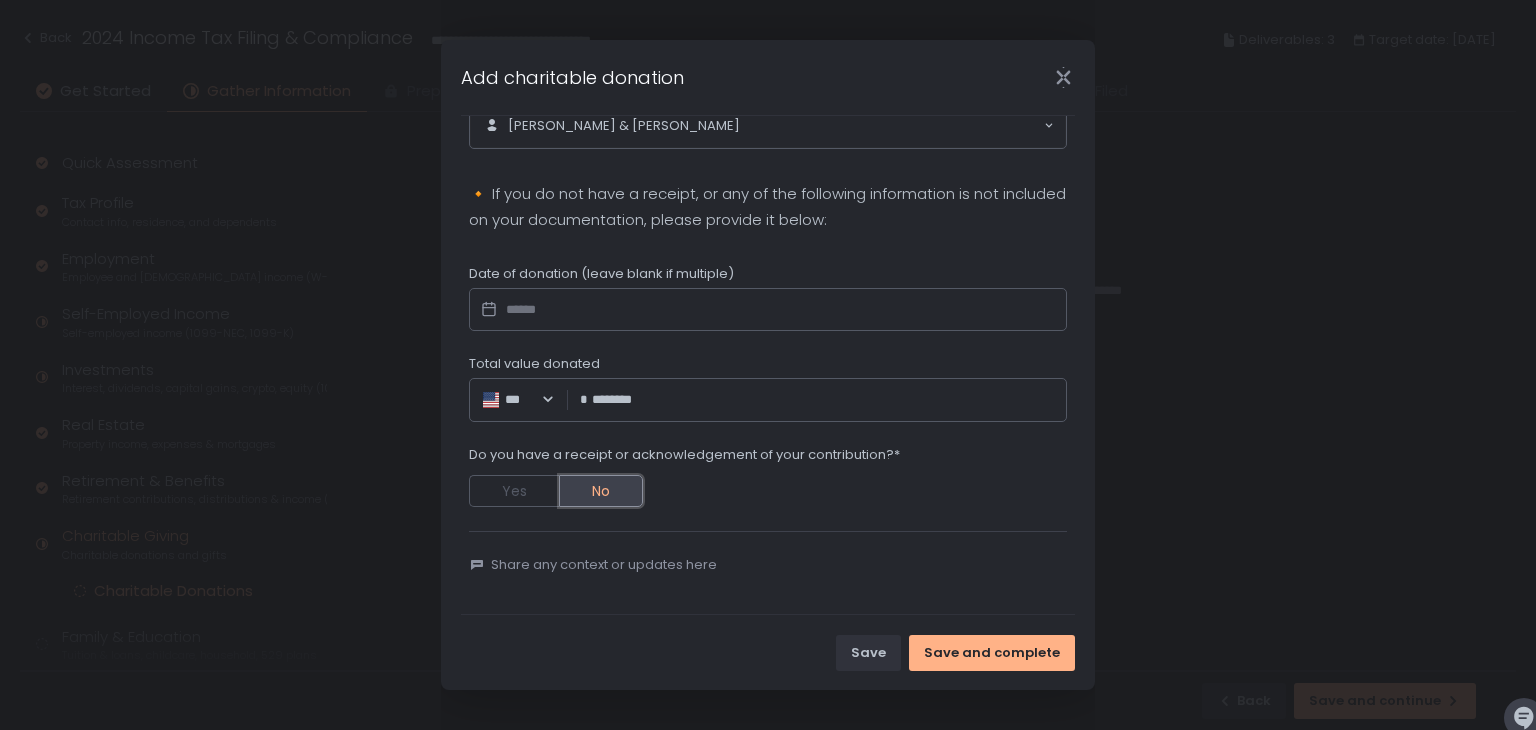 scroll, scrollTop: 388, scrollLeft: 0, axis: vertical 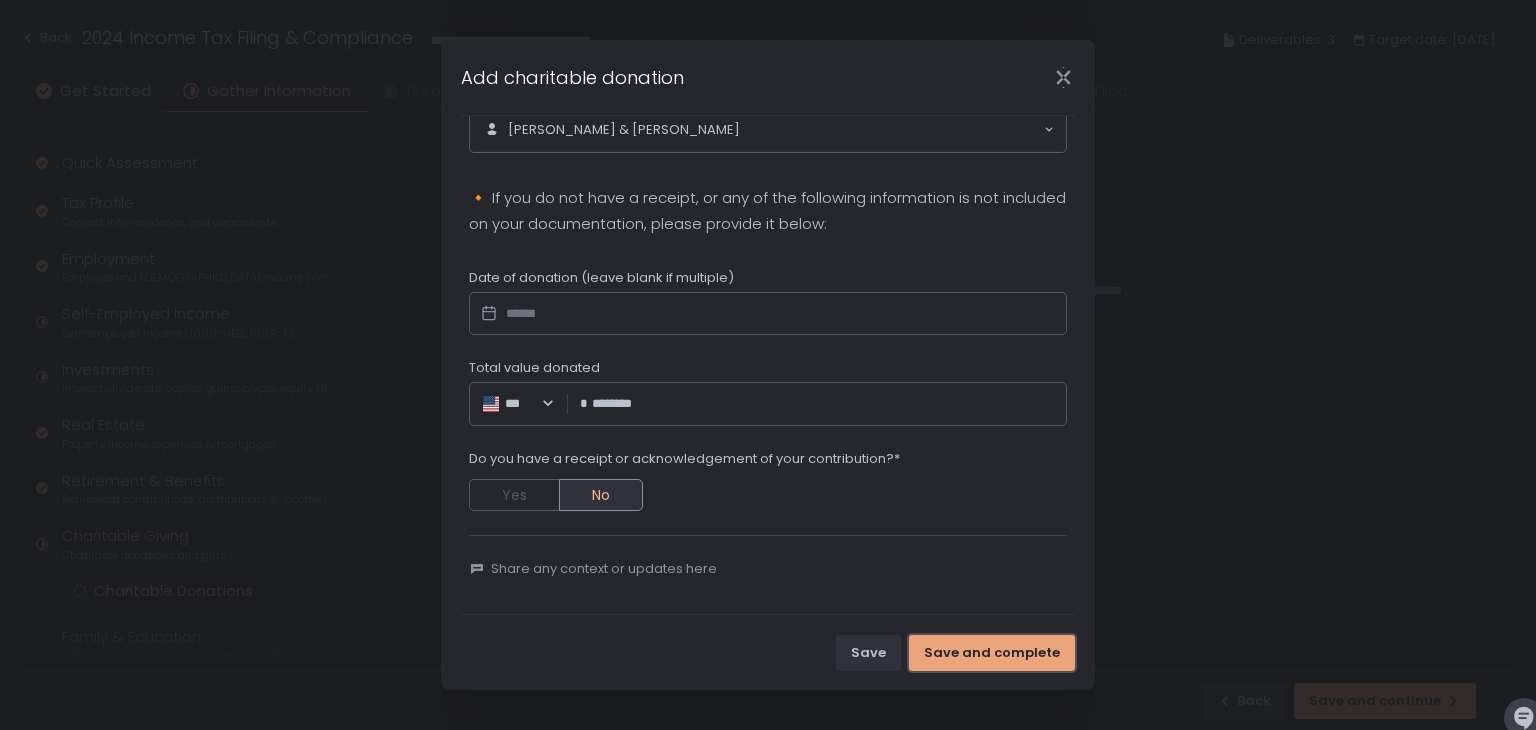 click on "Save and complete" at bounding box center (992, 653) 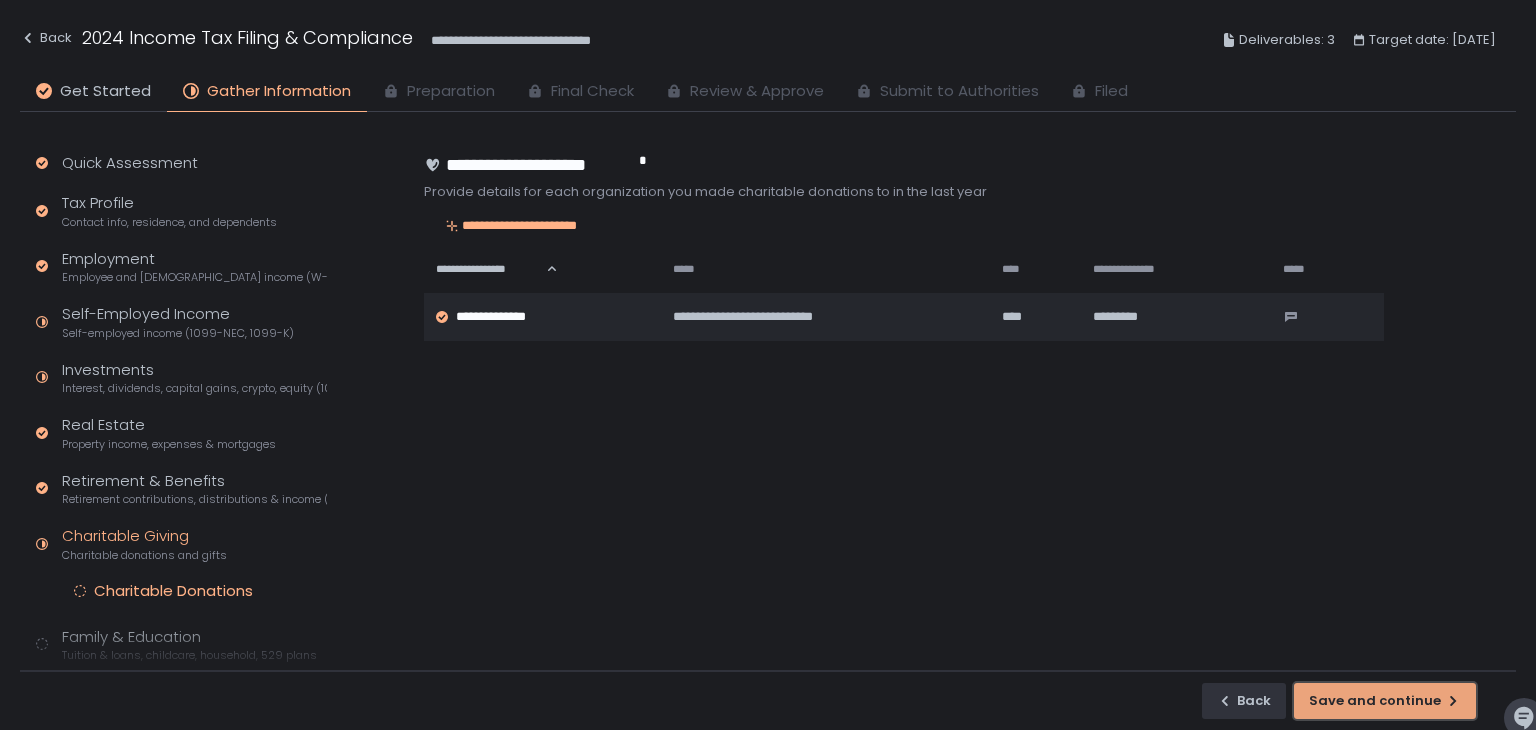 click on "Save and continue" 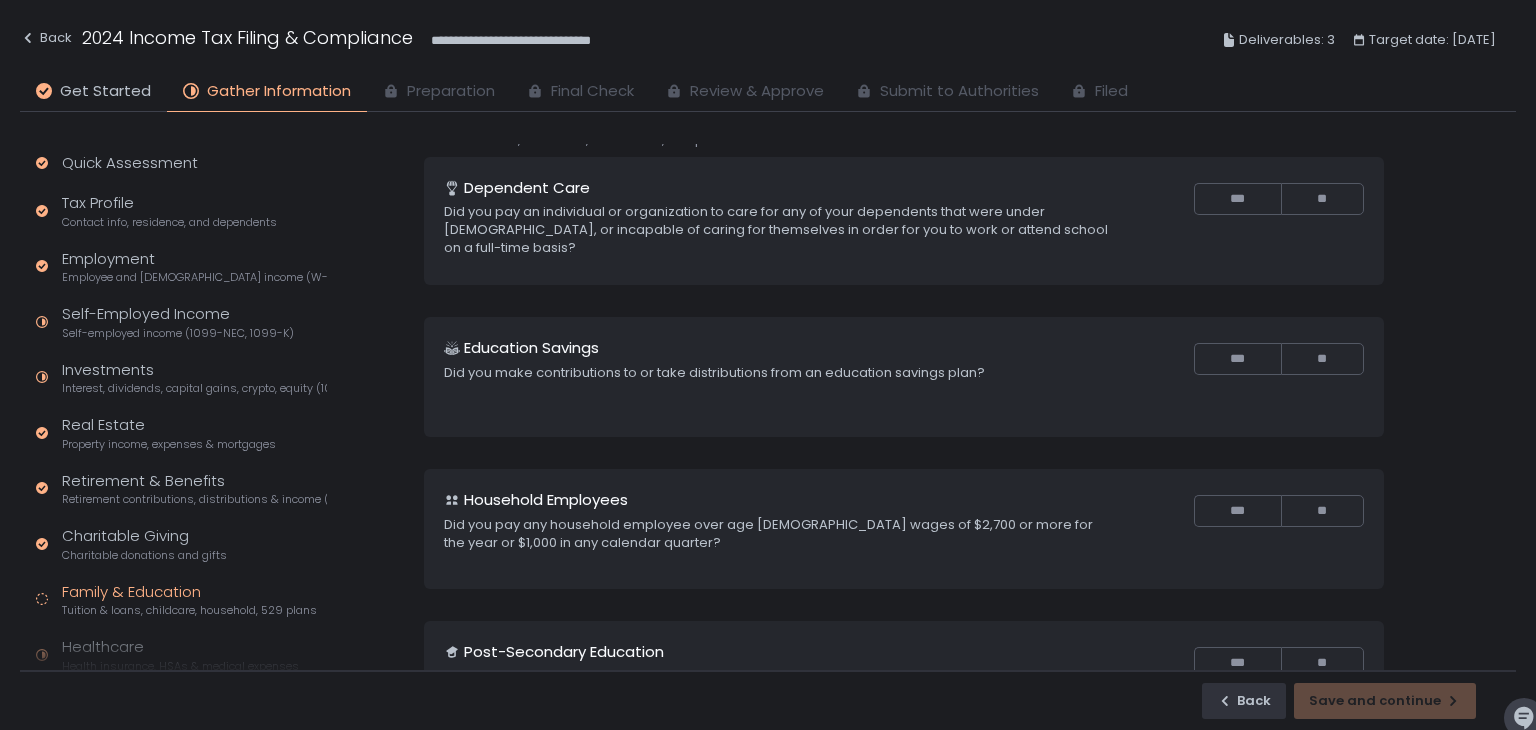 scroll, scrollTop: 0, scrollLeft: 0, axis: both 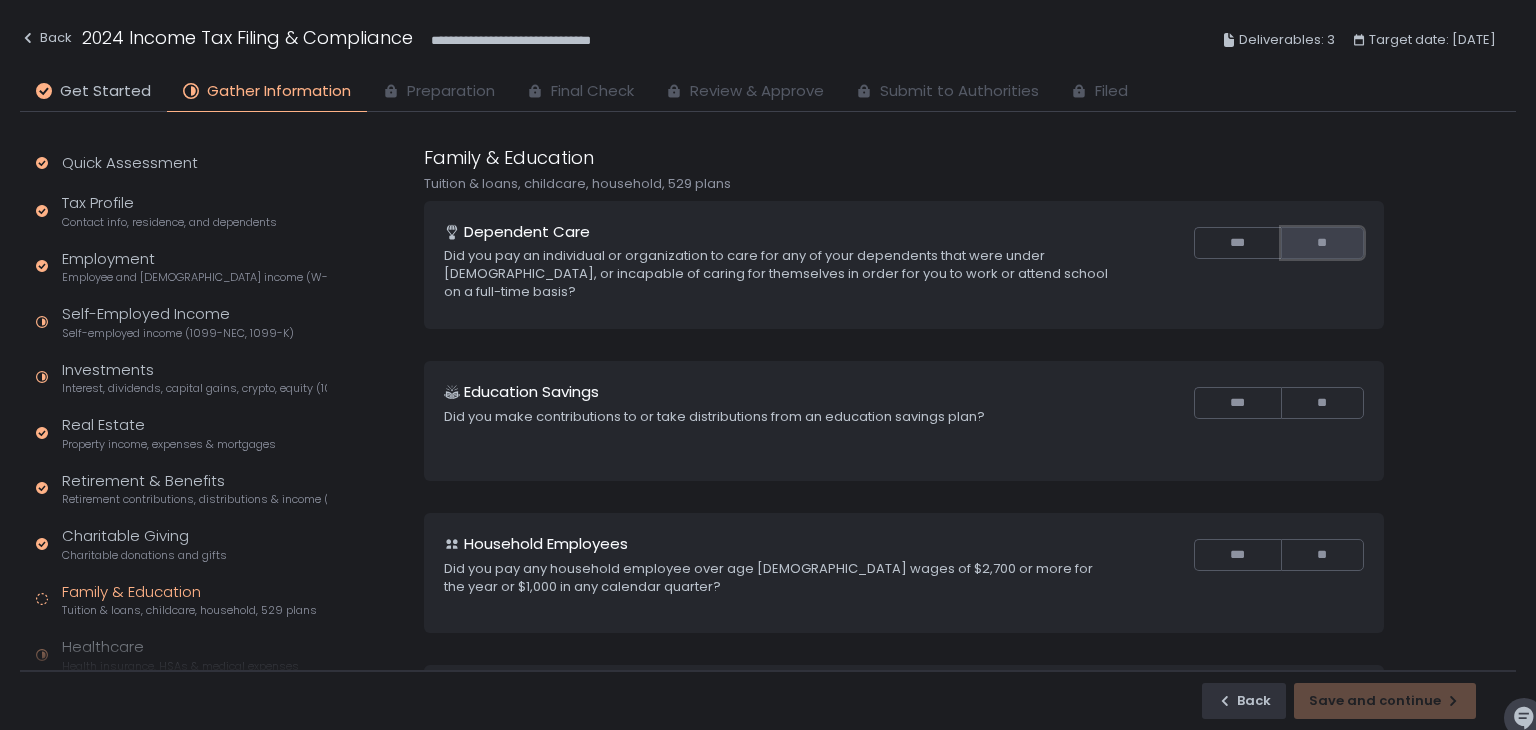 click on "**" at bounding box center [1322, 243] 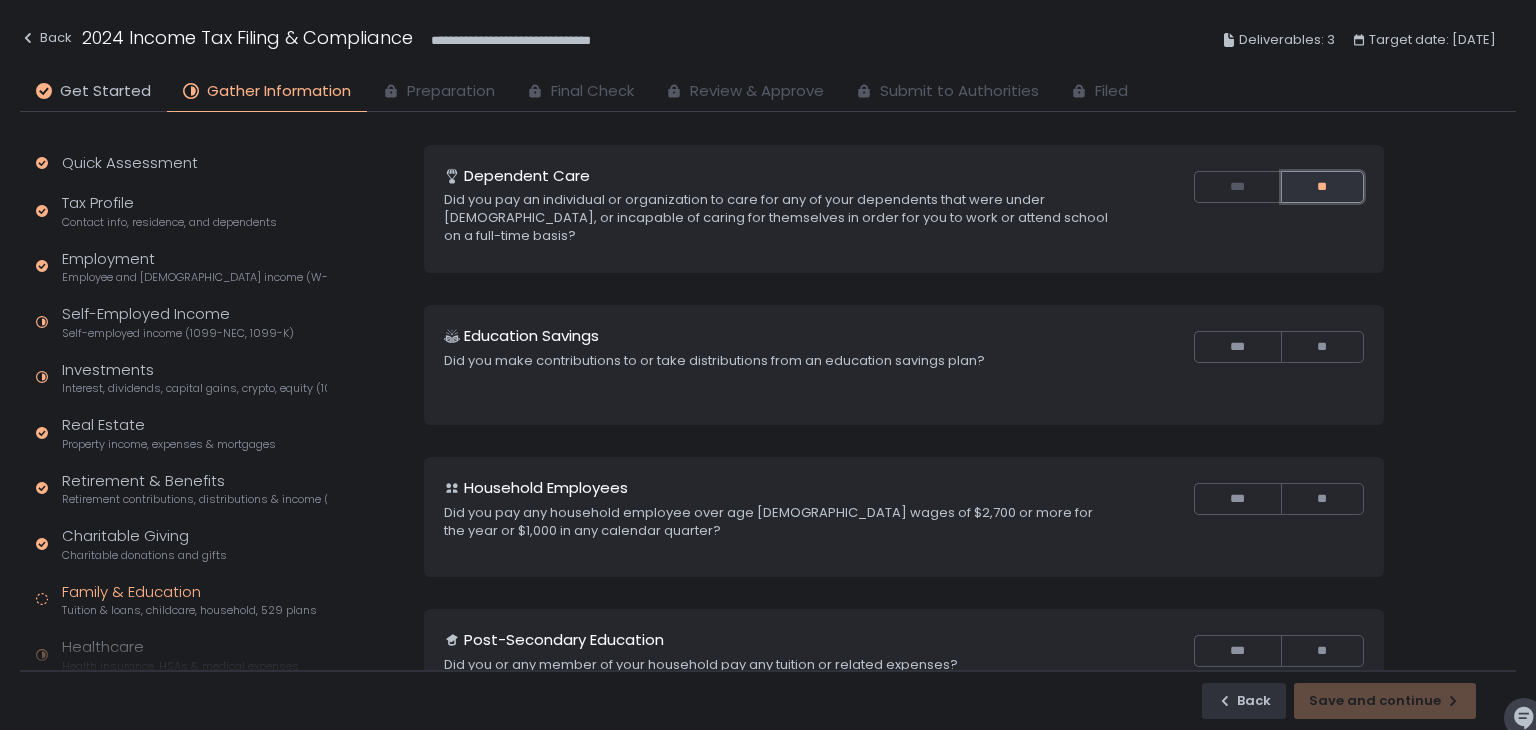 scroll, scrollTop: 100, scrollLeft: 0, axis: vertical 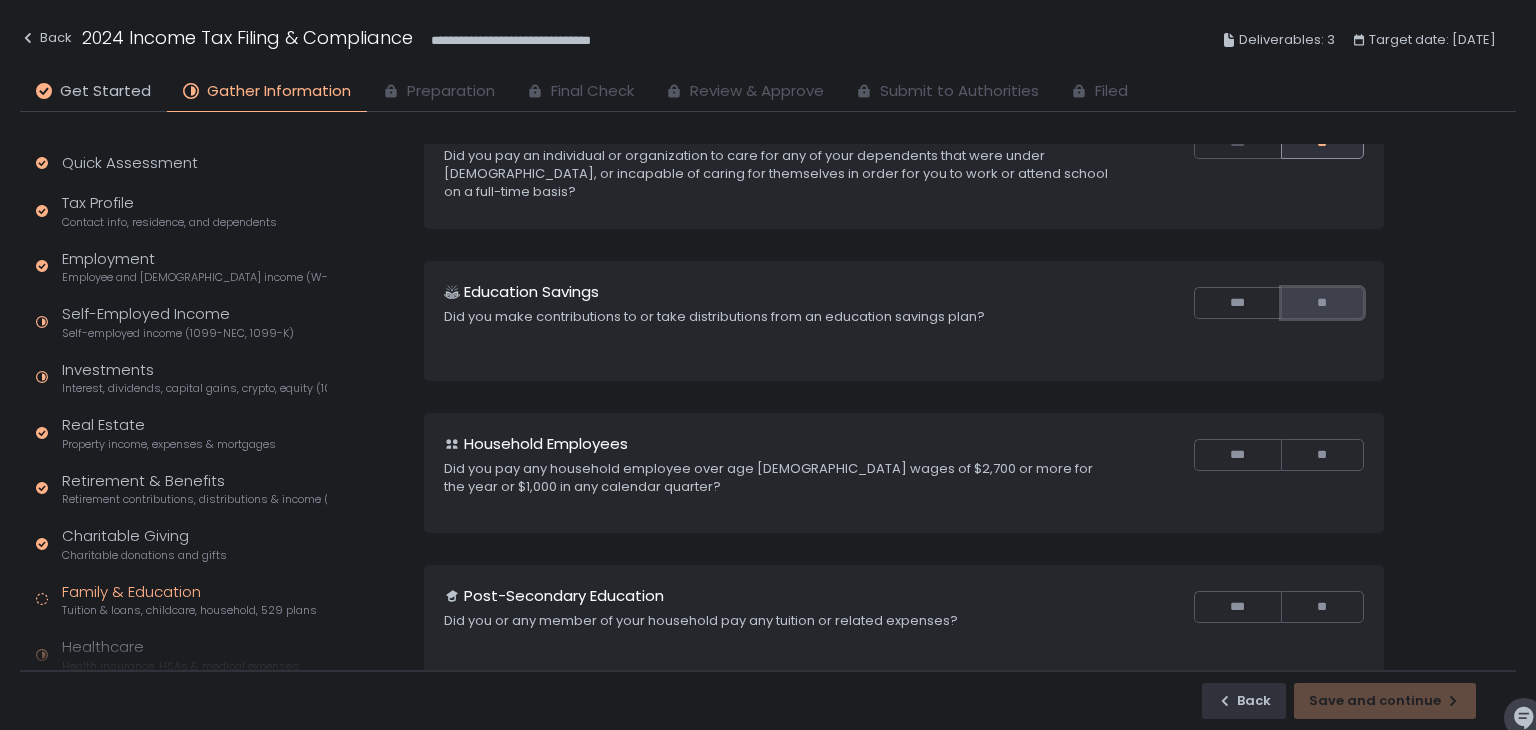 click on "**" at bounding box center (1322, 303) 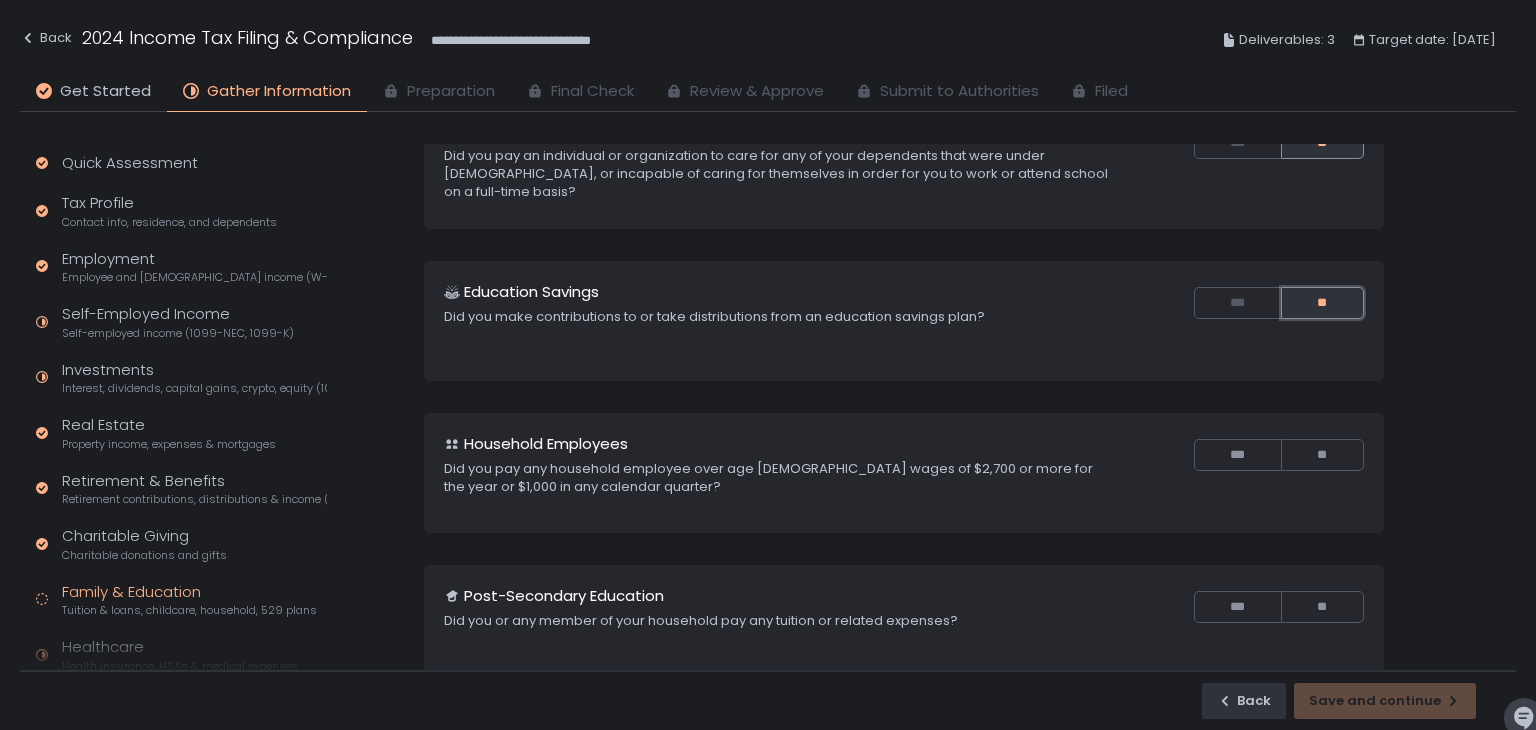 scroll, scrollTop: 200, scrollLeft: 0, axis: vertical 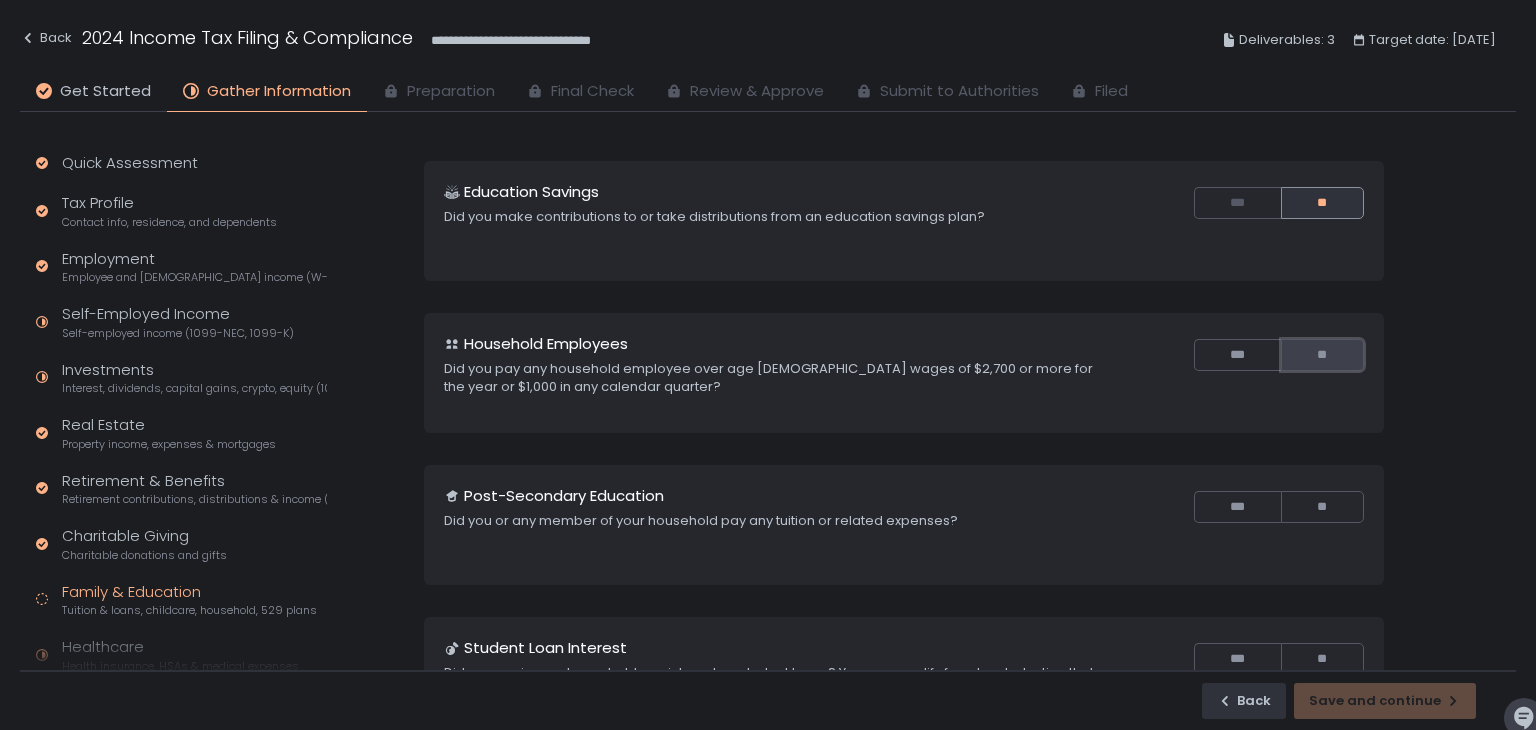 click on "**" at bounding box center [1322, 355] 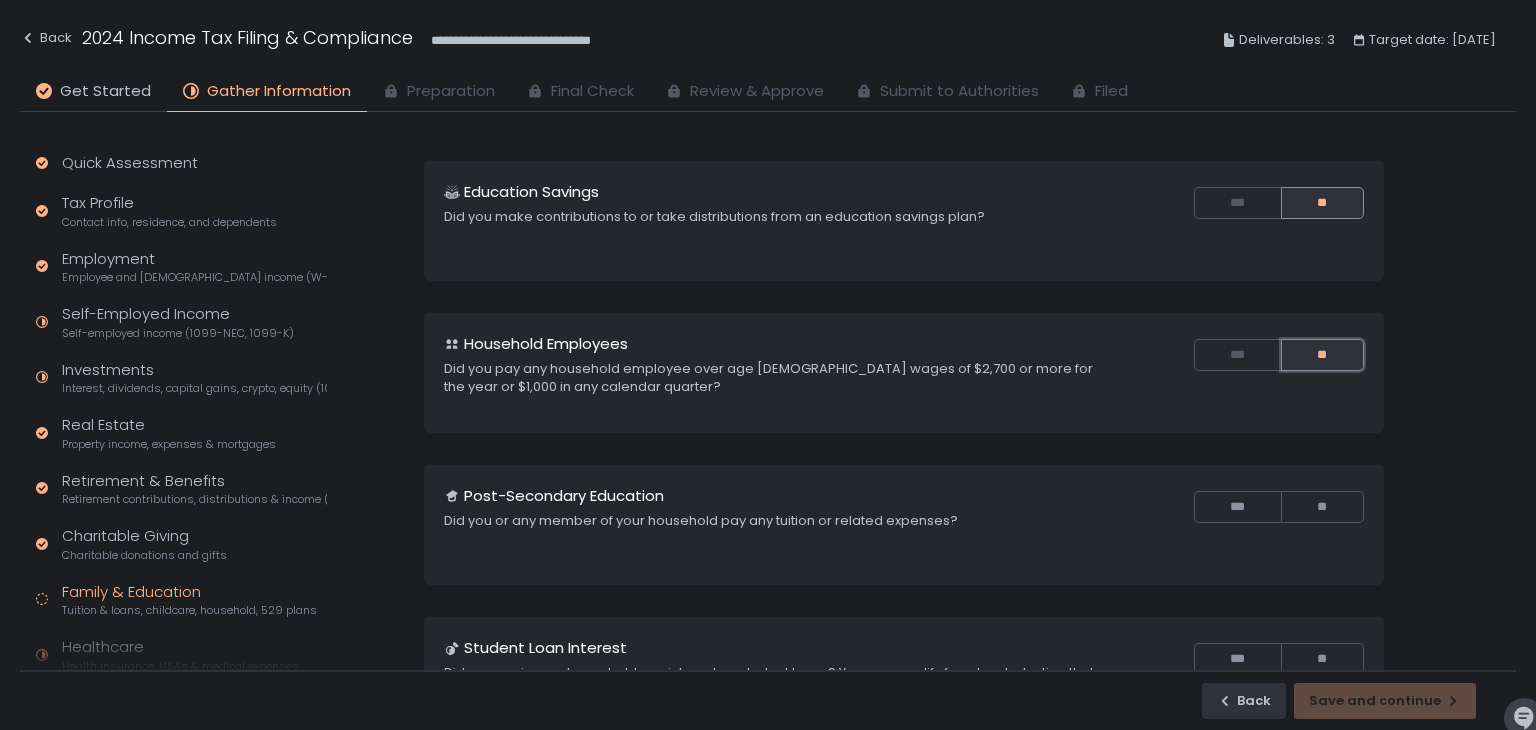 scroll, scrollTop: 300, scrollLeft: 0, axis: vertical 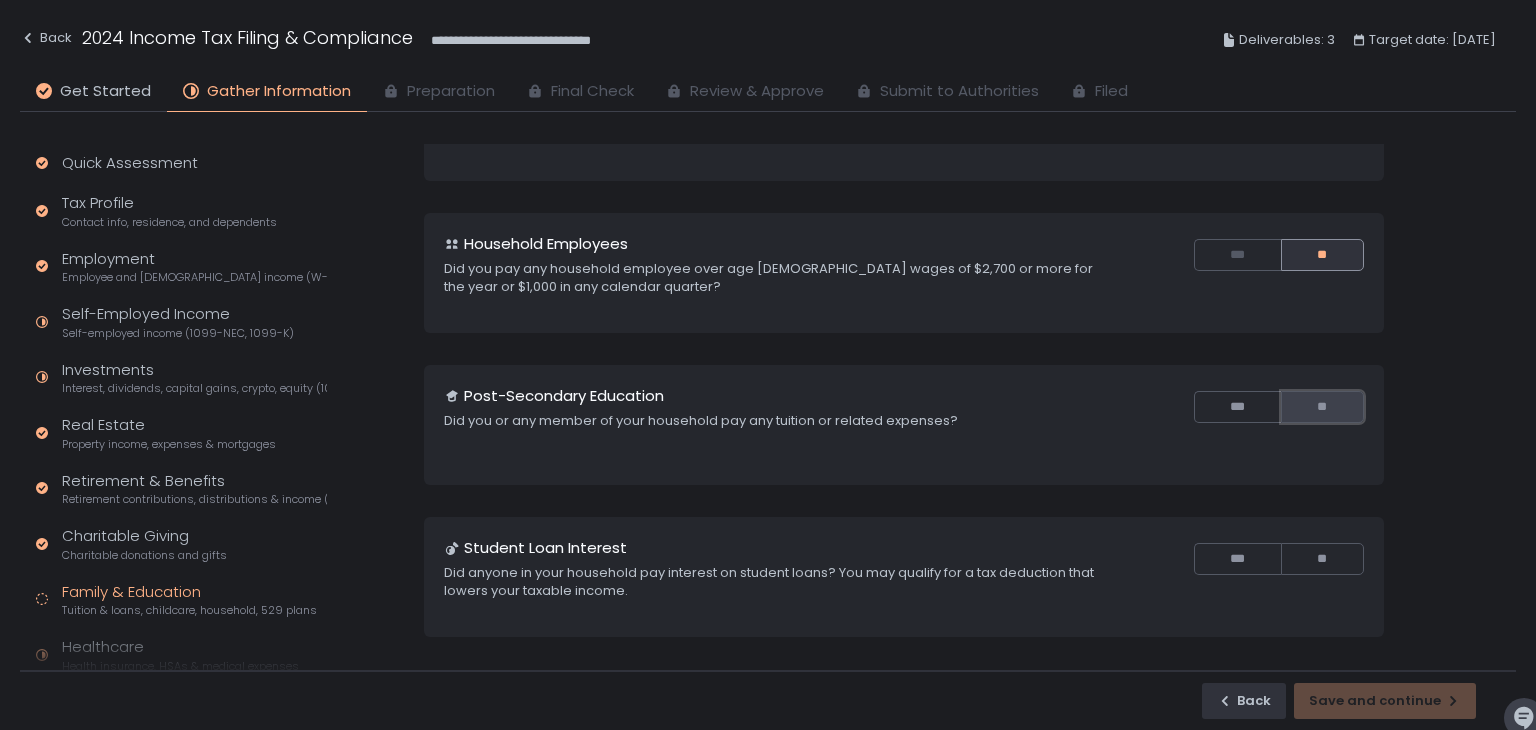 click on "**" at bounding box center (1322, 407) 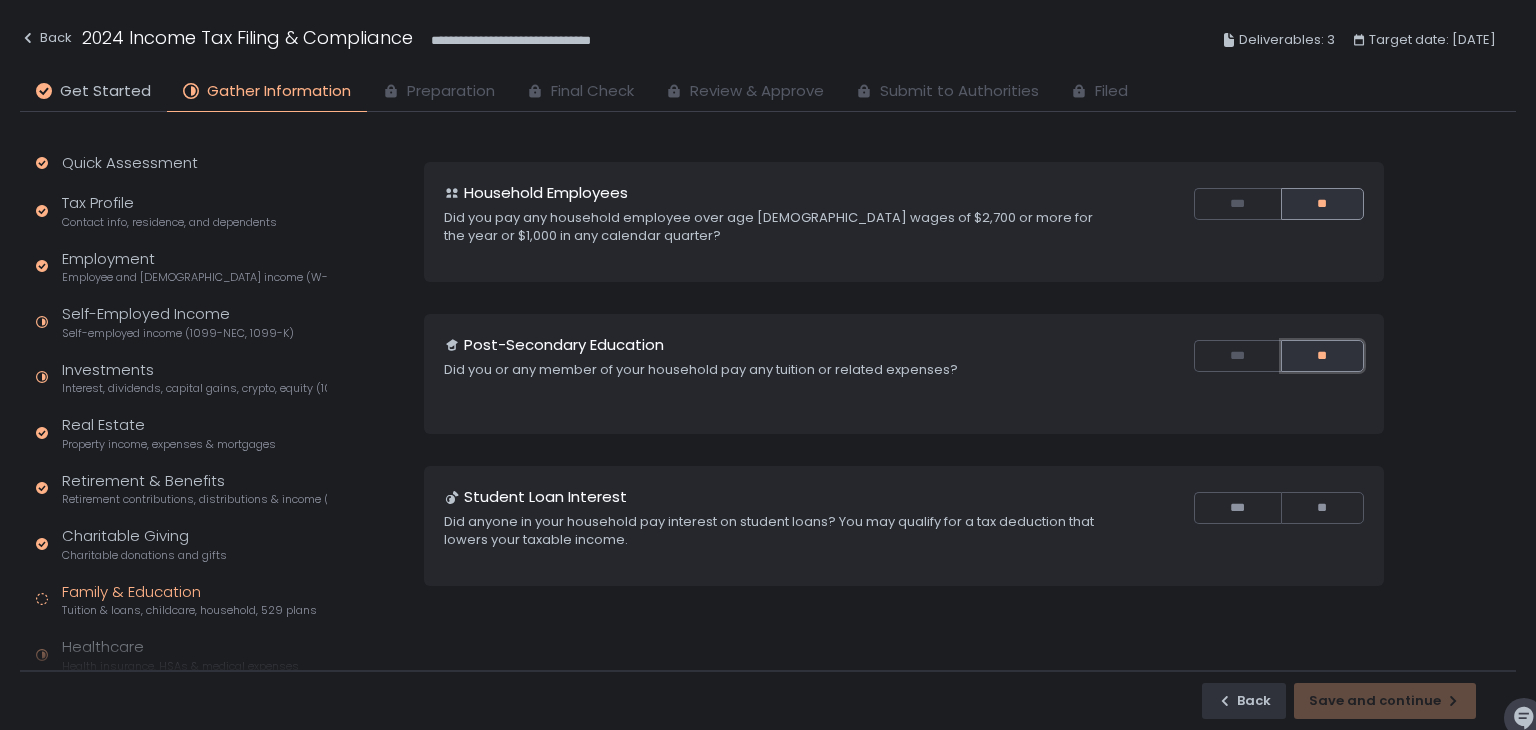 scroll, scrollTop: 400, scrollLeft: 0, axis: vertical 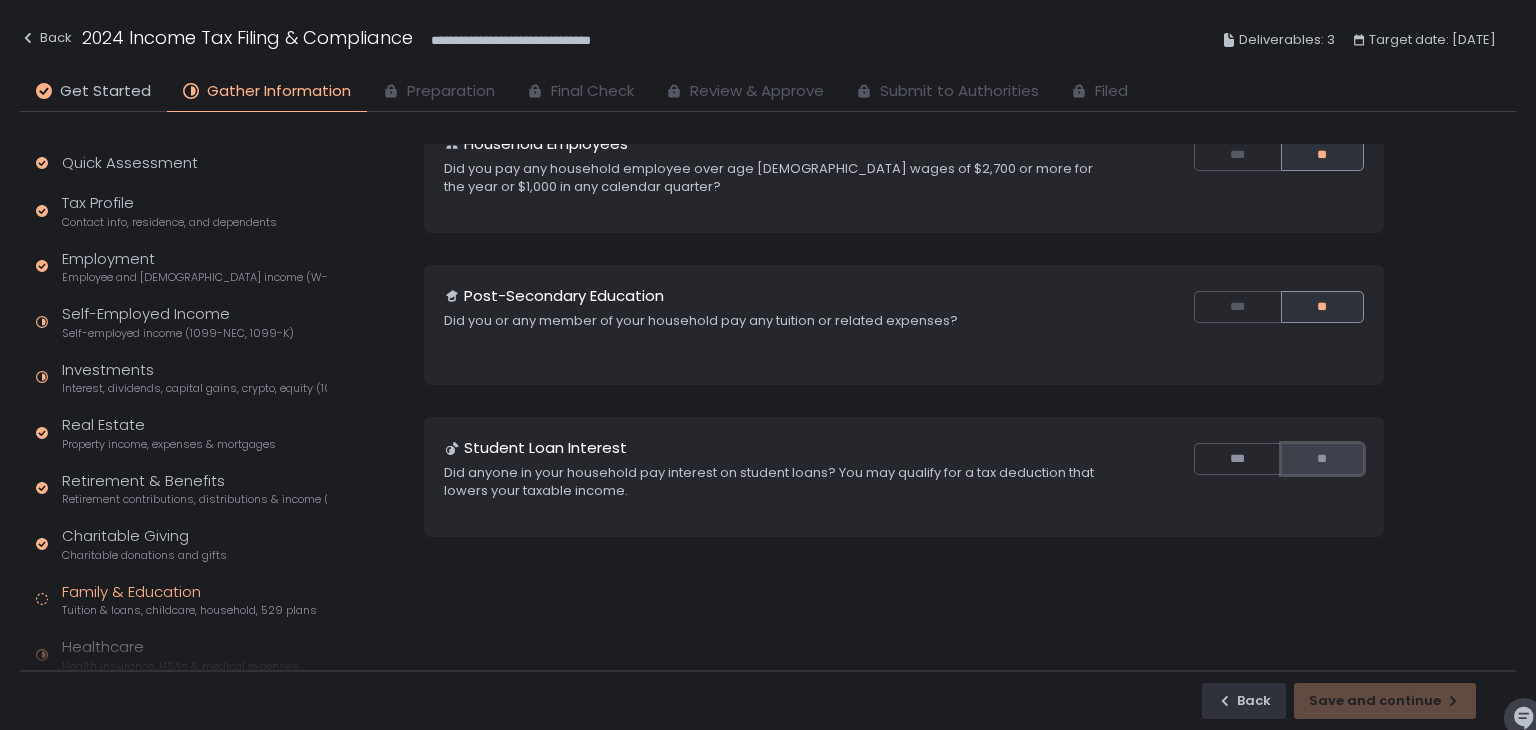 click on "**" at bounding box center (1322, 459) 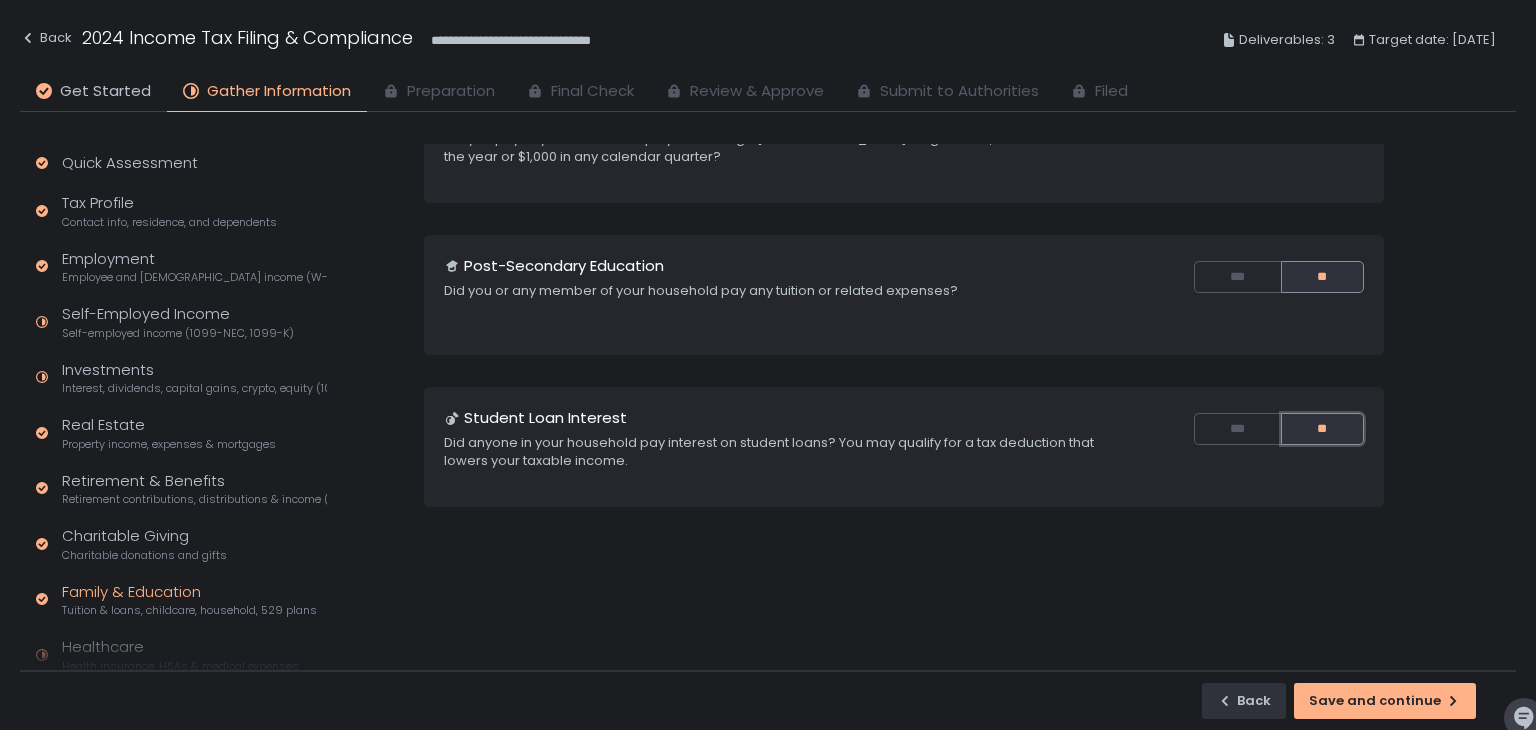 scroll, scrollTop: 458, scrollLeft: 0, axis: vertical 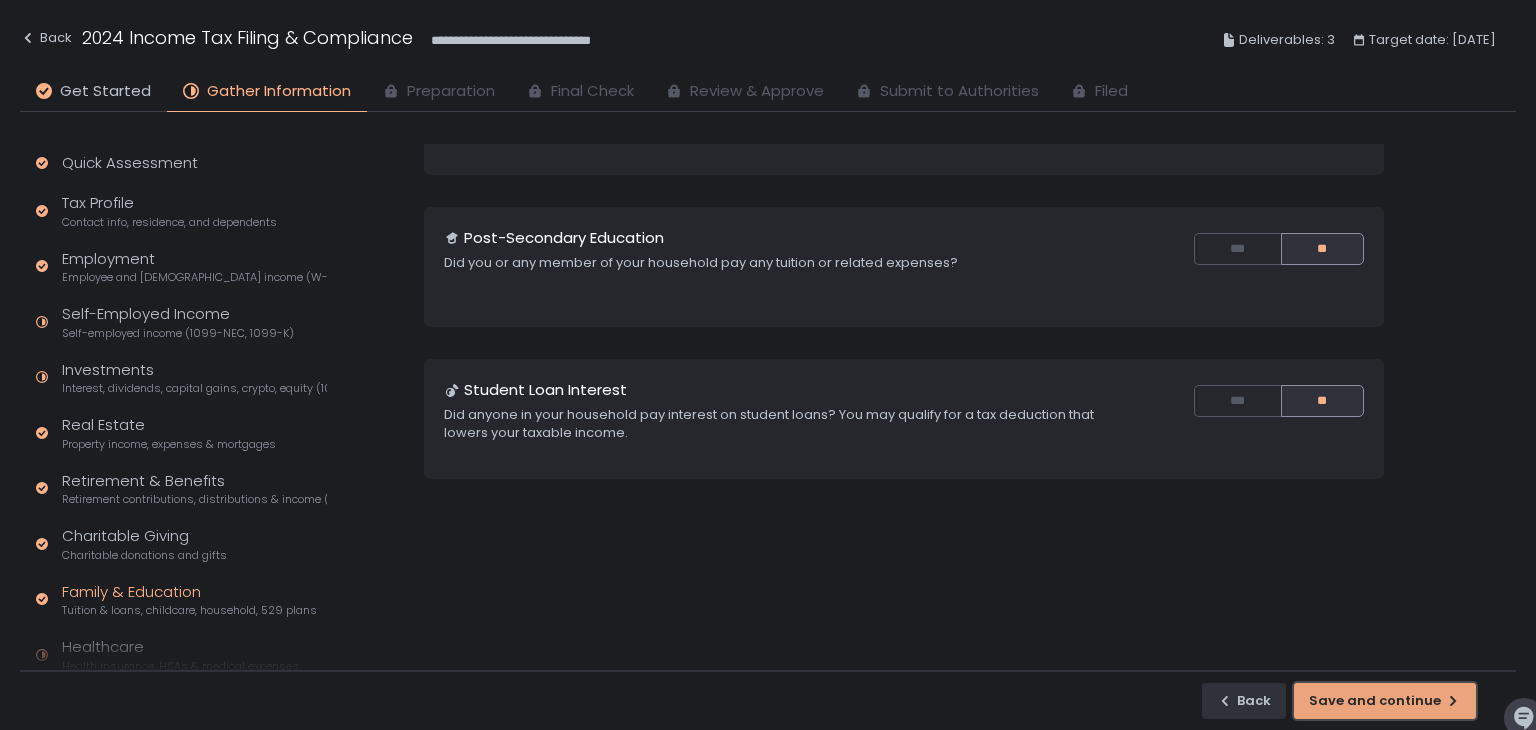 click on "Save and continue" 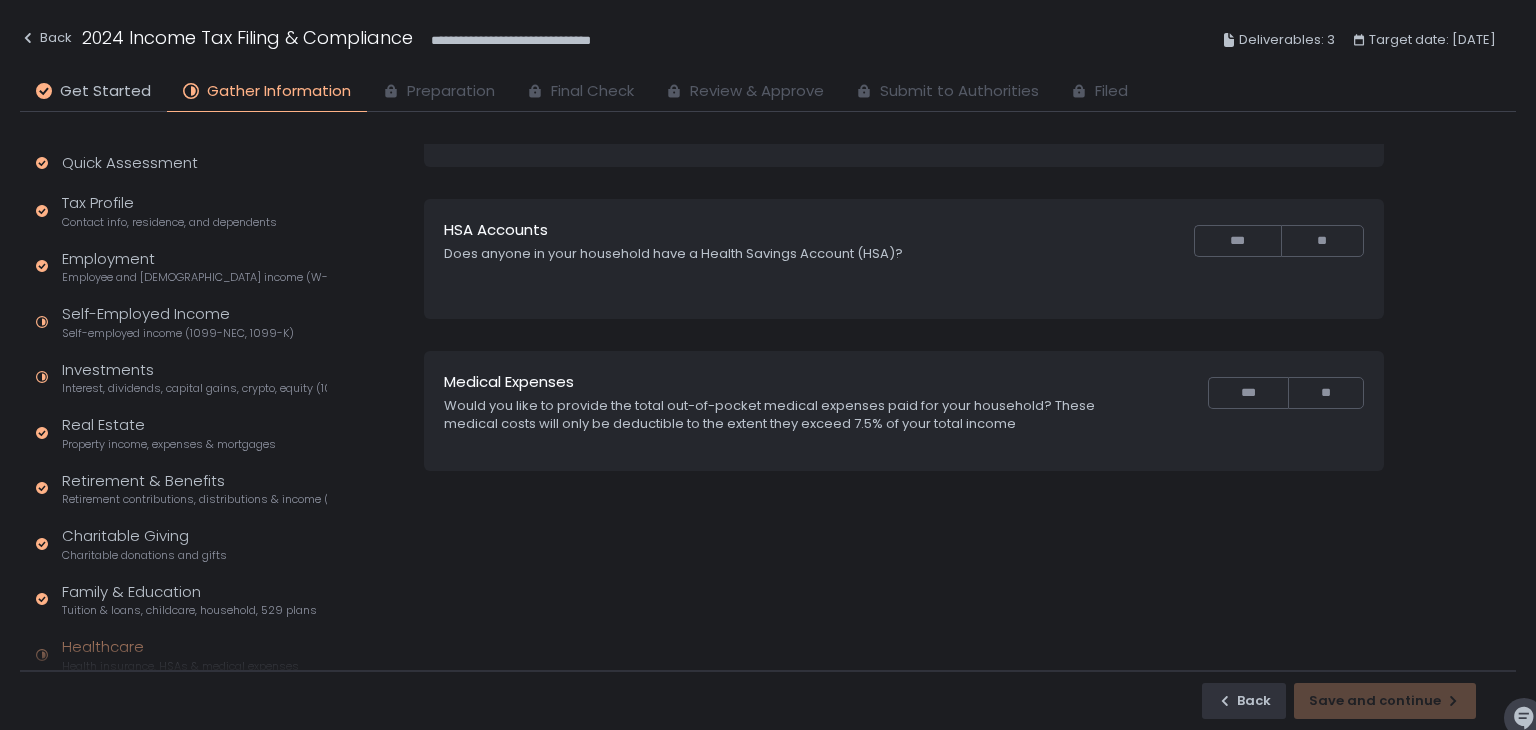 scroll, scrollTop: 0, scrollLeft: 0, axis: both 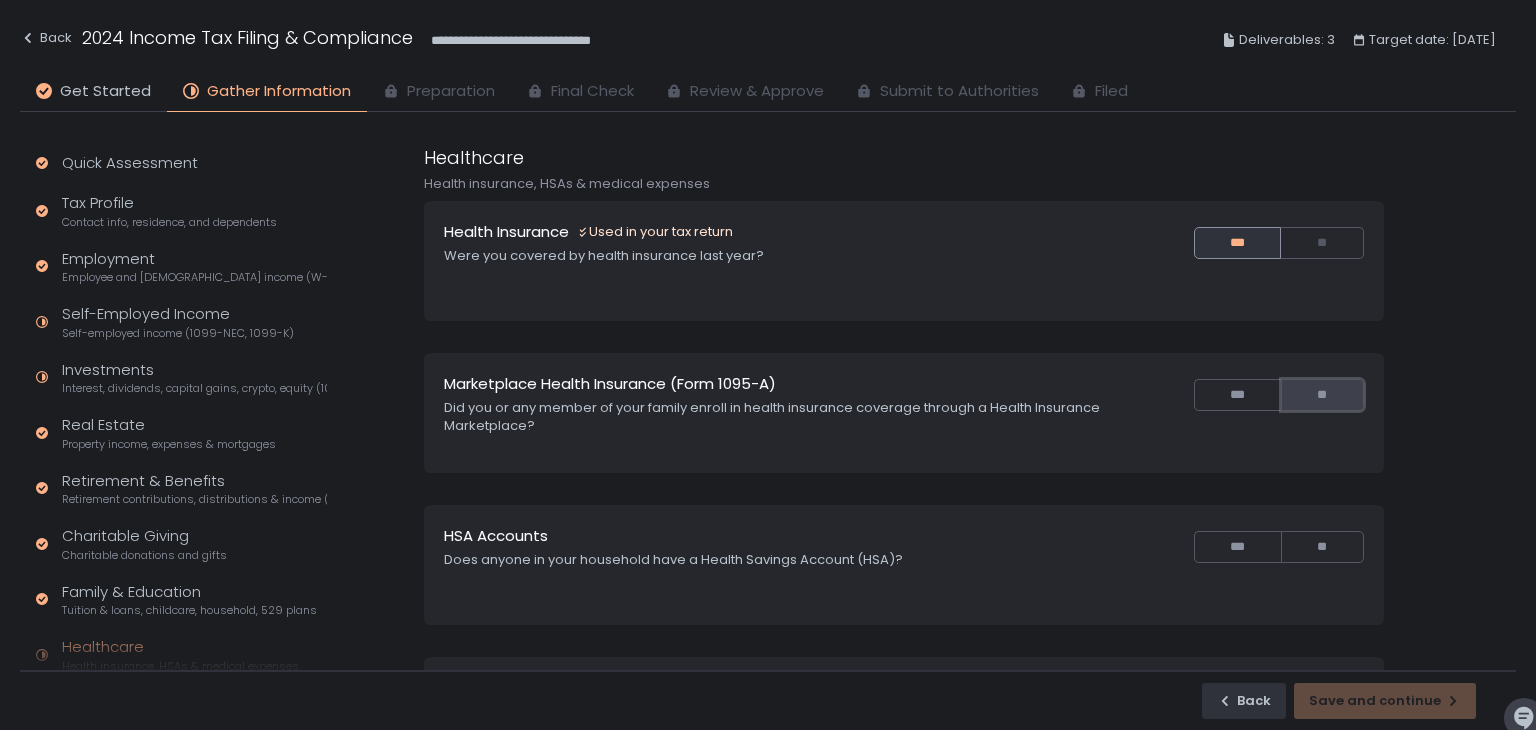 click on "**" at bounding box center [1322, 395] 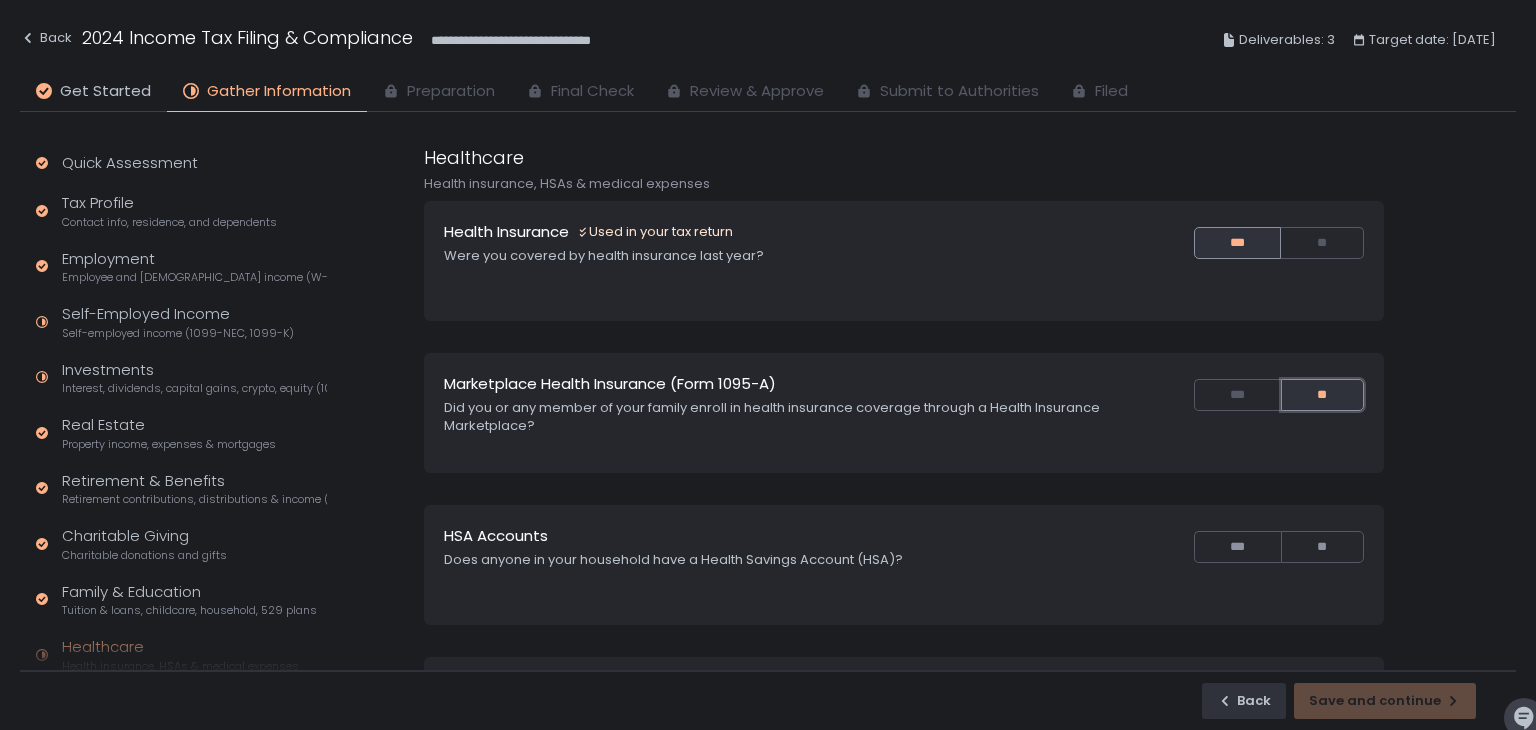 scroll, scrollTop: 100, scrollLeft: 0, axis: vertical 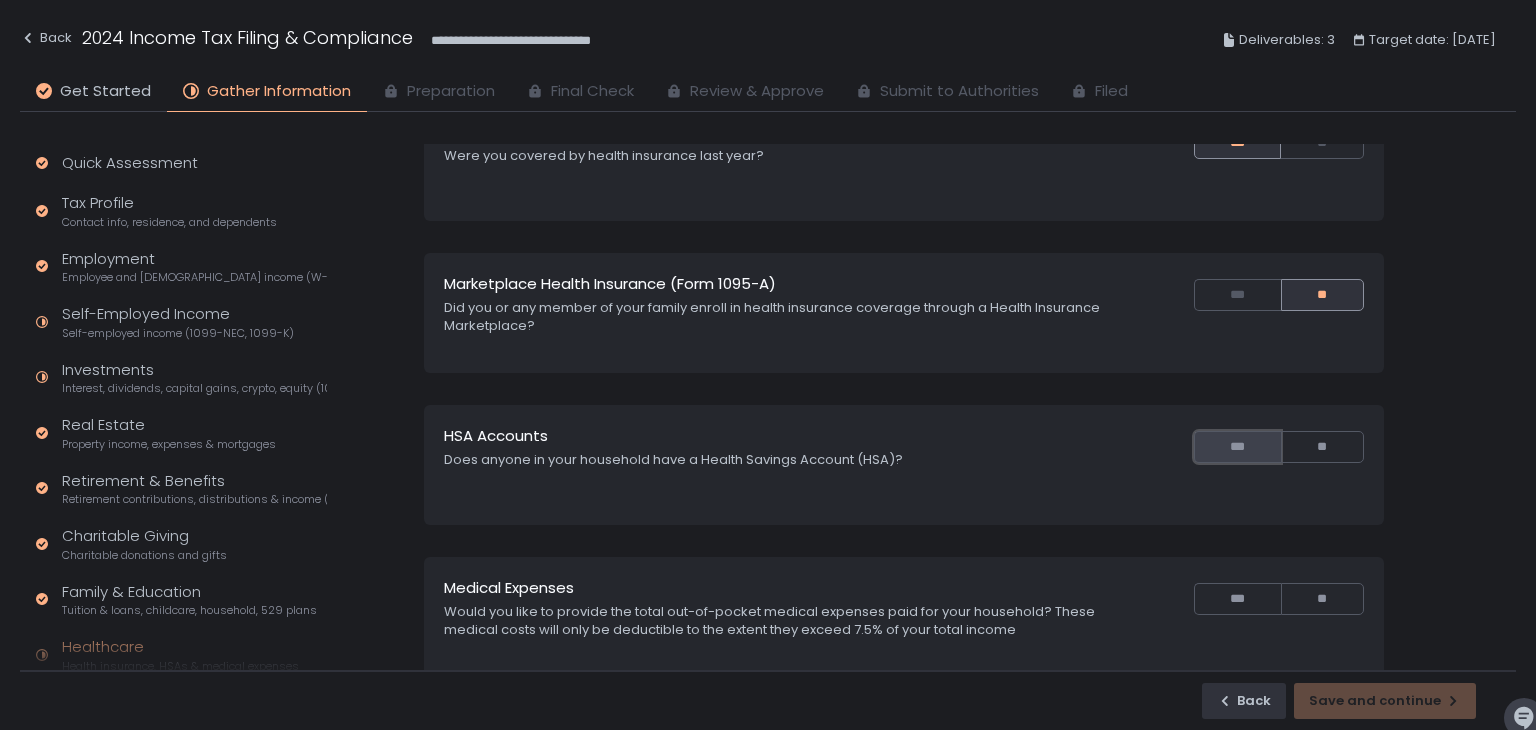 click on "***" at bounding box center [1237, 447] 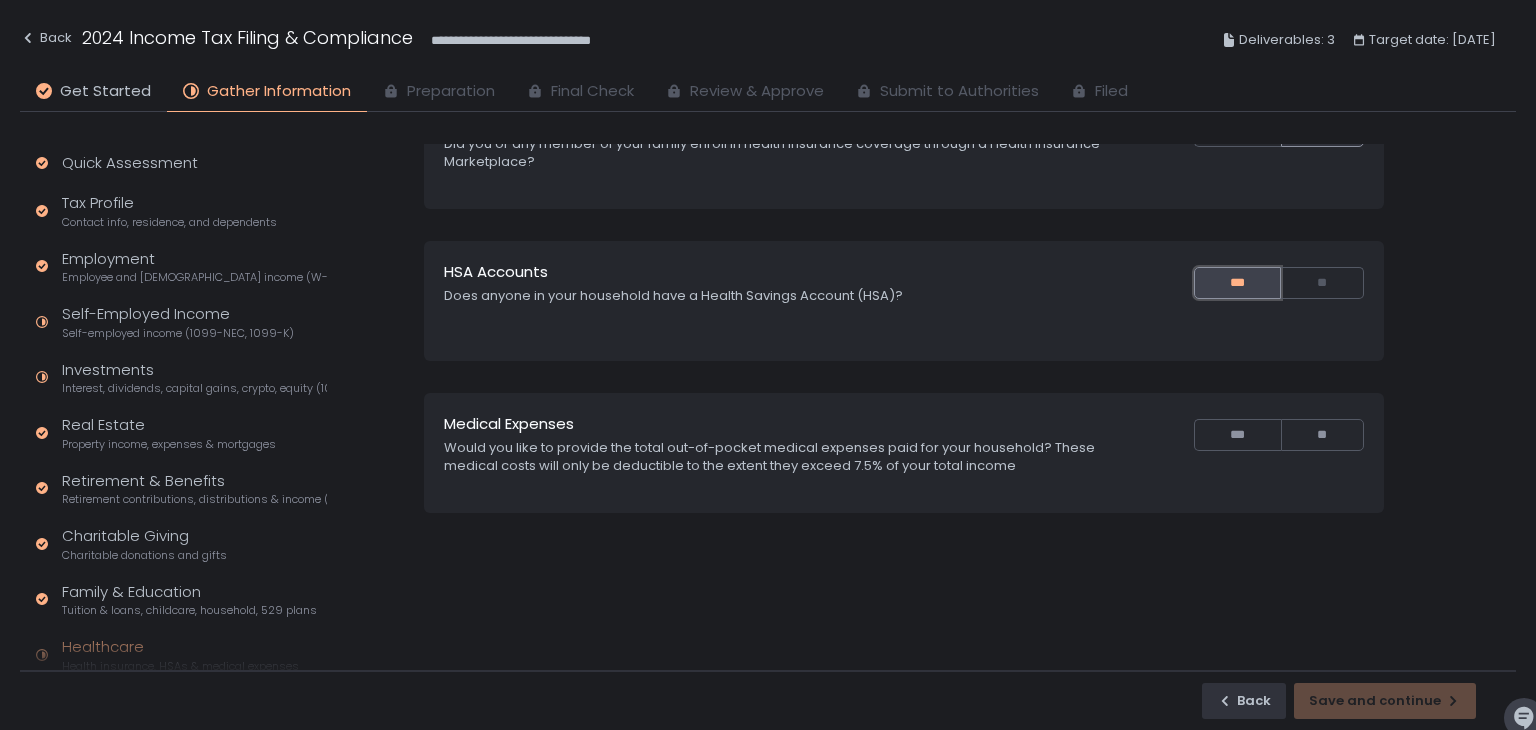scroll, scrollTop: 300, scrollLeft: 0, axis: vertical 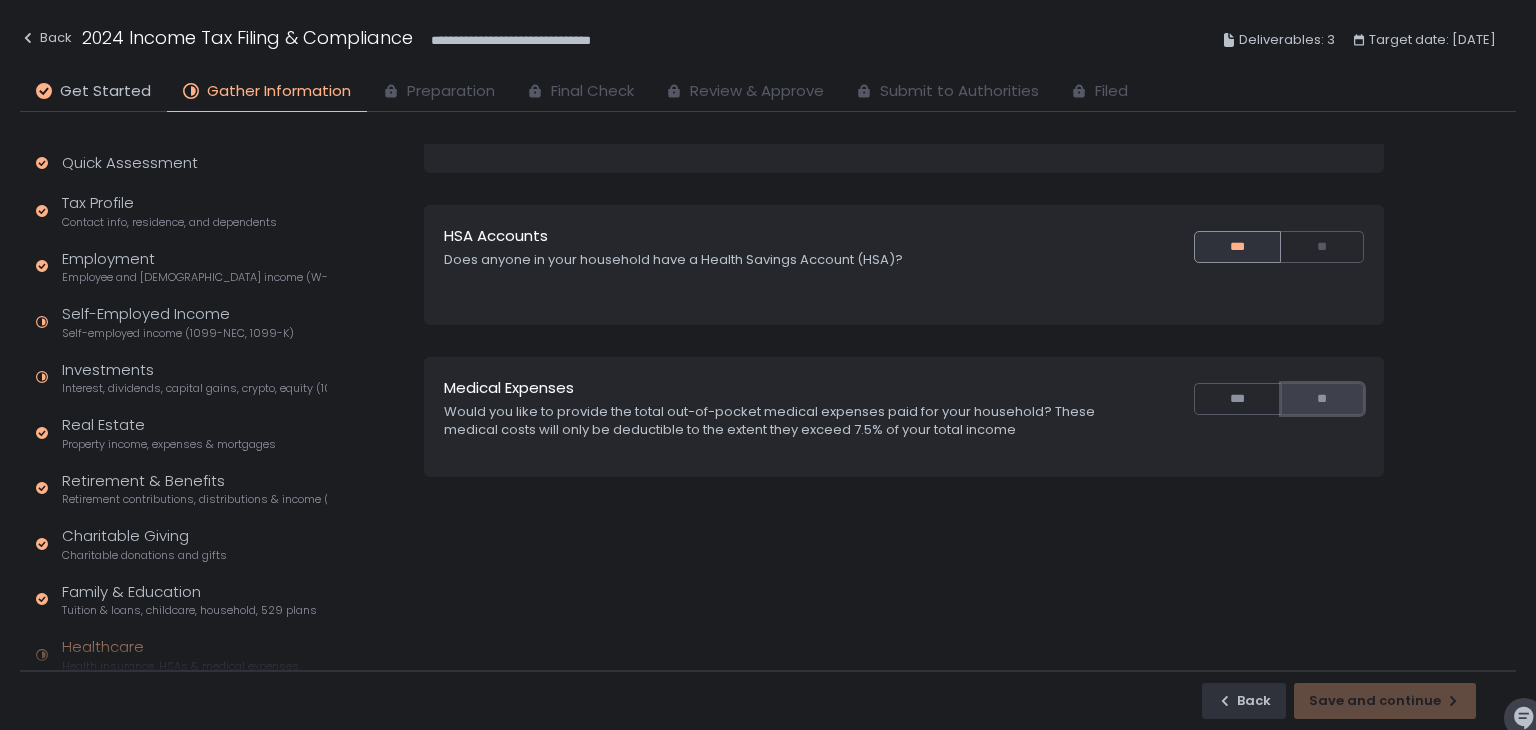 click on "**" at bounding box center (1322, 399) 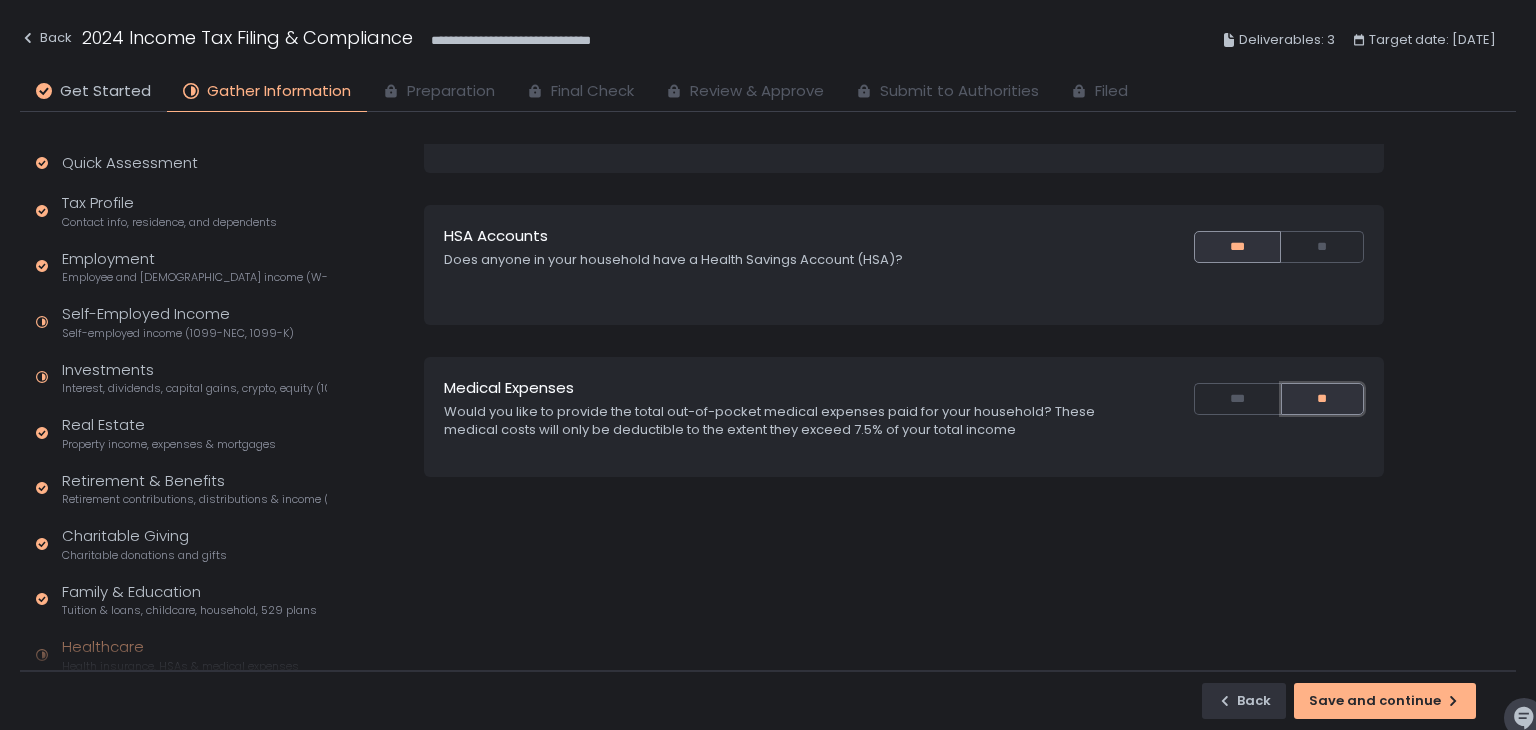 scroll, scrollTop: 306, scrollLeft: 0, axis: vertical 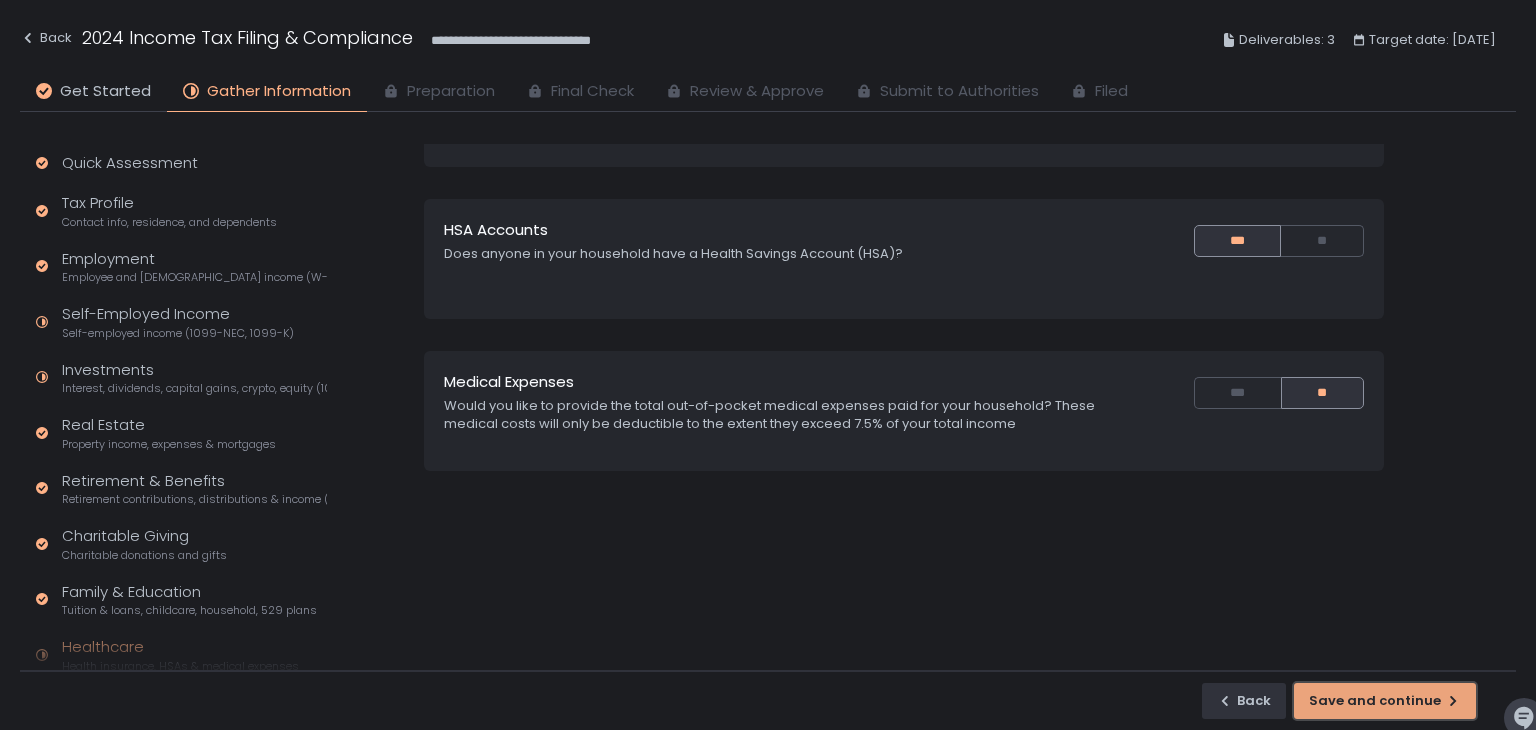 click on "Save and continue" 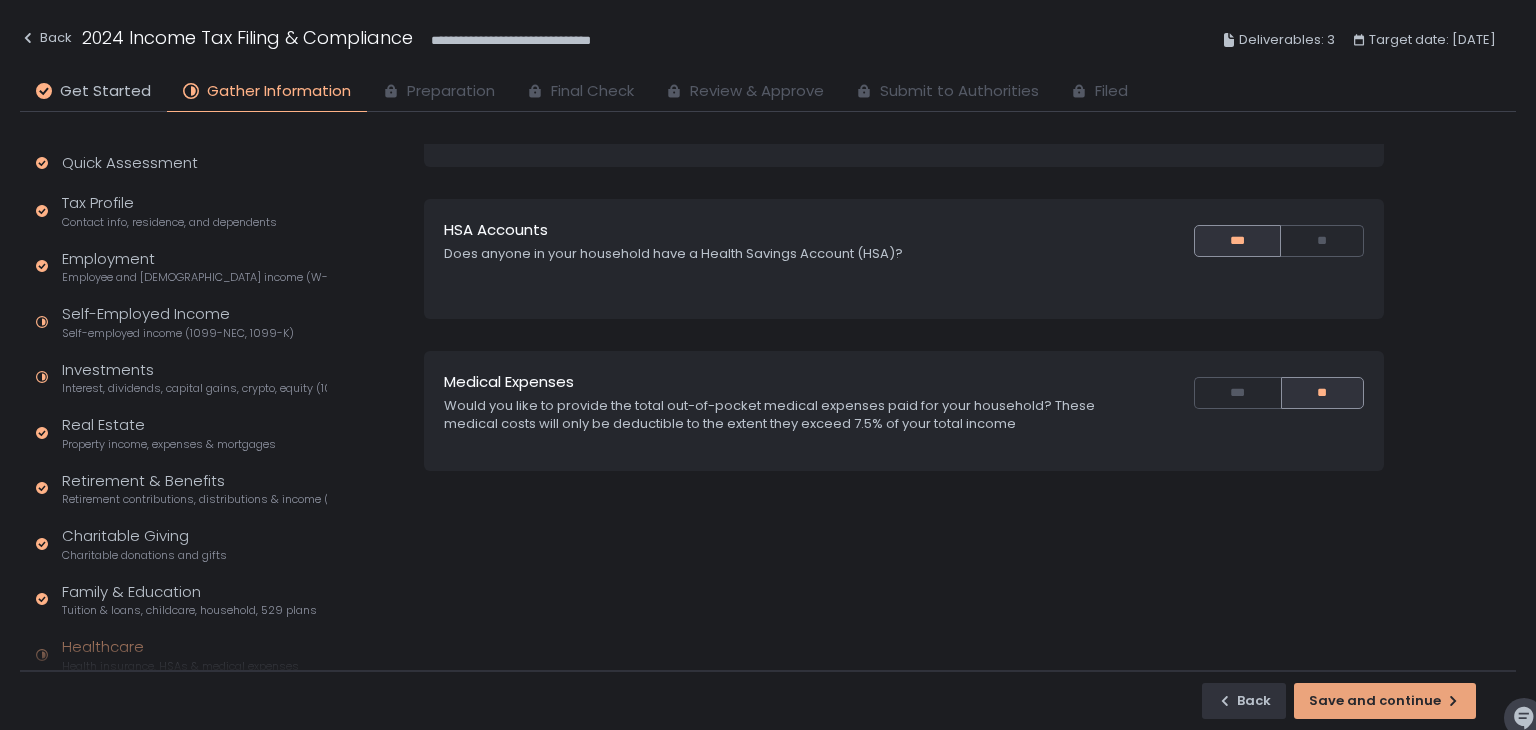 scroll, scrollTop: 0, scrollLeft: 0, axis: both 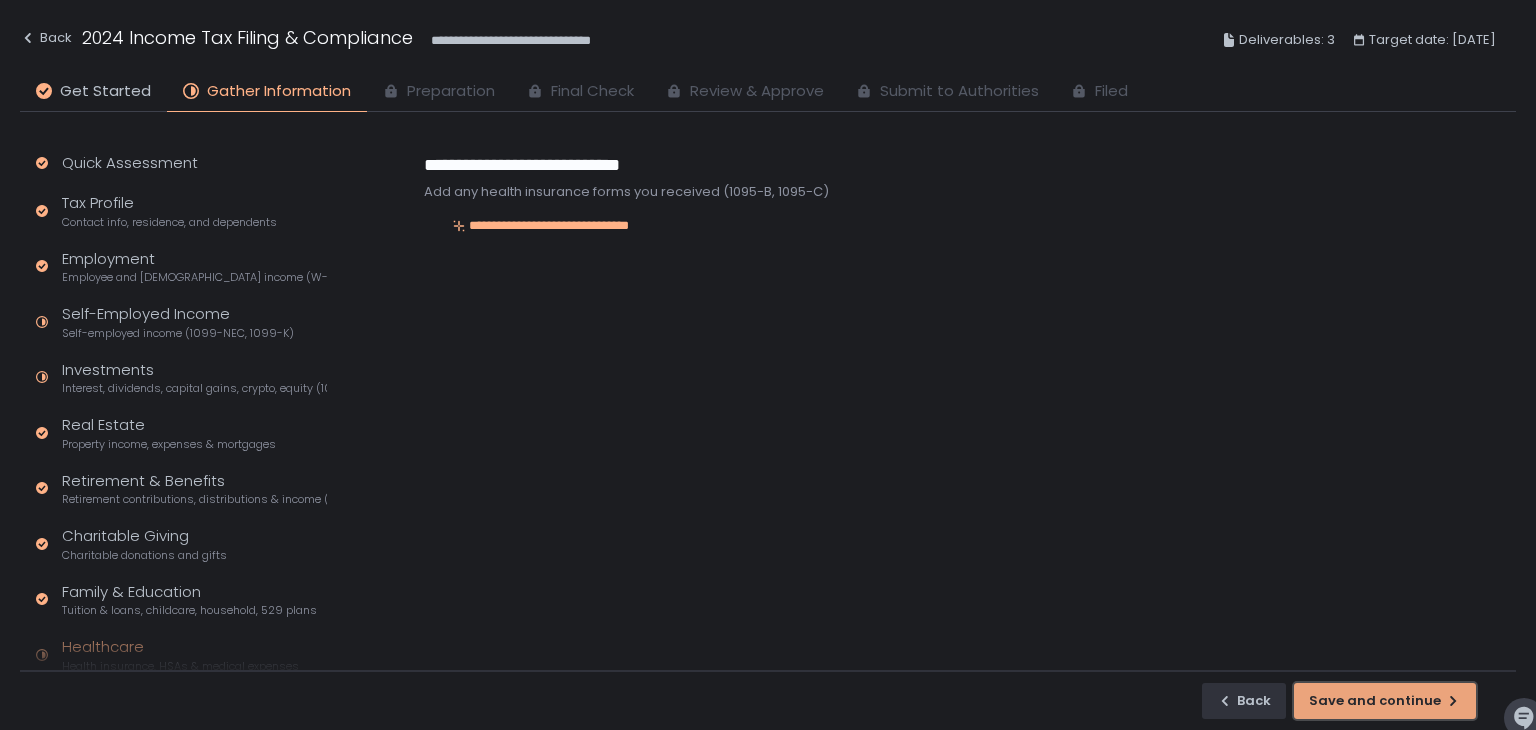 click on "Save and continue" 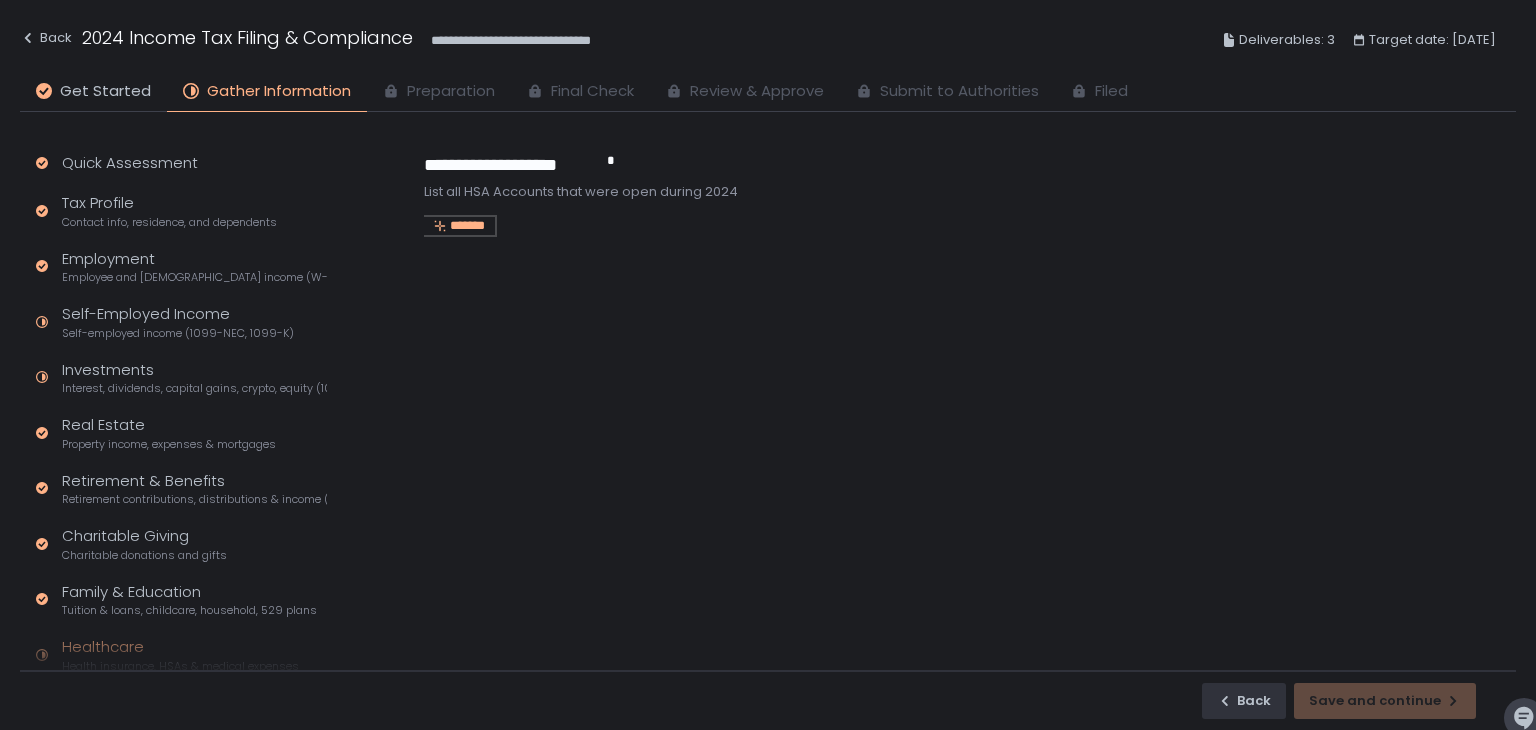 click on "*******" 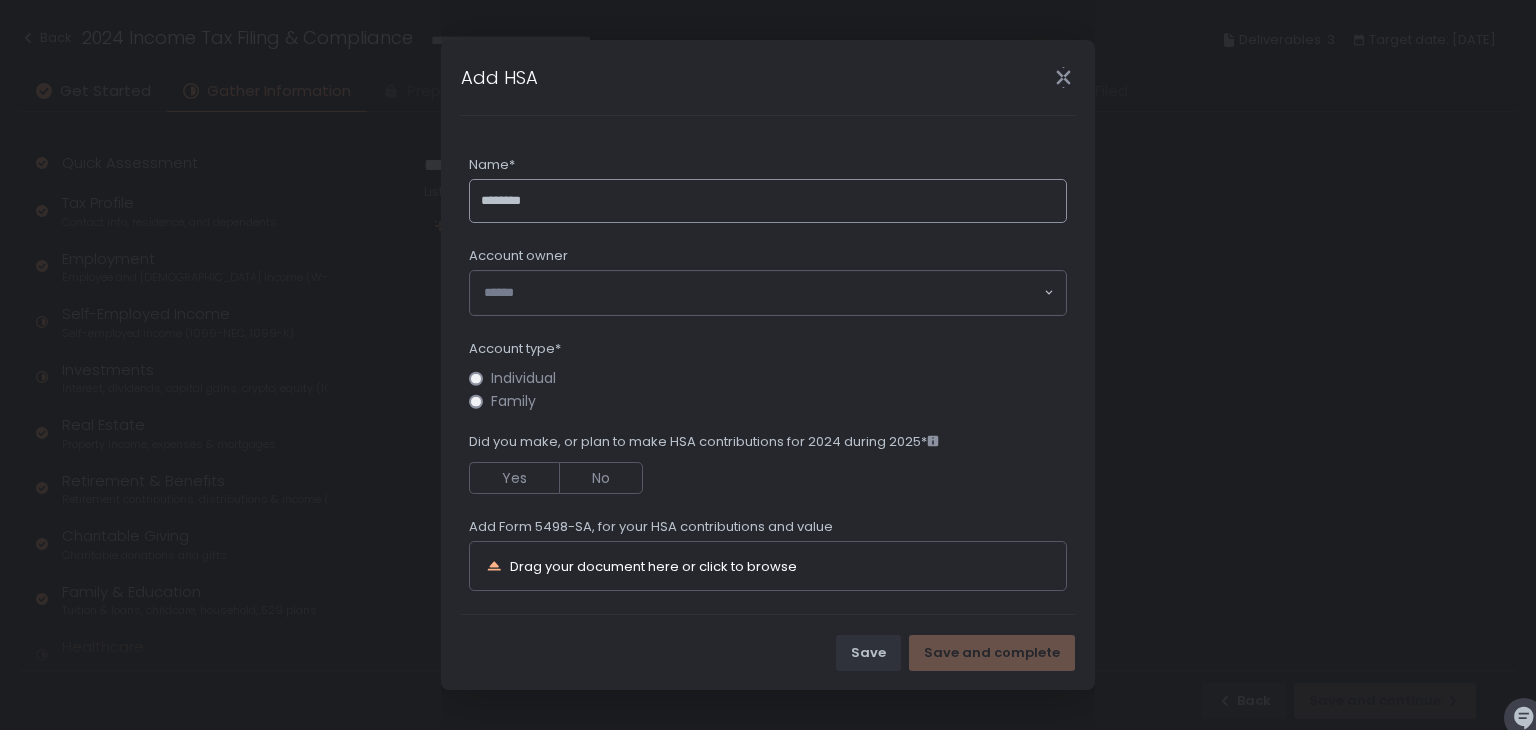 type on "********" 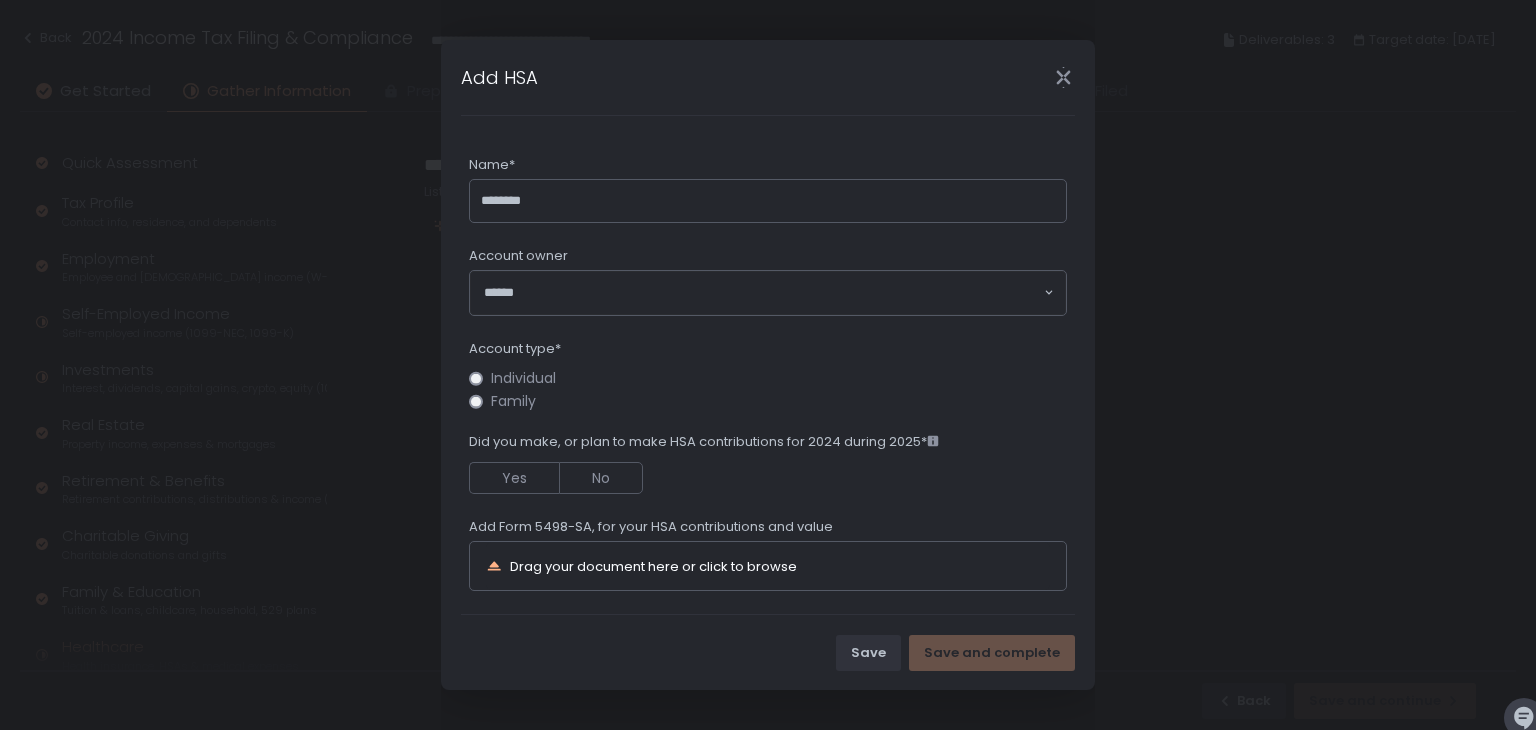 click 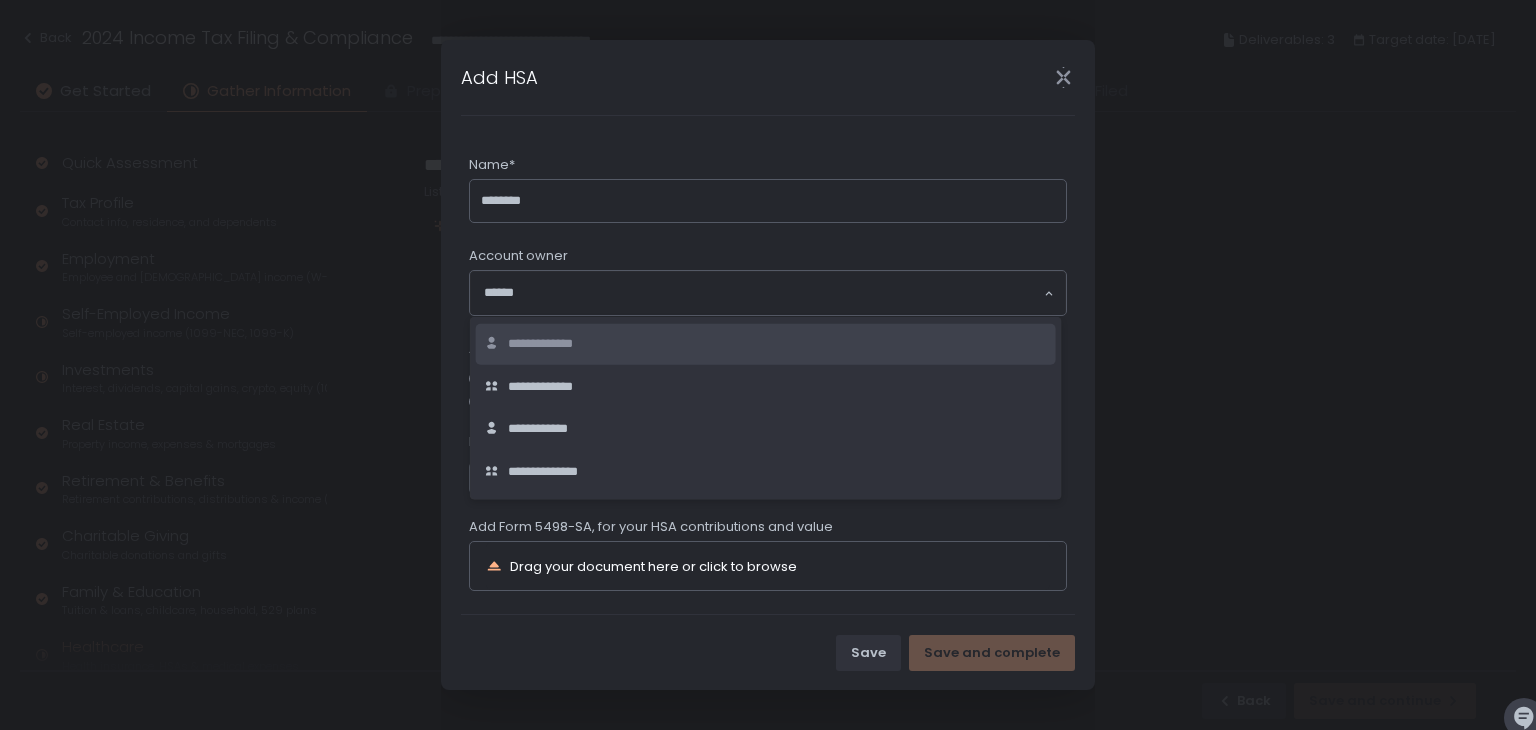 click on "**********" 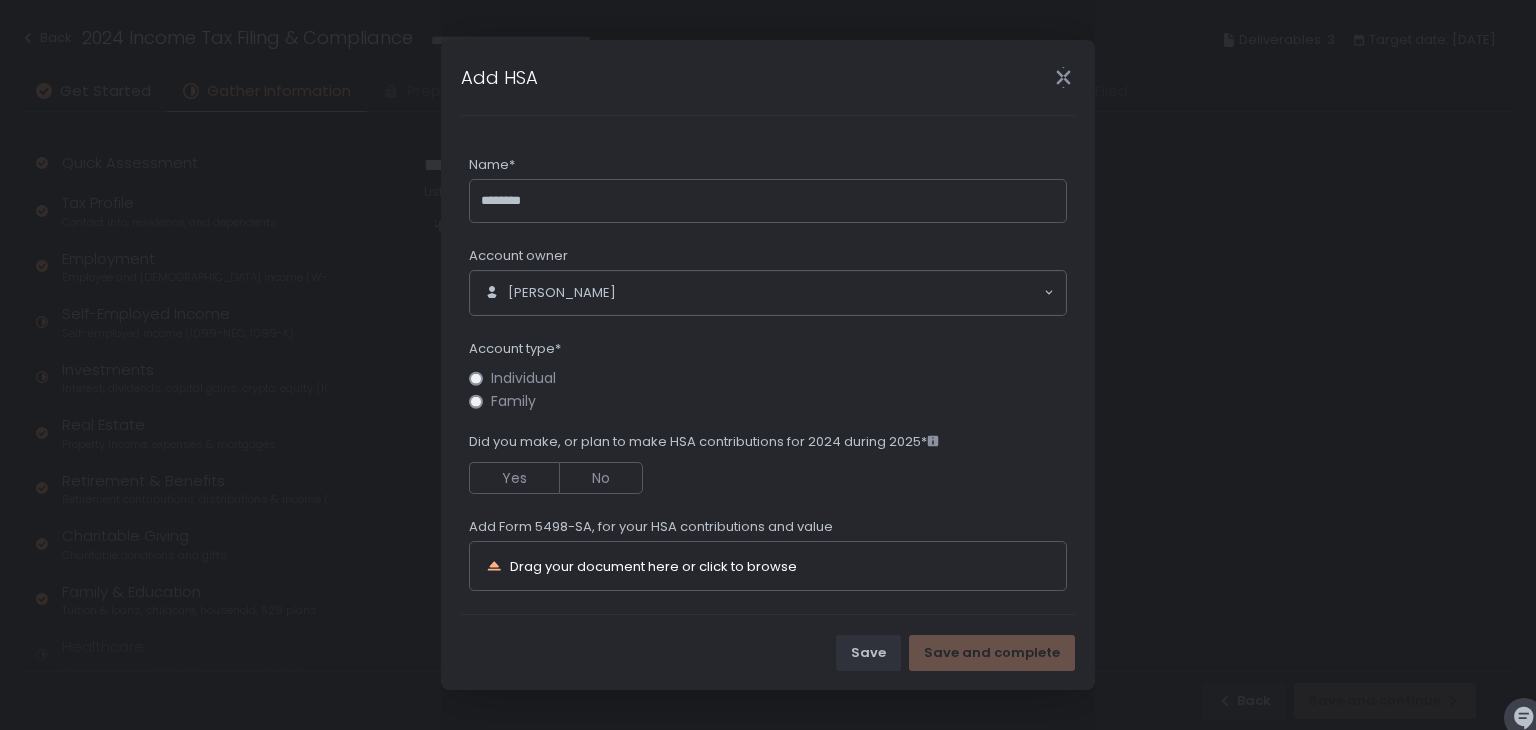 click on "Individual" 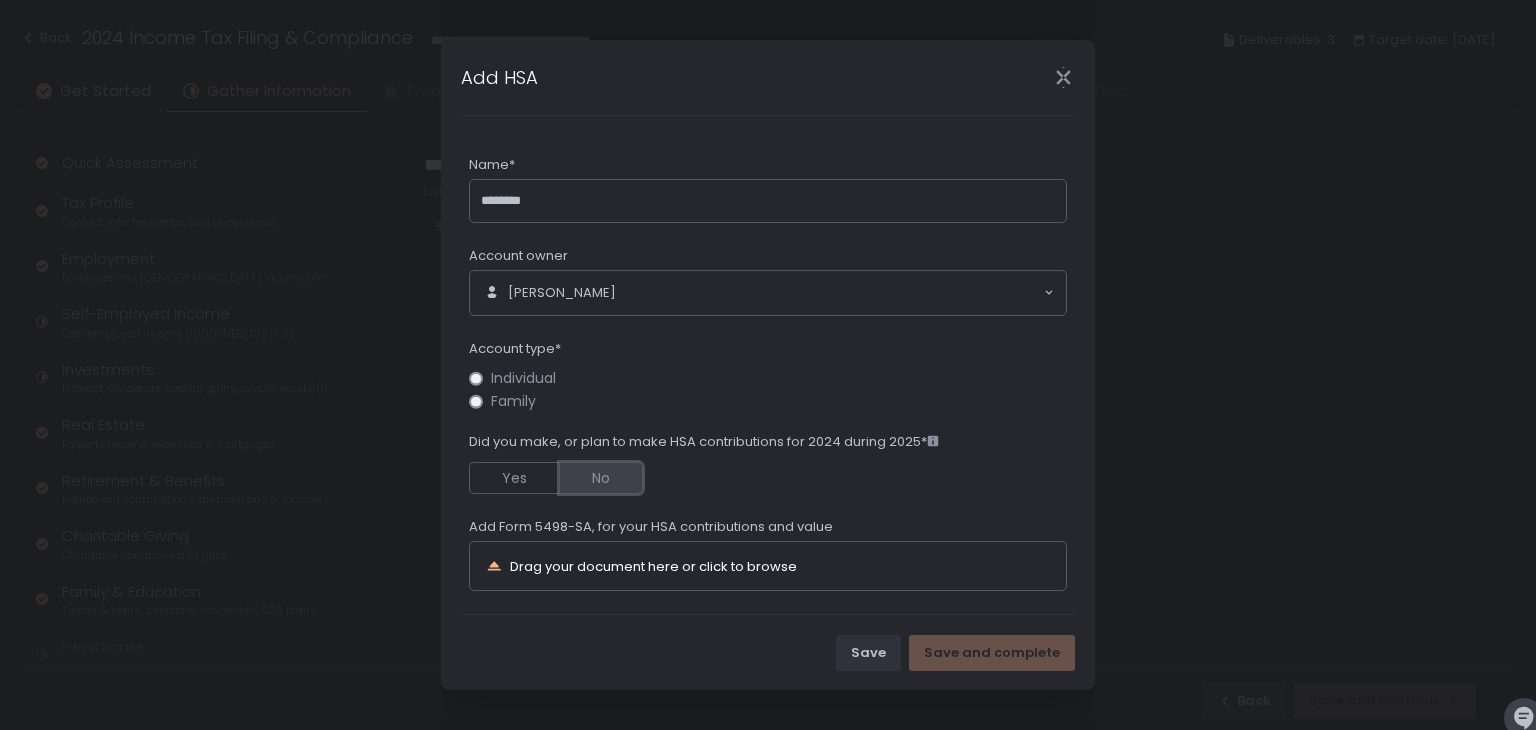 click on "No" at bounding box center (601, 478) 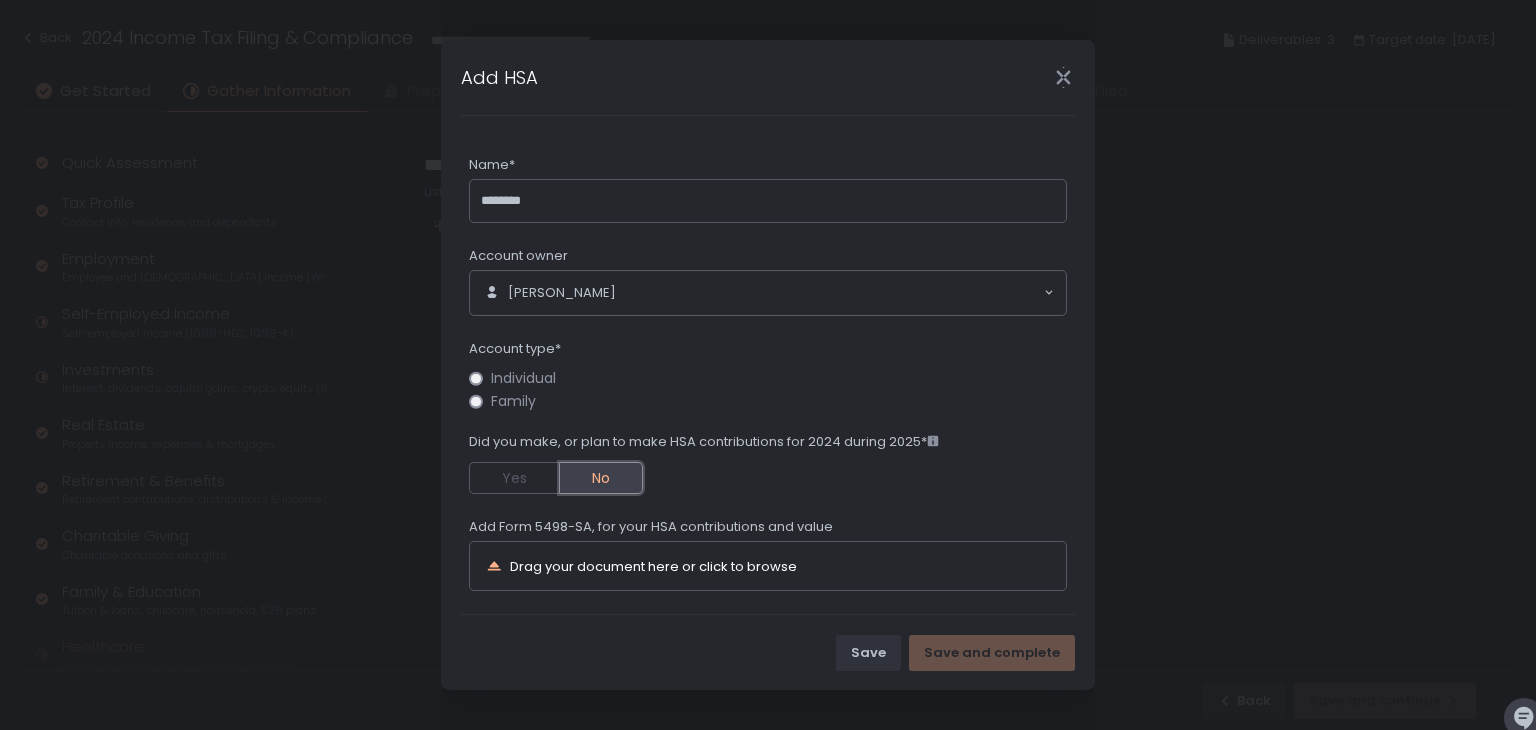scroll, scrollTop: 100, scrollLeft: 0, axis: vertical 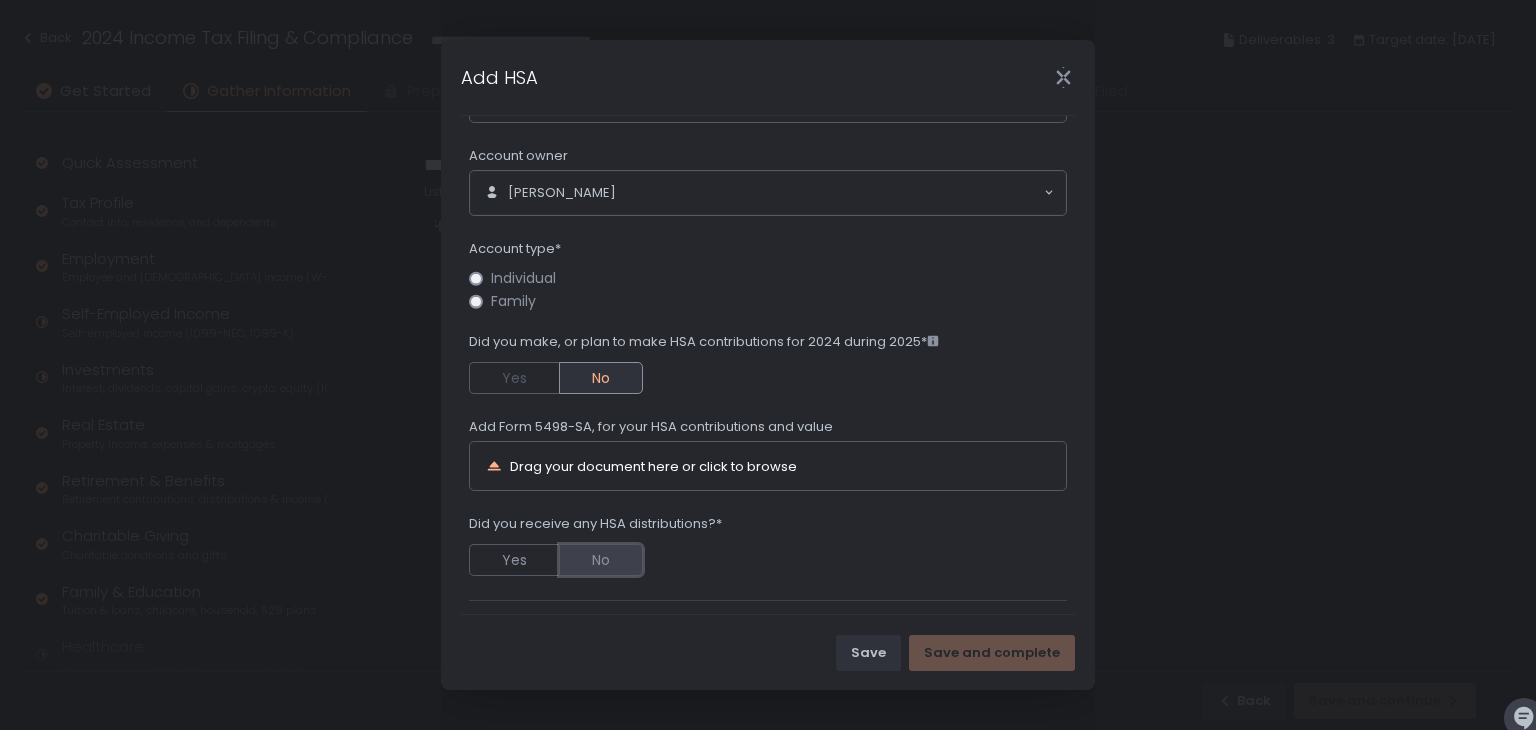 click on "No" at bounding box center [601, 560] 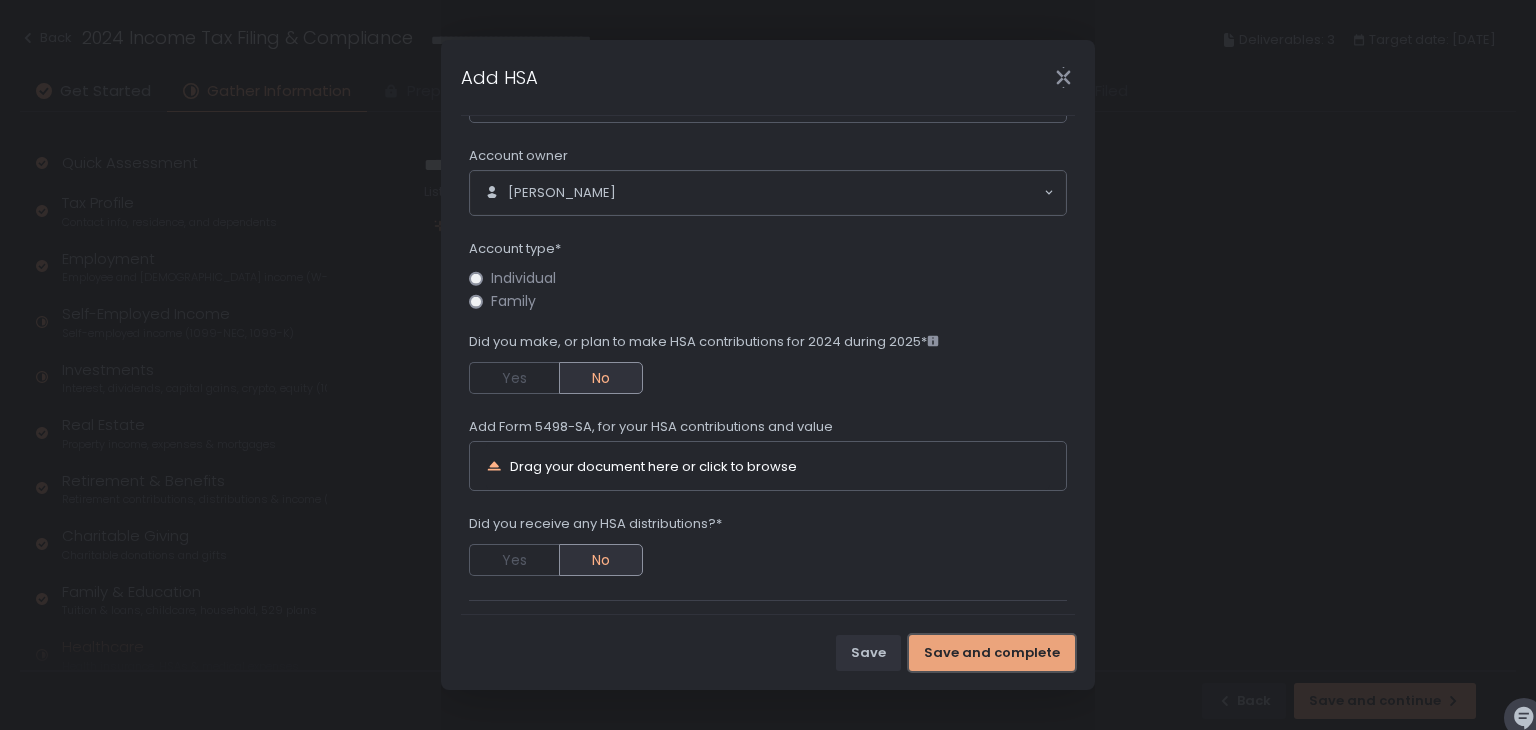 click on "Save and complete" at bounding box center [992, 653] 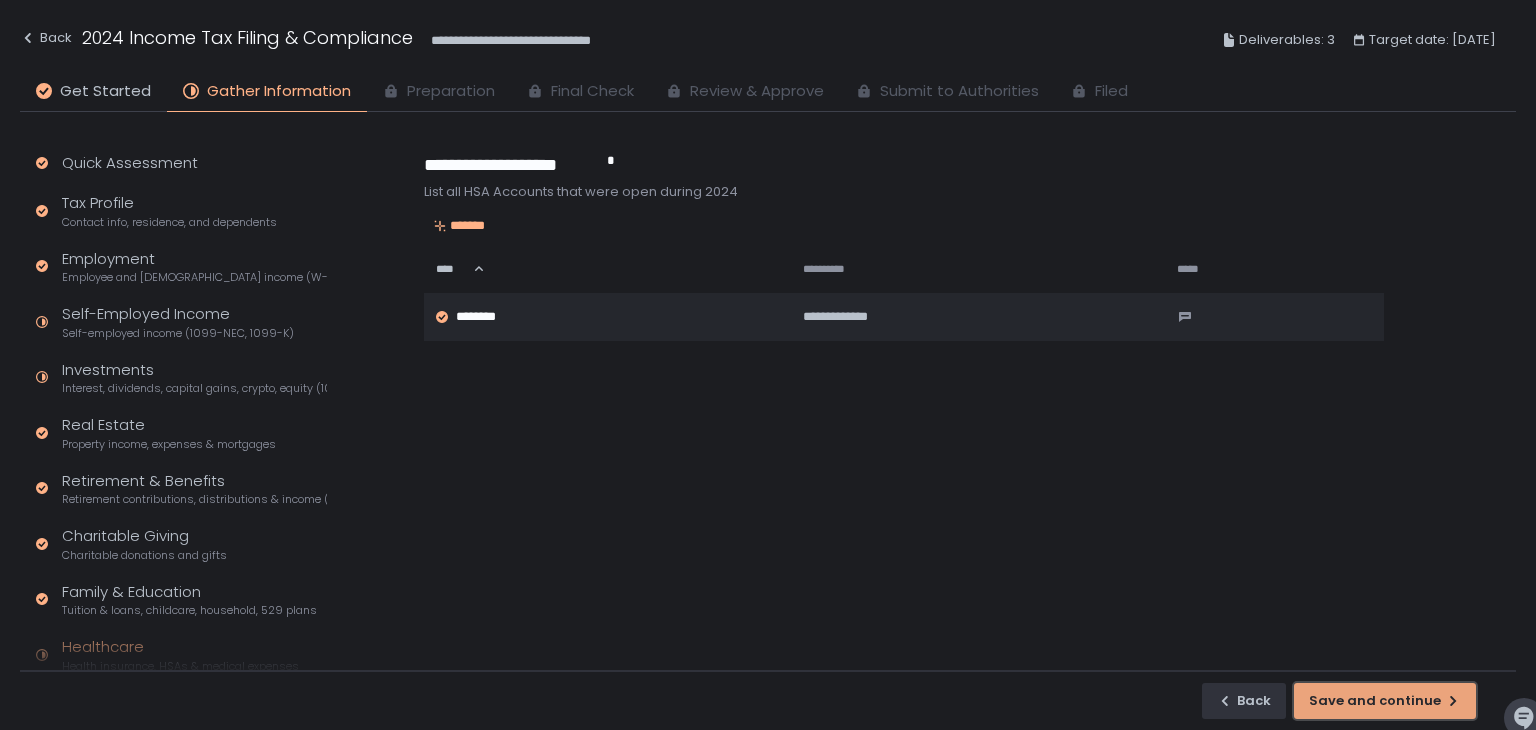 click on "Save and continue" 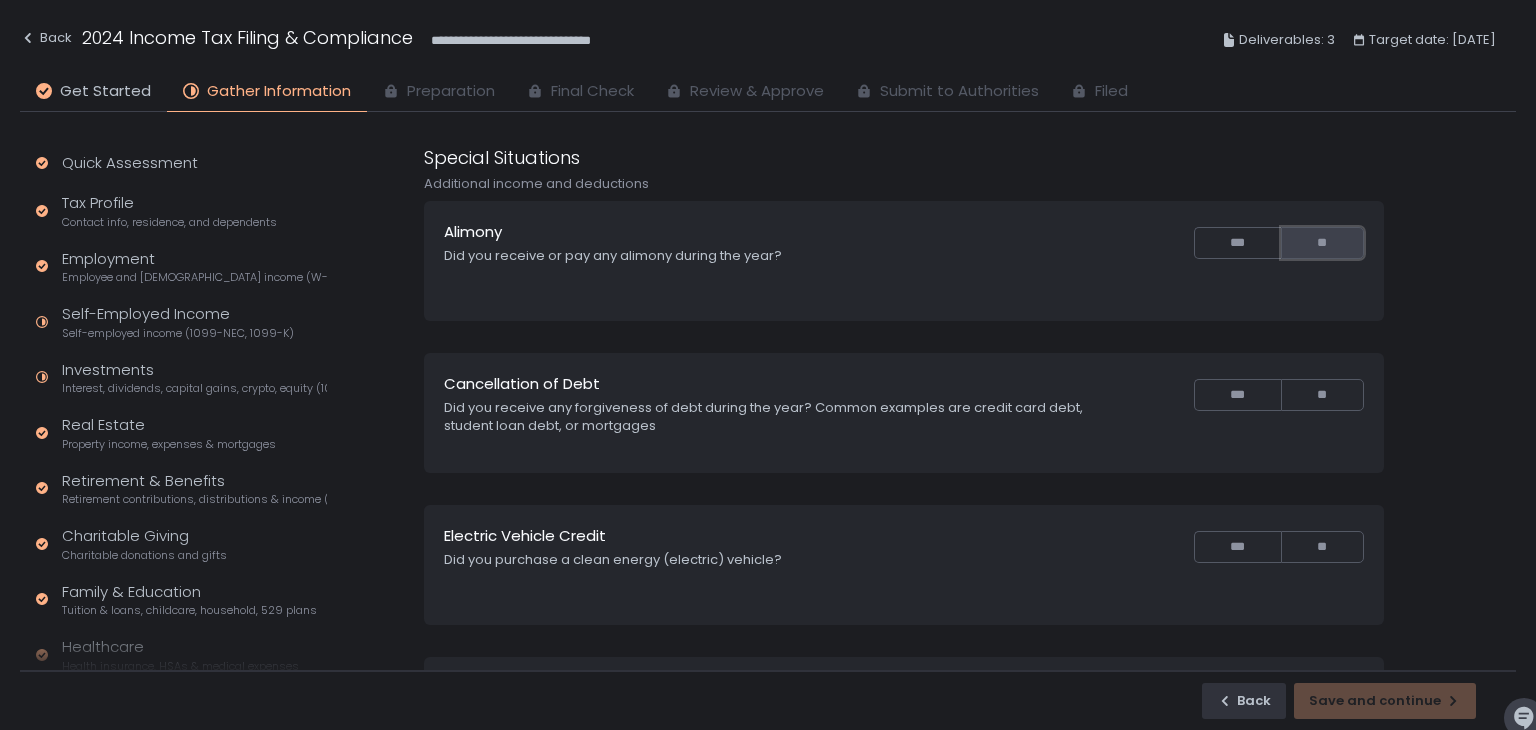 click on "**" at bounding box center [1322, 243] 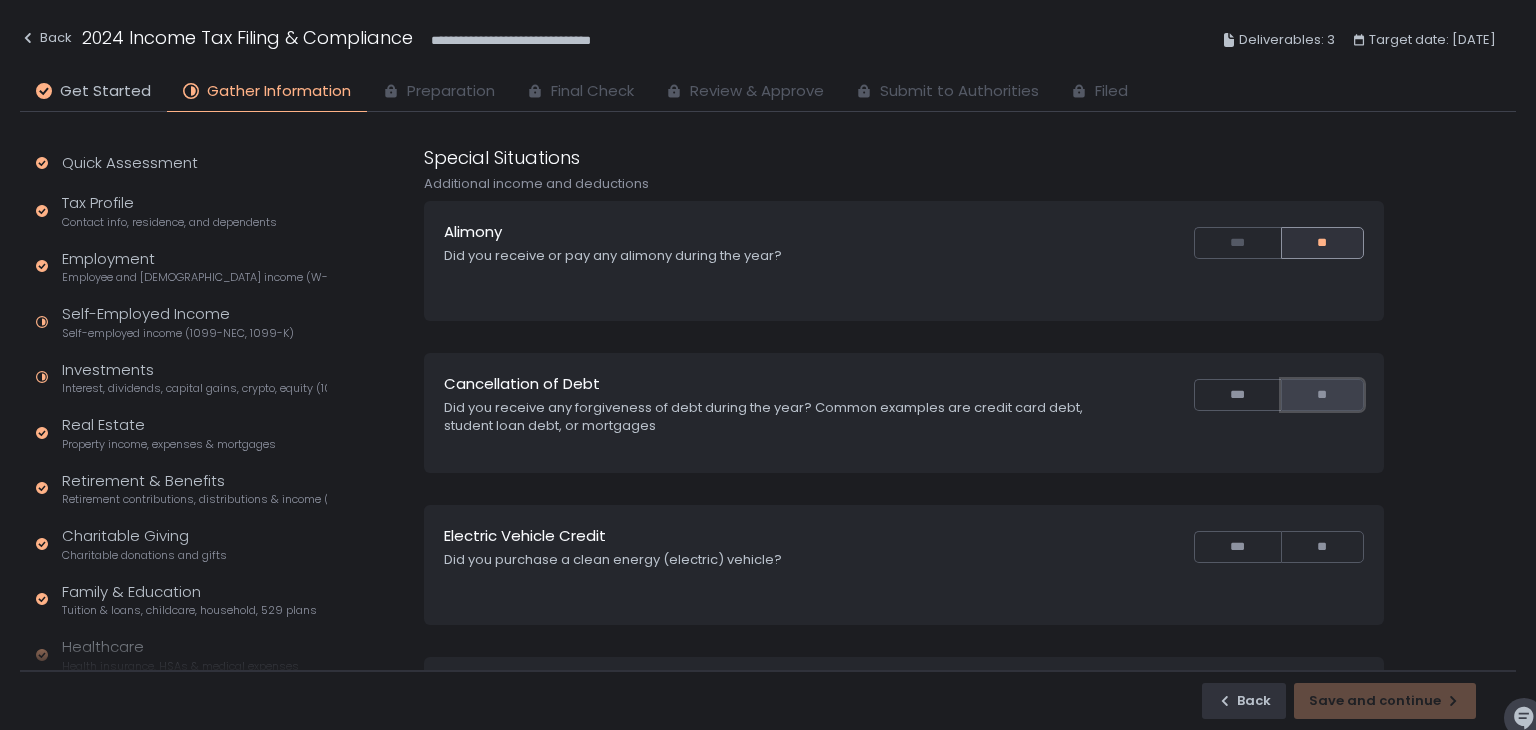 click on "**" at bounding box center [1322, 395] 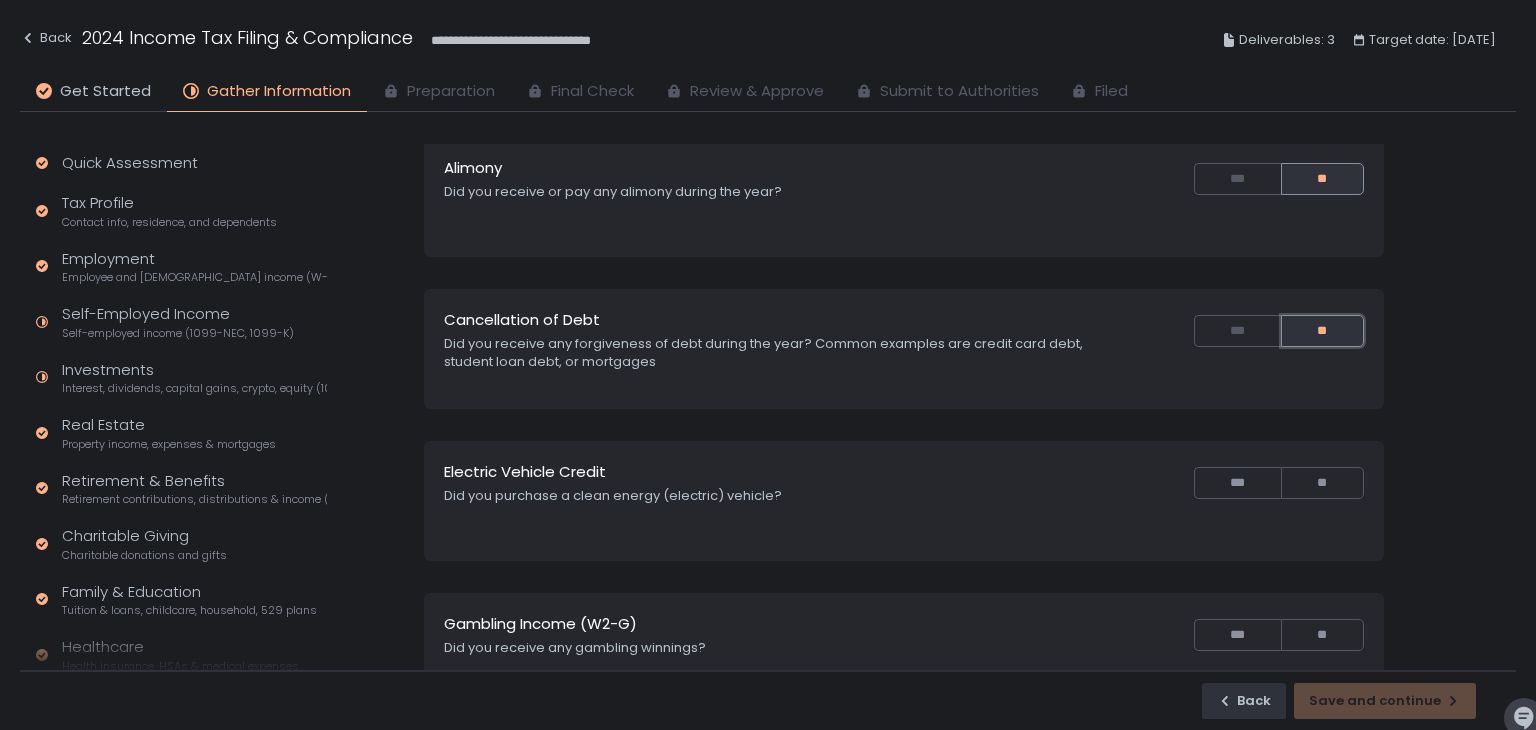 scroll, scrollTop: 100, scrollLeft: 0, axis: vertical 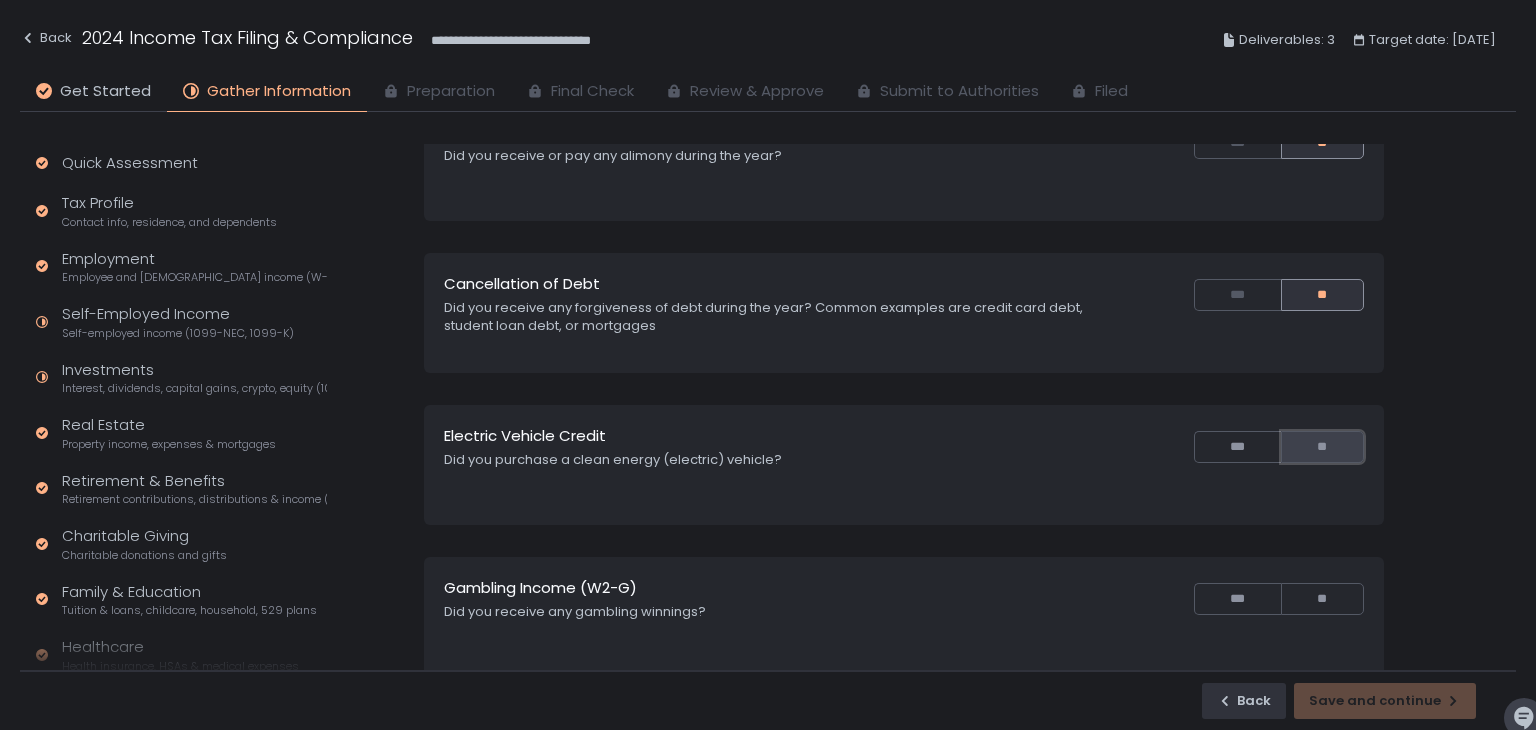 click on "**" at bounding box center [1322, 447] 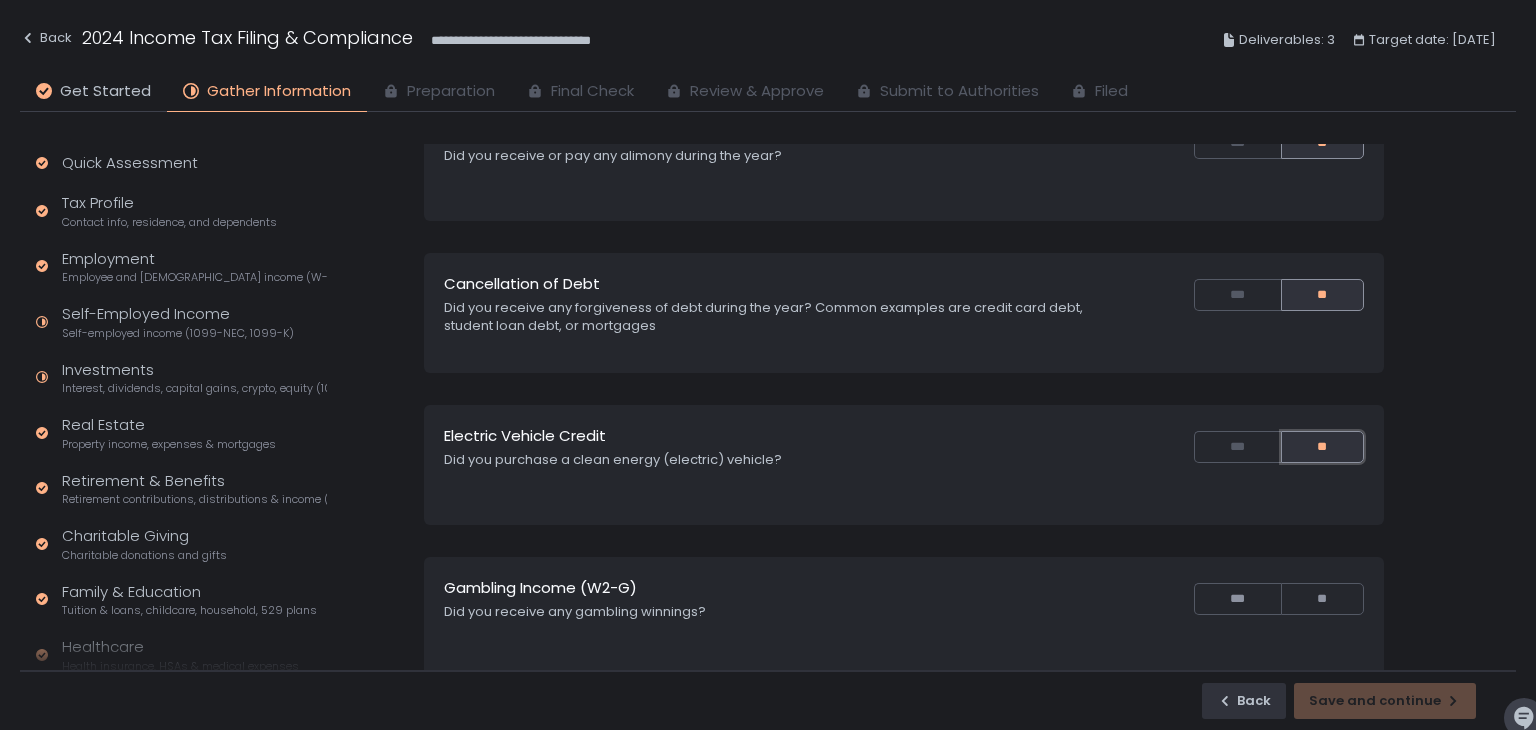 scroll, scrollTop: 200, scrollLeft: 0, axis: vertical 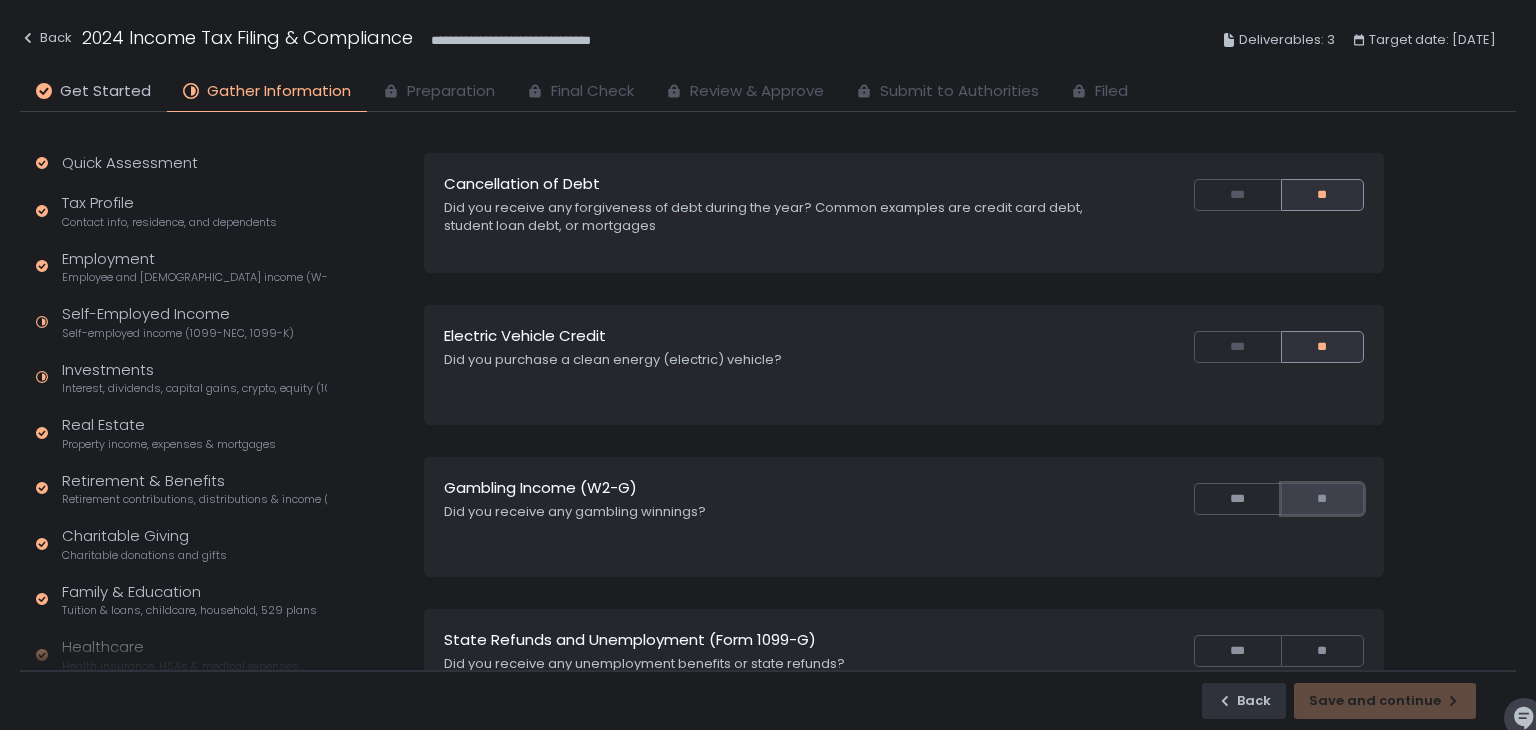 click on "**" at bounding box center (1322, 499) 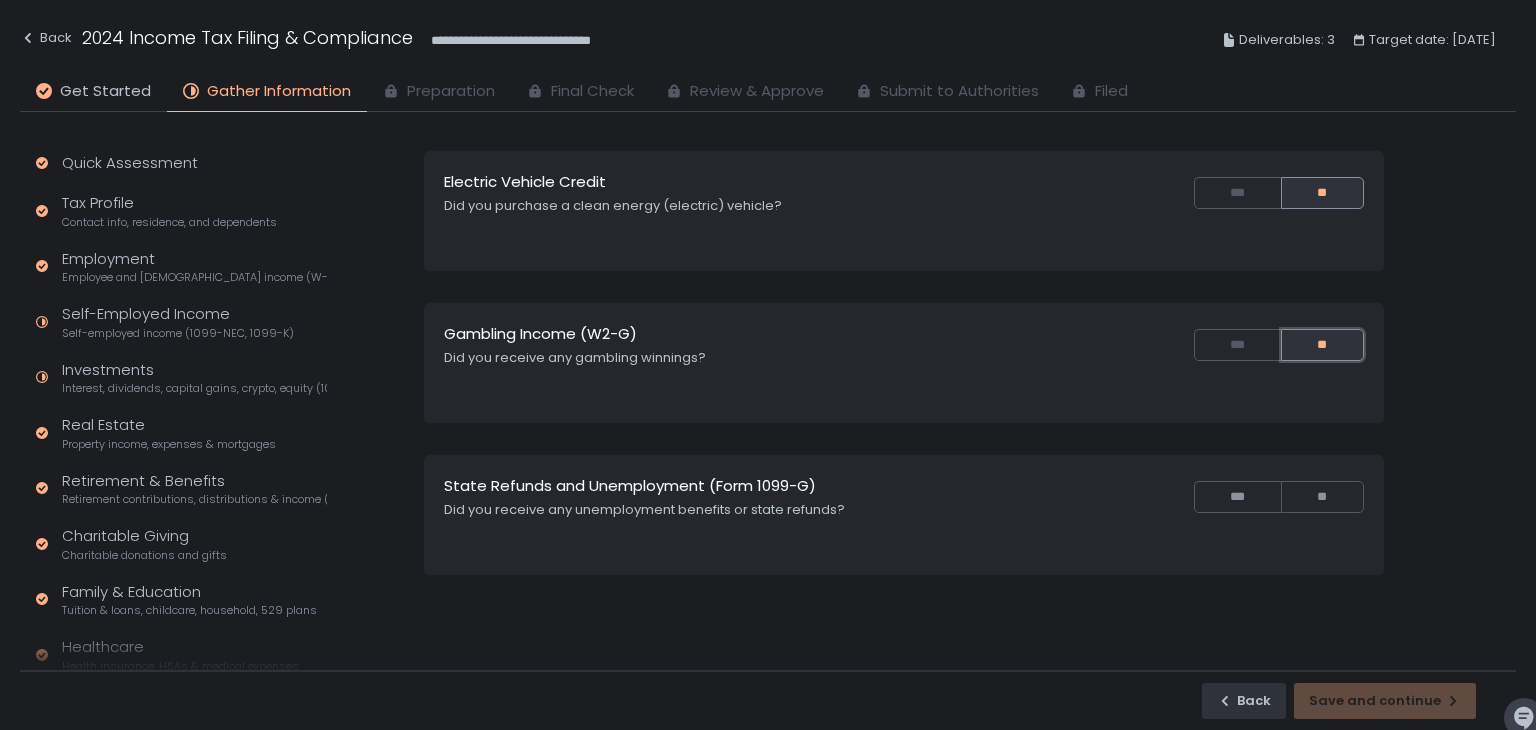 scroll, scrollTop: 400, scrollLeft: 0, axis: vertical 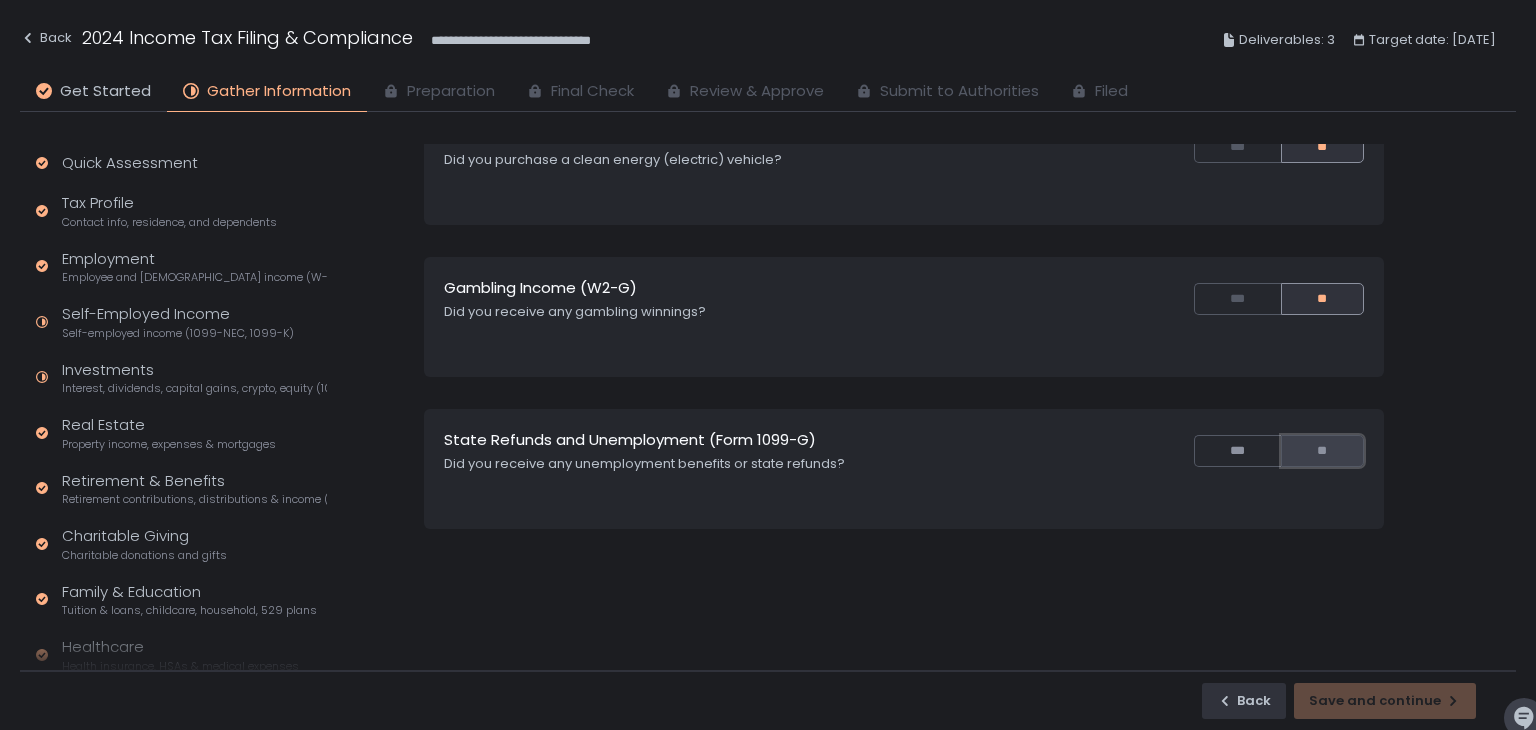 click on "**" at bounding box center (1322, 451) 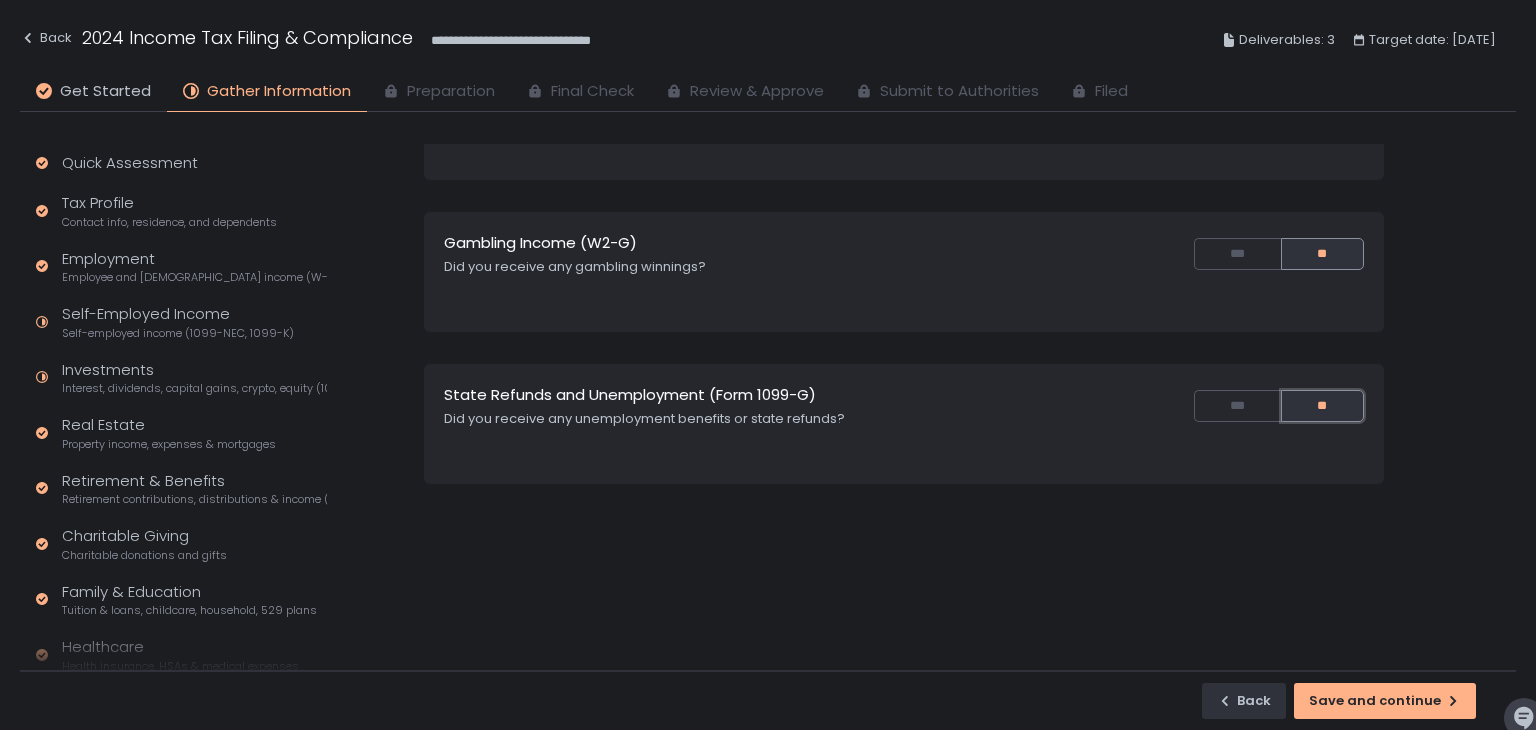 scroll, scrollTop: 458, scrollLeft: 0, axis: vertical 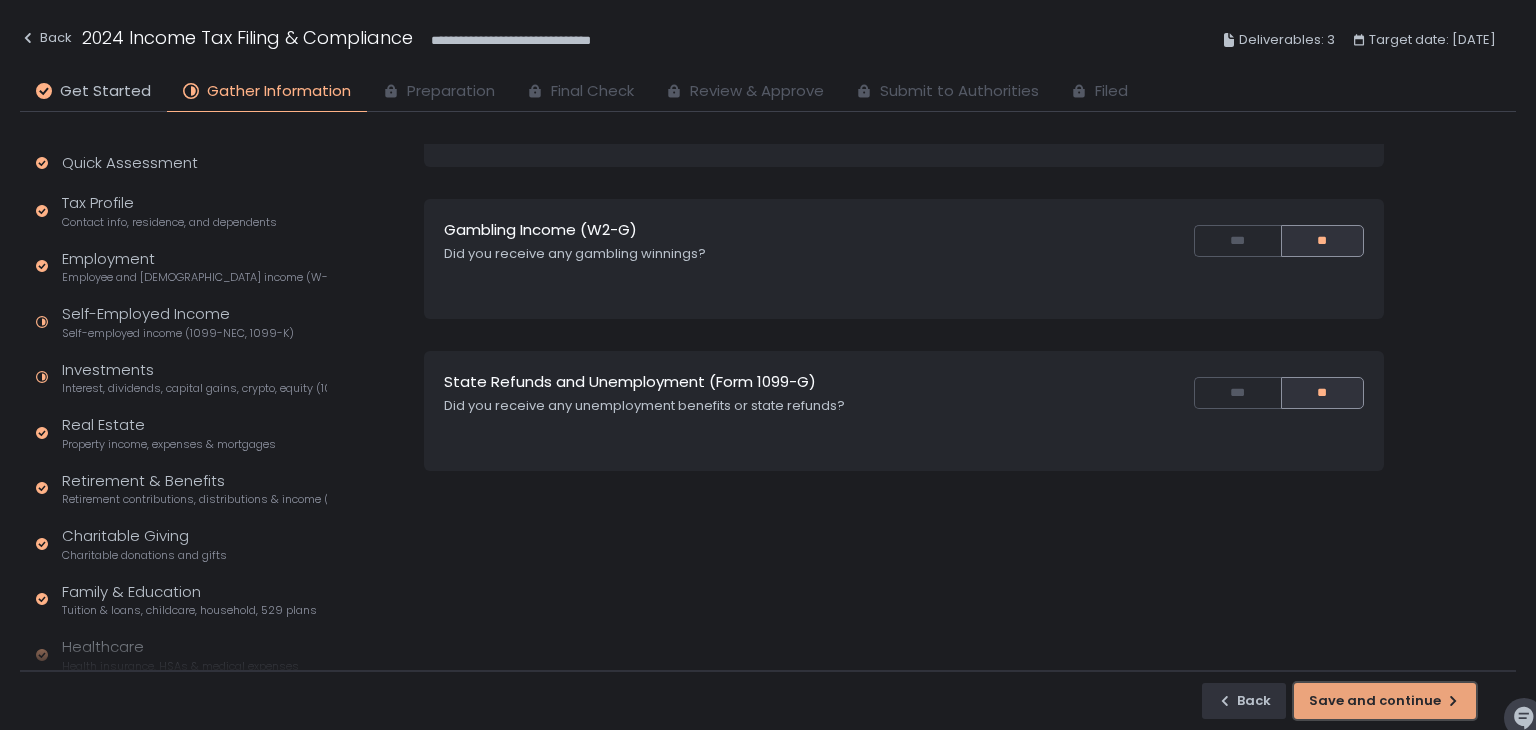 click on "Save and continue" 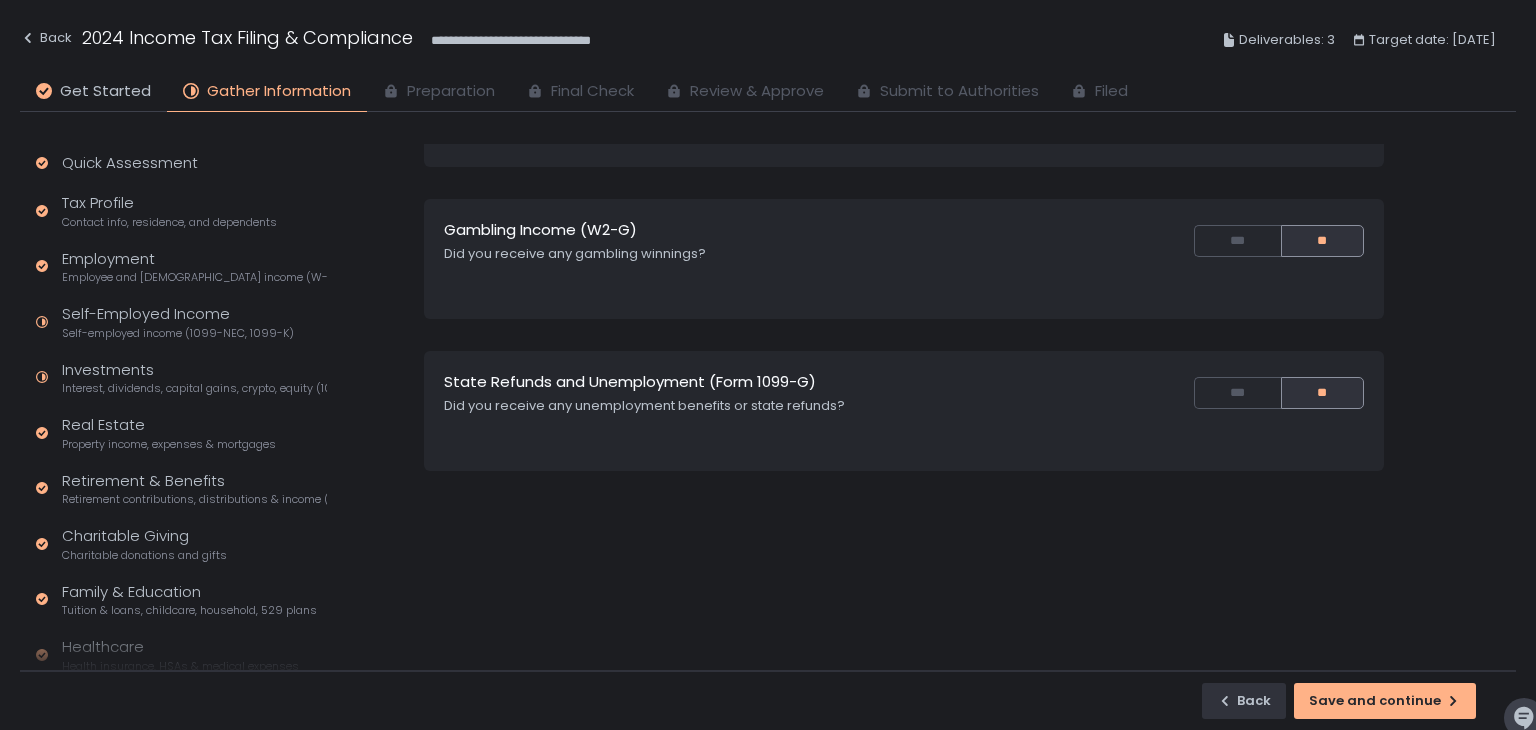 scroll, scrollTop: 0, scrollLeft: 0, axis: both 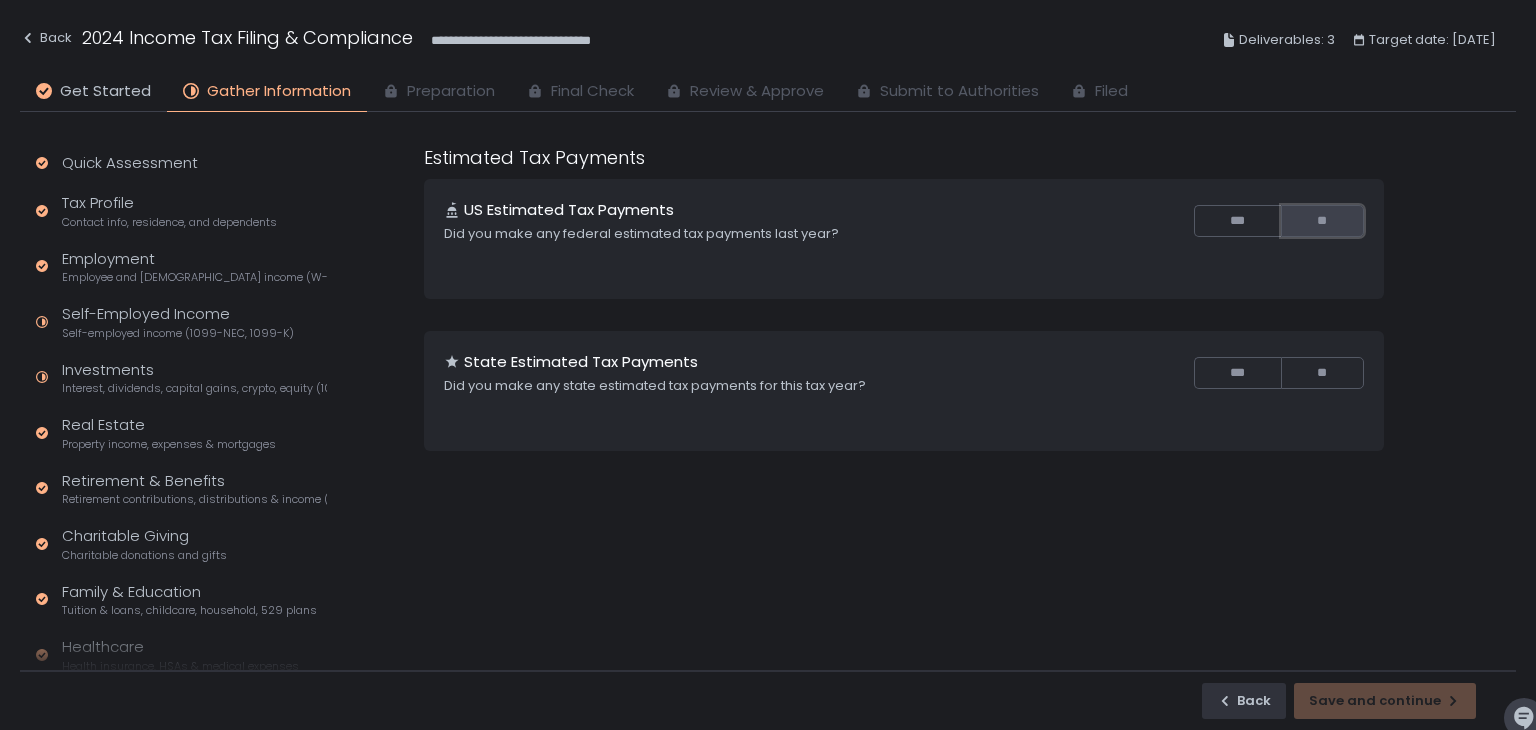 click on "**" at bounding box center [1322, 221] 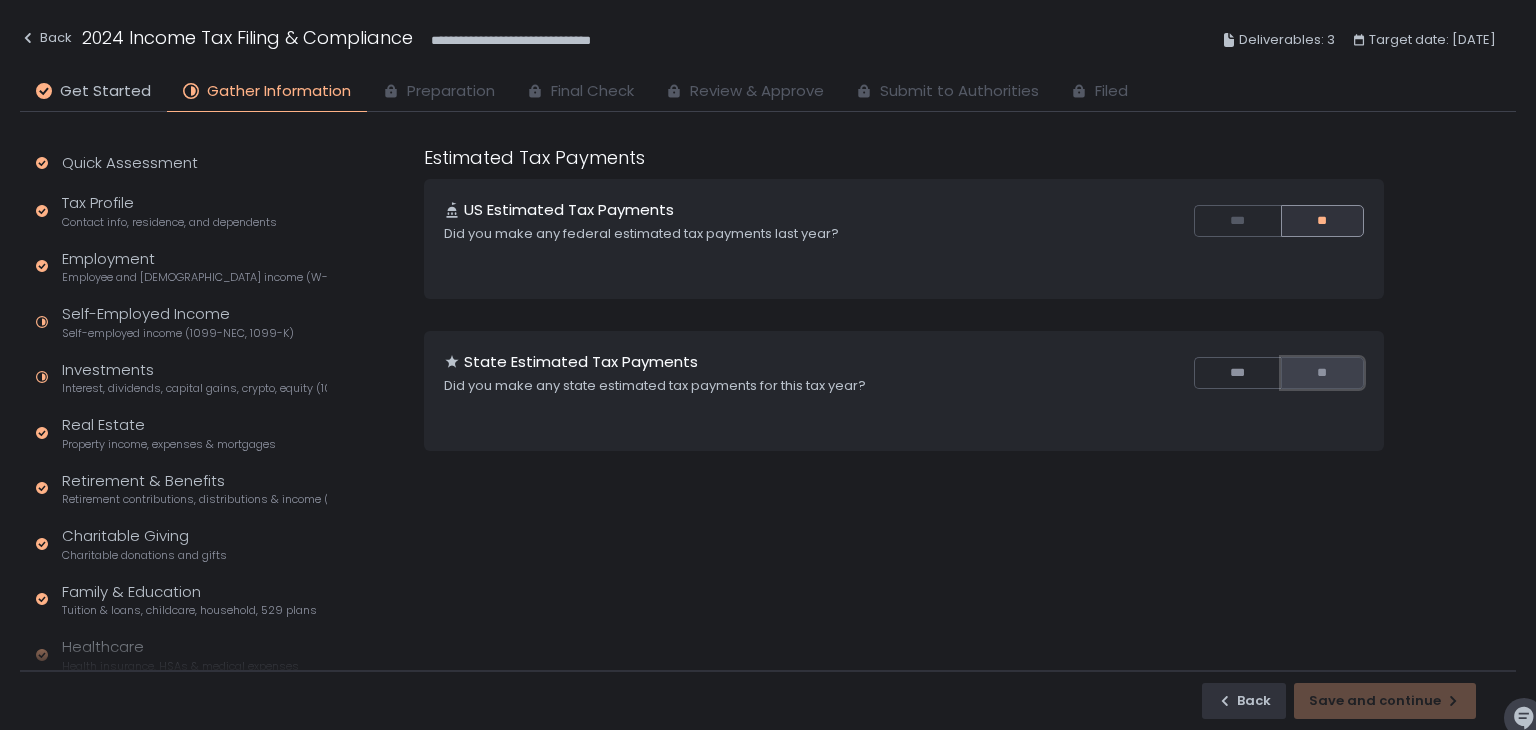 click on "**" at bounding box center [1322, 373] 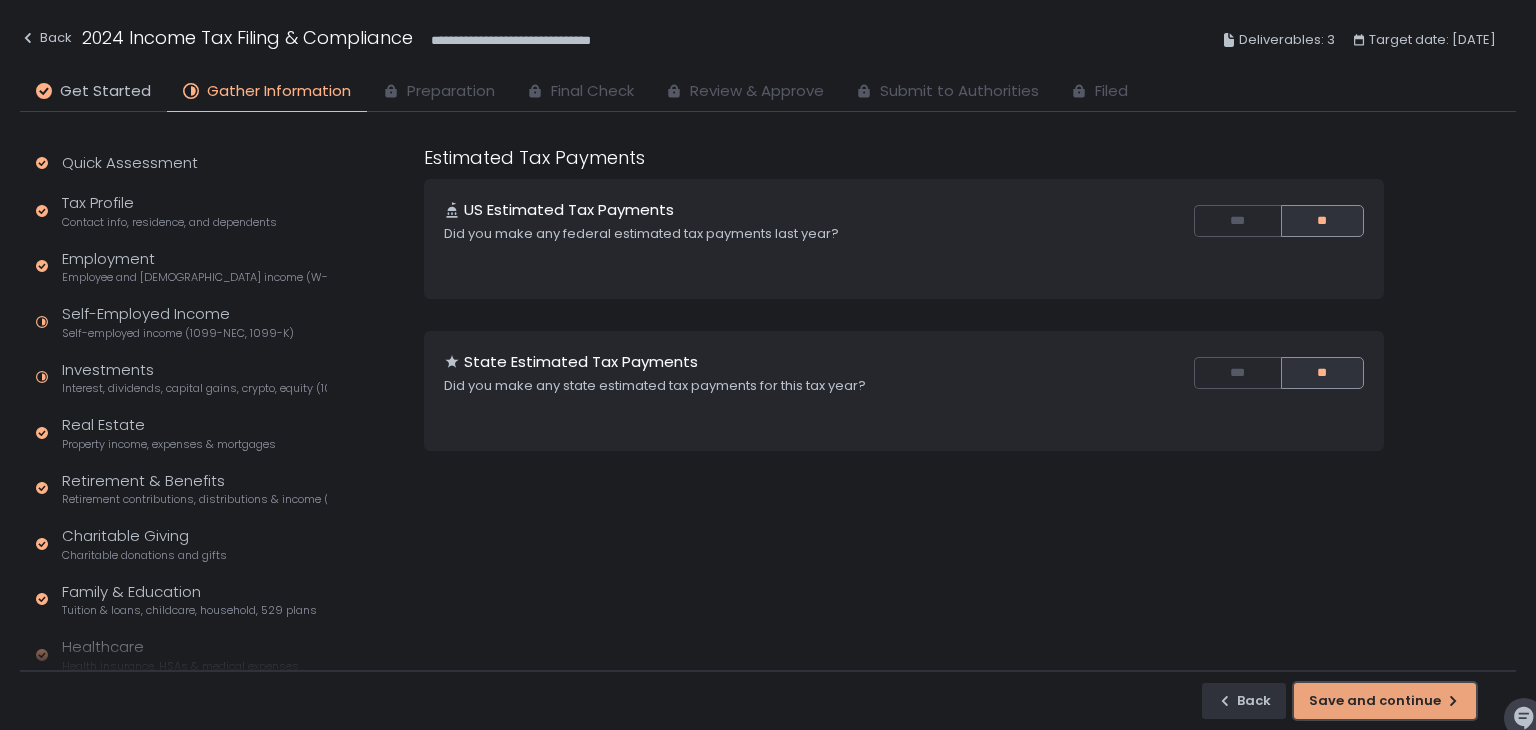 click on "Save and continue" 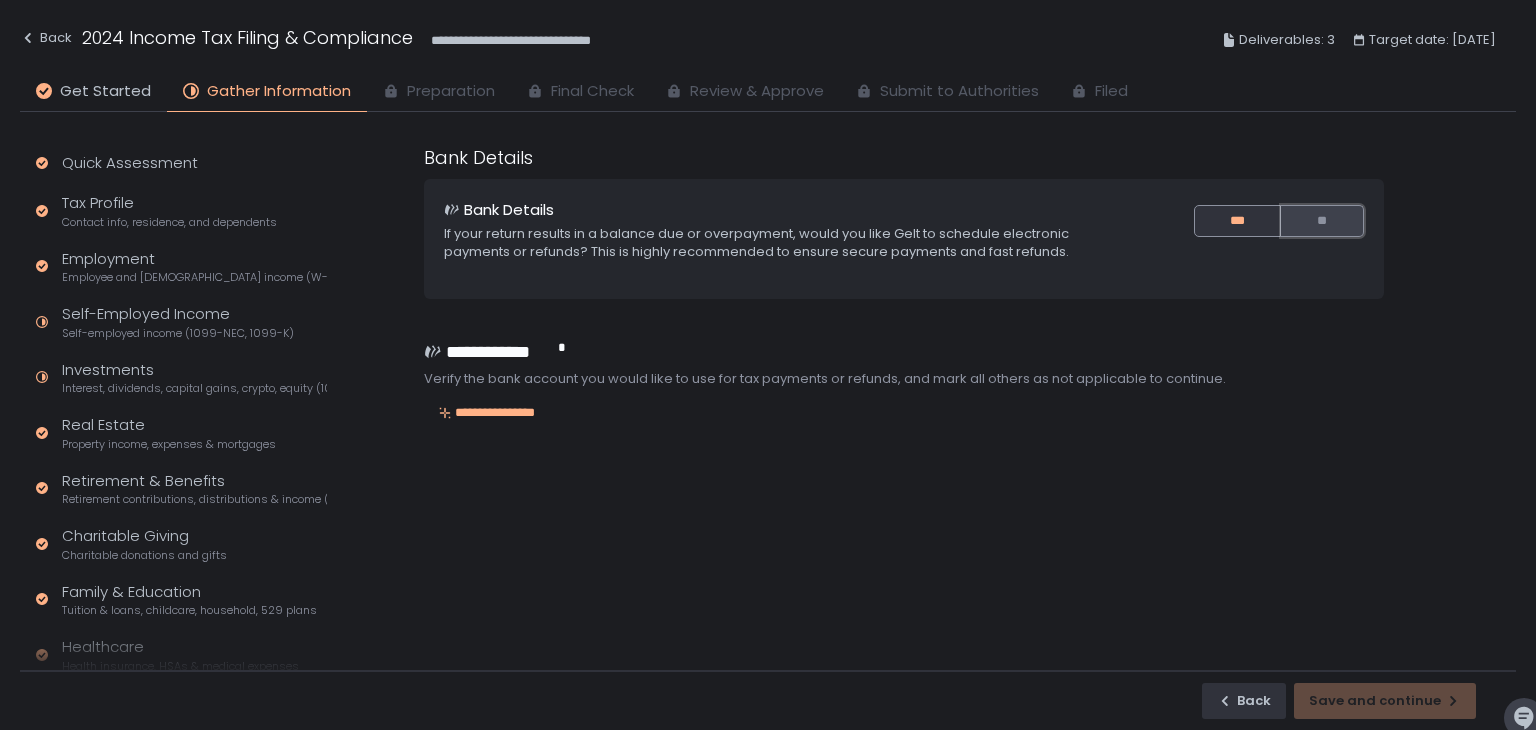 click on "**" at bounding box center [1322, 221] 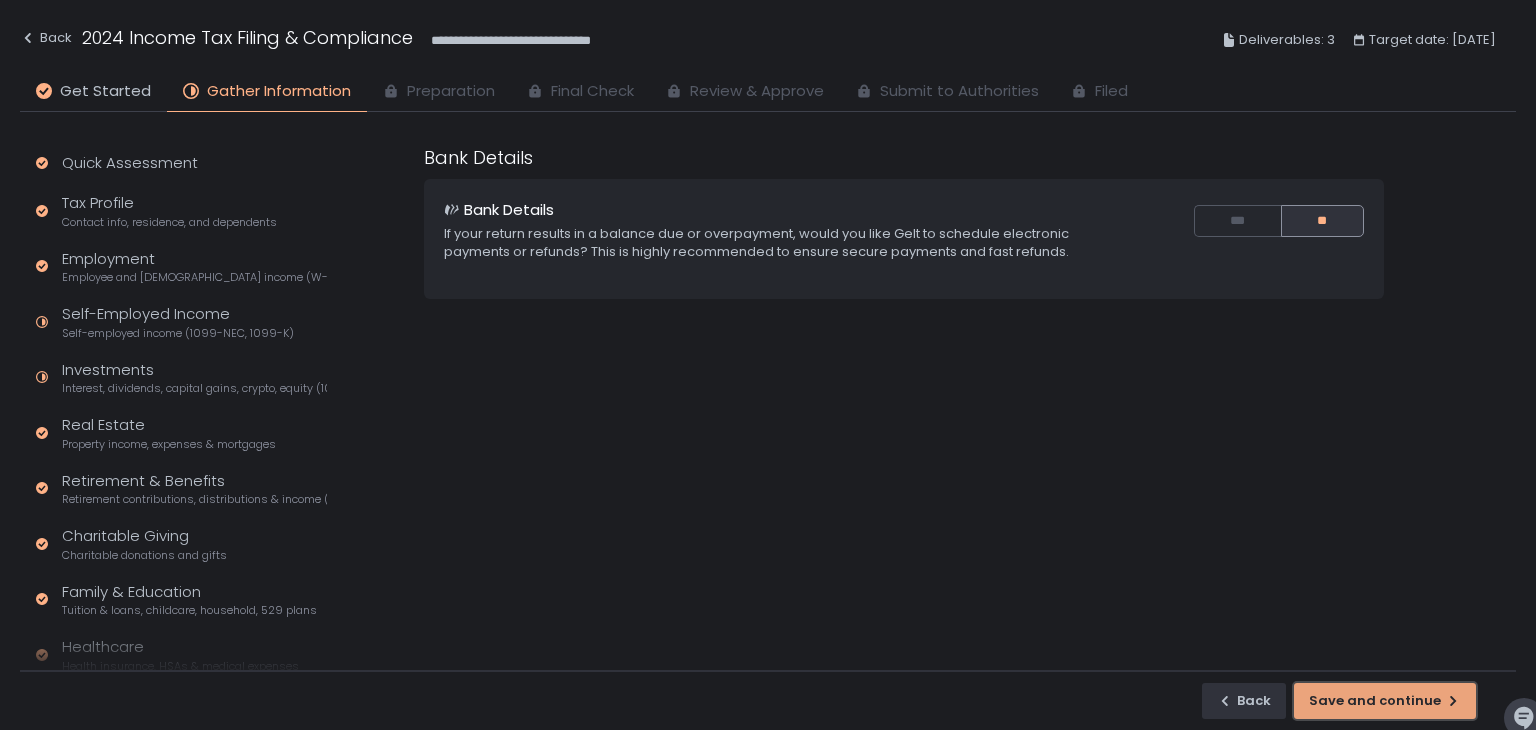 click on "Save and continue" 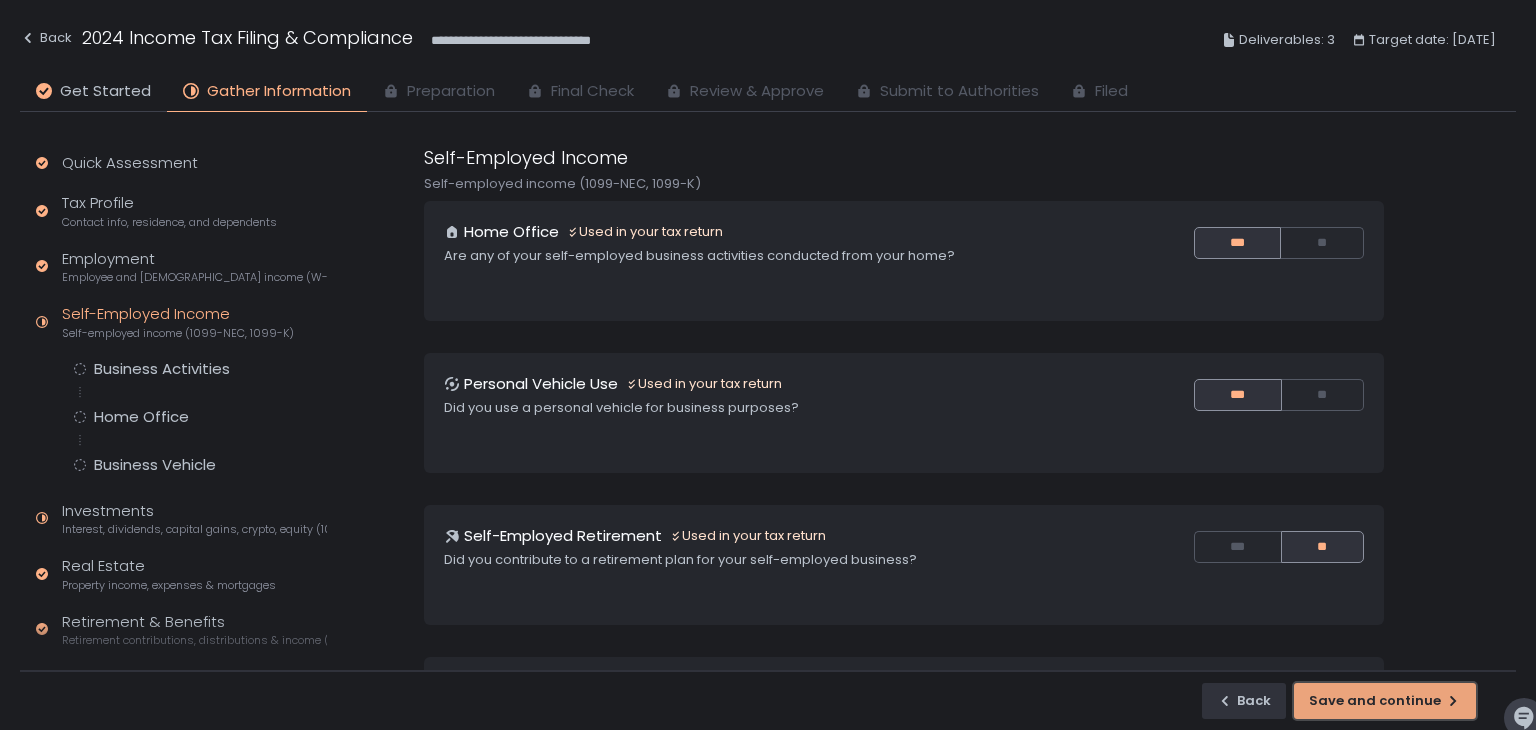 click on "Save and continue" 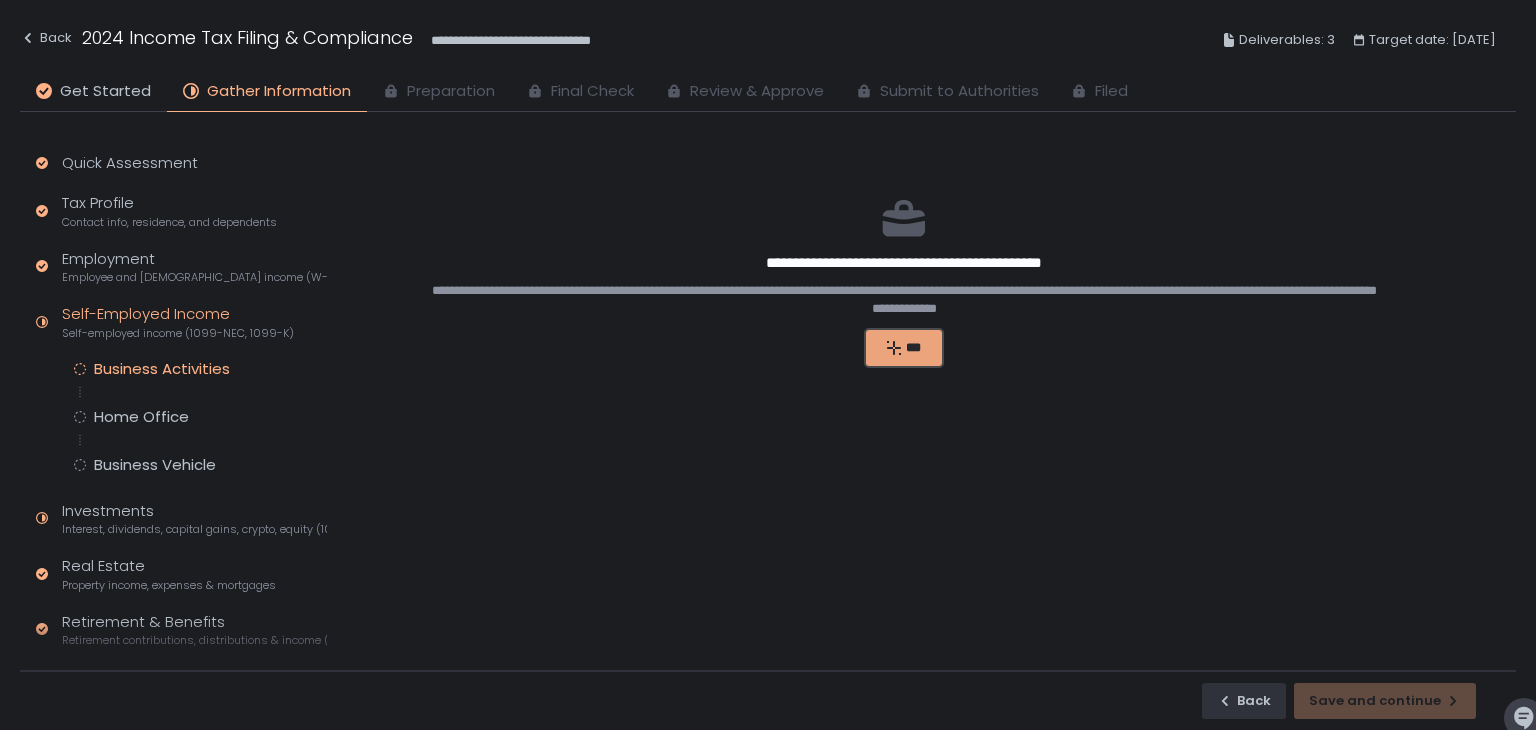 click on "***" 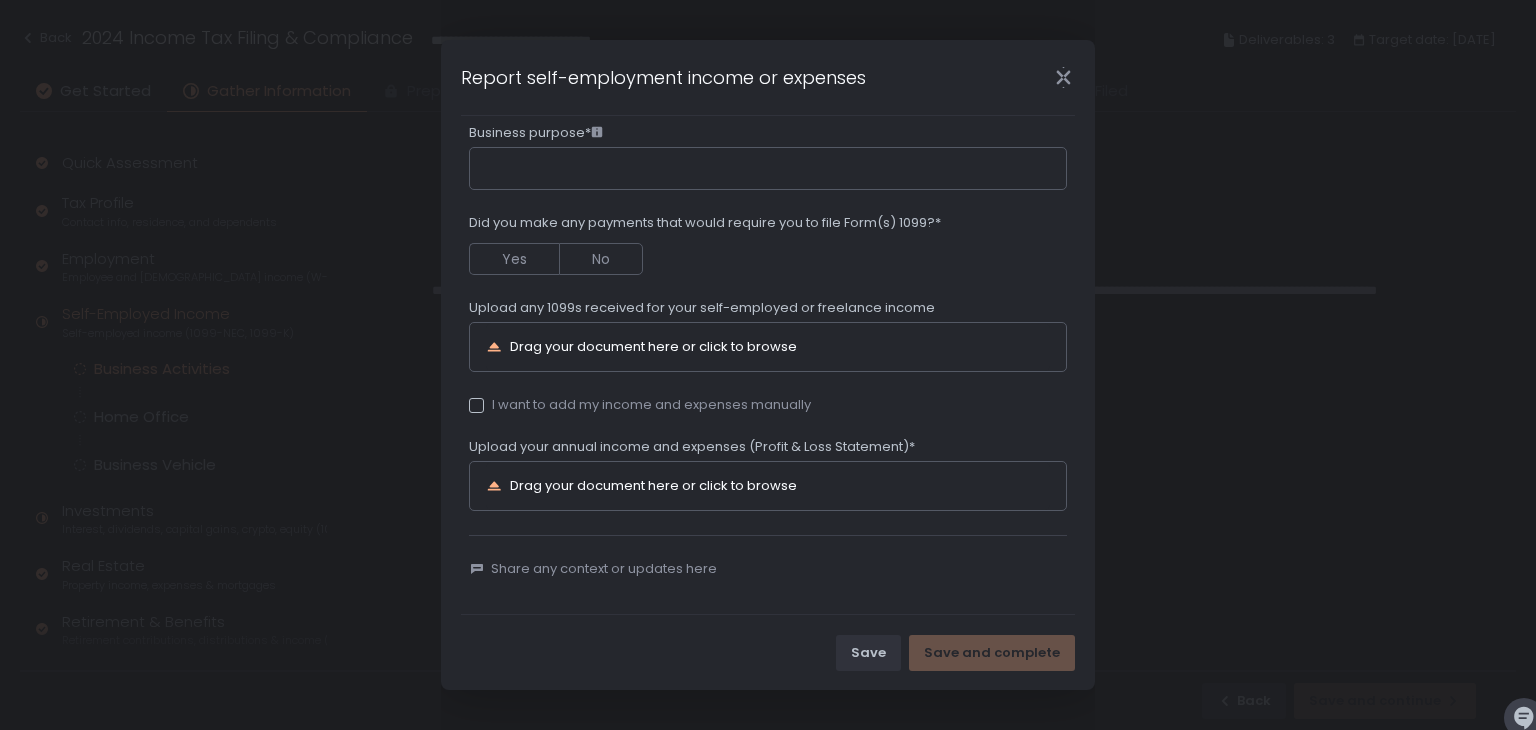 scroll, scrollTop: 109, scrollLeft: 0, axis: vertical 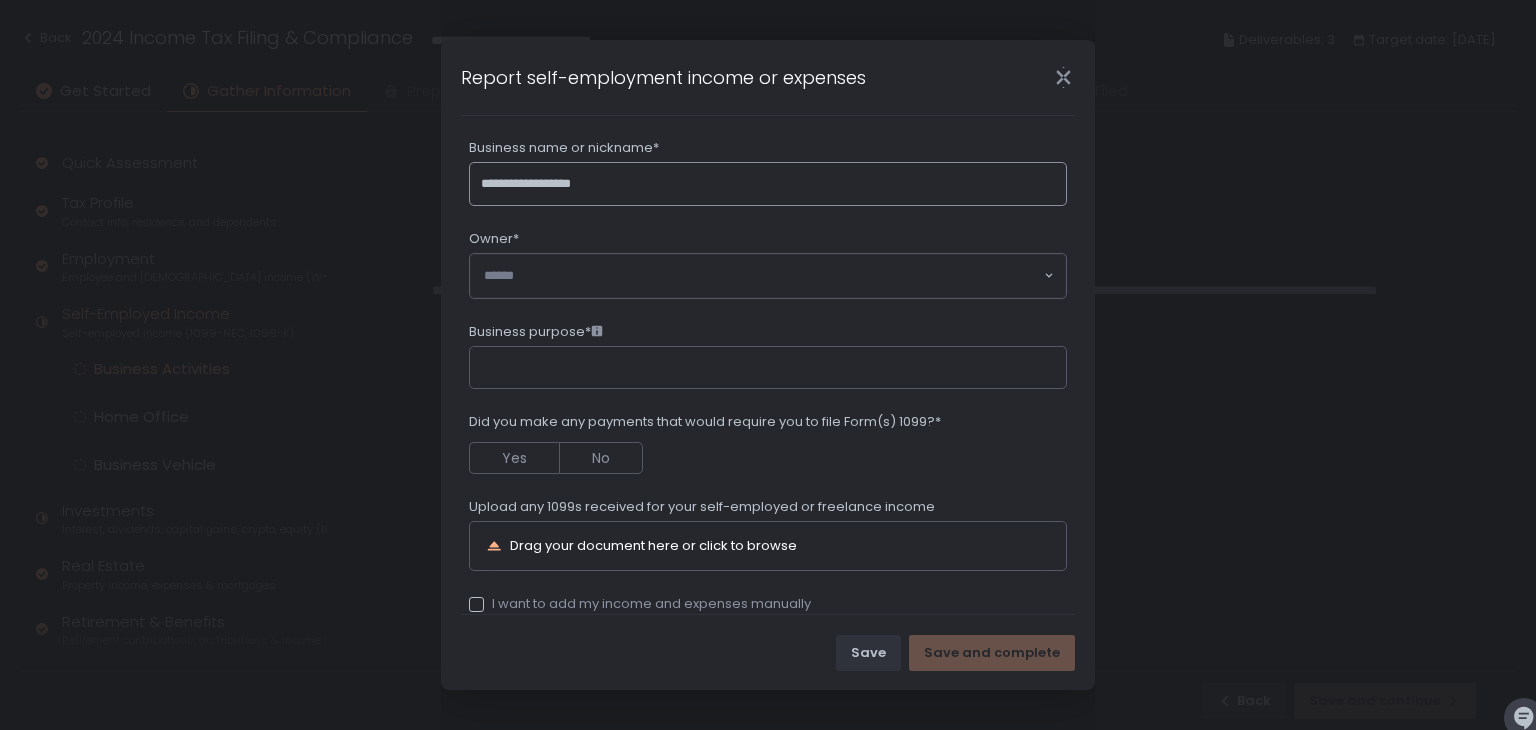 type on "**********" 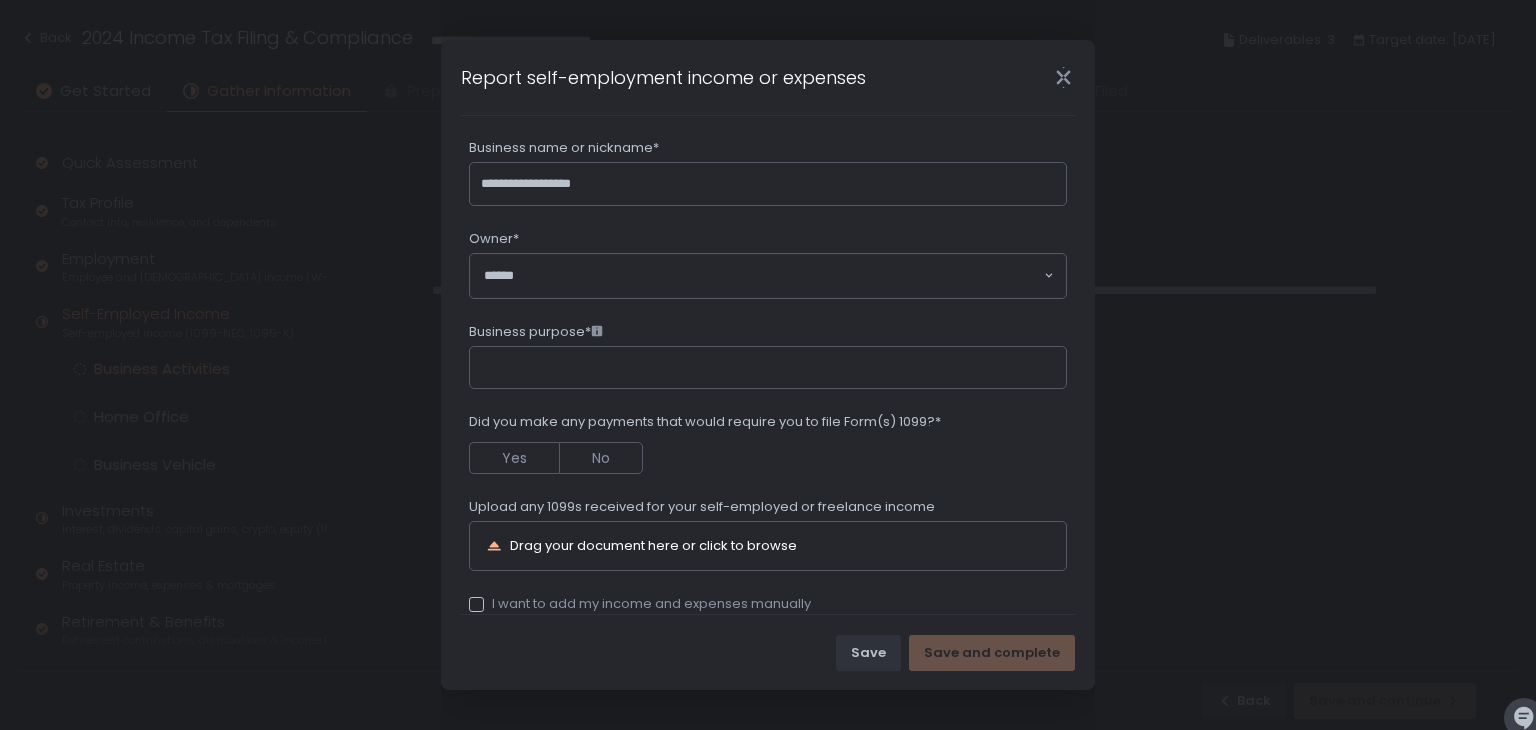 click 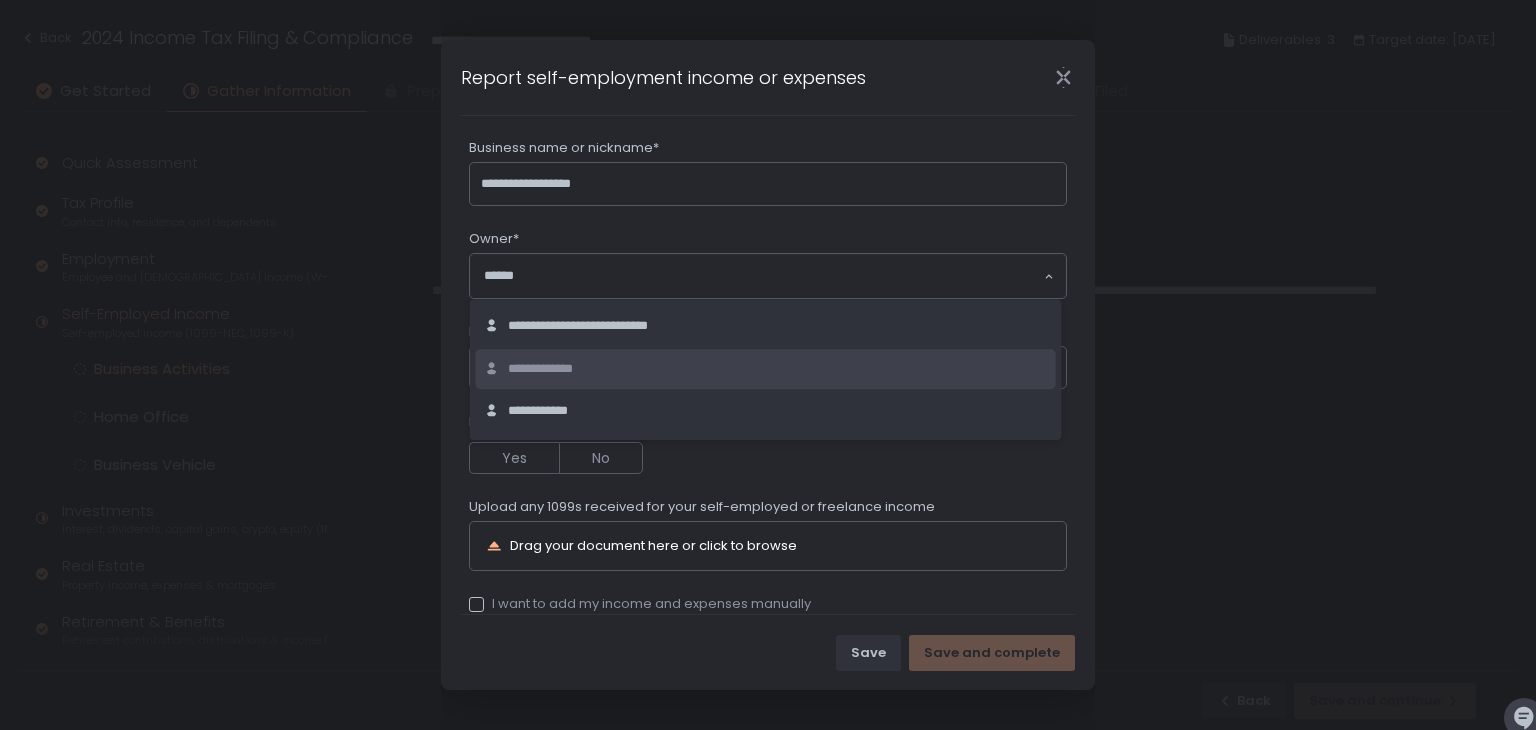 drag, startPoint x: 668, startPoint y: 350, endPoint x: 655, endPoint y: 376, distance: 29.068884 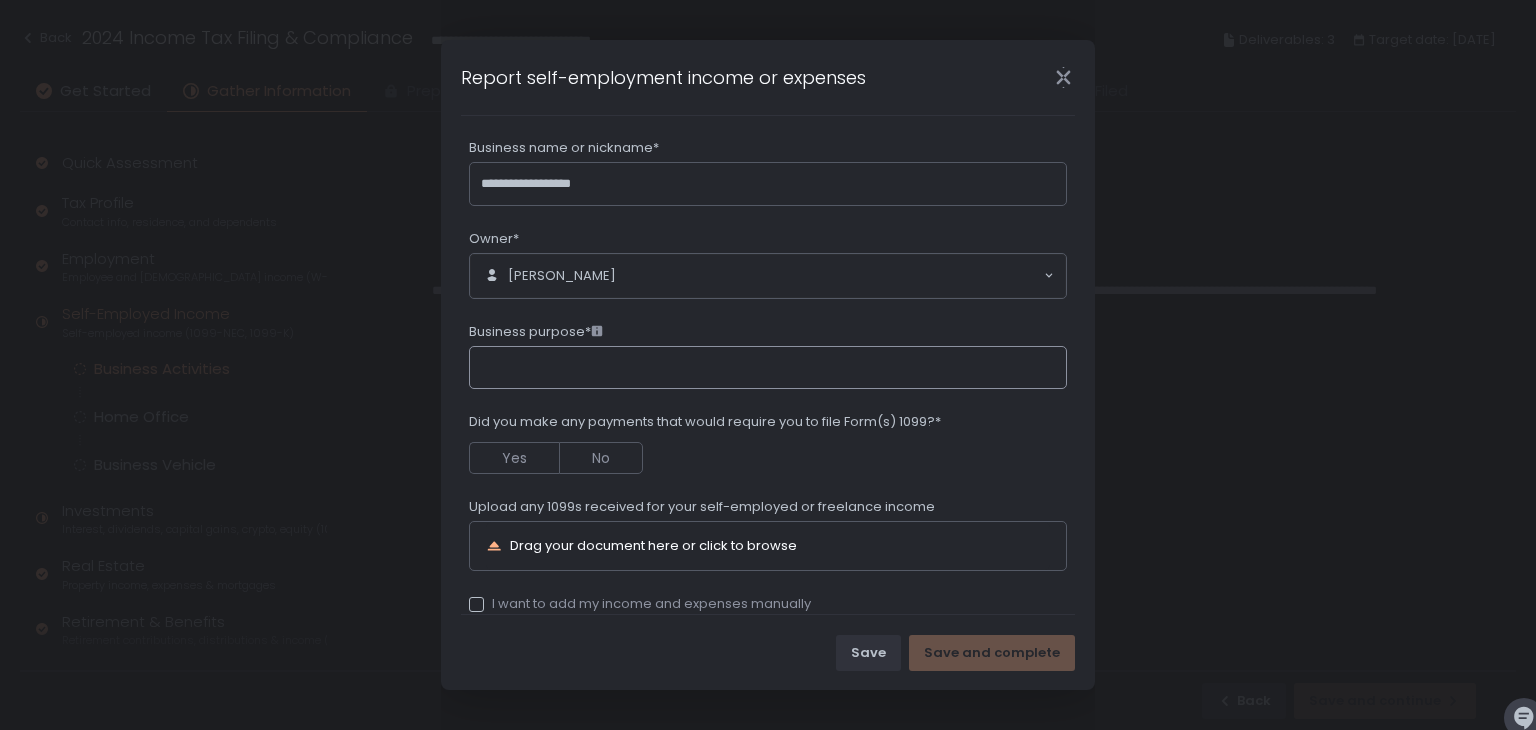 click on "Business purpose*" 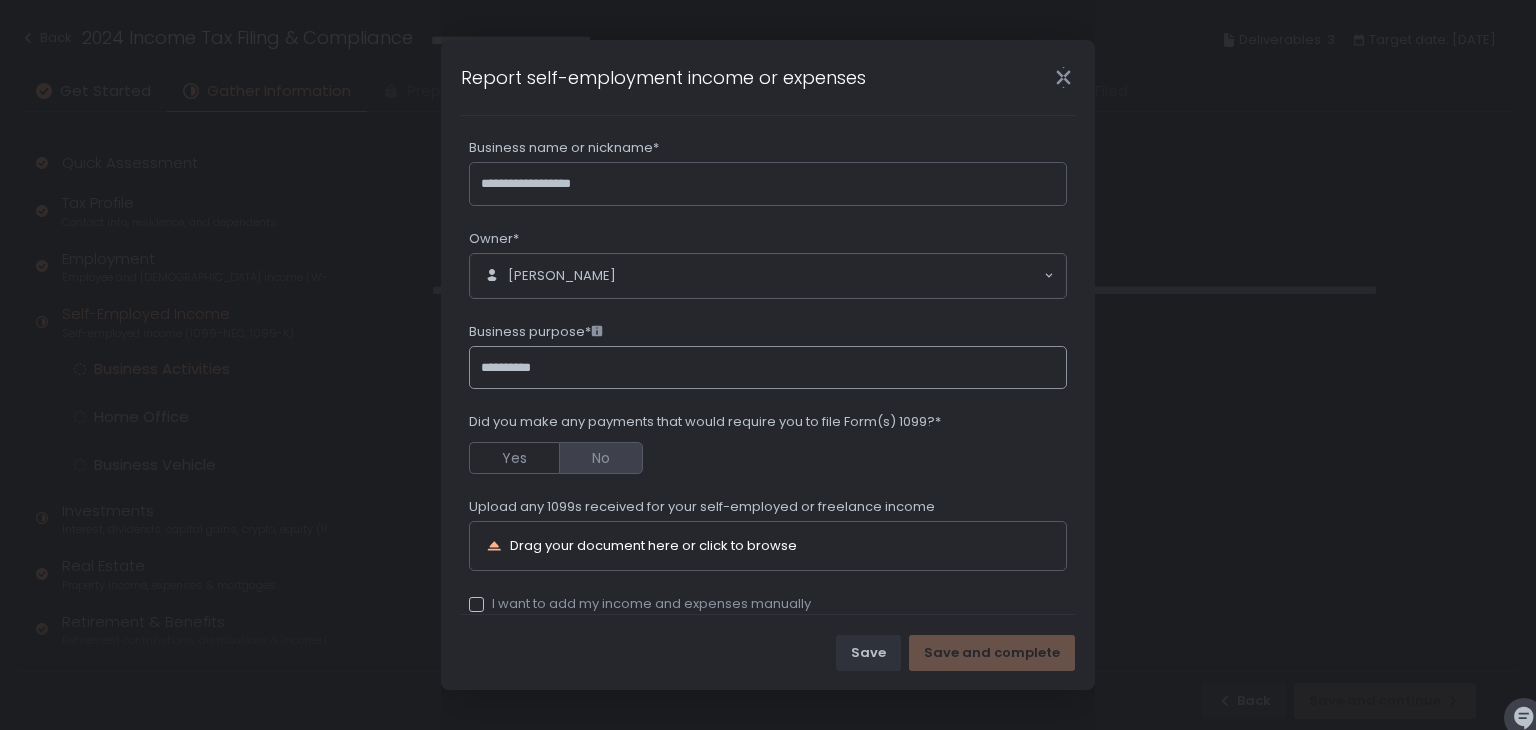 type on "**********" 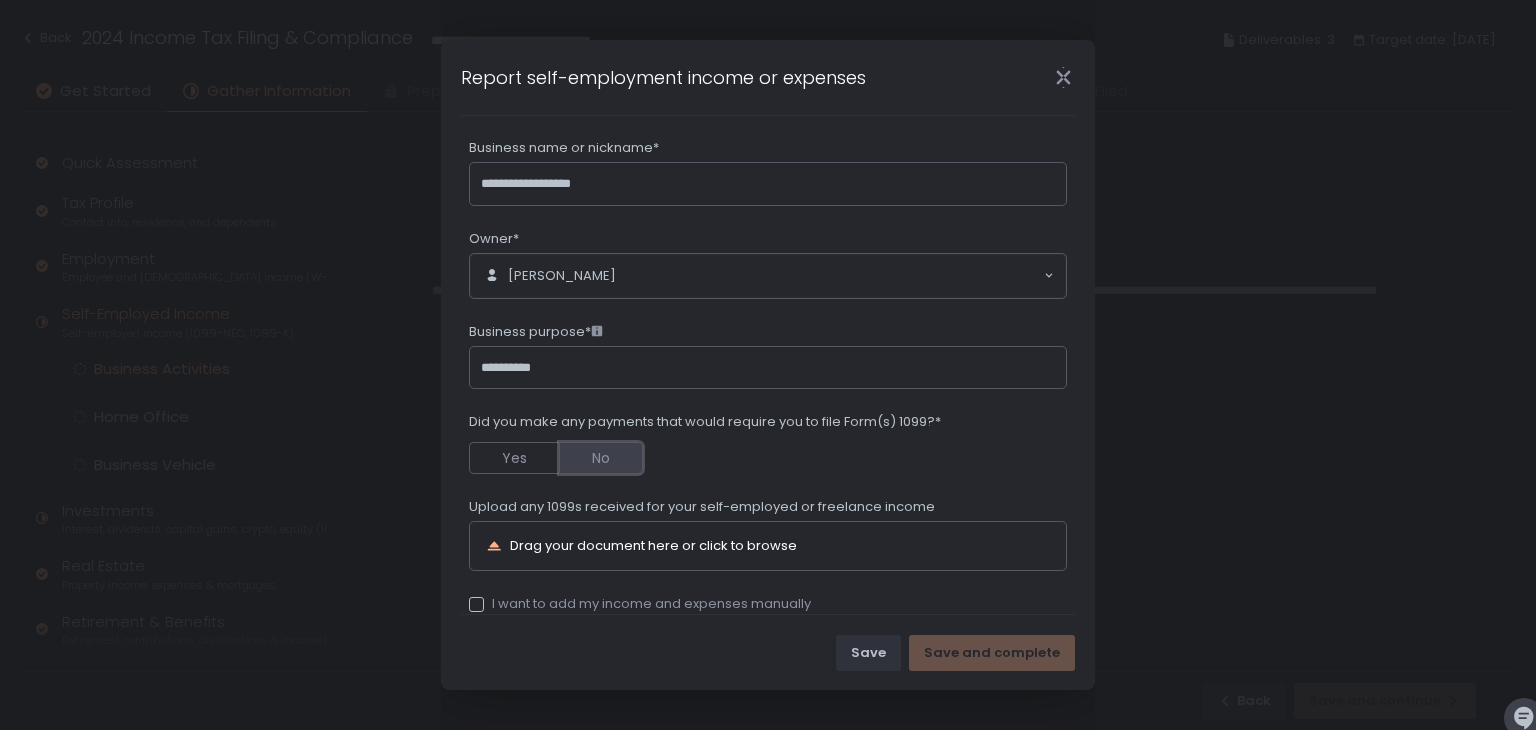 click on "No" at bounding box center [601, 458] 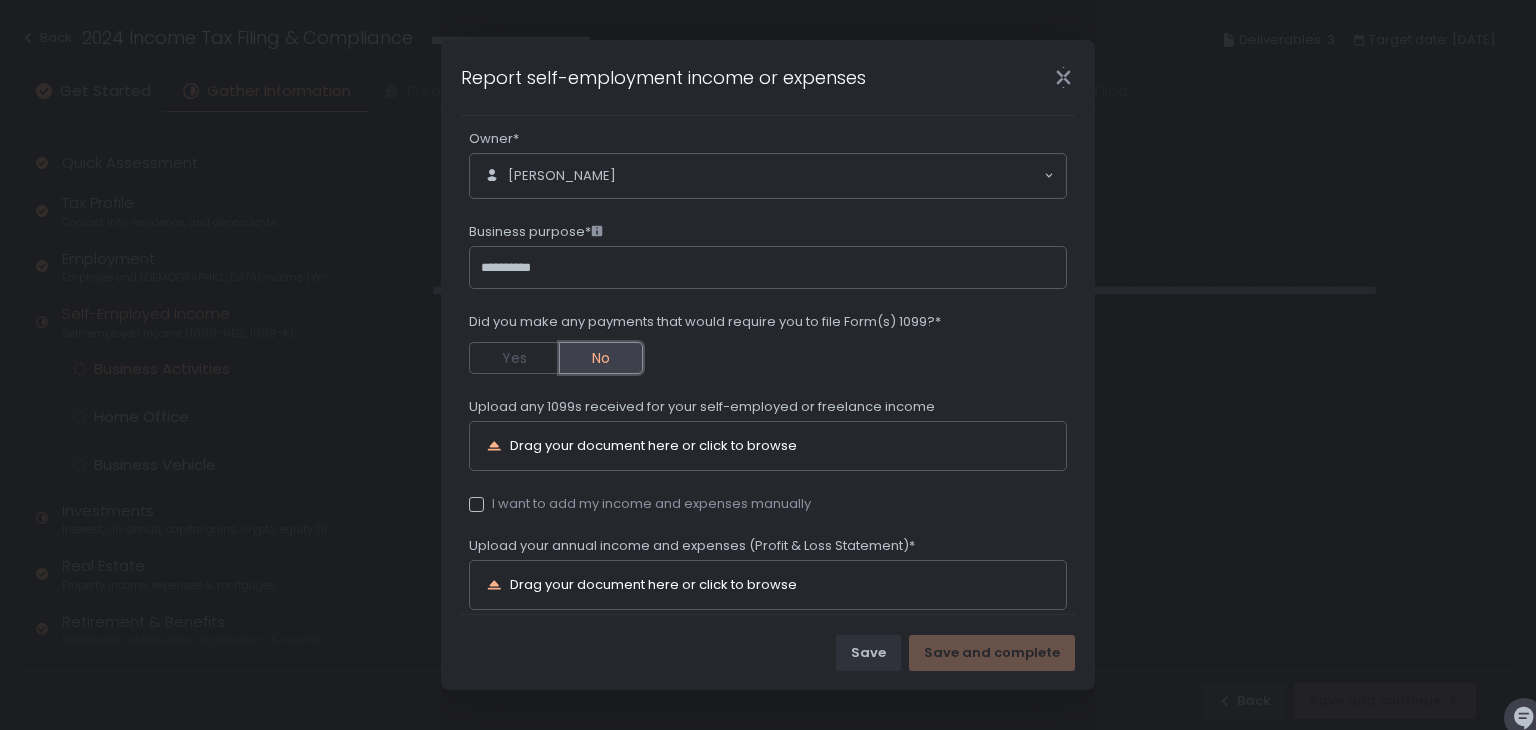 scroll, scrollTop: 308, scrollLeft: 0, axis: vertical 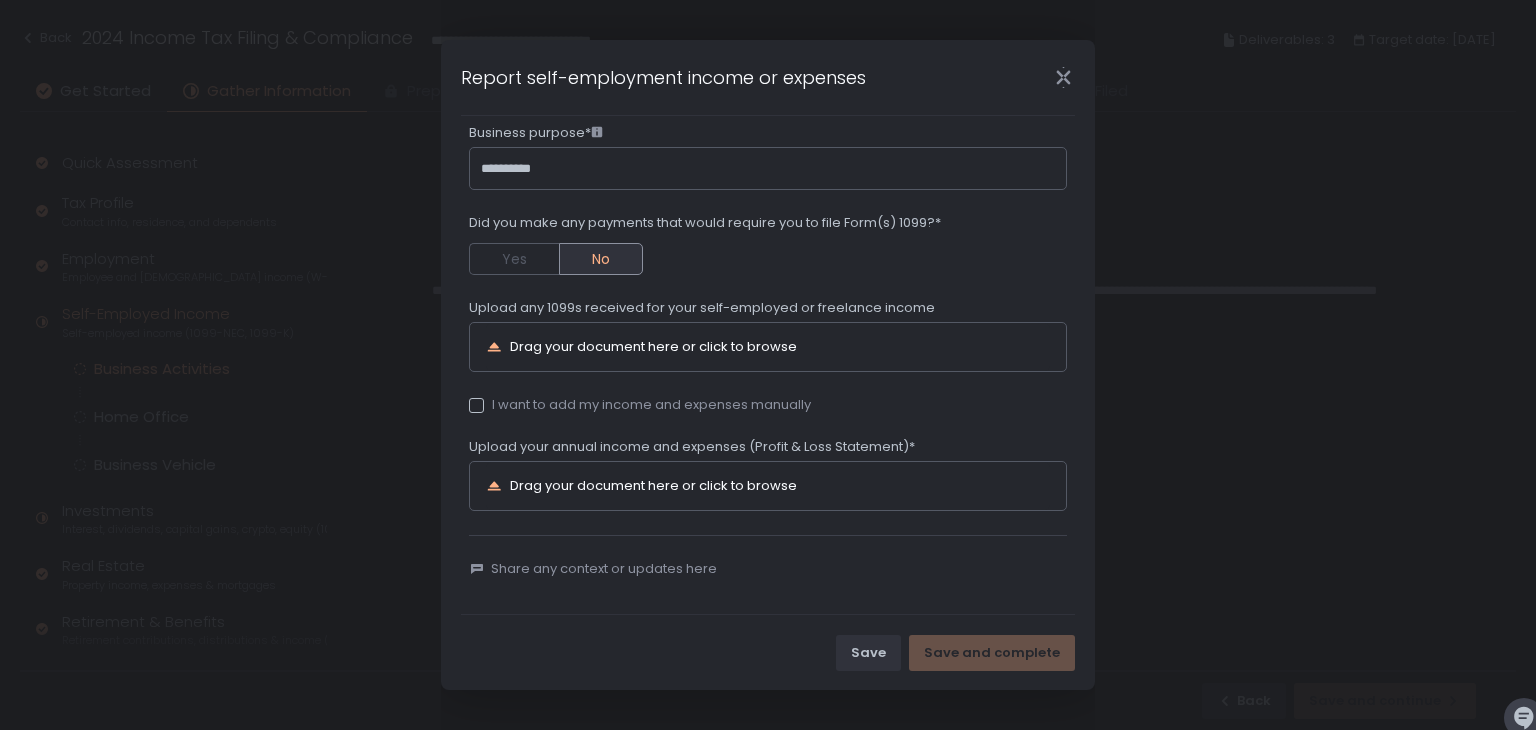 click on "I want to add my income and expenses manually" at bounding box center (640, 405) 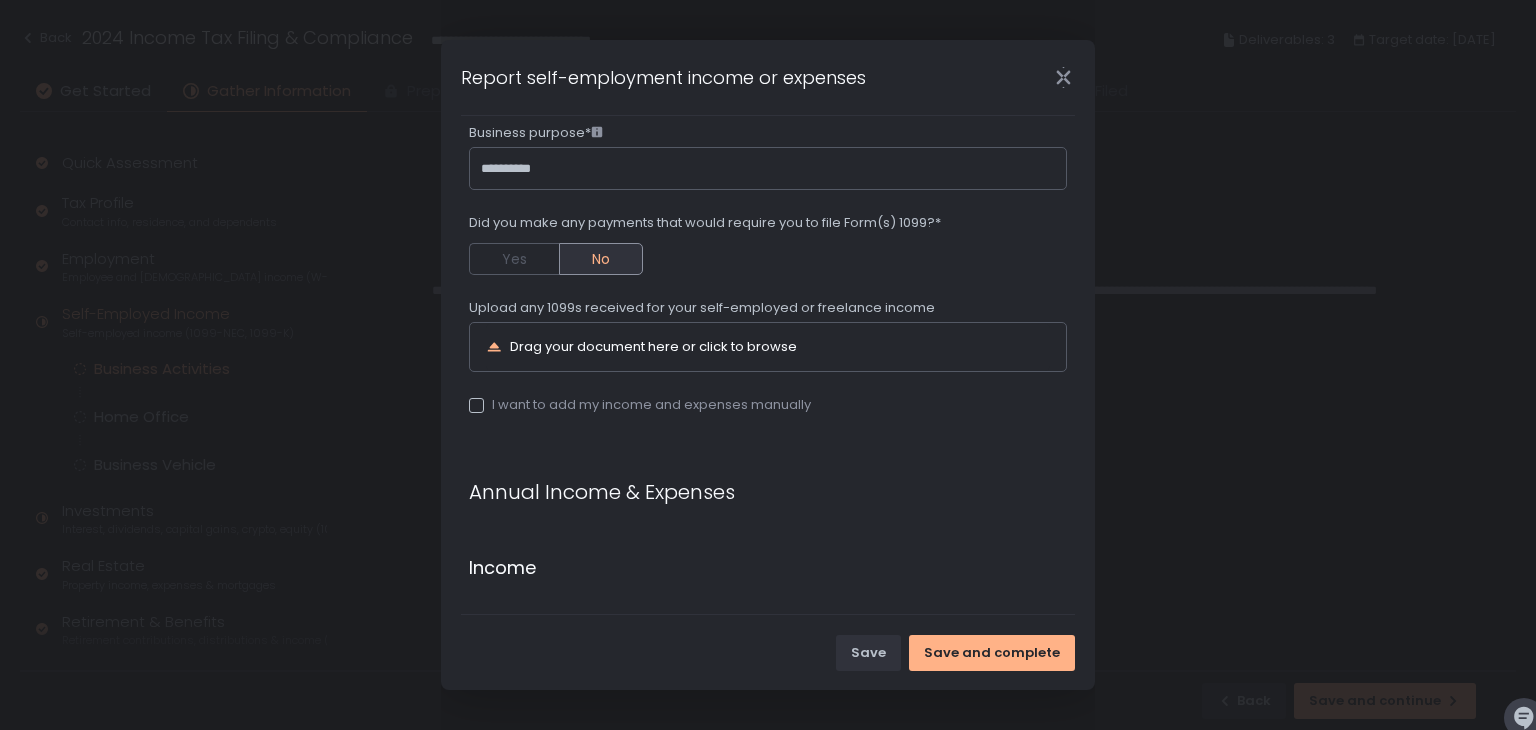 click on "I want to add my income and expenses manually" at bounding box center (640, 405) 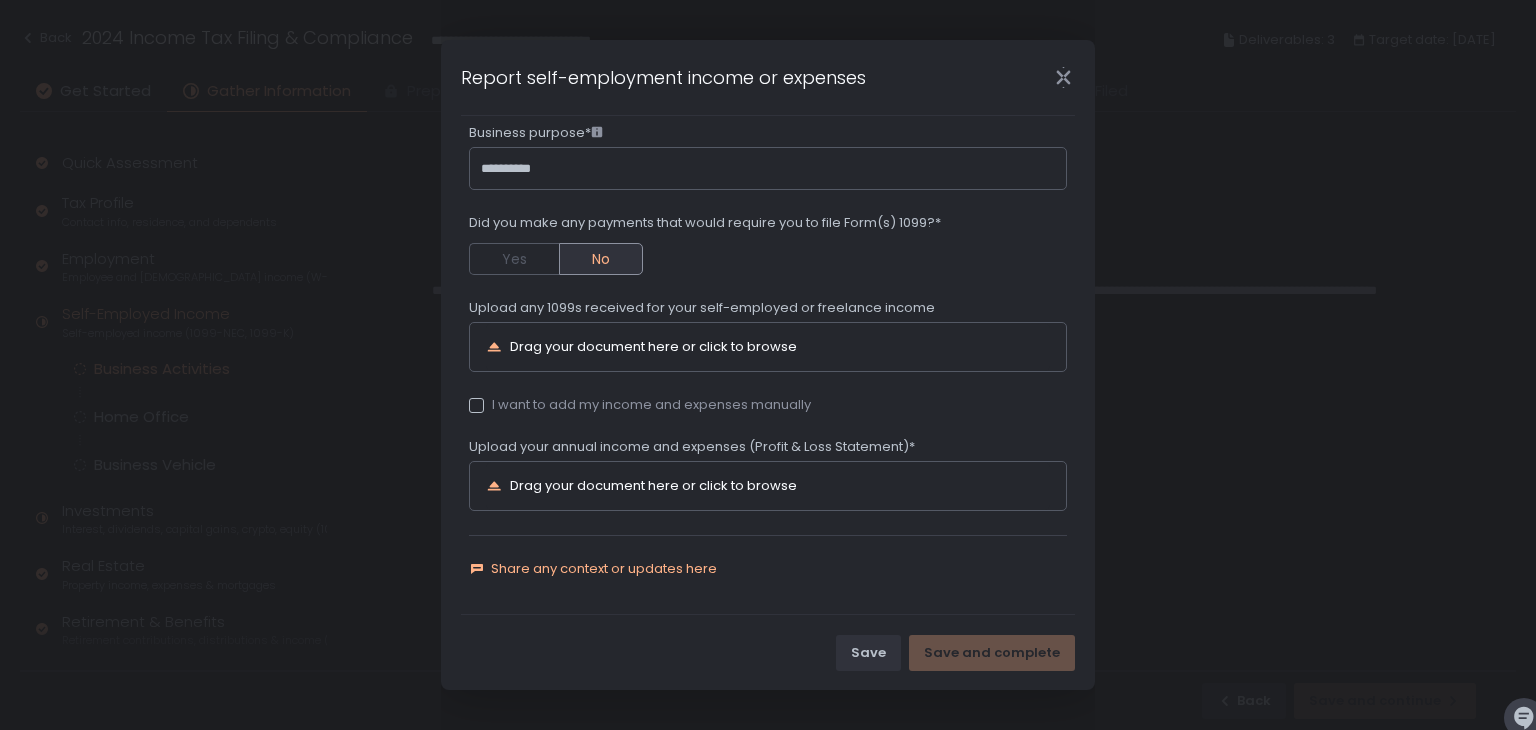 click on "Share any context or updates here" 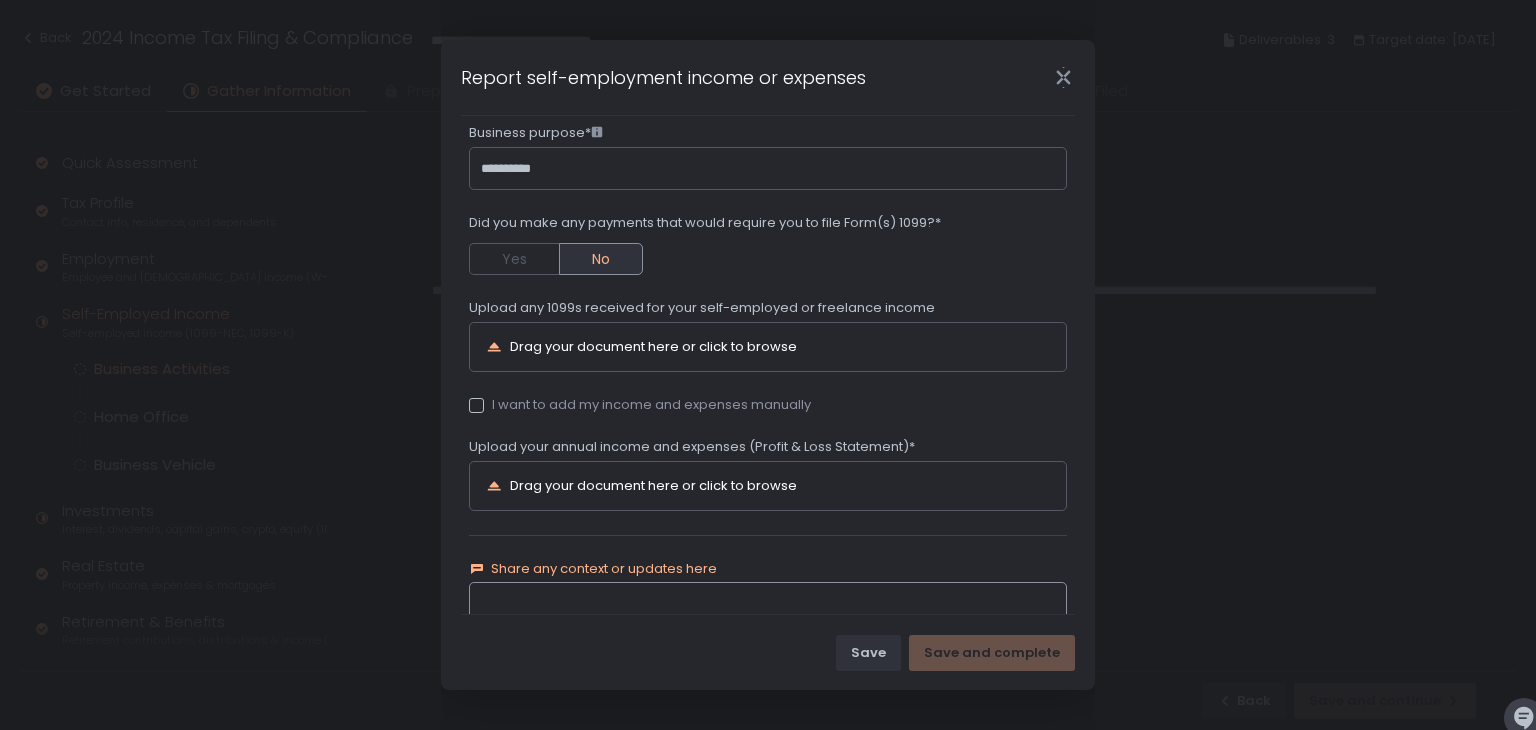 scroll, scrollTop: 424, scrollLeft: 0, axis: vertical 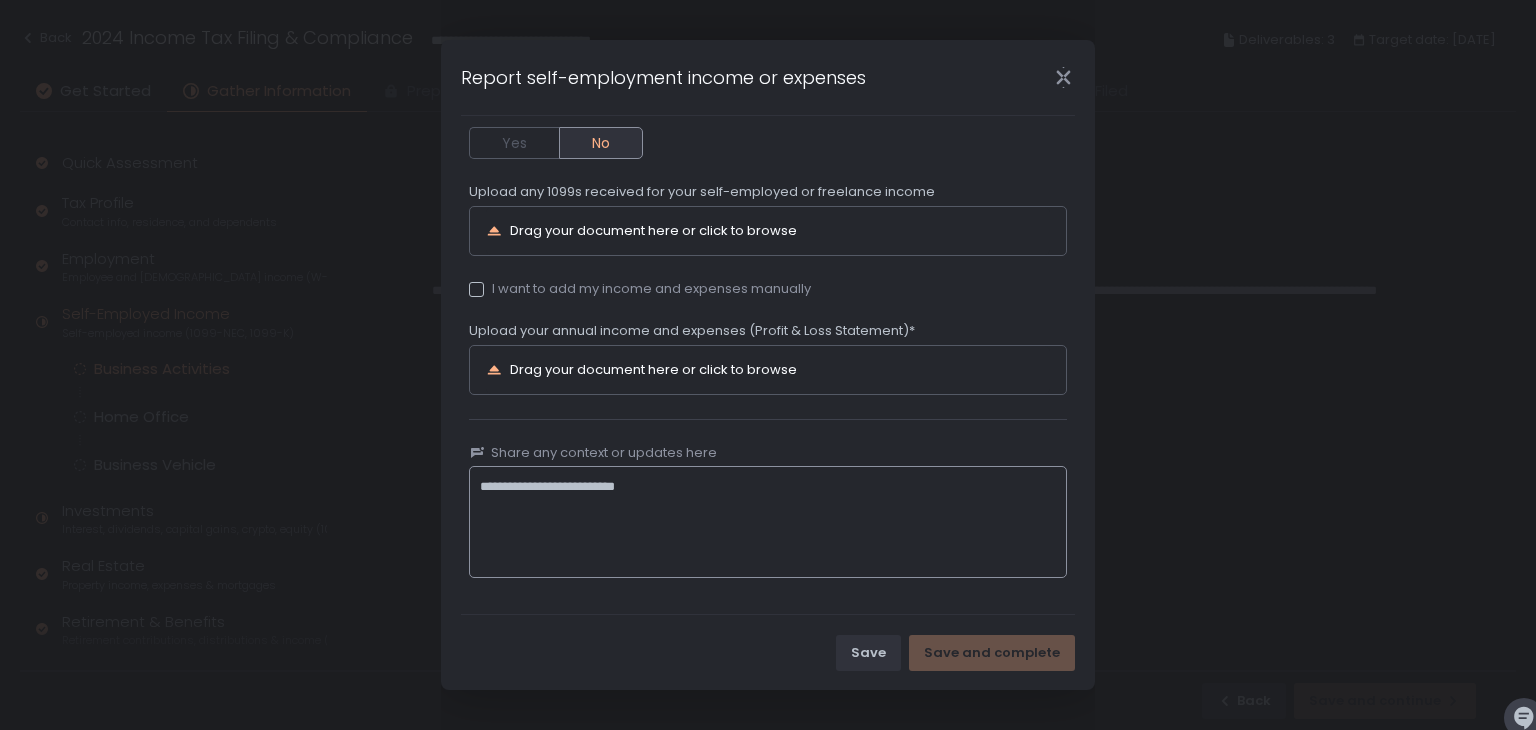 type on "**********" 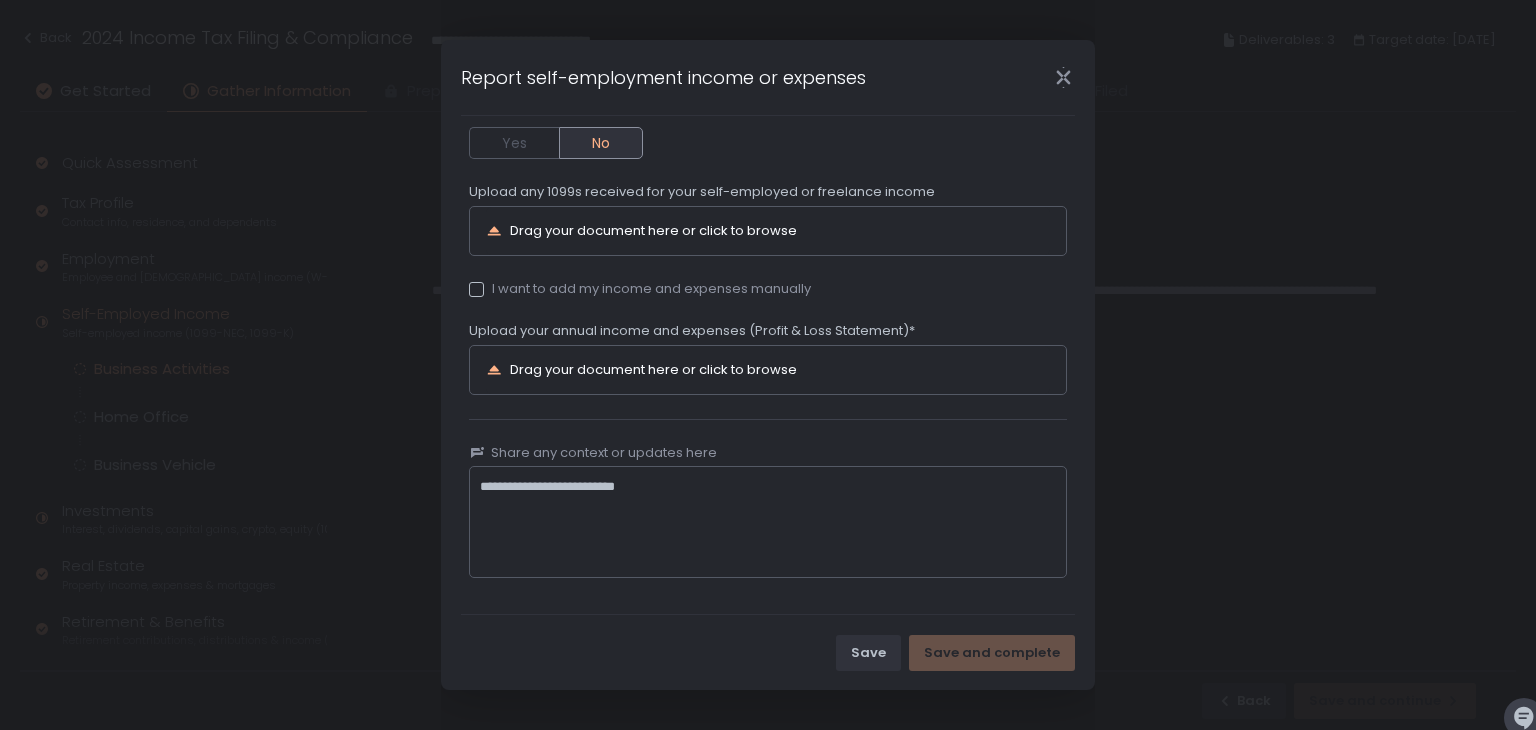 click on "Save Save and complete" at bounding box center [768, 652] 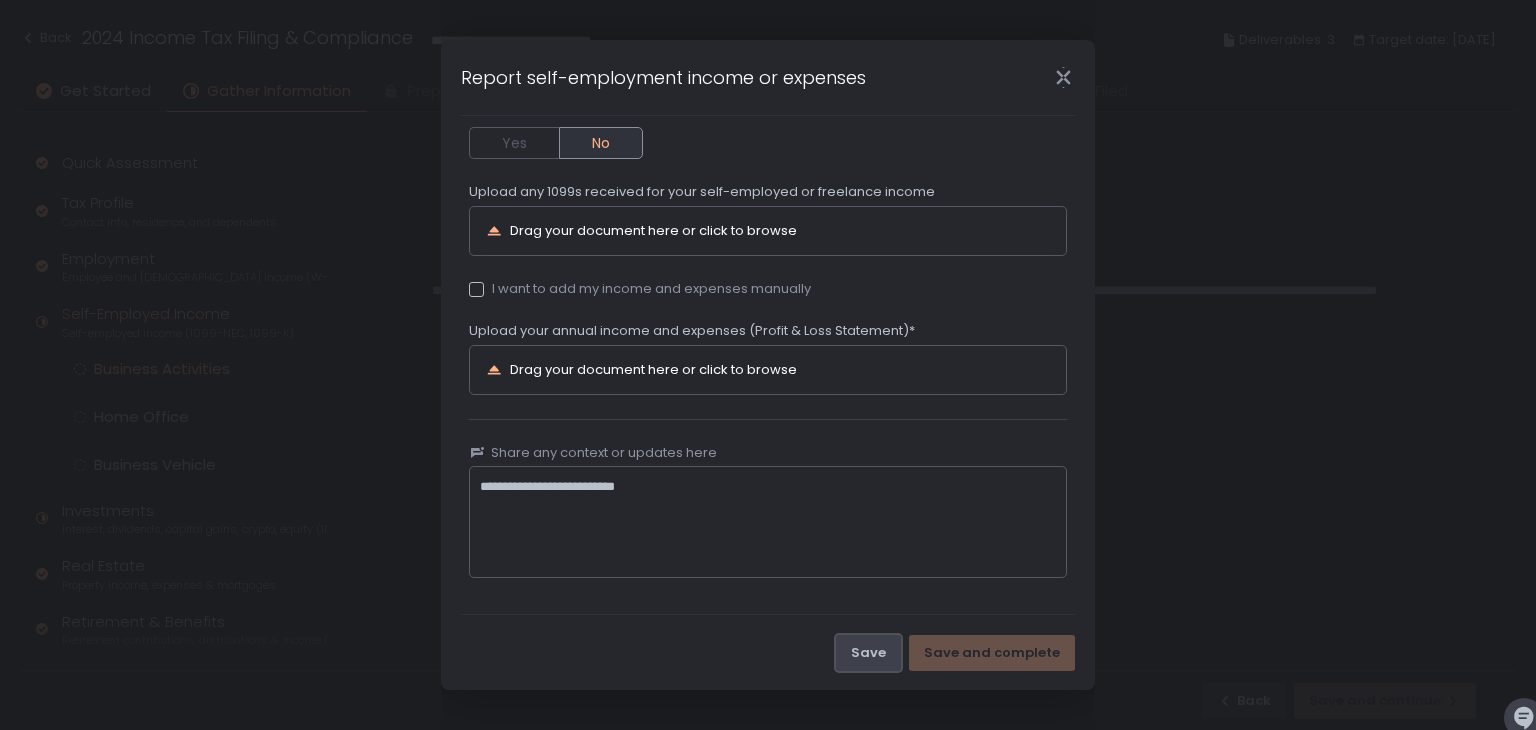 click on "Save" at bounding box center (868, 653) 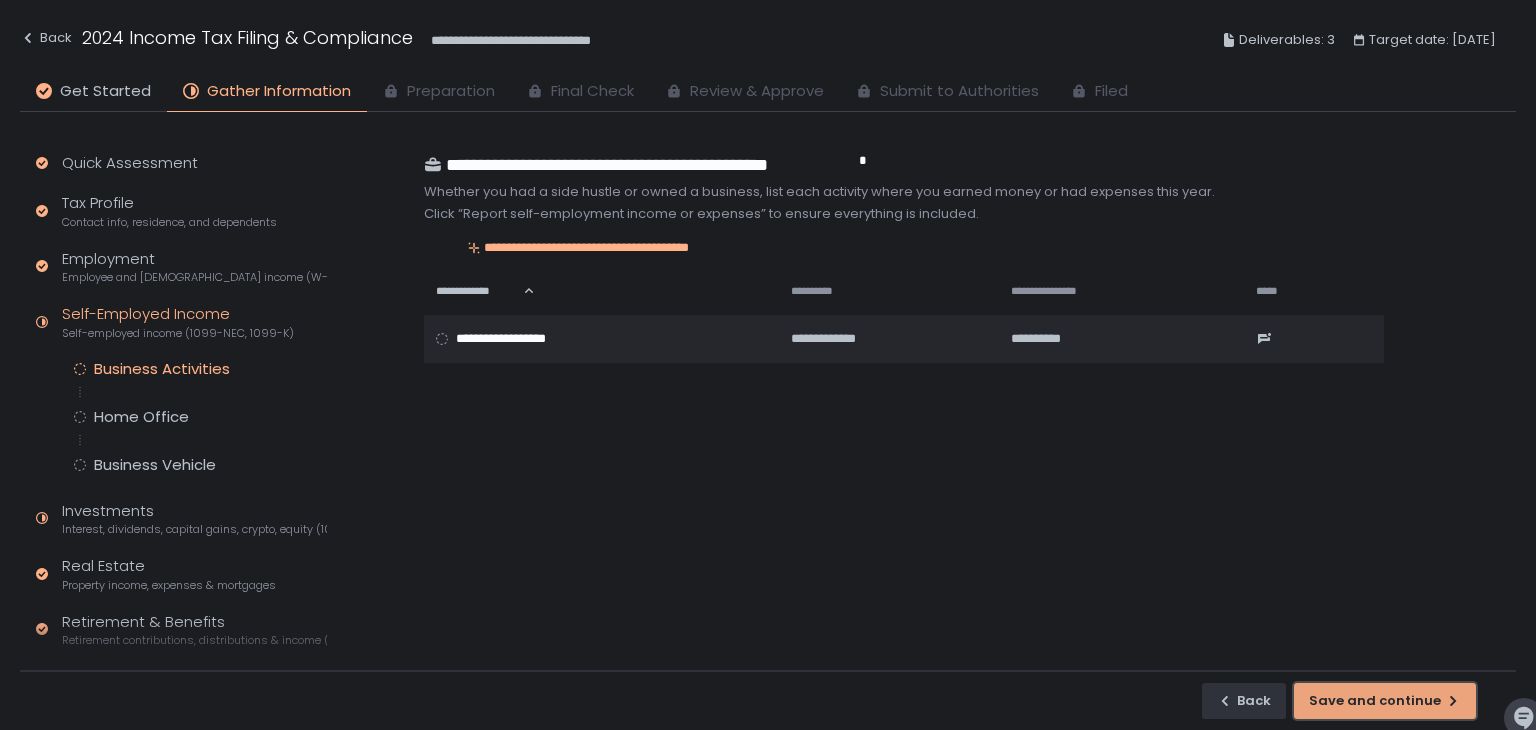 click on "Save and continue" 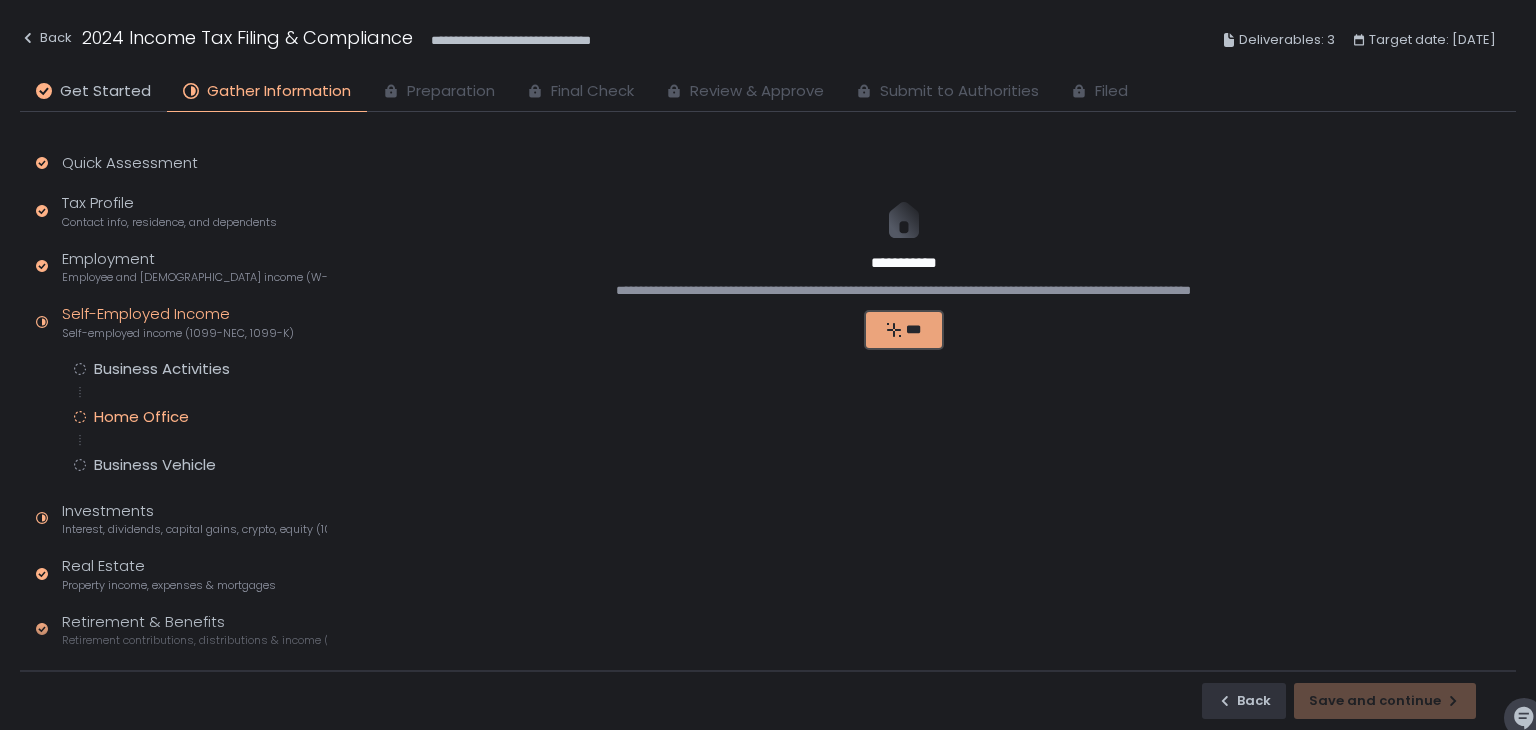 click on "***" 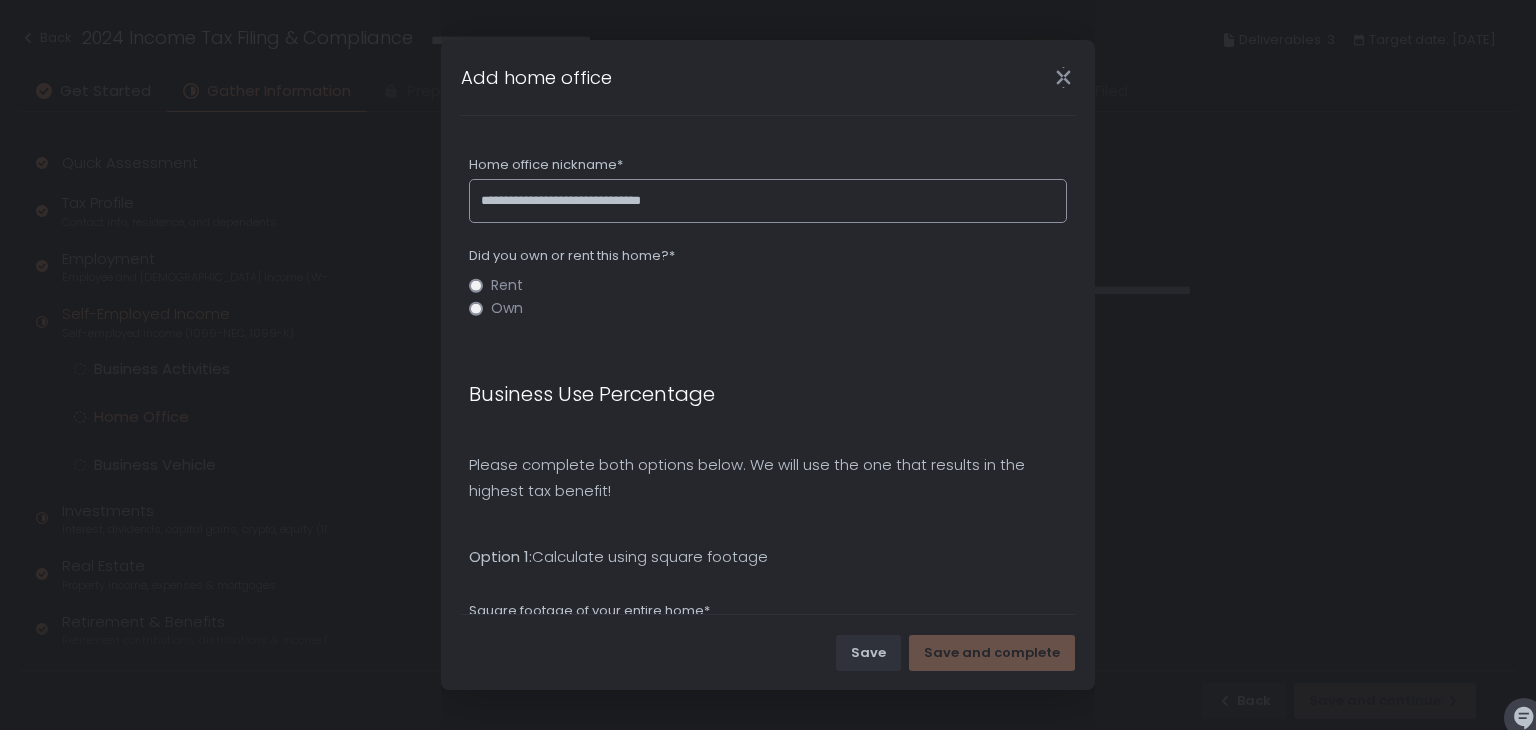 type on "**********" 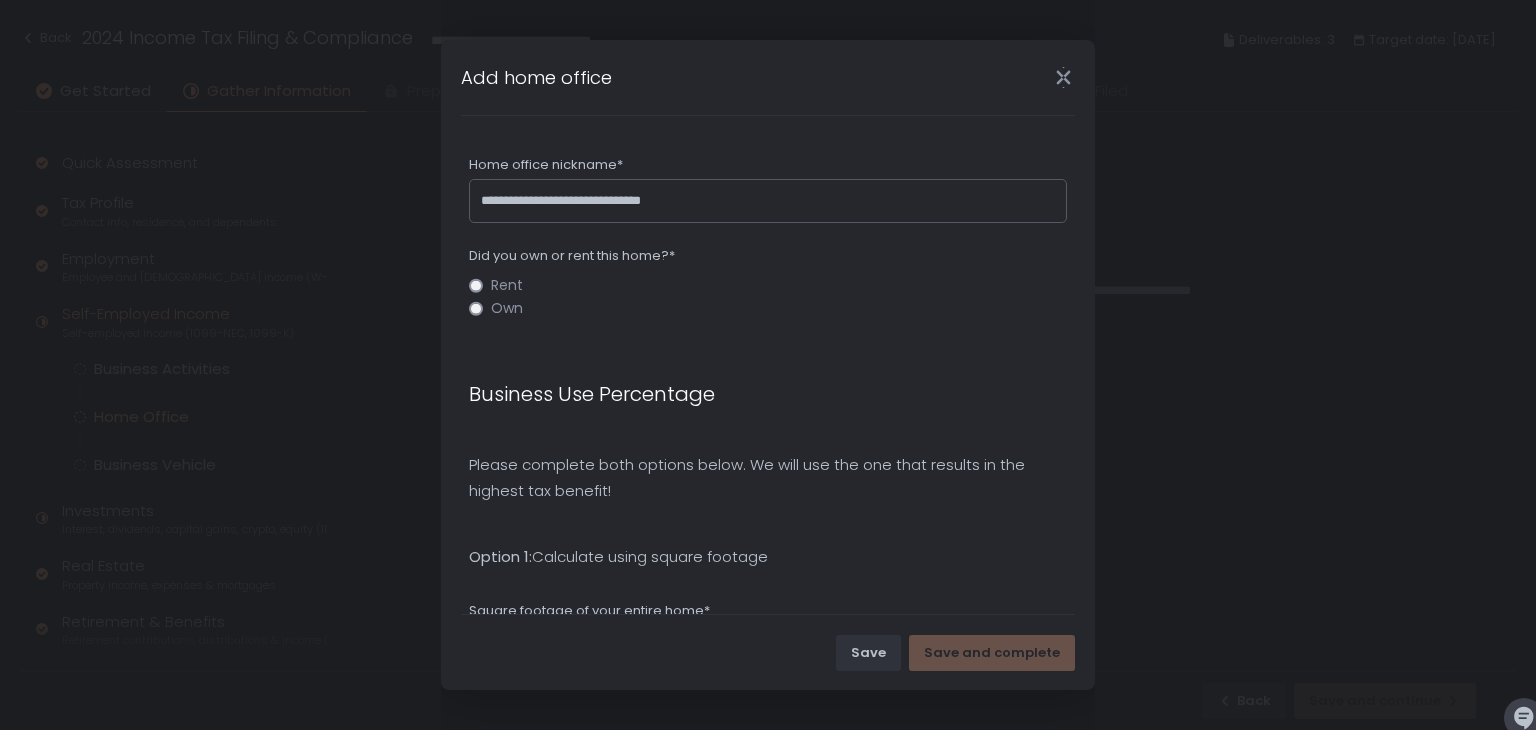 click on "Own" 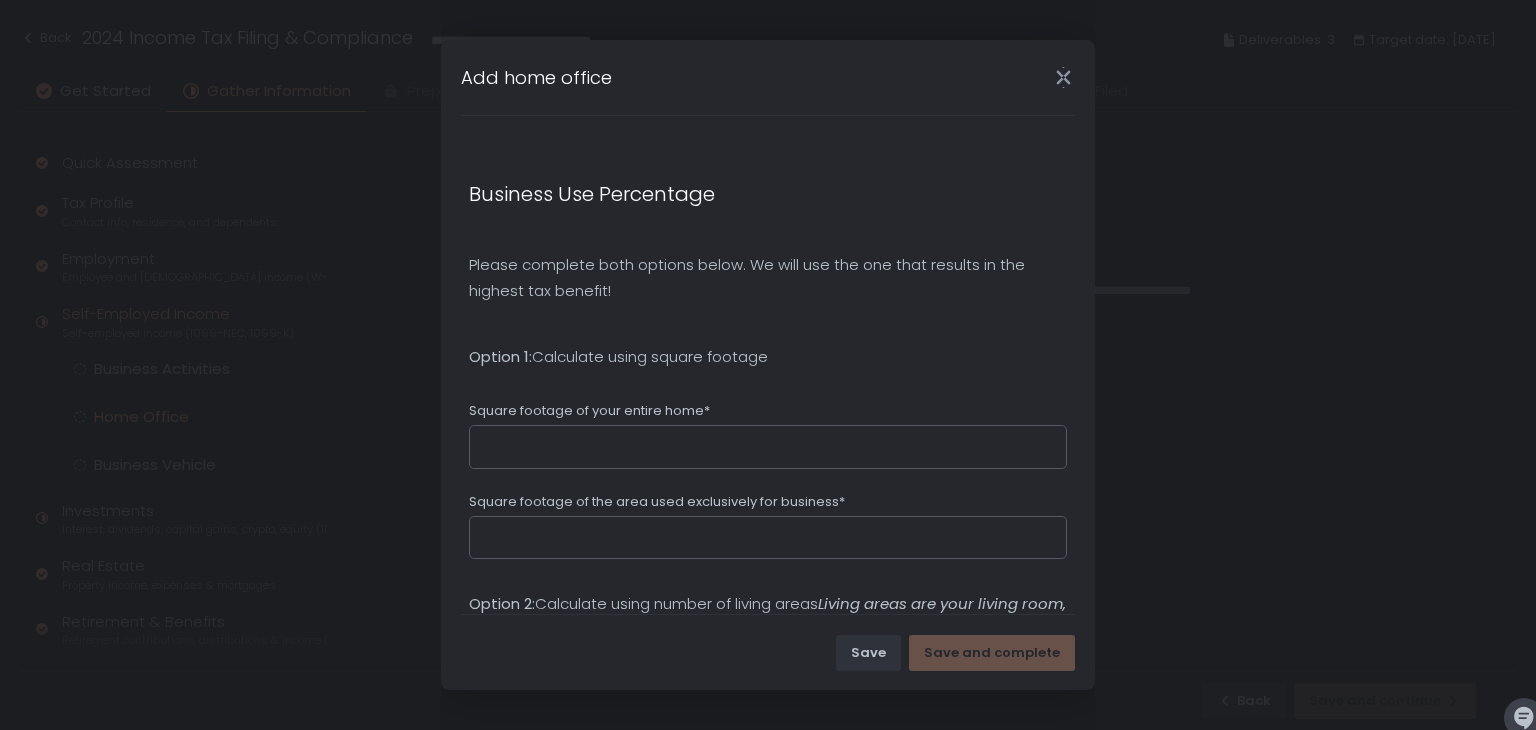 scroll, scrollTop: 300, scrollLeft: 0, axis: vertical 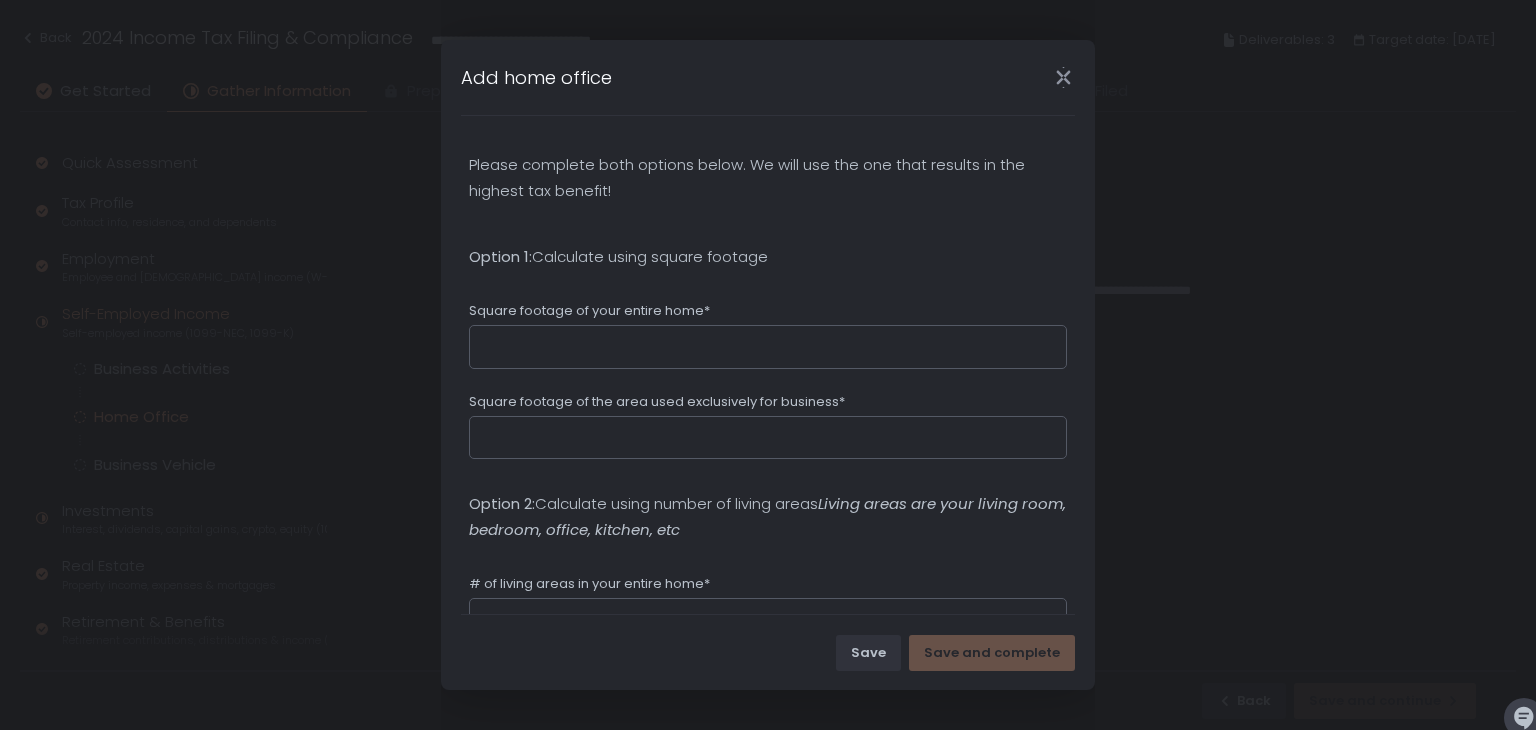 click on "Square footage of your entire home*" at bounding box center (768, 347) 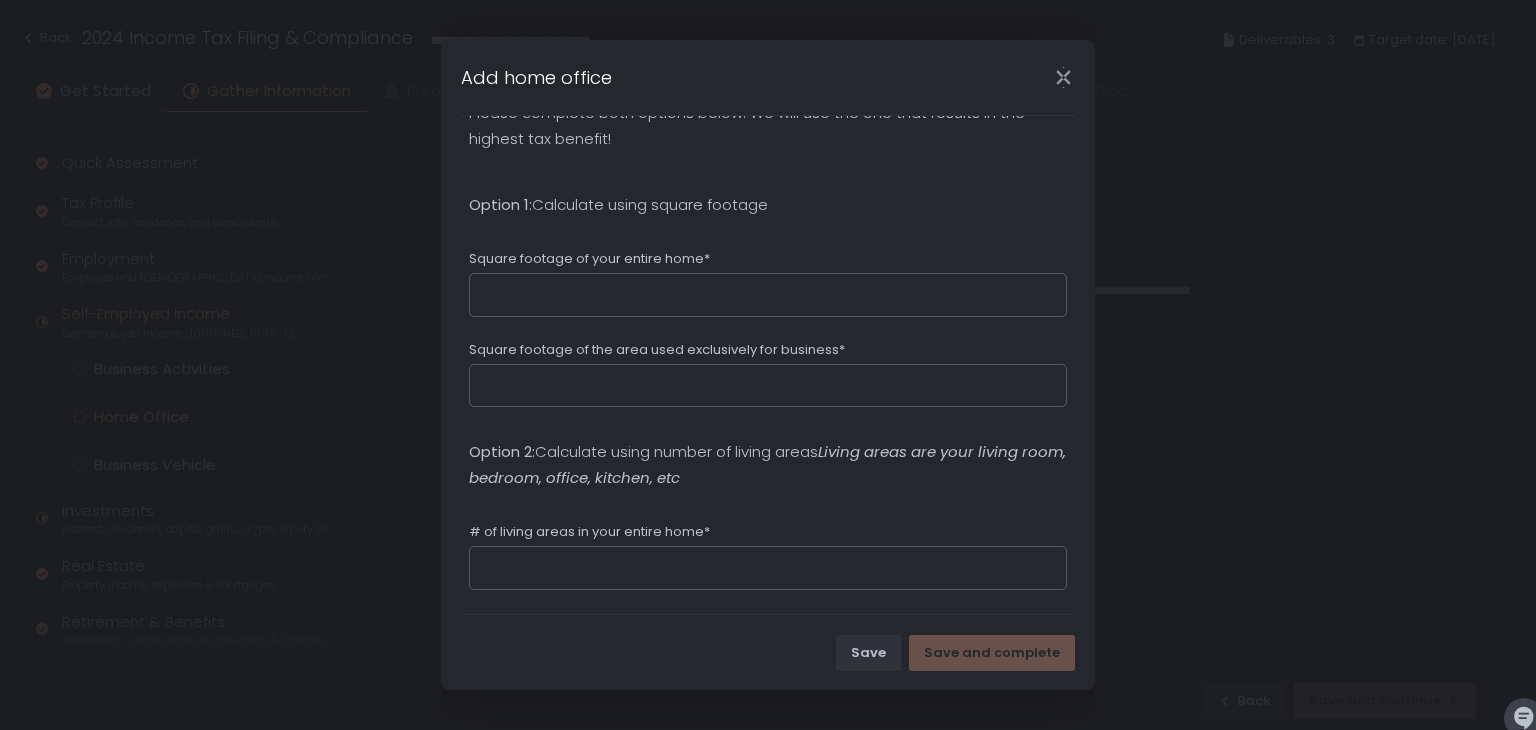 scroll, scrollTop: 400, scrollLeft: 0, axis: vertical 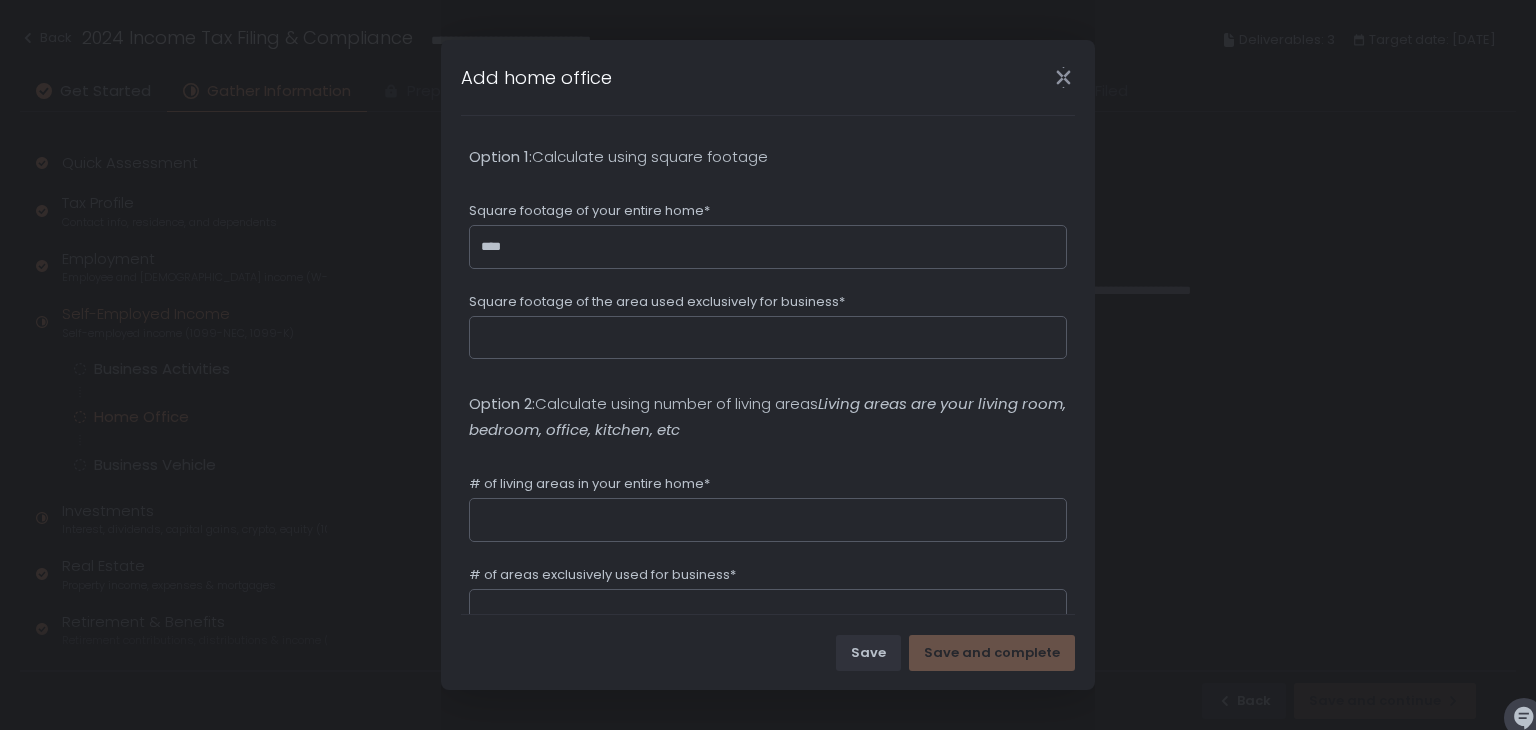 type on "****" 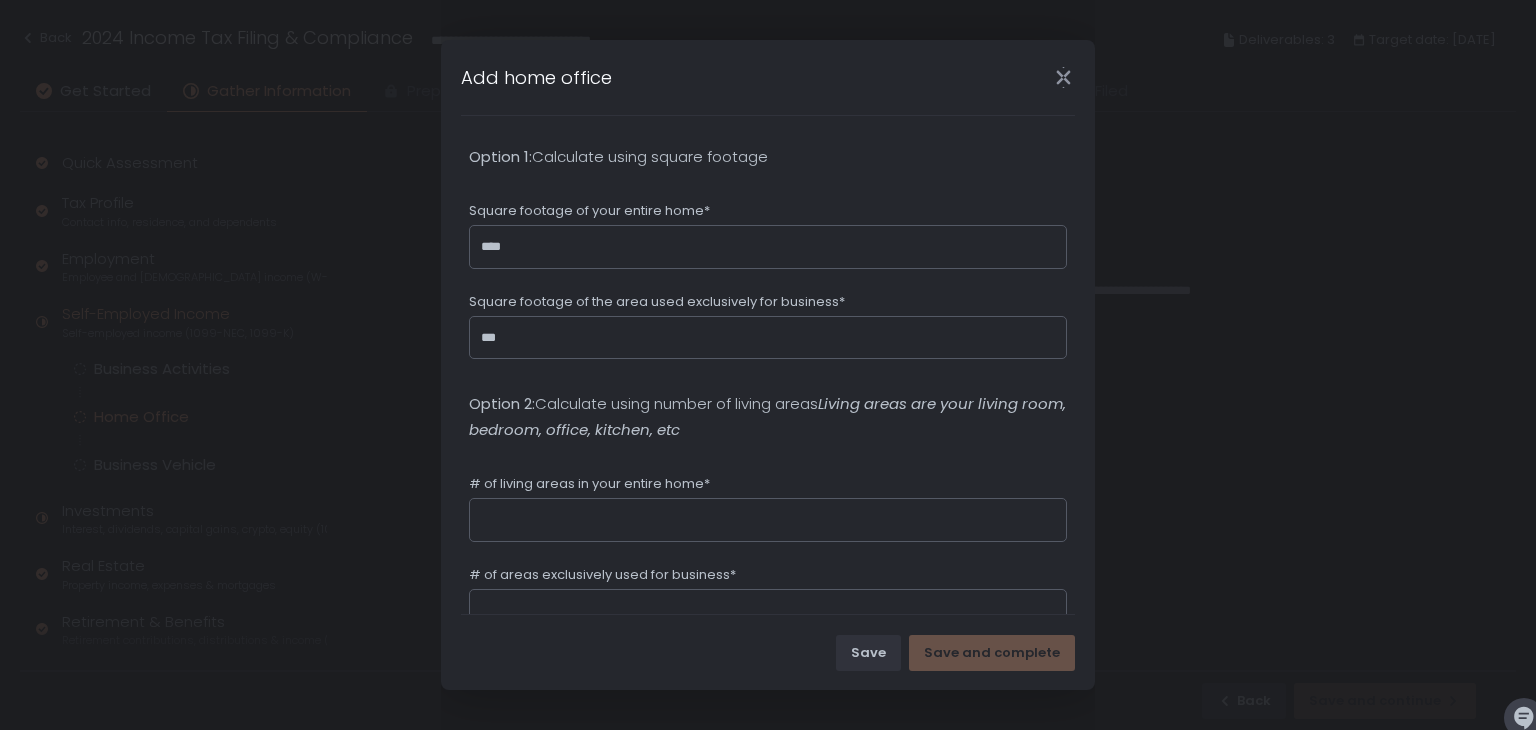 type on "***" 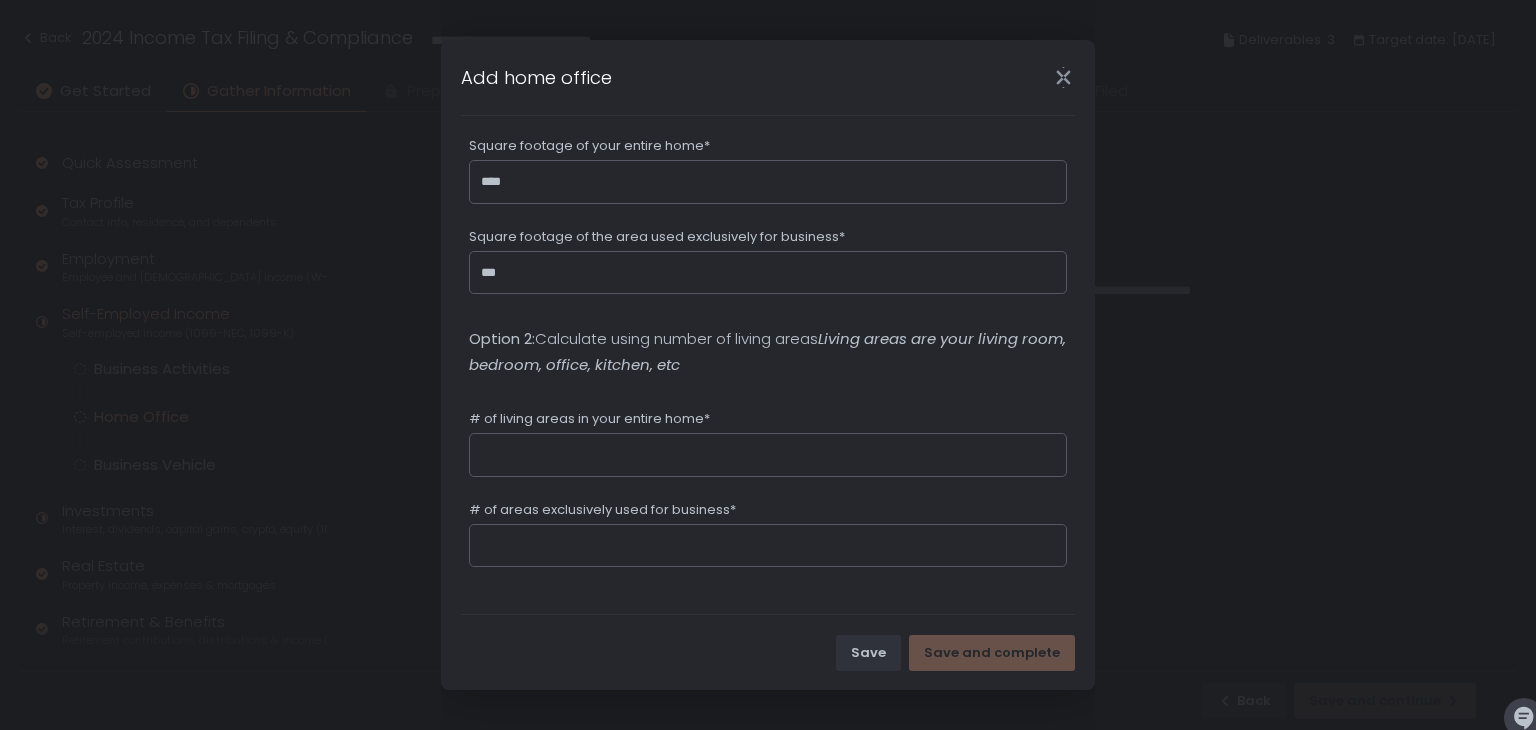 scroll, scrollTop: 500, scrollLeft: 0, axis: vertical 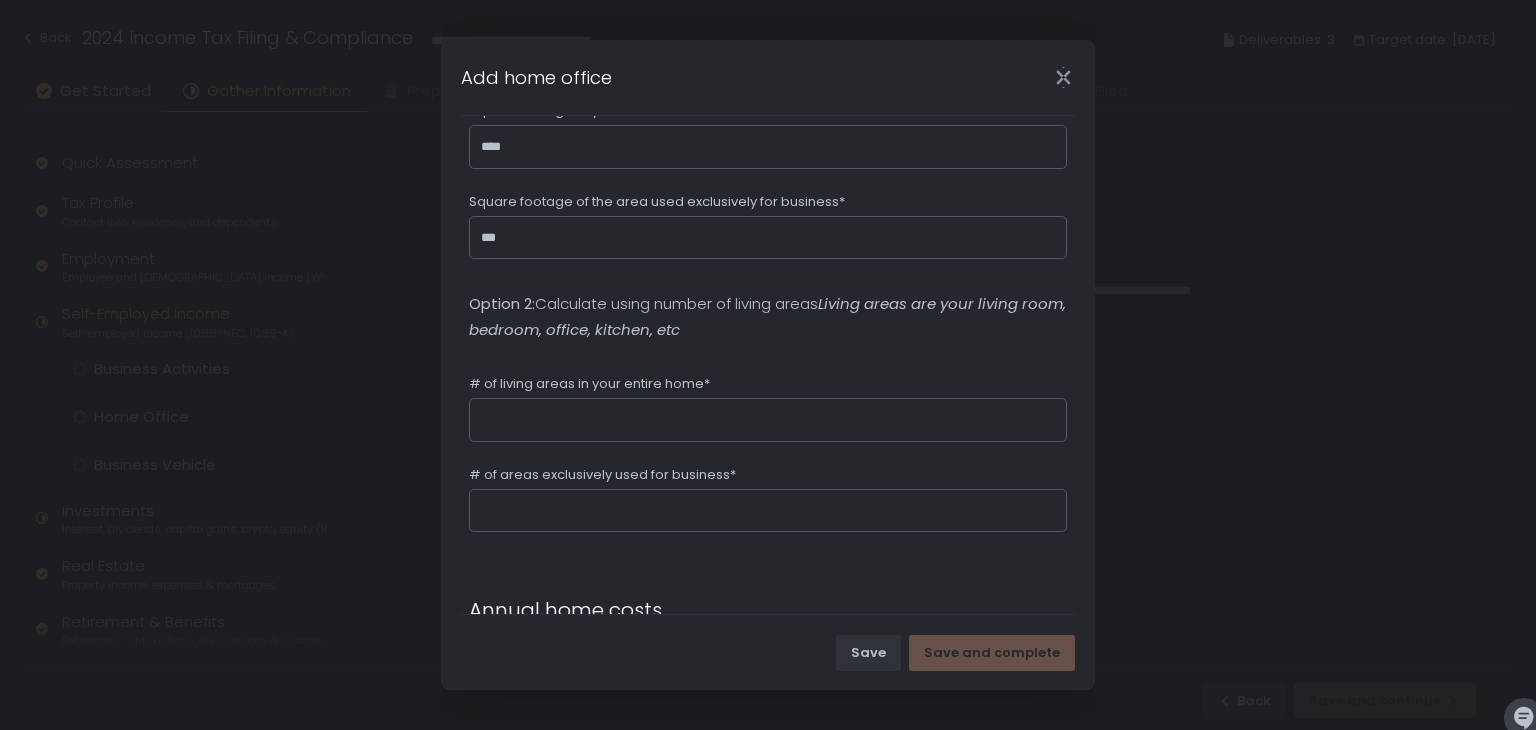 click on "# of living areas in your entire home*" at bounding box center [768, 420] 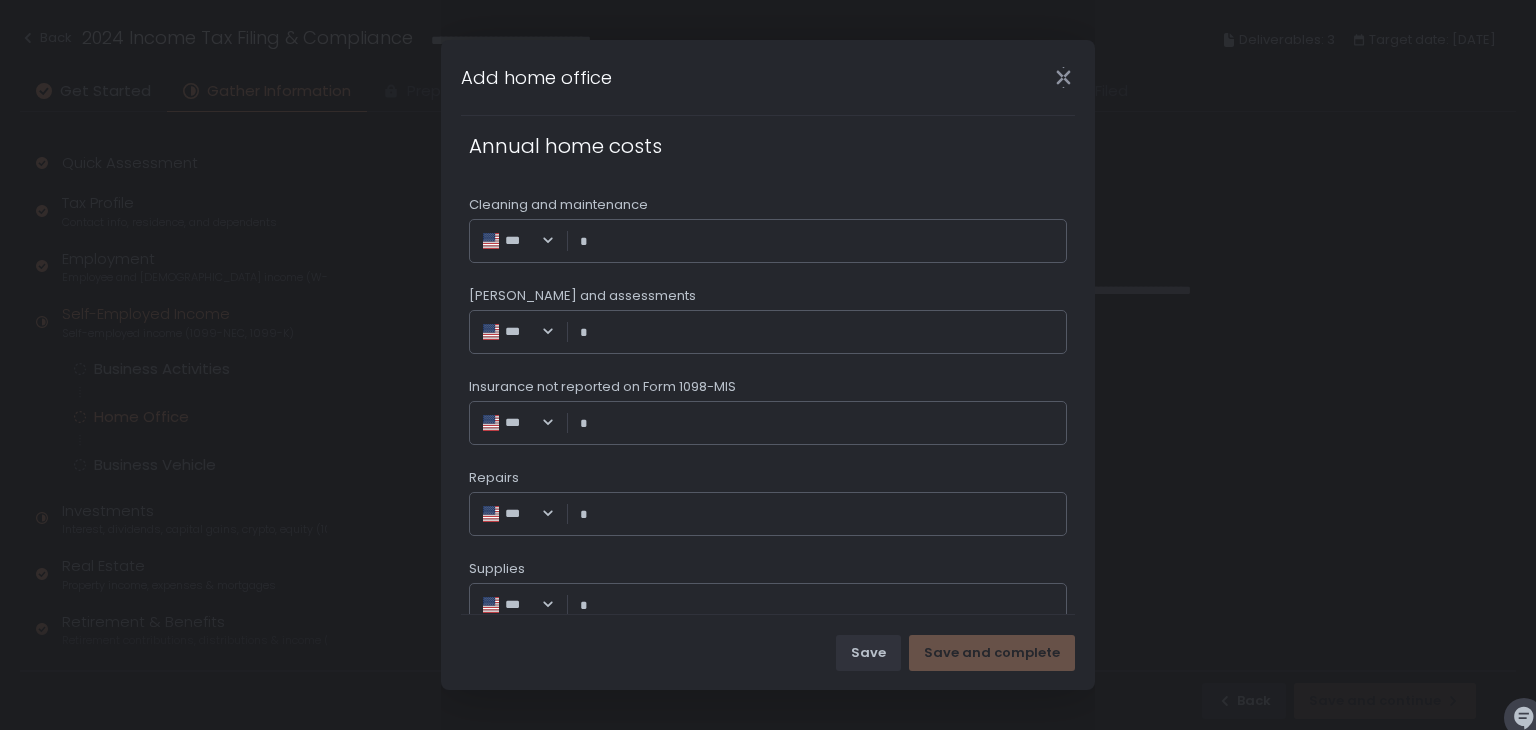 scroll, scrollTop: 1000, scrollLeft: 0, axis: vertical 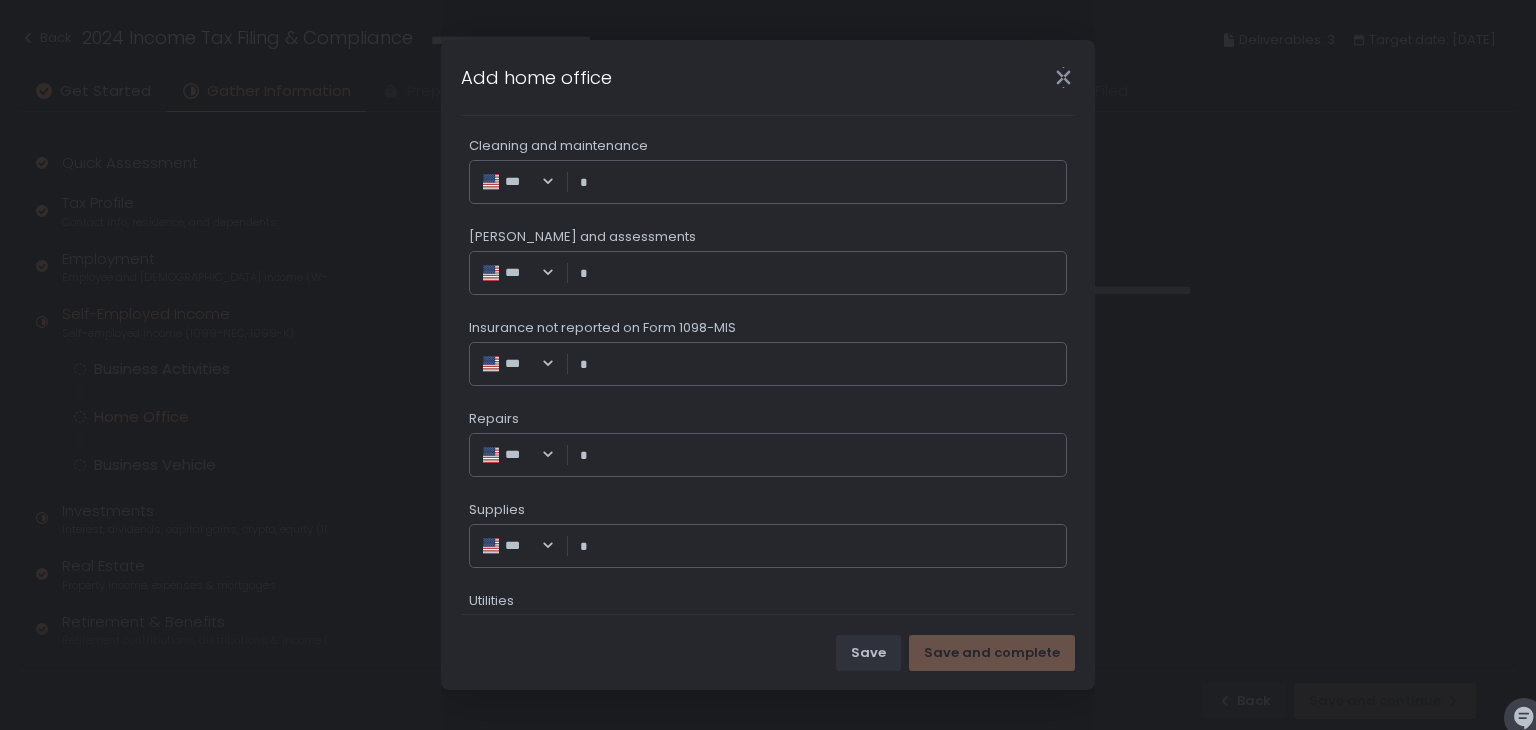 click on "Cleaning and maintenance" at bounding box center (823, 182) 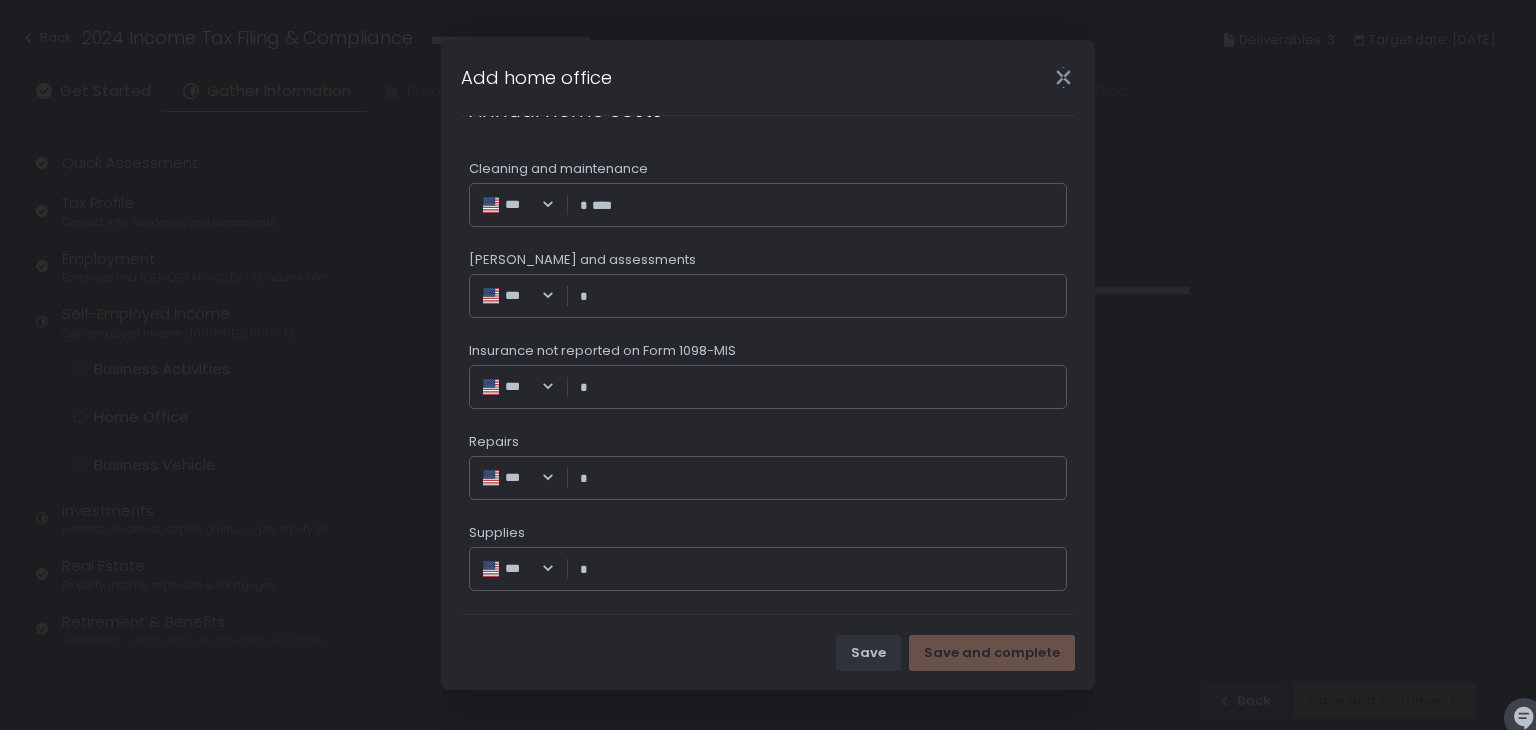 type on "********" 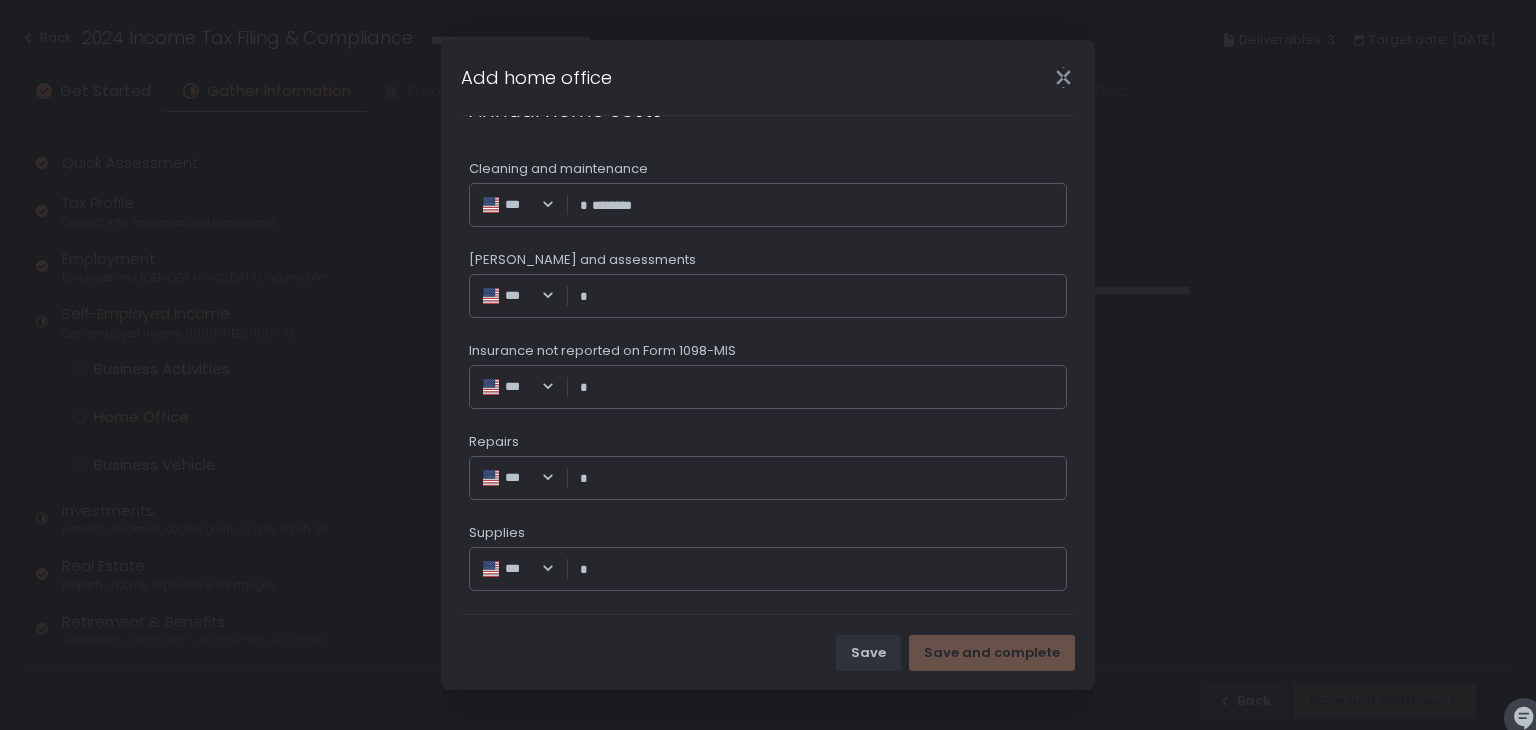 click on "HOA dues and assessments" at bounding box center (823, 296) 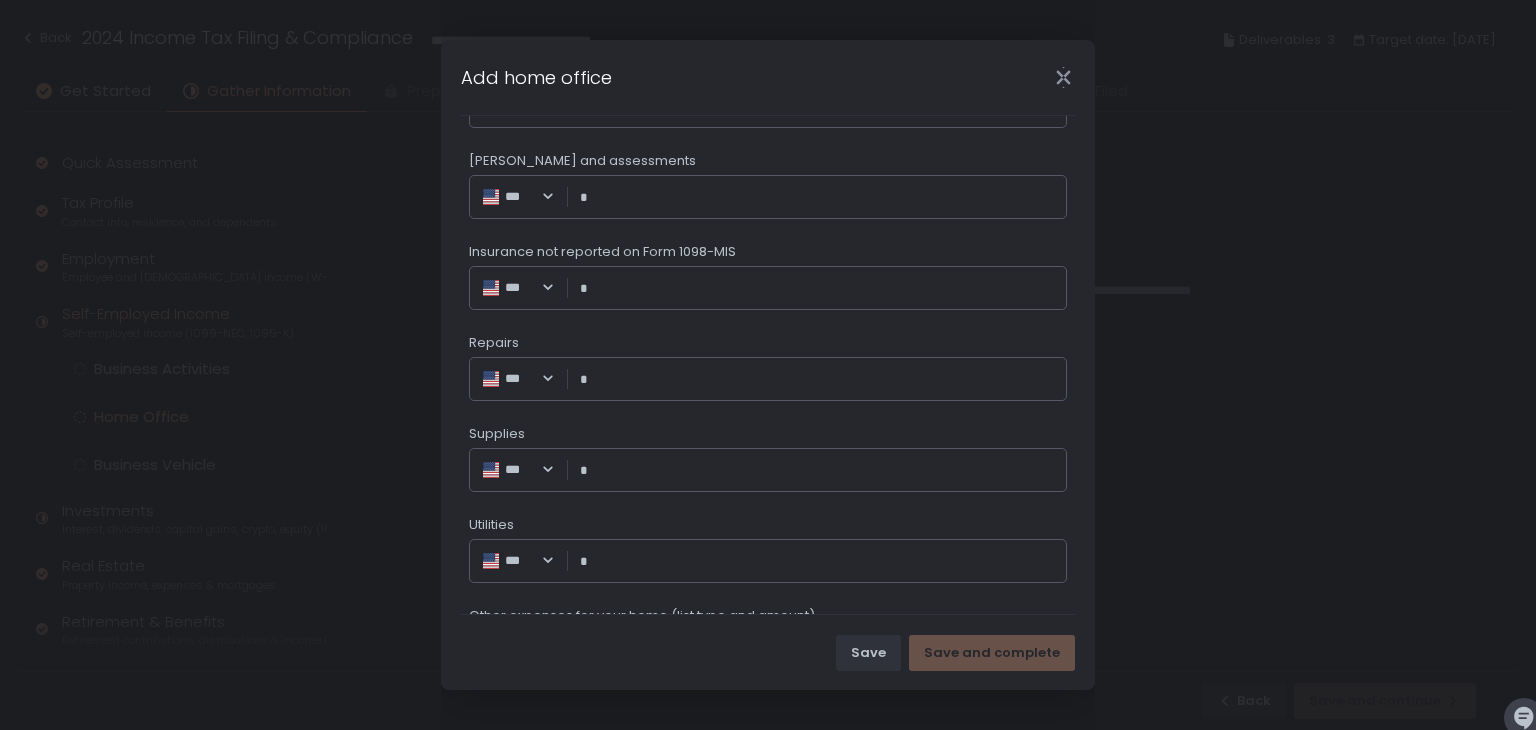 scroll, scrollTop: 1123, scrollLeft: 0, axis: vertical 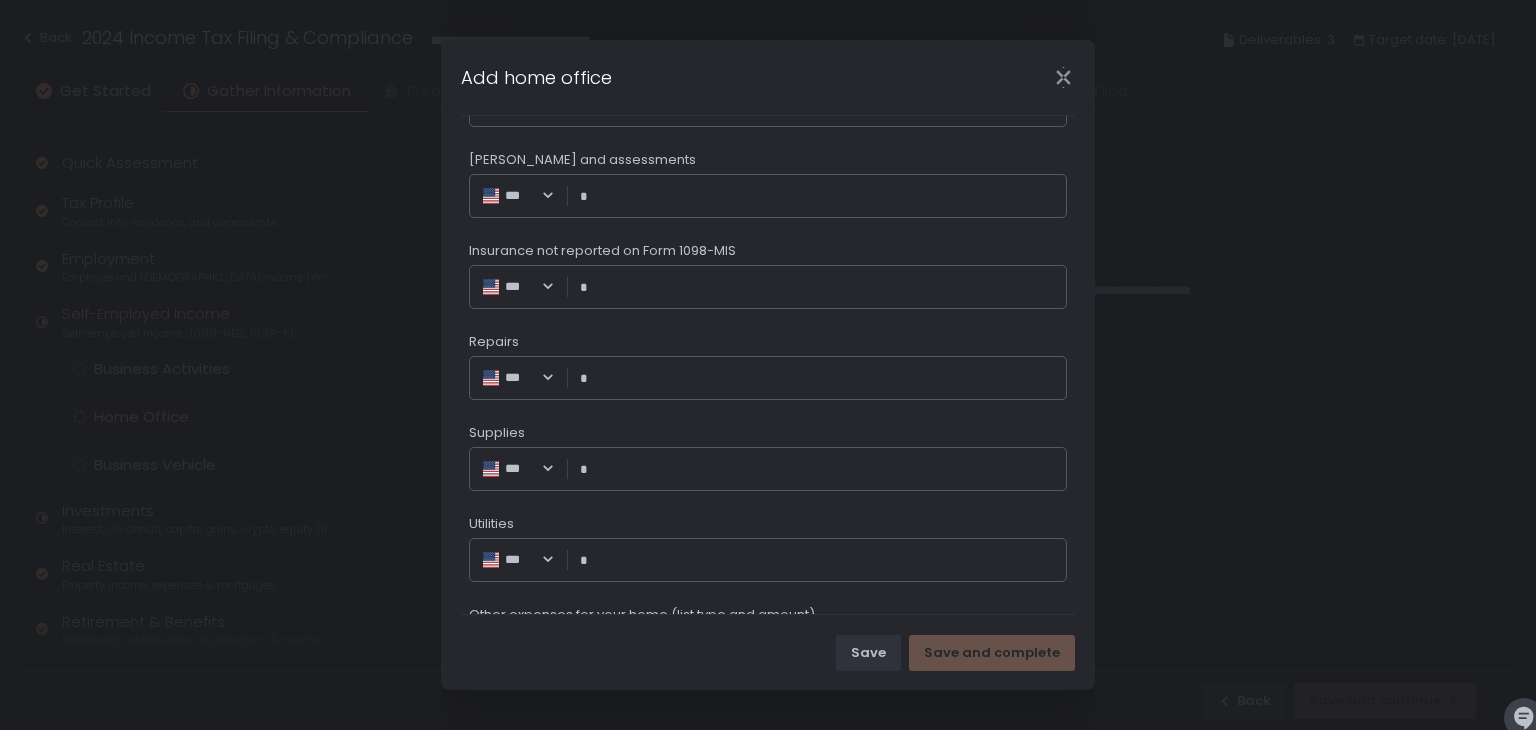 click on "Repairs" at bounding box center [823, 378] 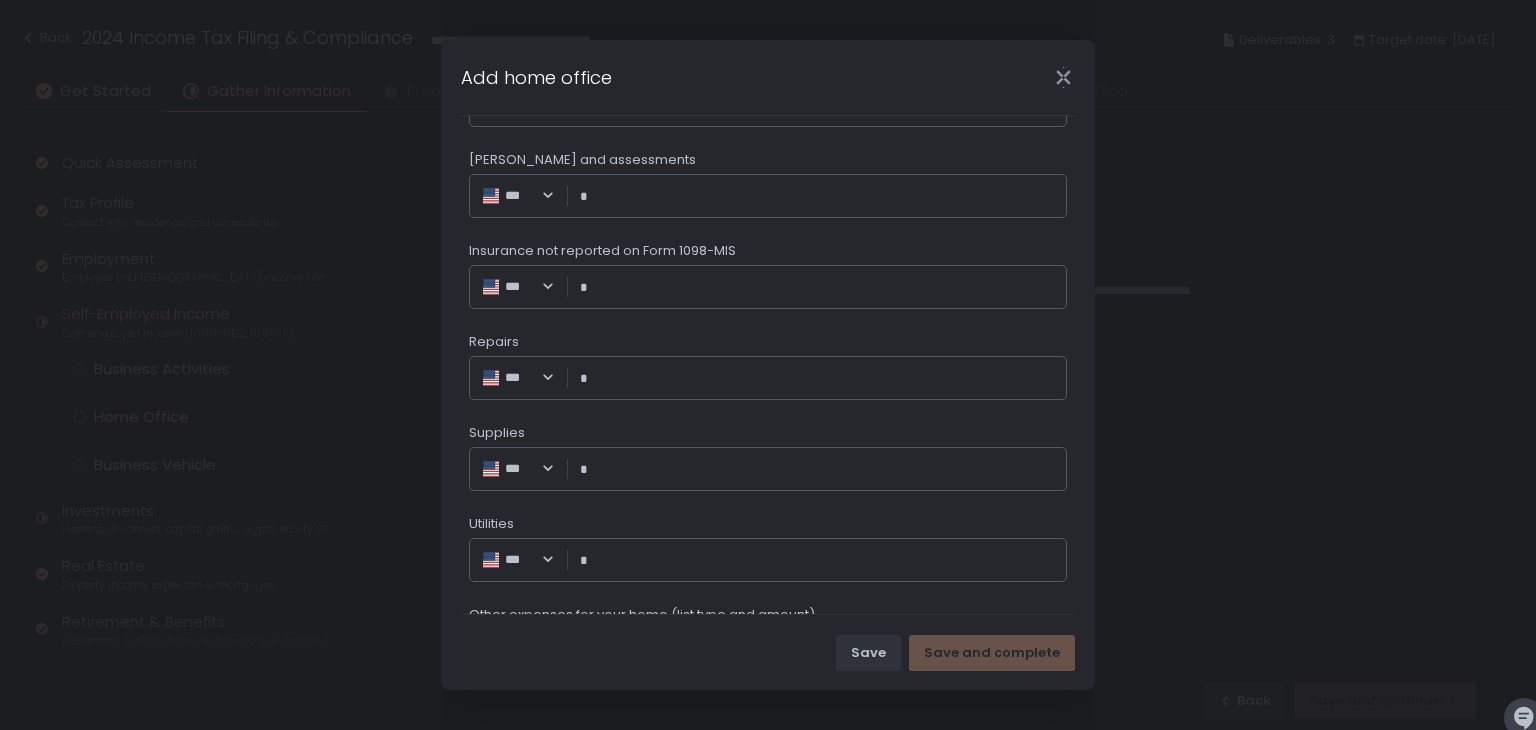 click on "Insurance not reported on Form 1098-MIS" at bounding box center [823, 287] 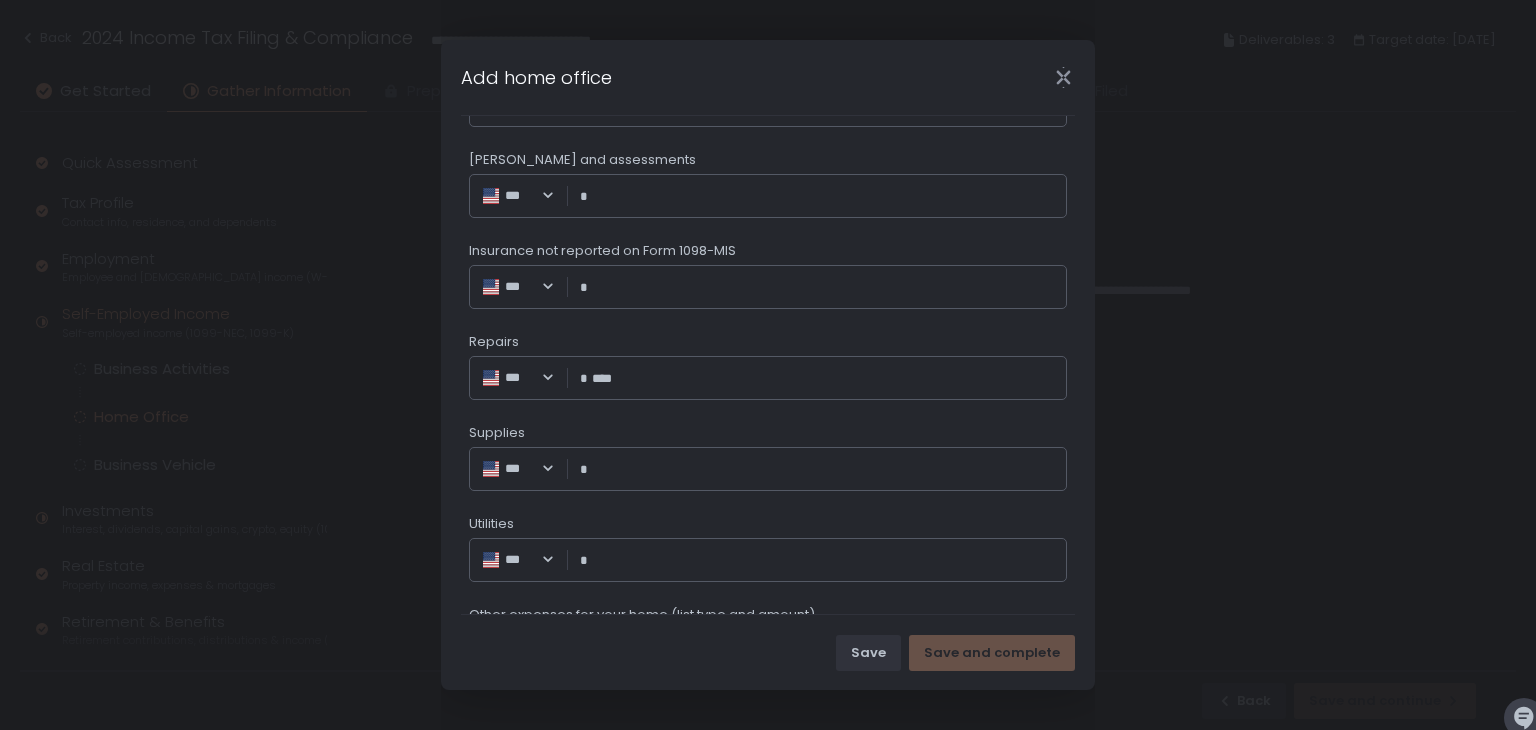 type on "********" 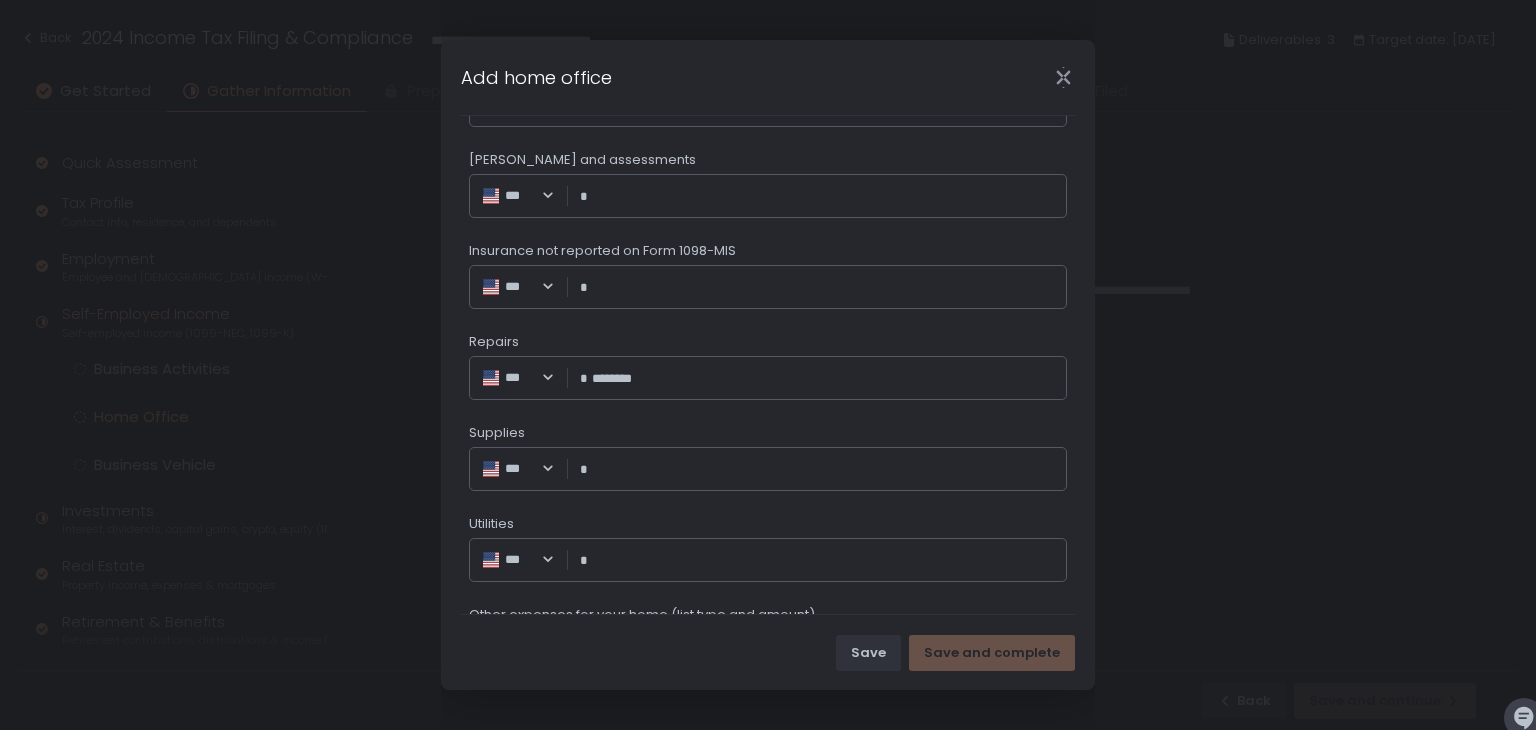 click on "Supplies" at bounding box center (823, 469) 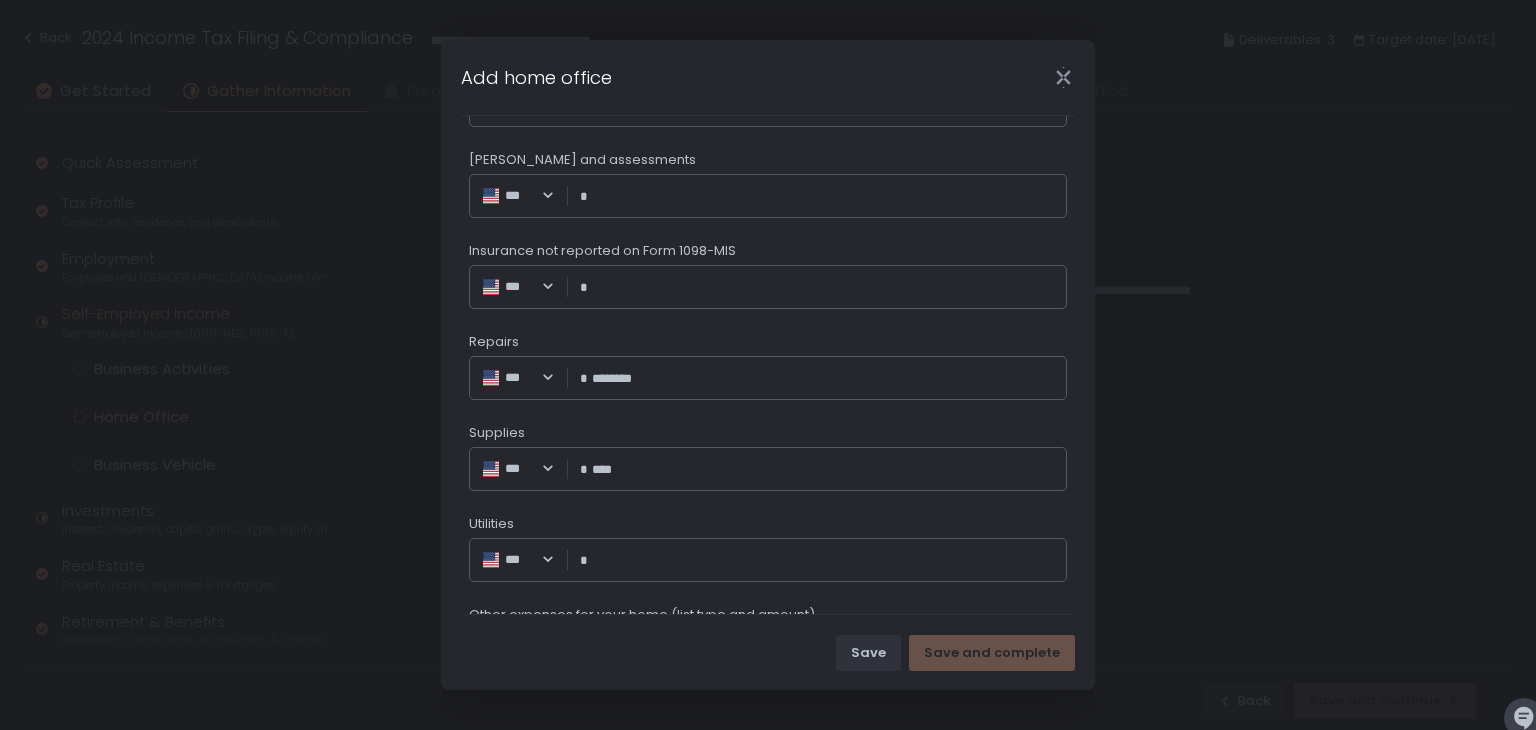 click on "*** Loading... *" 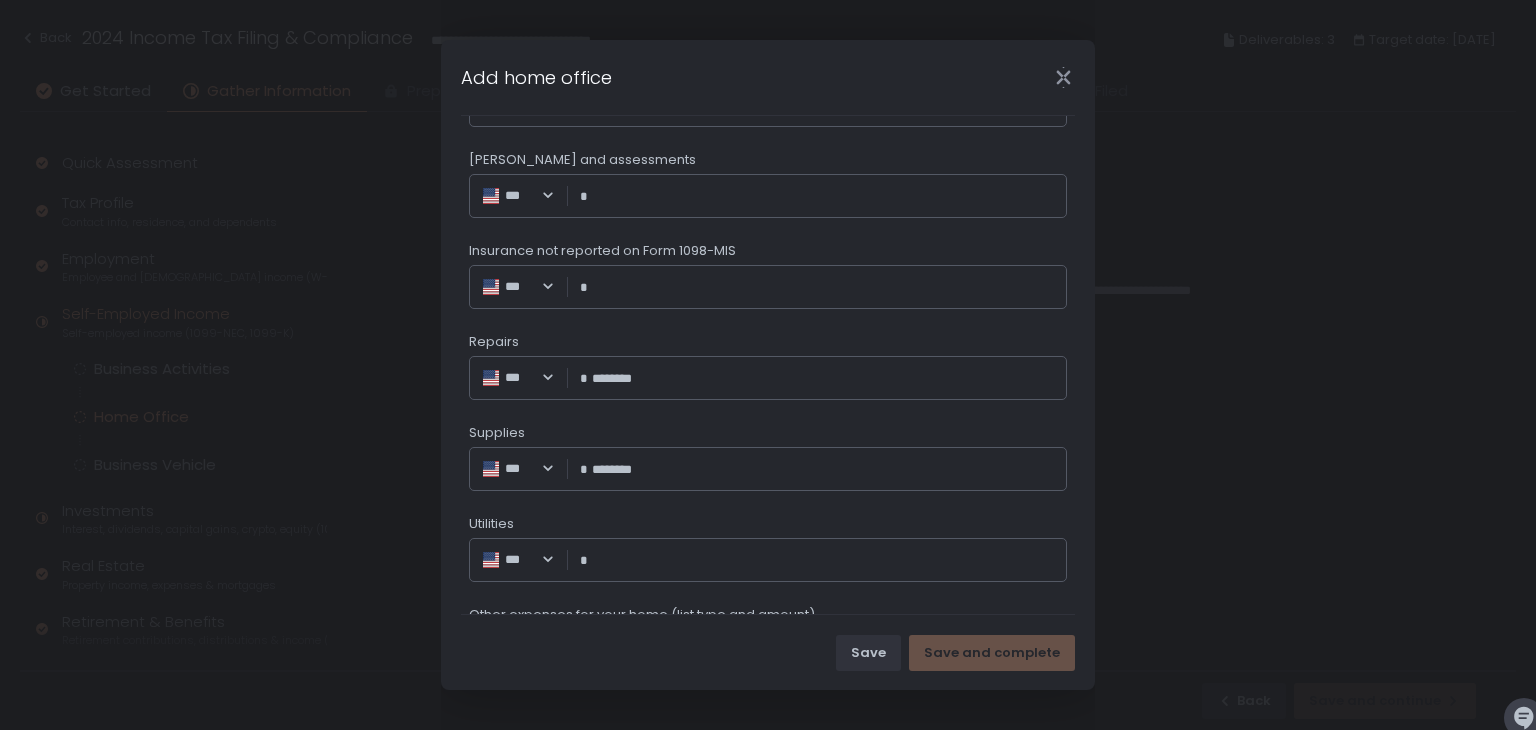click on "Utilities" at bounding box center [823, 560] 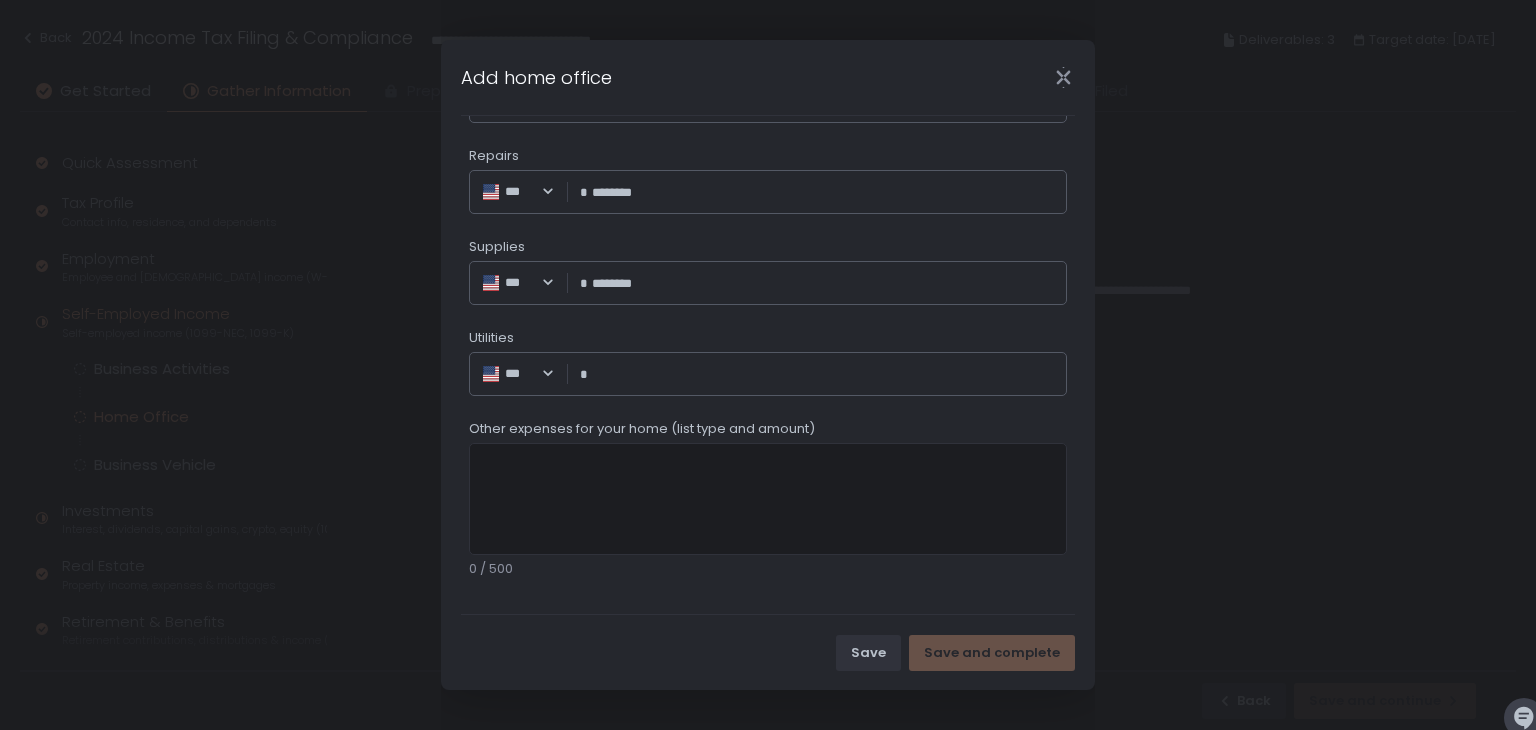 scroll, scrollTop: 1323, scrollLeft: 0, axis: vertical 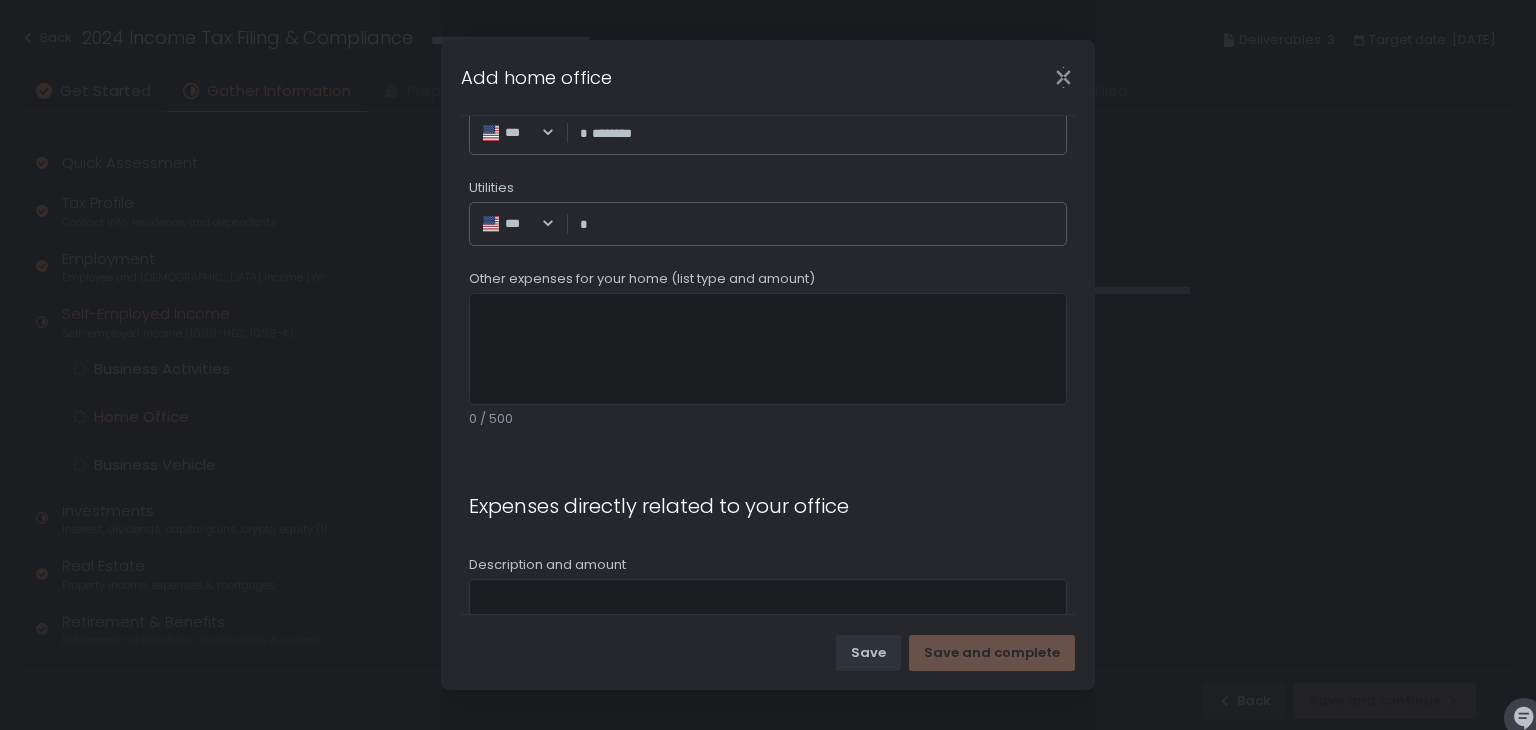 click on "Utilities" at bounding box center [823, 224] 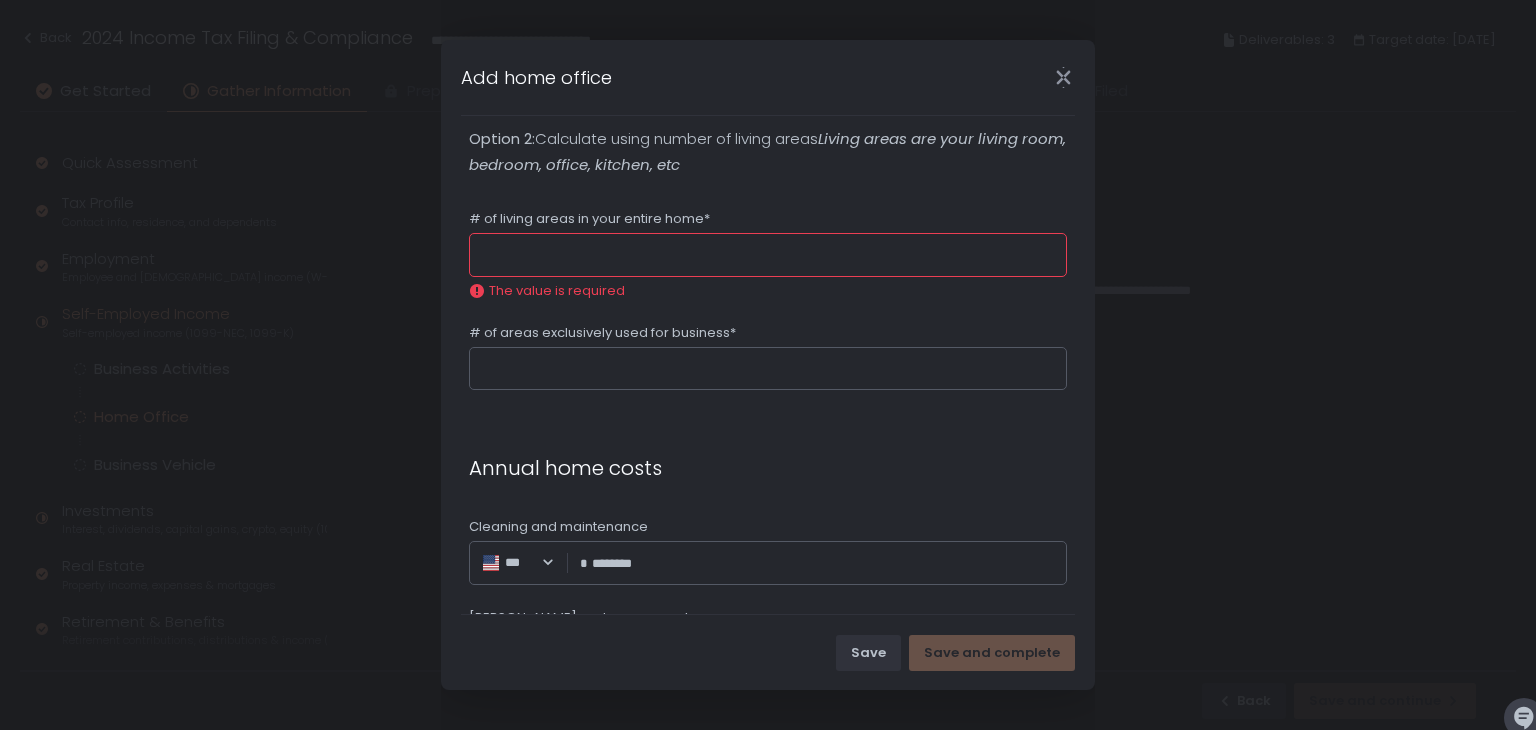 scroll, scrollTop: 659, scrollLeft: 0, axis: vertical 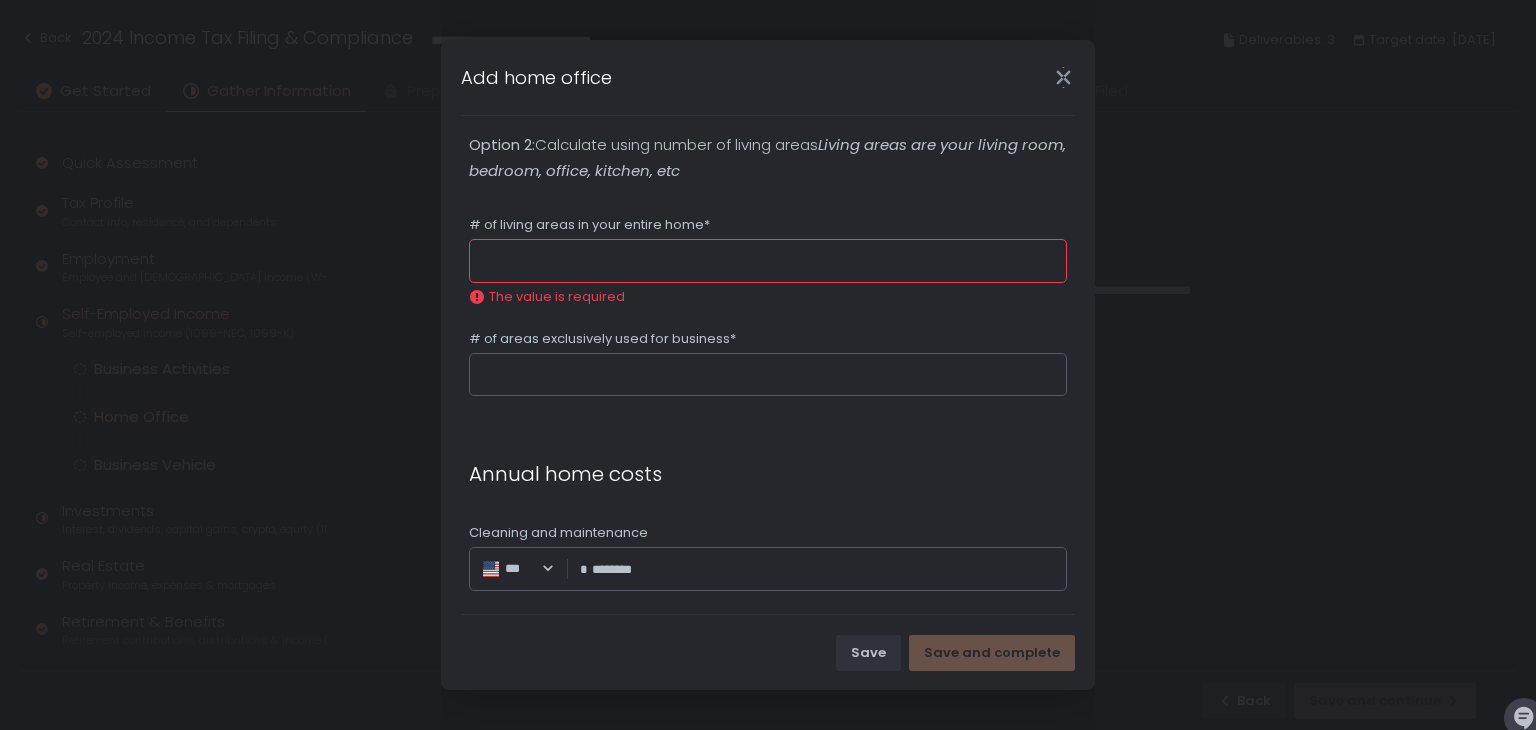 click on "# of living areas in your entire home*" at bounding box center (768, 261) 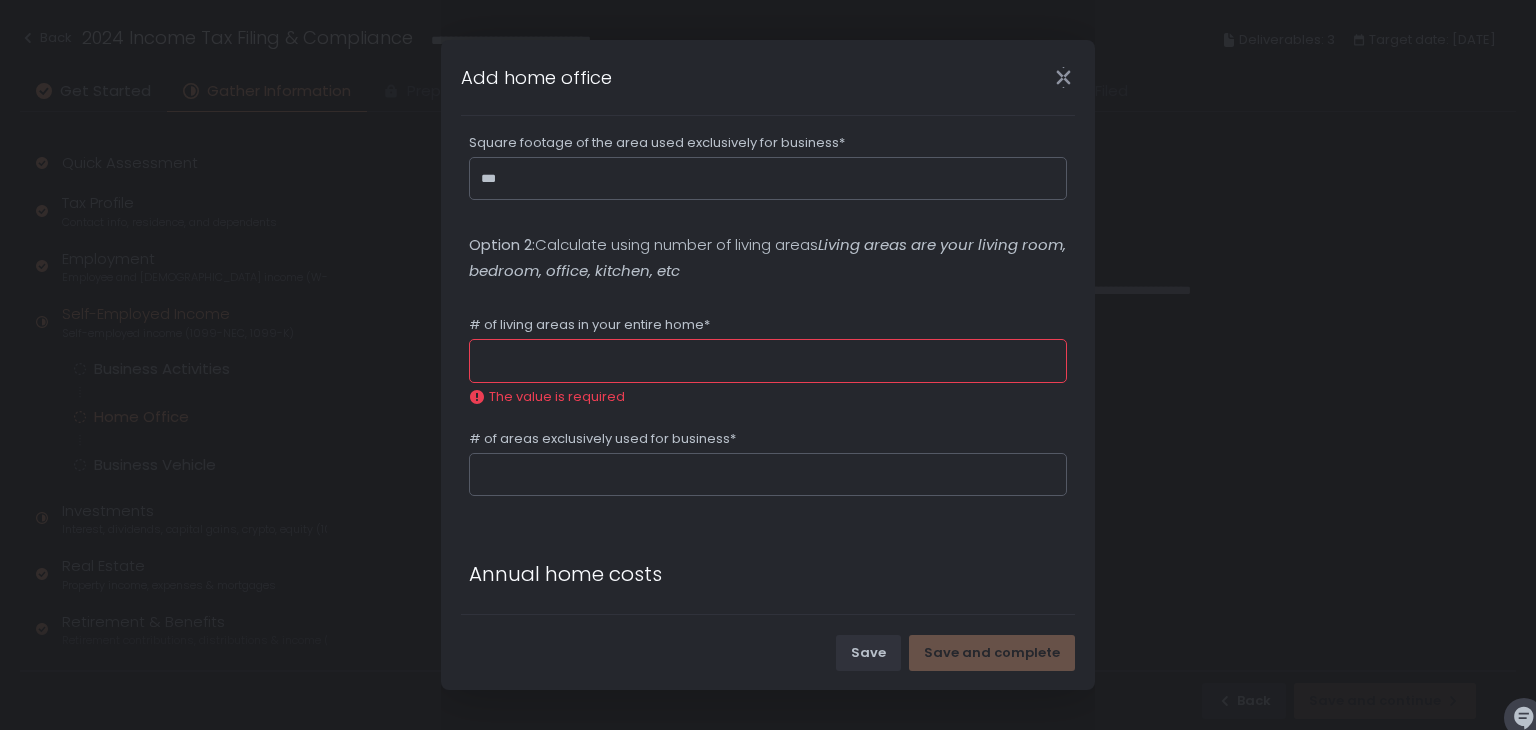 scroll, scrollTop: 659, scrollLeft: 0, axis: vertical 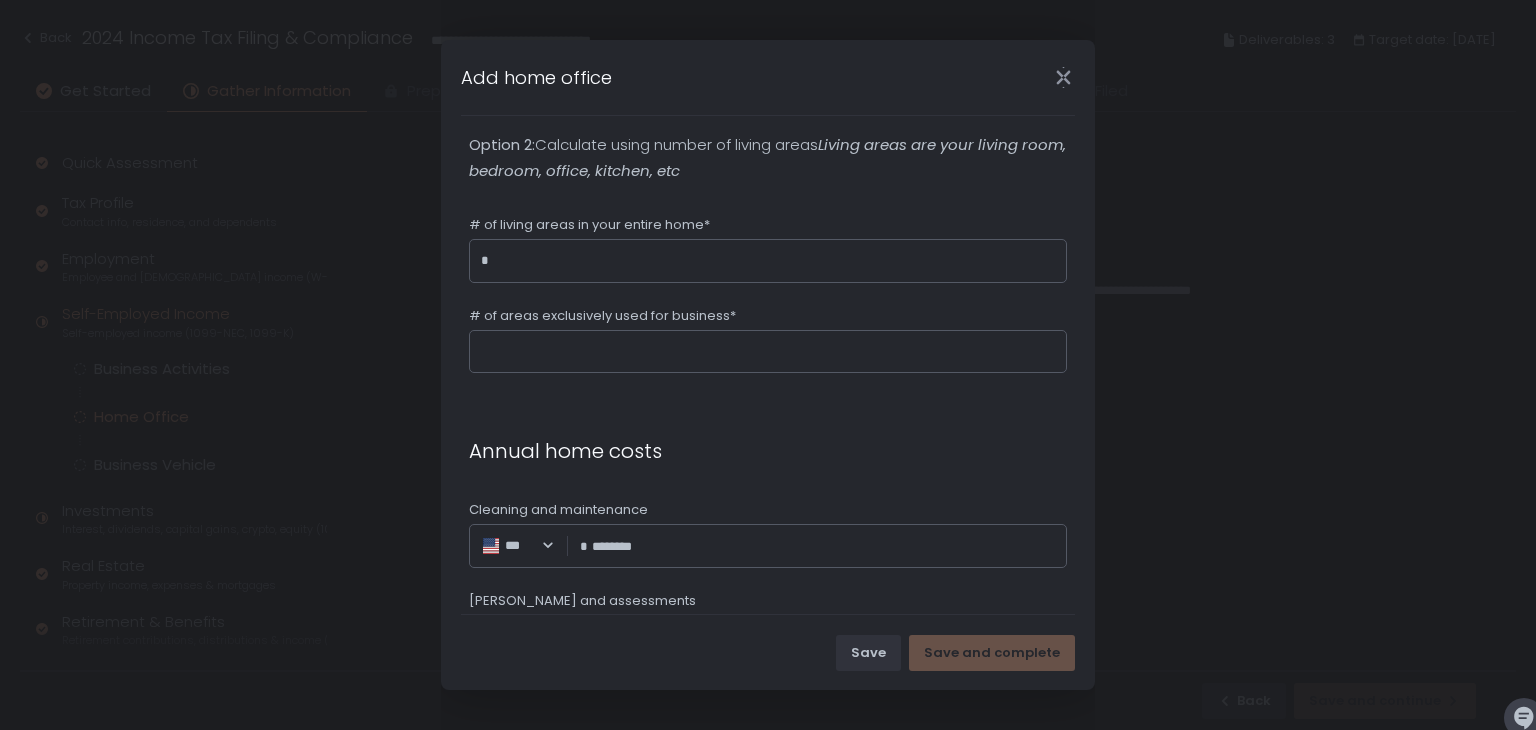type on "*" 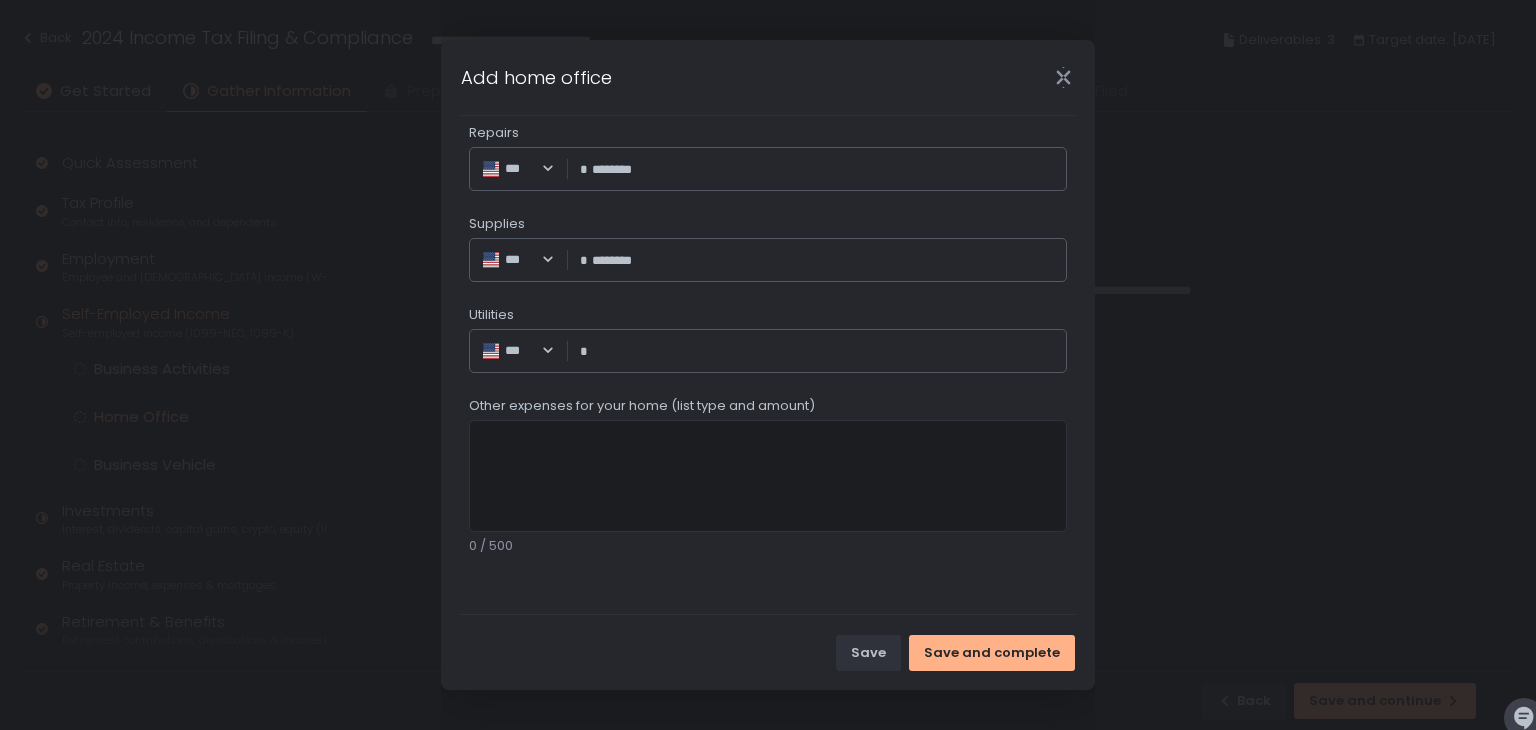 scroll, scrollTop: 1359, scrollLeft: 0, axis: vertical 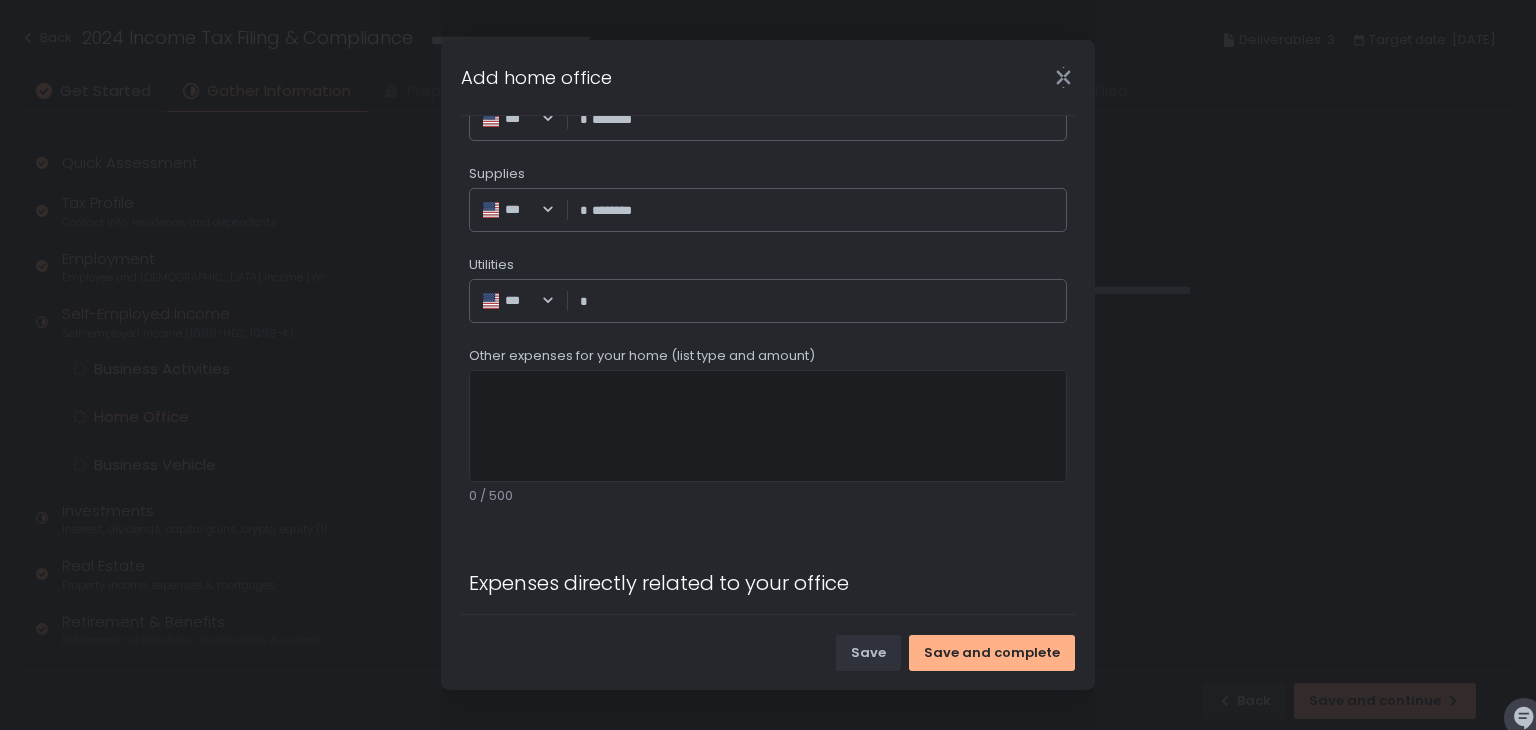 type on "*" 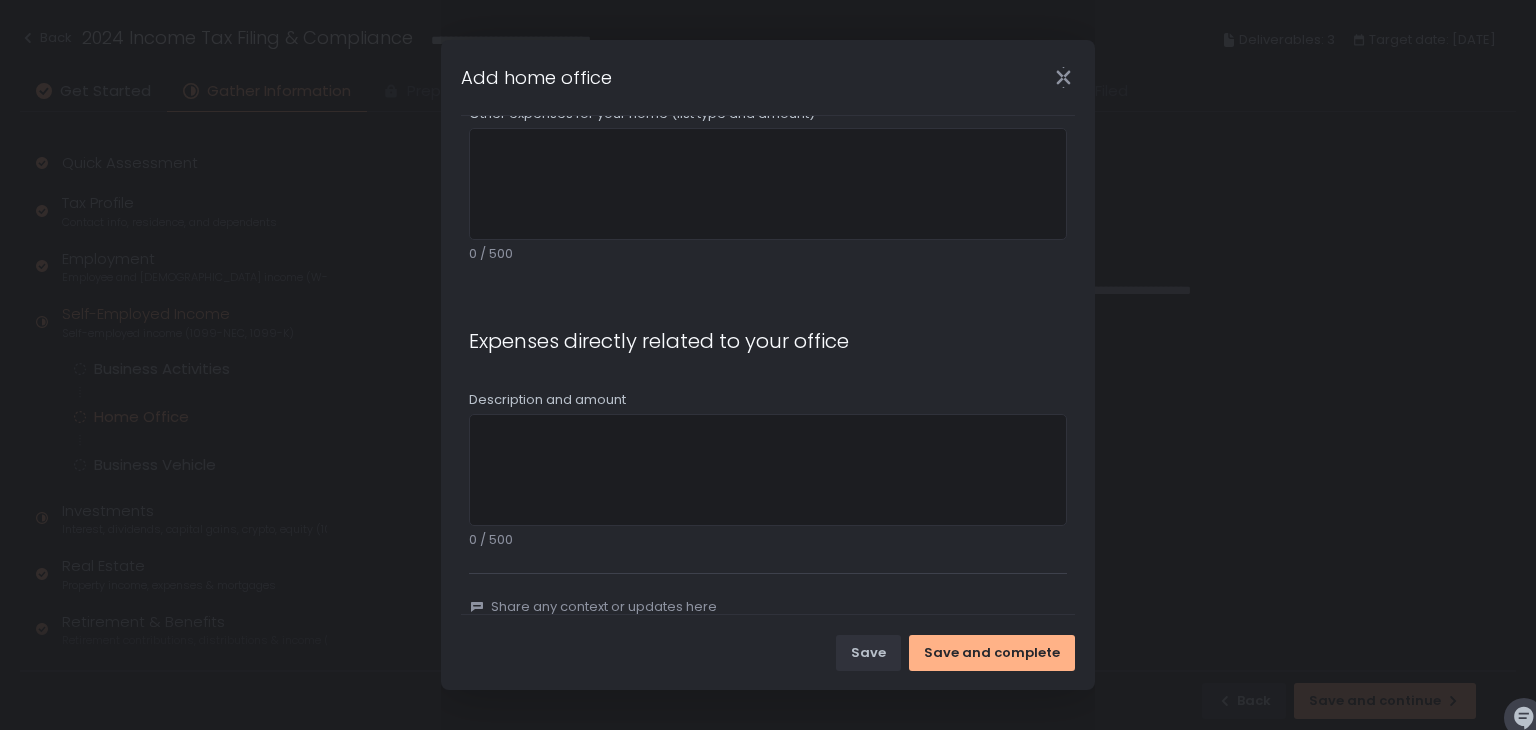 scroll, scrollTop: 1636, scrollLeft: 0, axis: vertical 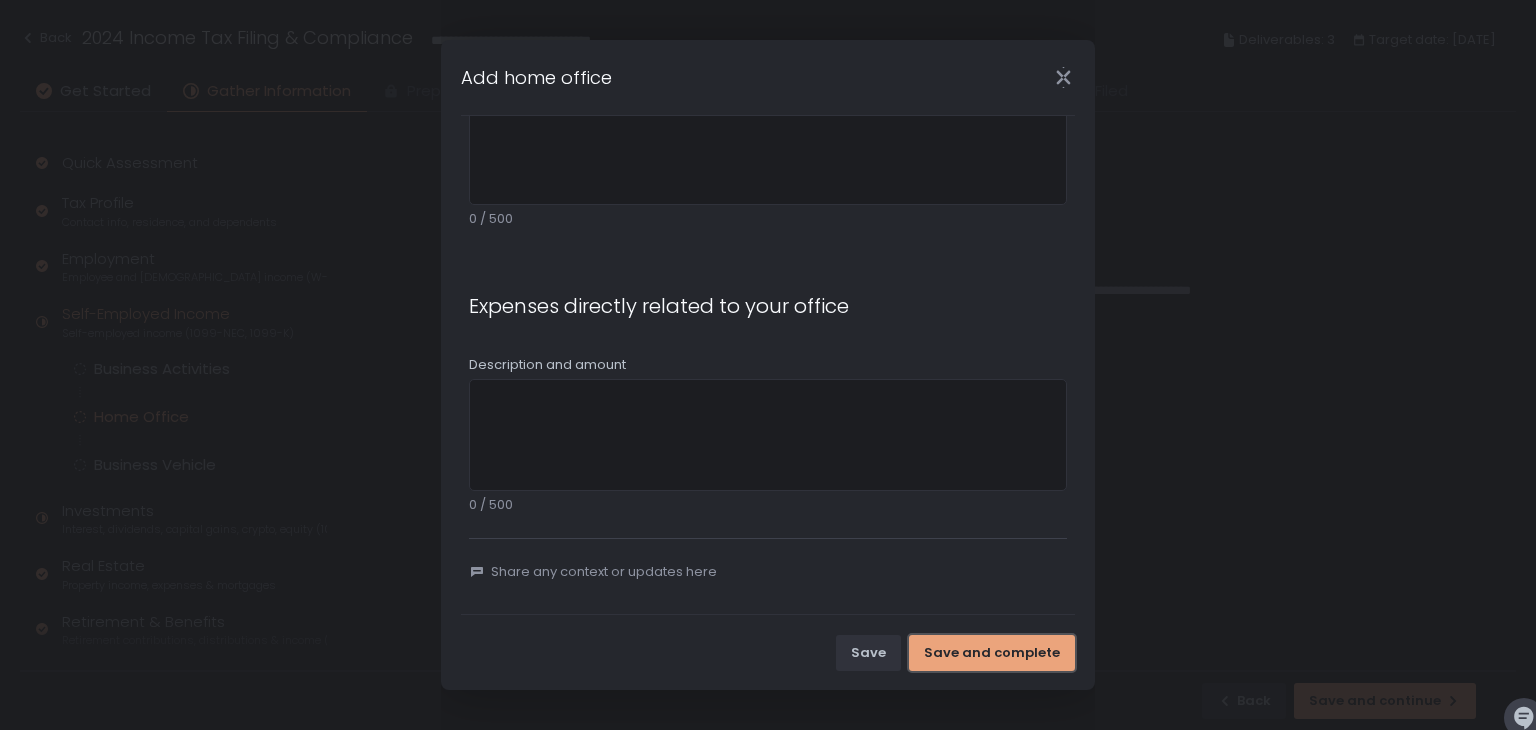 type on "********" 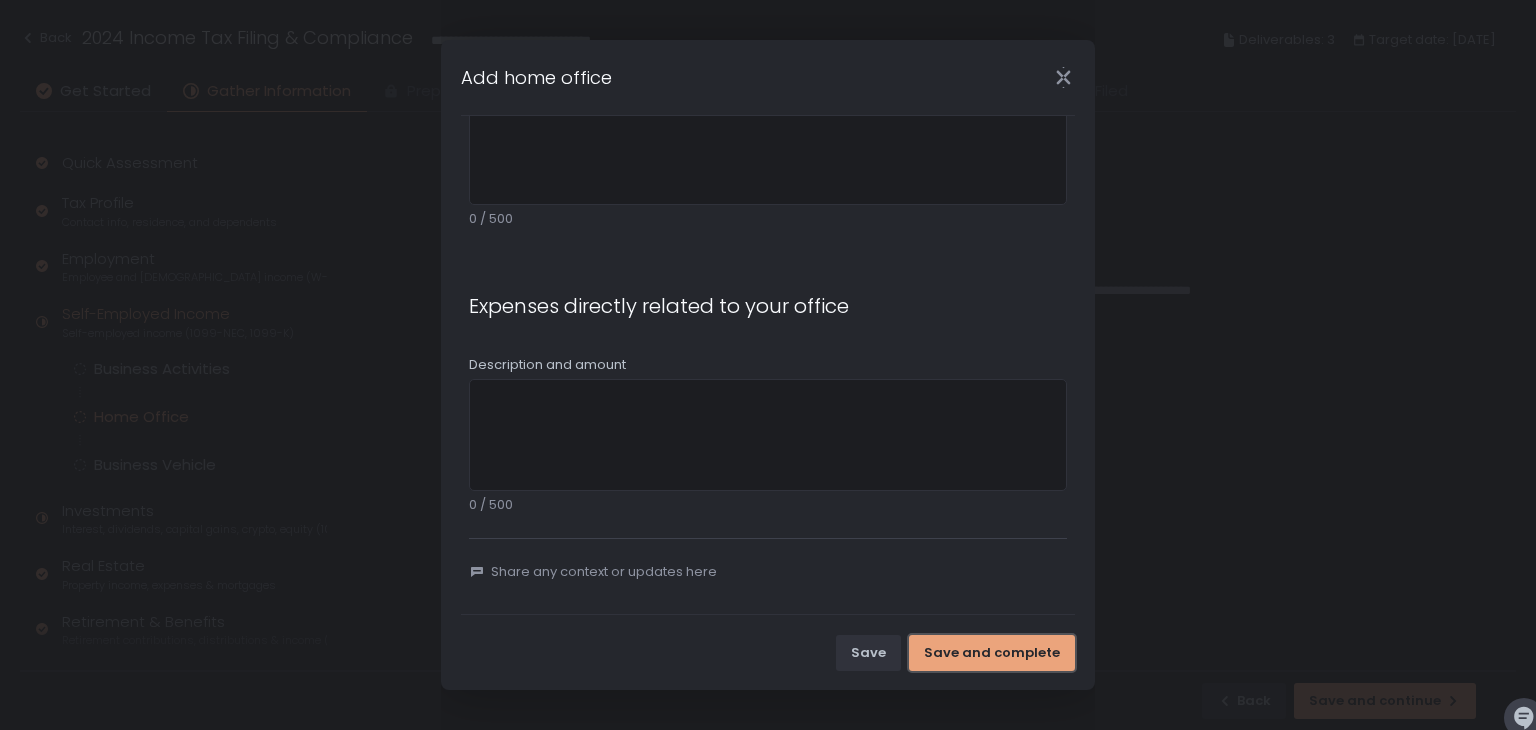 click on "Save and complete" at bounding box center (992, 653) 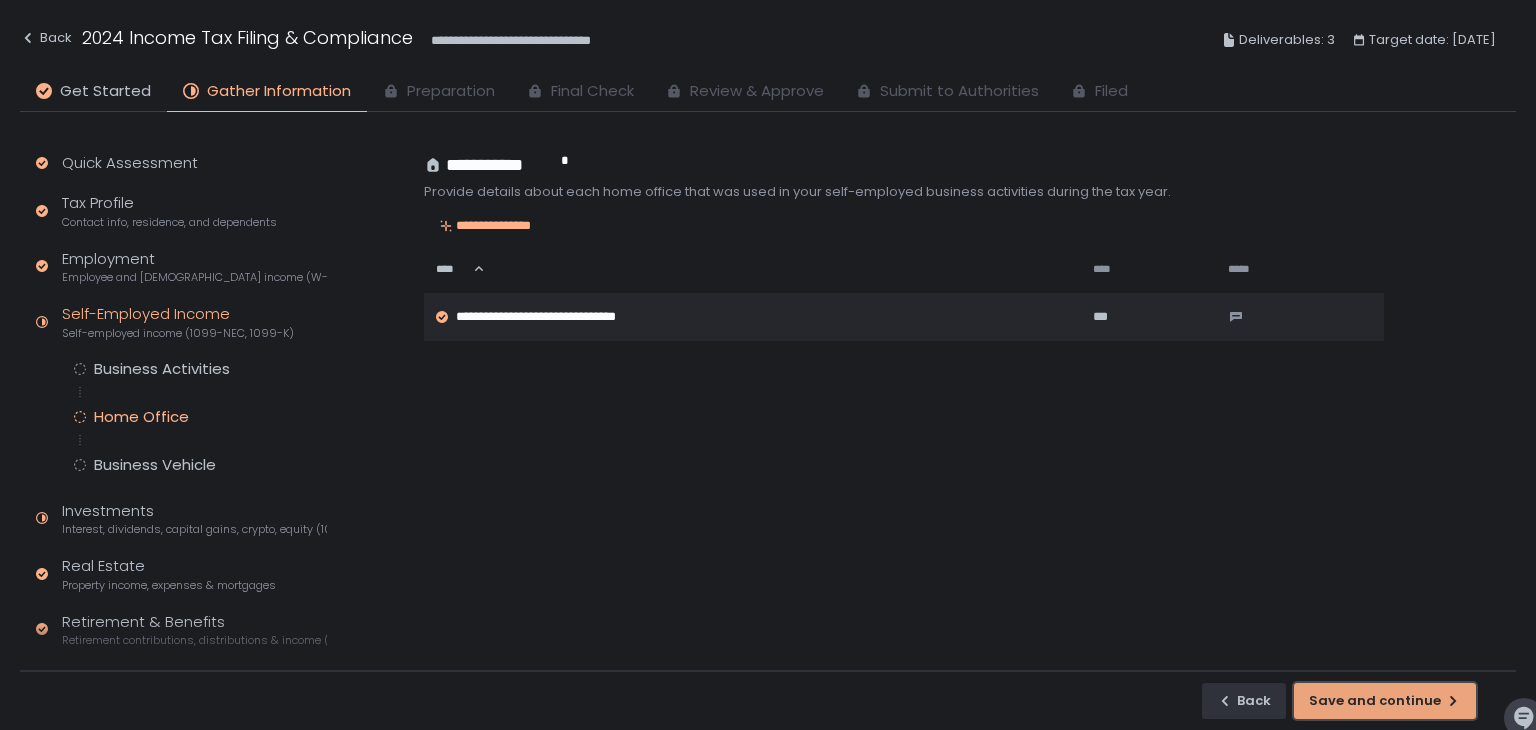 click on "Save and continue" 